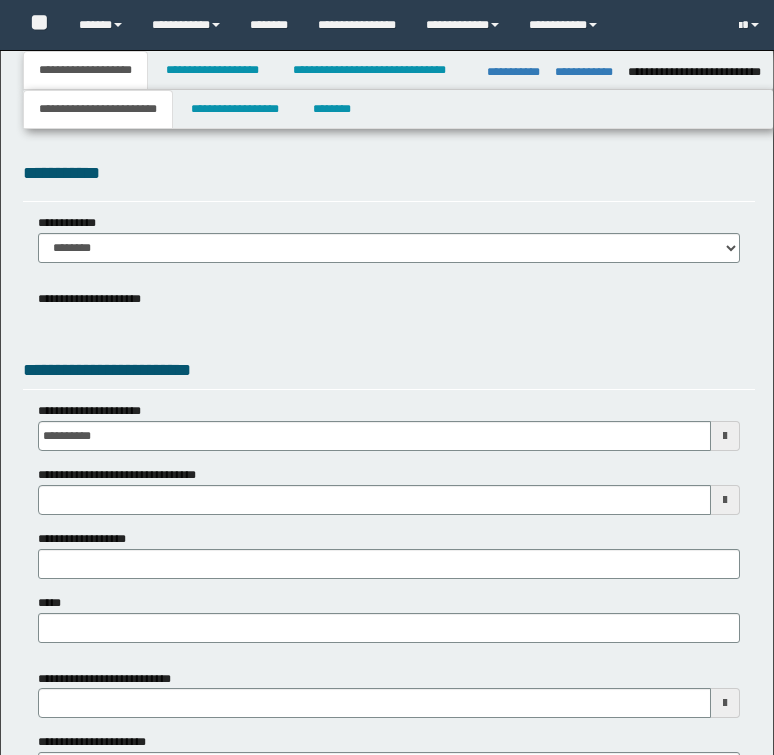 select on "*" 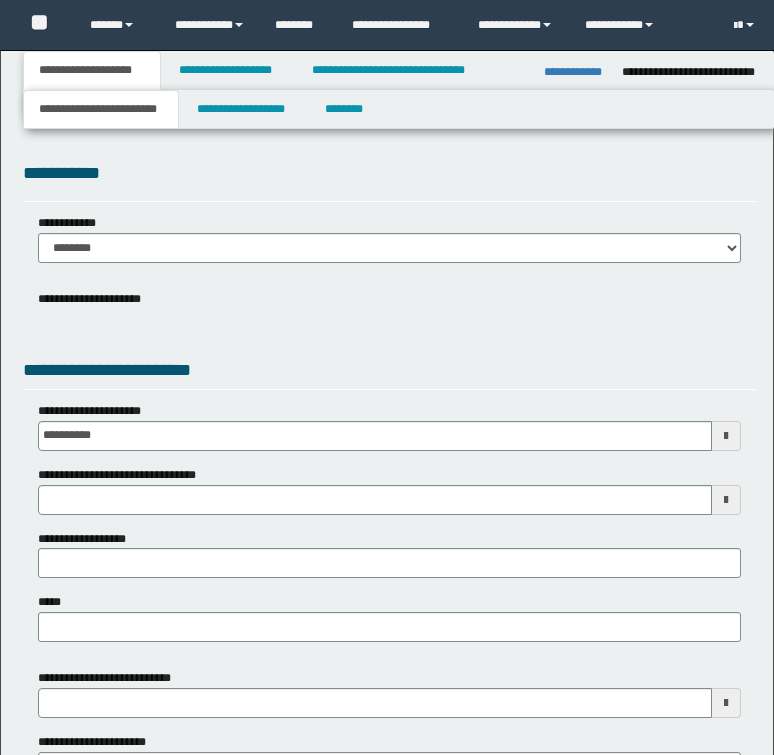 scroll, scrollTop: 0, scrollLeft: 0, axis: both 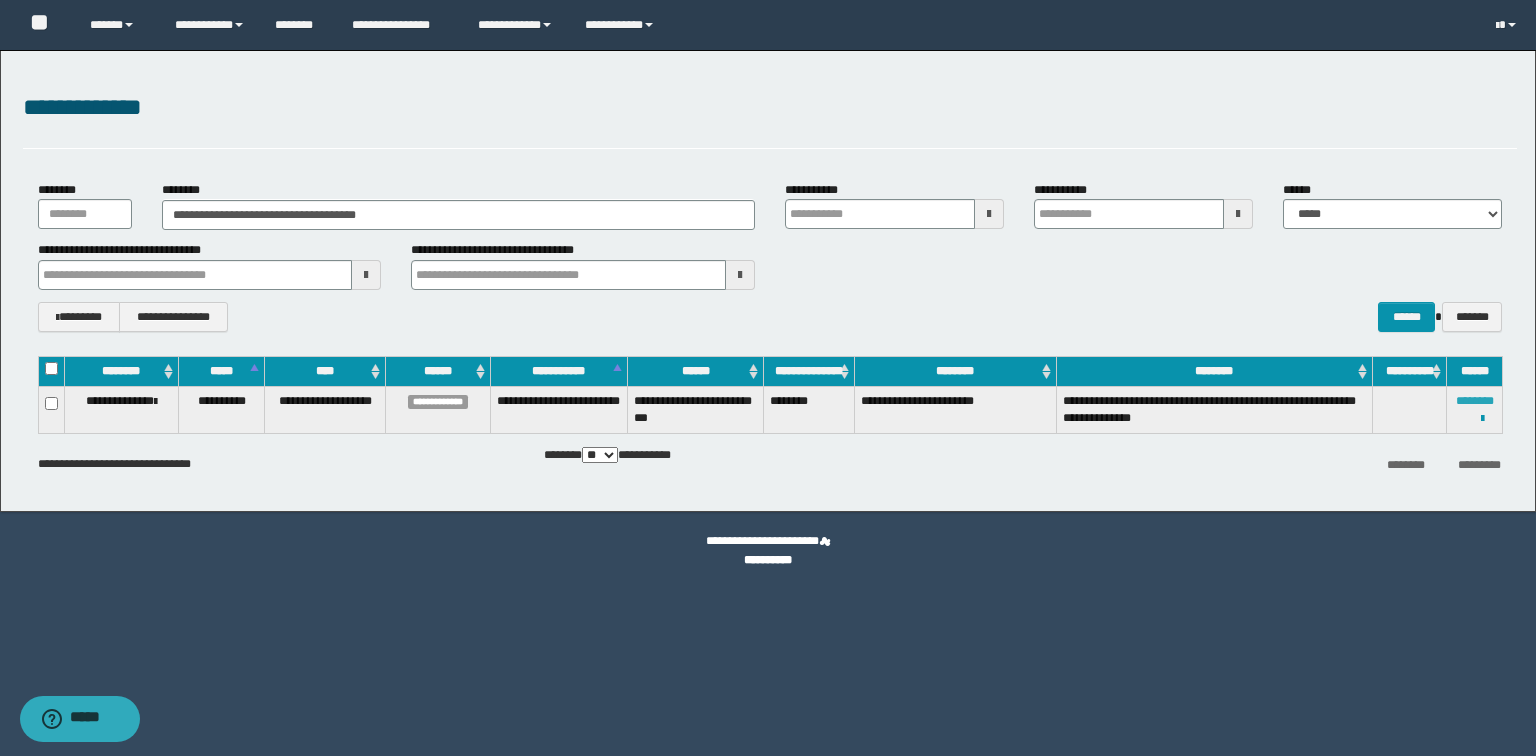 click on "********" at bounding box center (1475, 401) 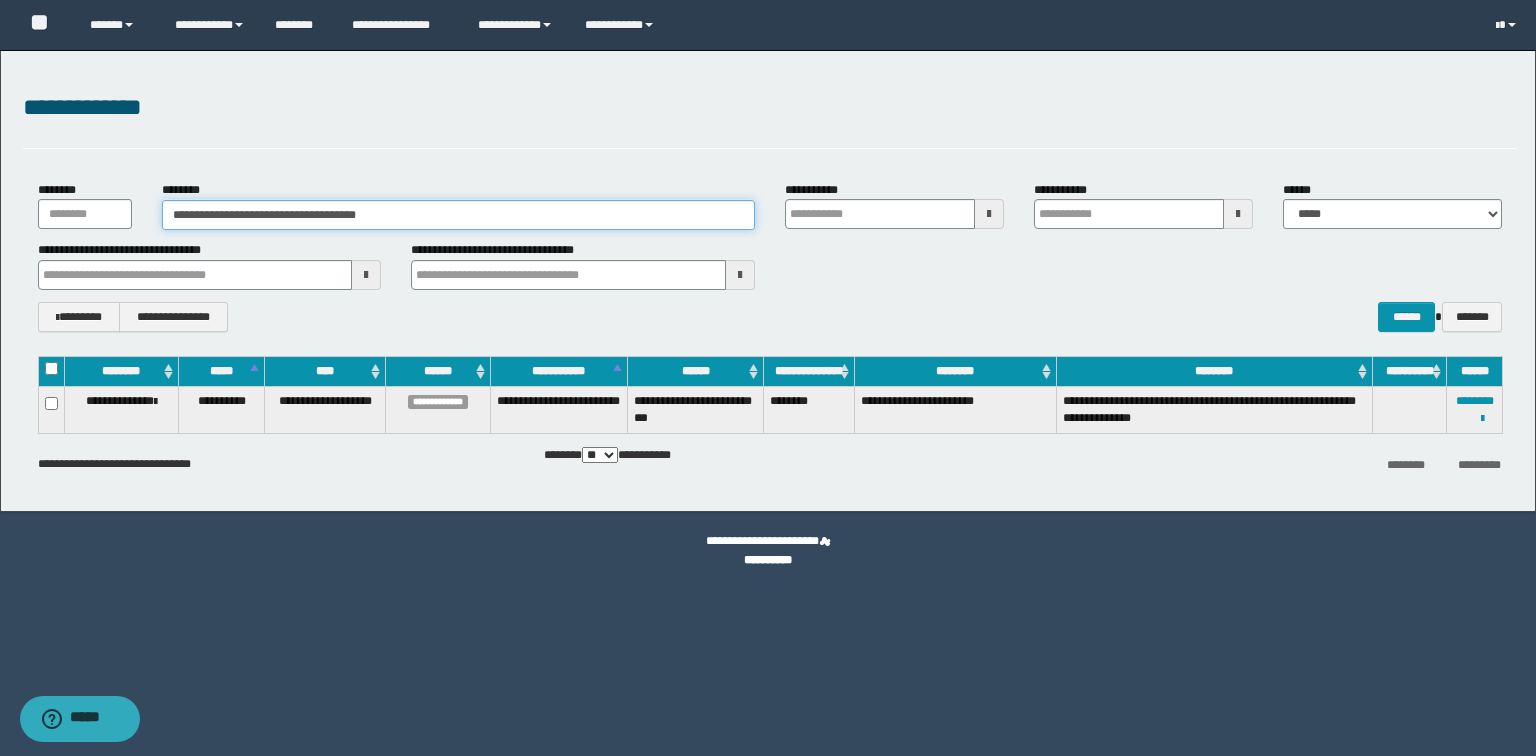 drag, startPoint x: 390, startPoint y: 212, endPoint x: 67, endPoint y: 199, distance: 323.2615 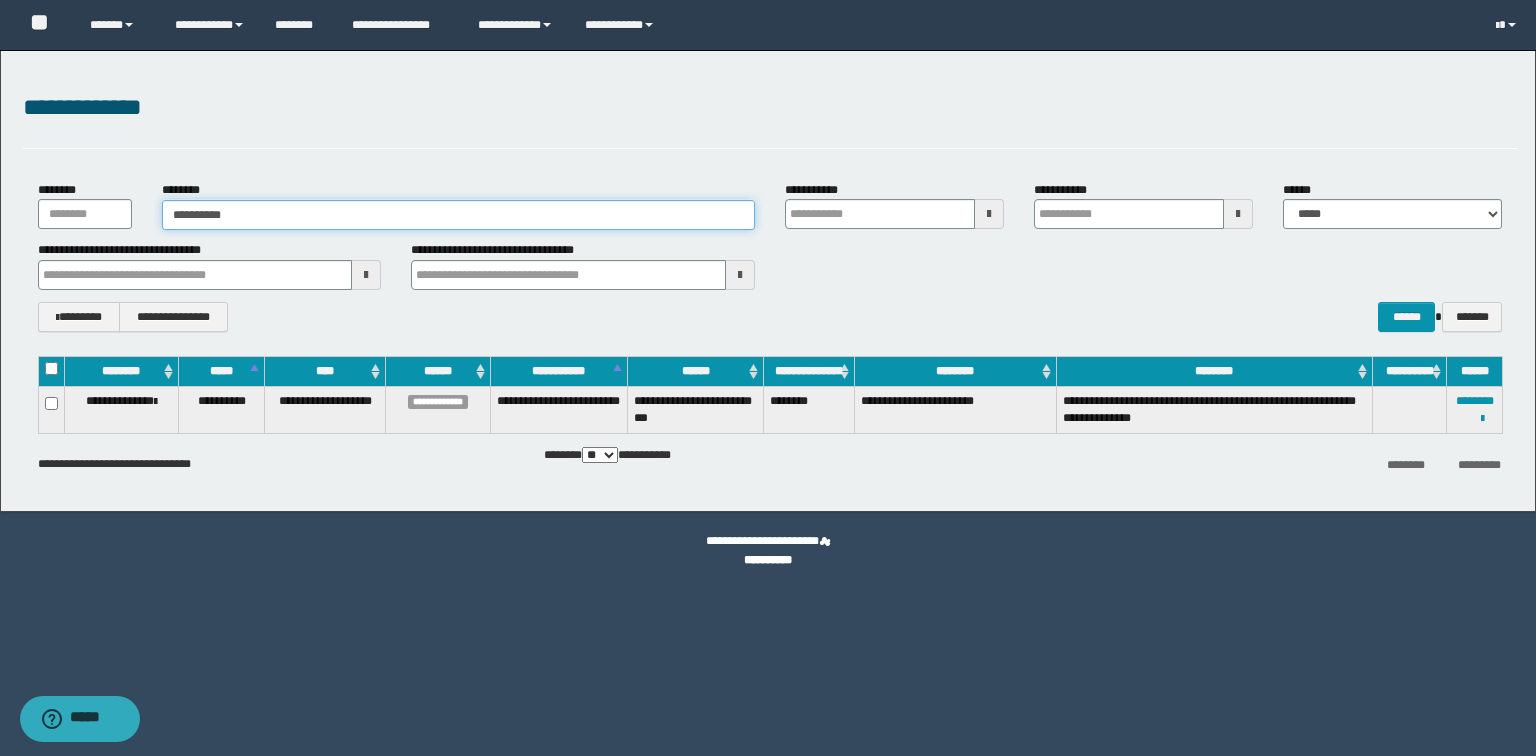type on "**********" 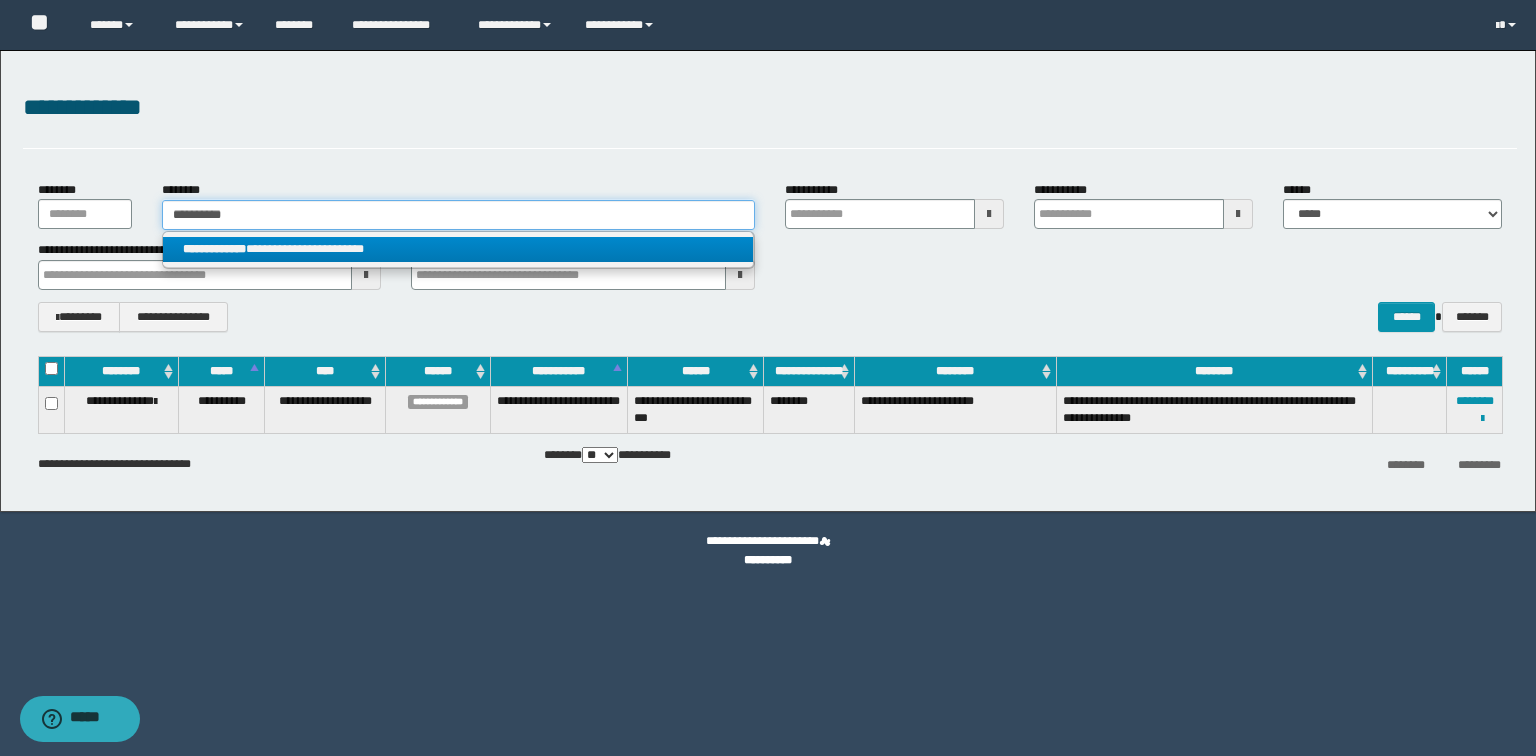 type on "**********" 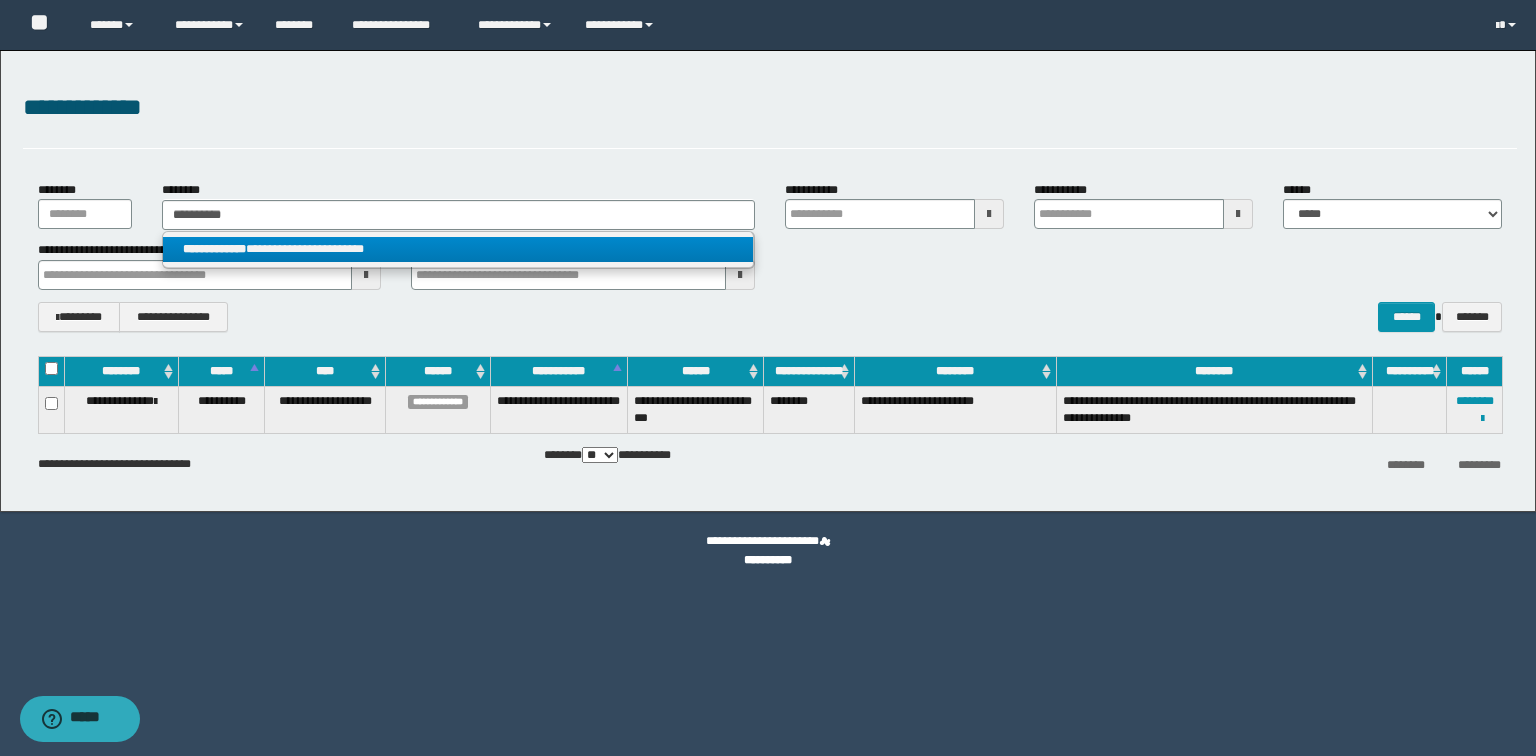 click on "**********" at bounding box center [458, 249] 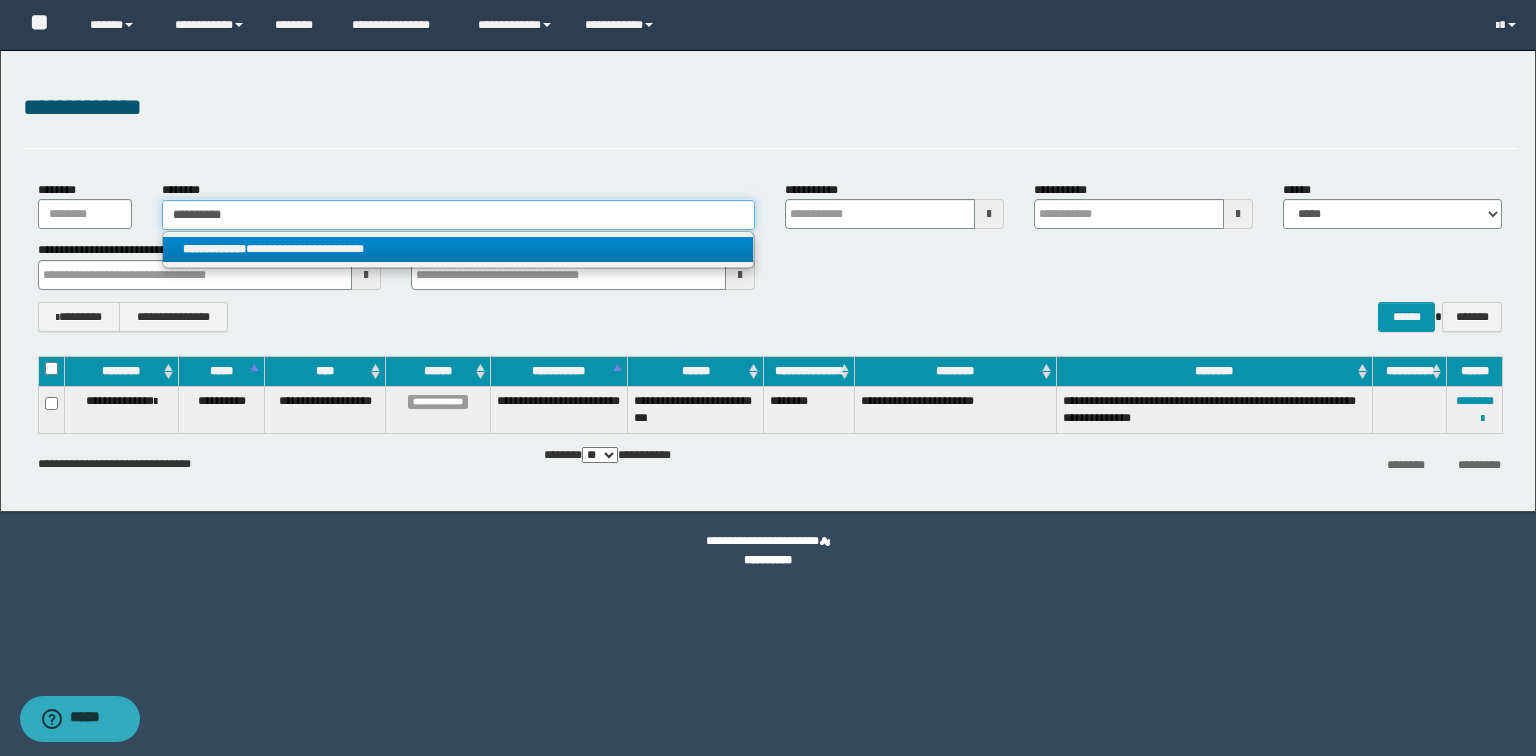 type 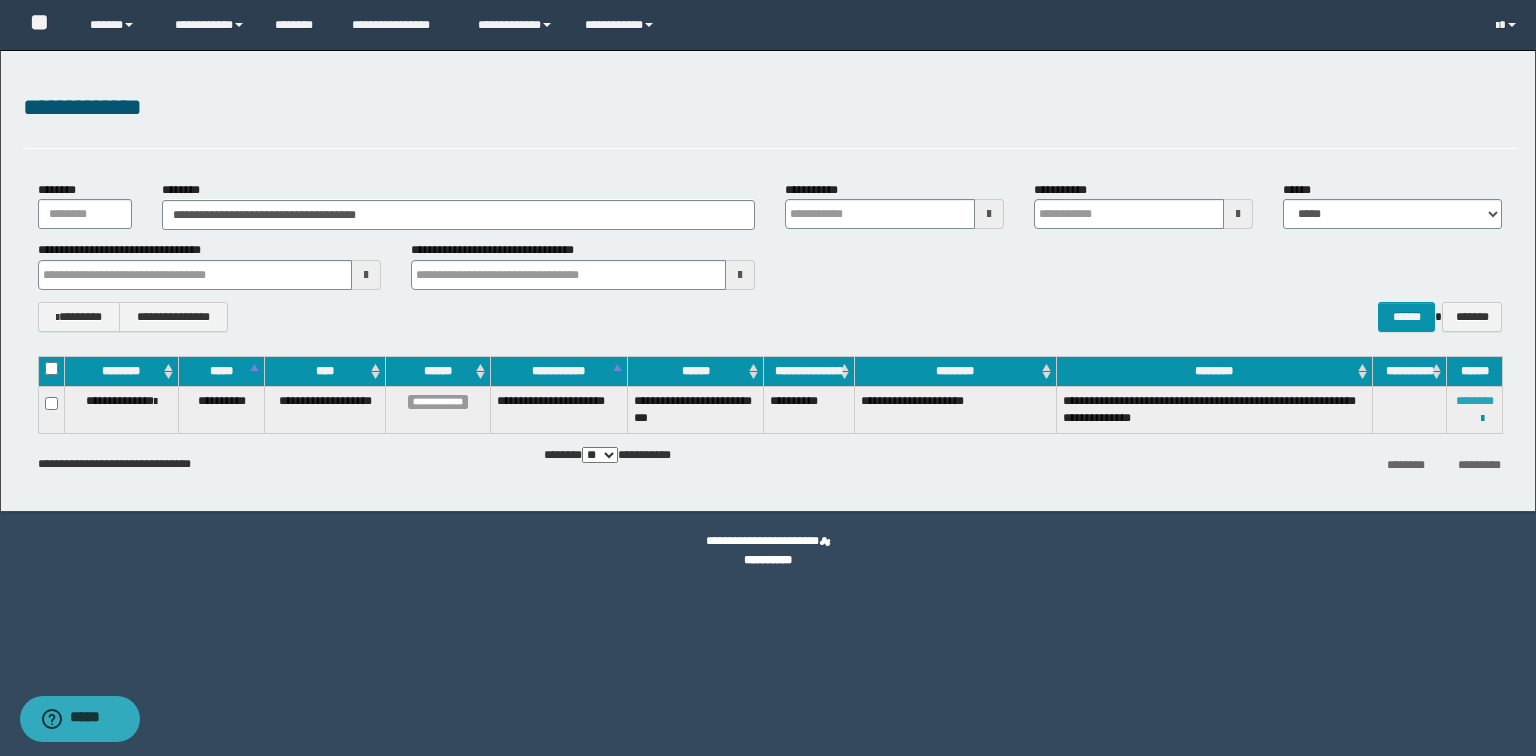 click on "********" at bounding box center [1475, 401] 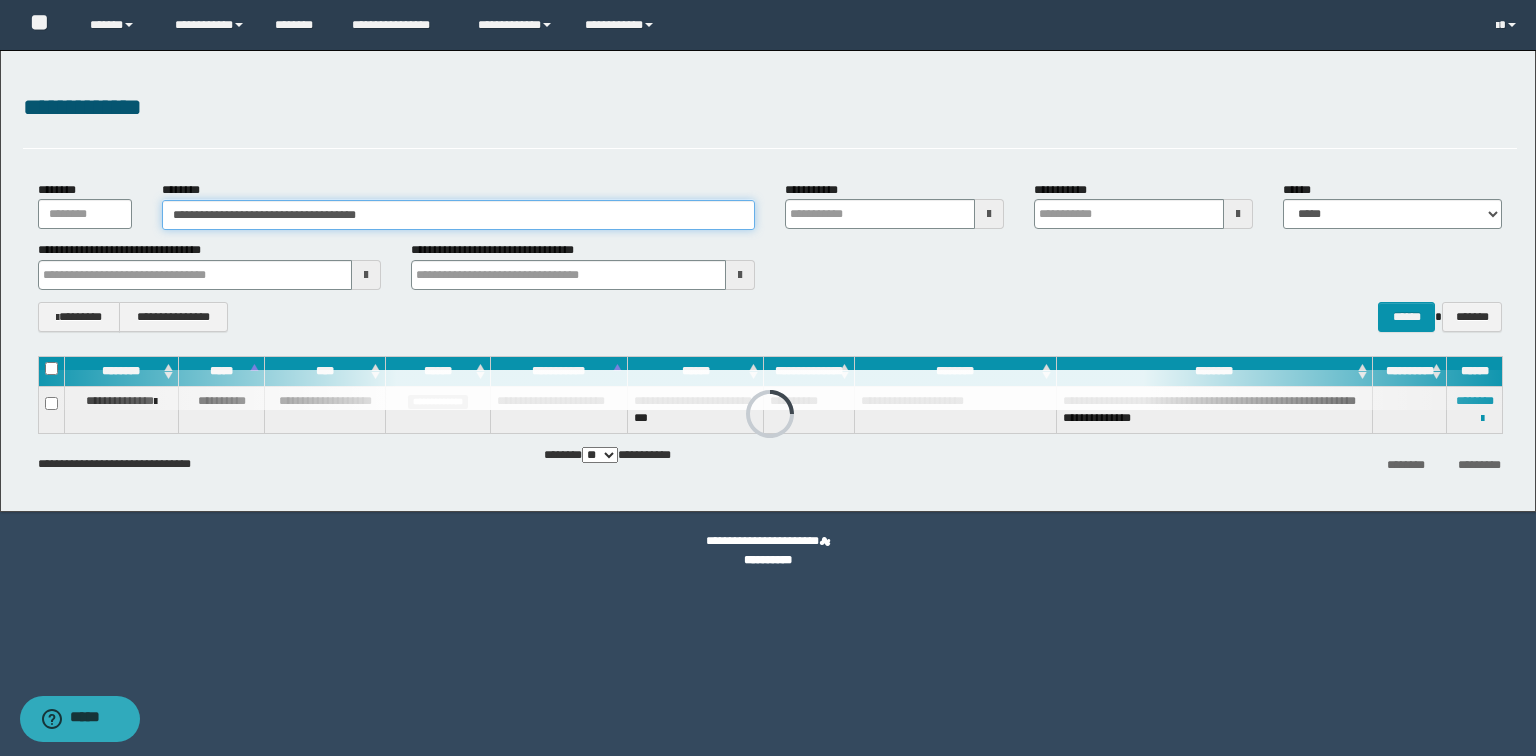drag, startPoint x: 404, startPoint y: 217, endPoint x: 46, endPoint y: 208, distance: 358.1131 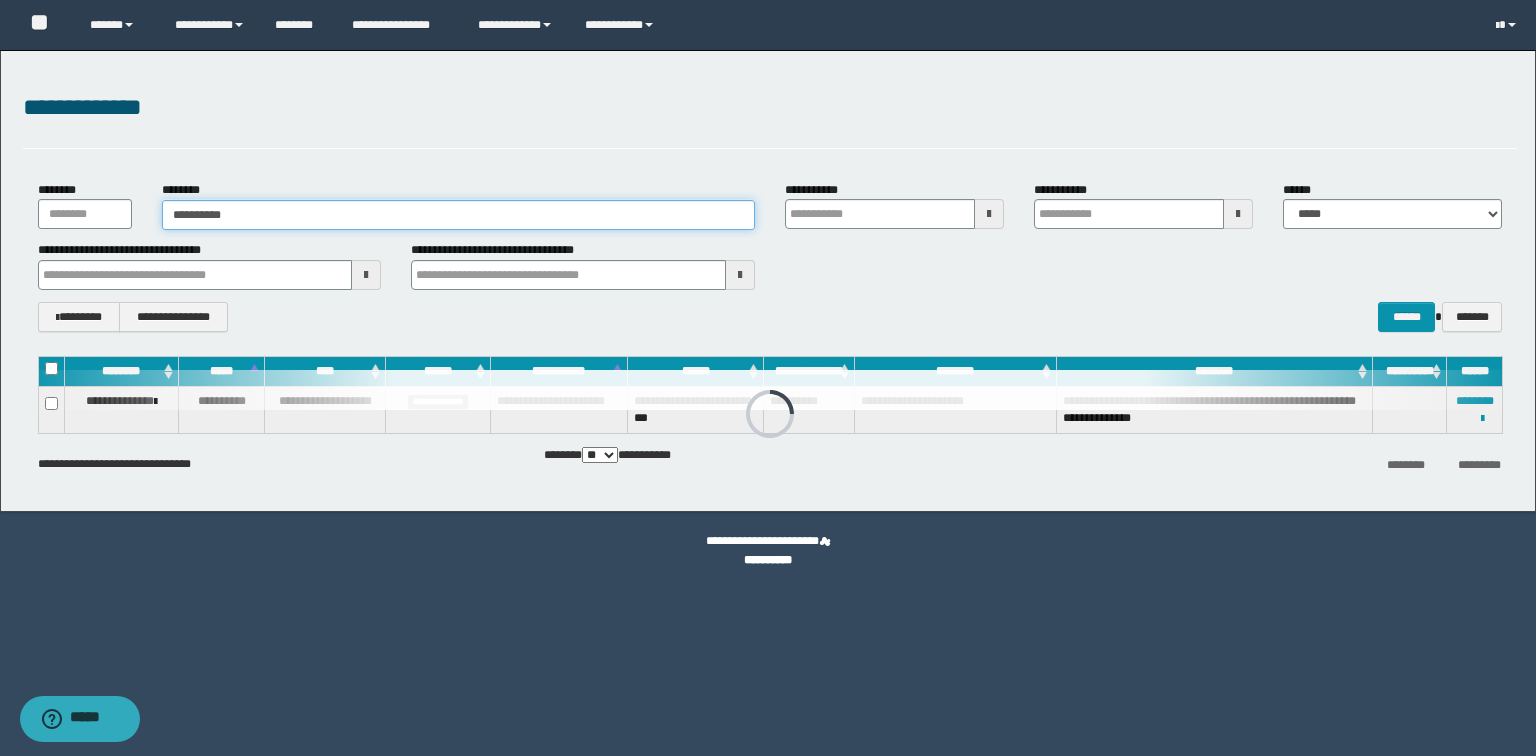 type on "**********" 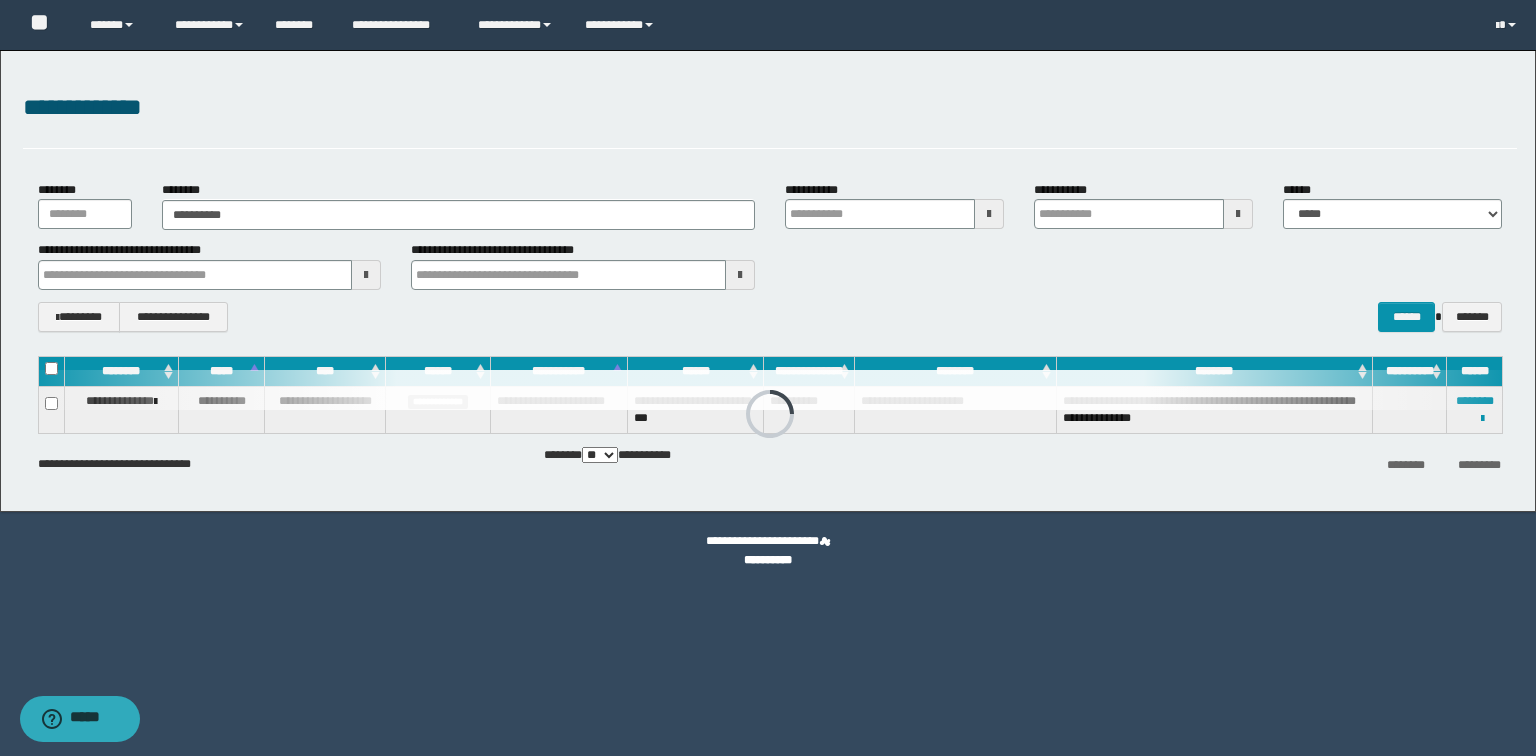 click on "**********" at bounding box center (210, 265) 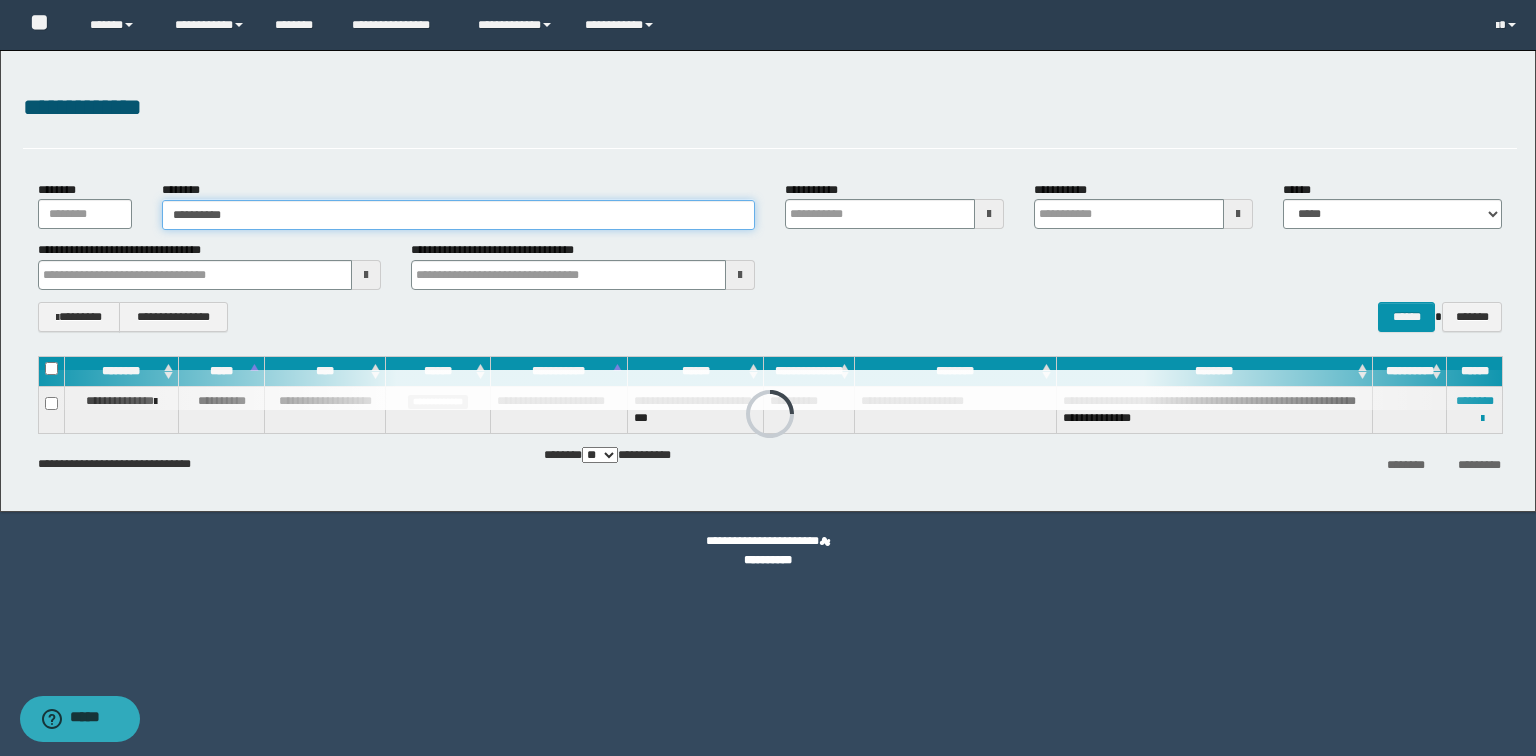 click on "**********" at bounding box center [458, 215] 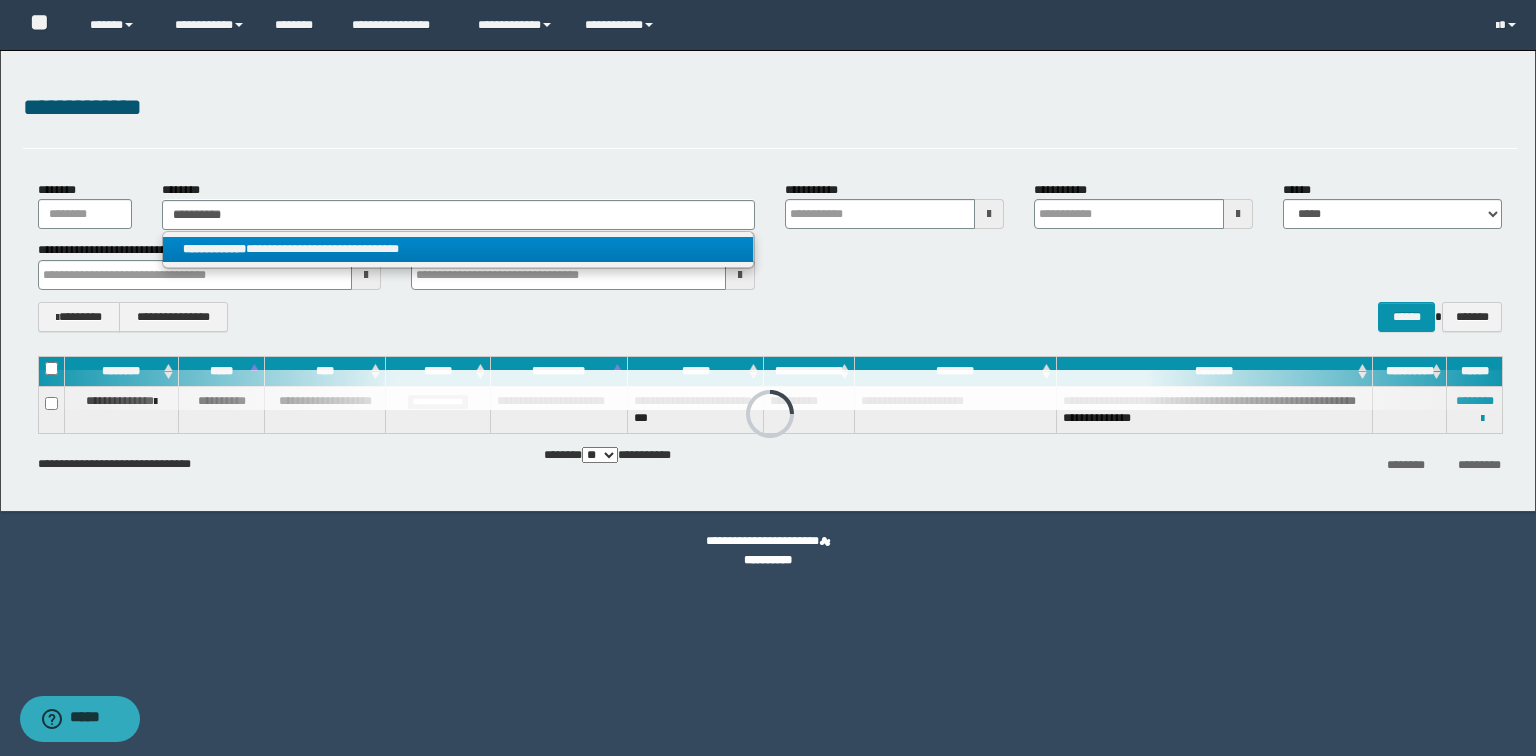 click on "**********" at bounding box center [458, 249] 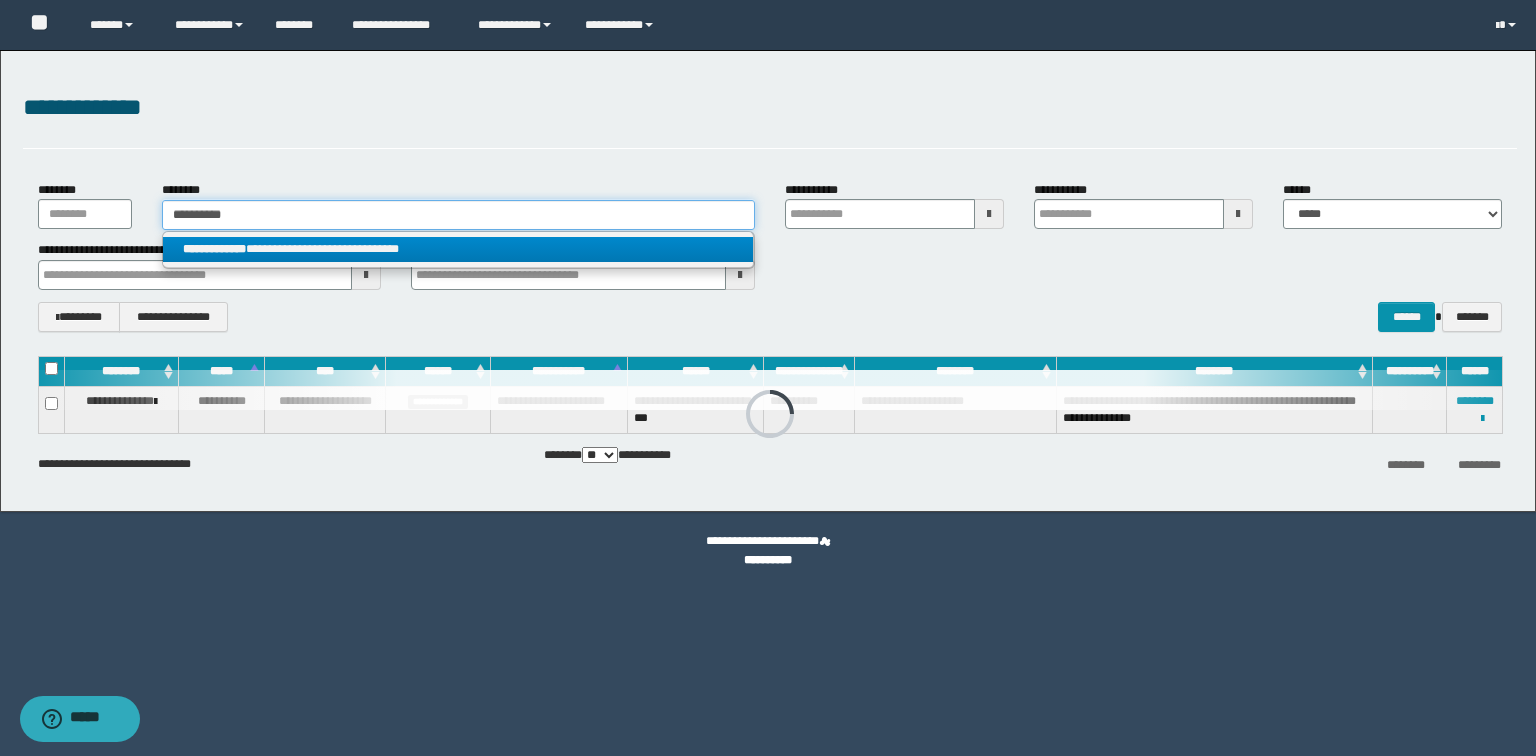 type 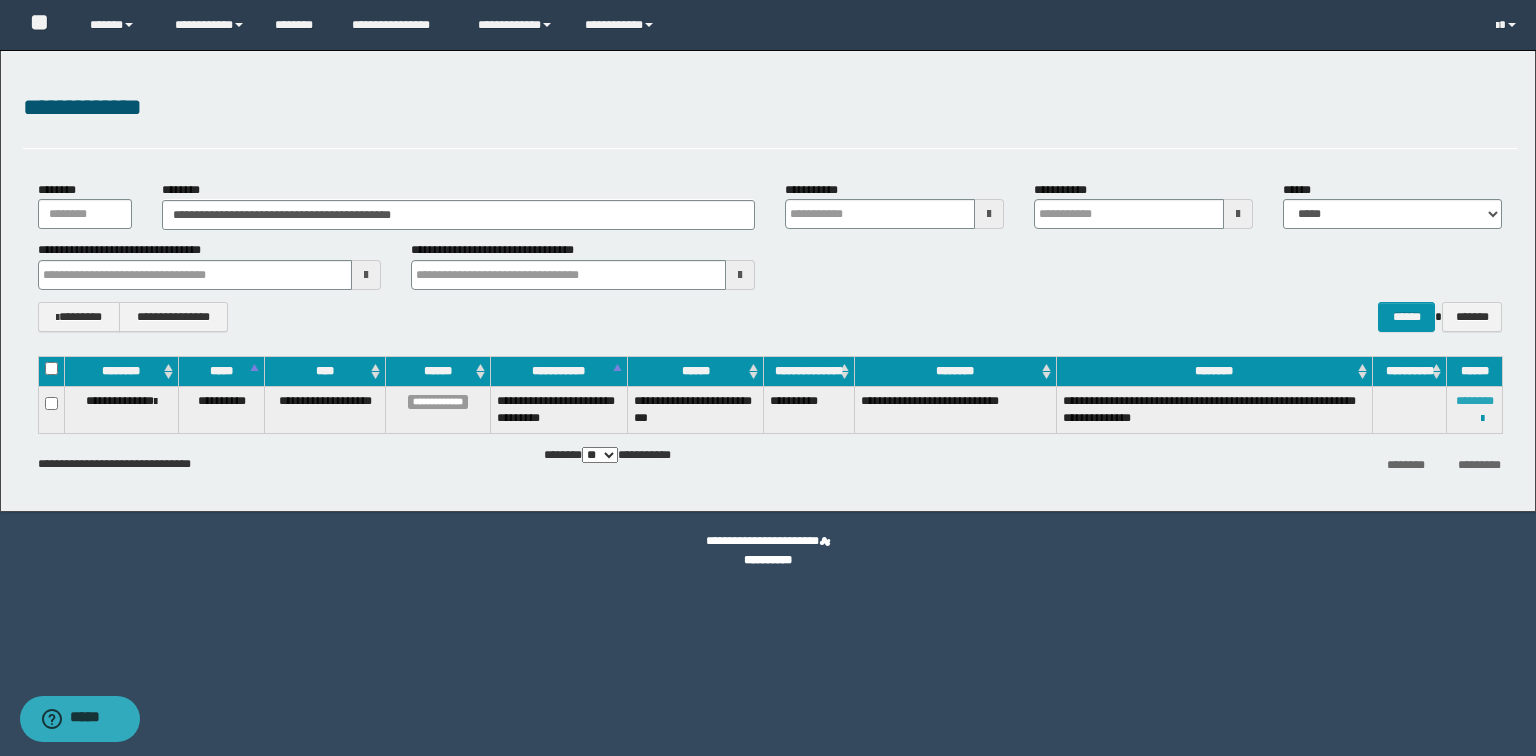 click on "********" at bounding box center [1475, 401] 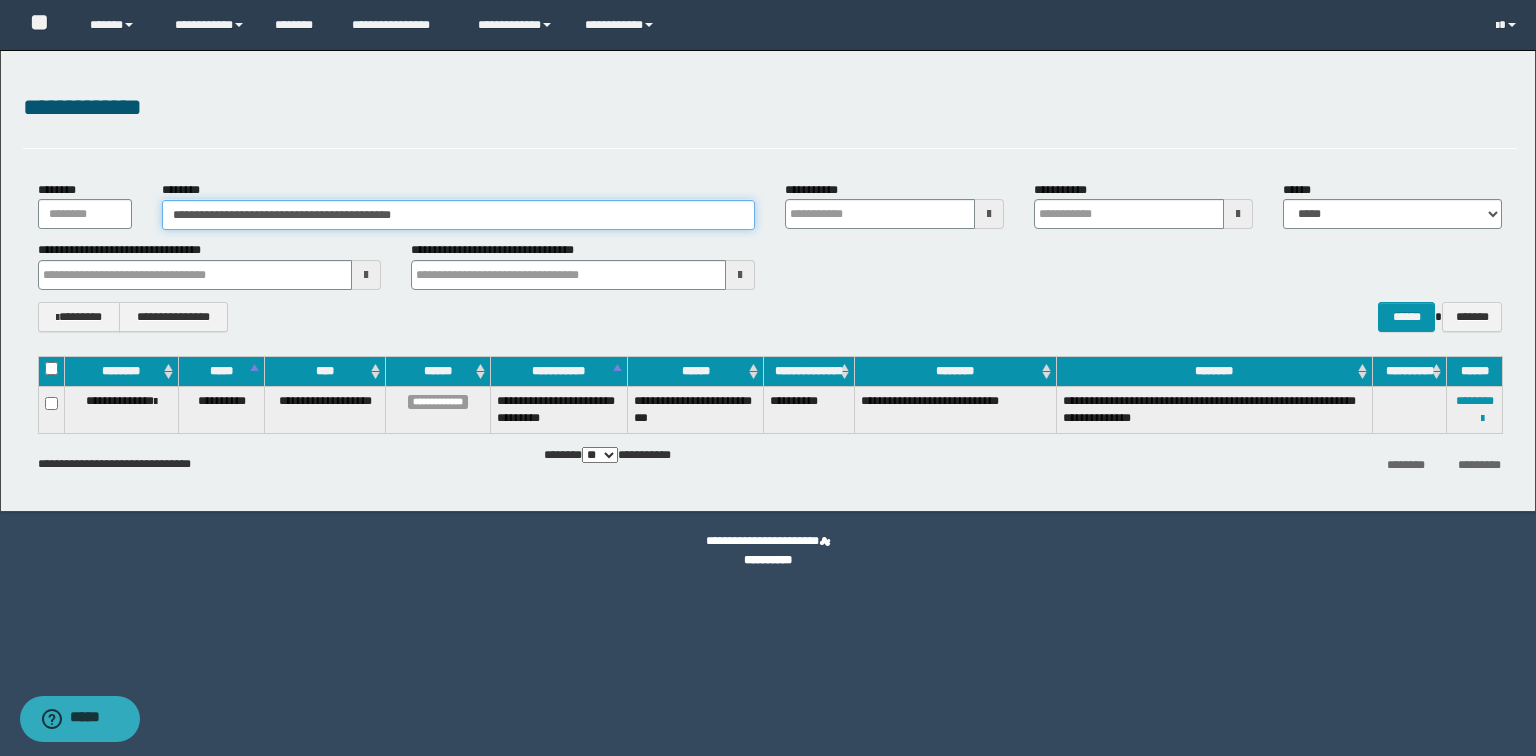 drag, startPoint x: 370, startPoint y: 205, endPoint x: 150, endPoint y: 205, distance: 220 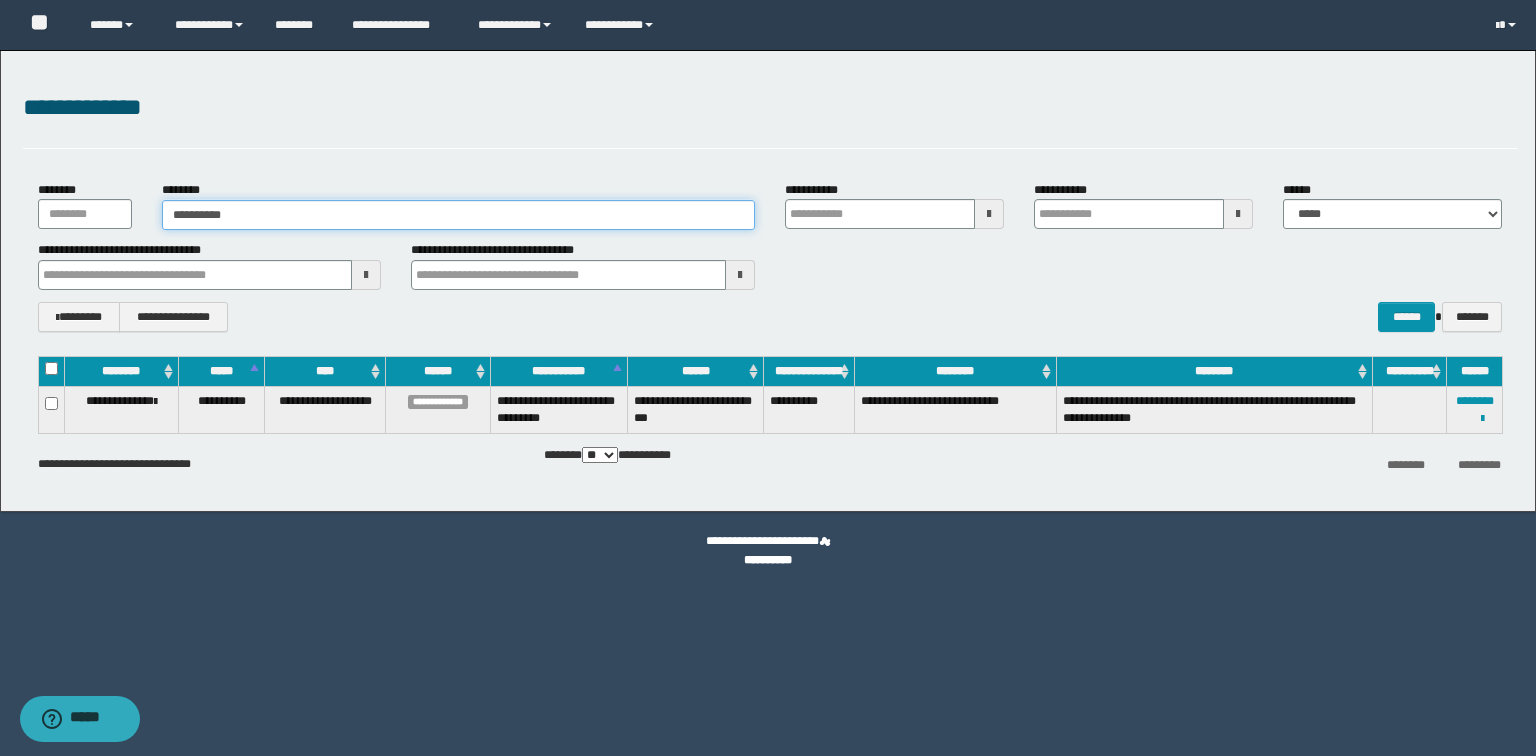 type on "**********" 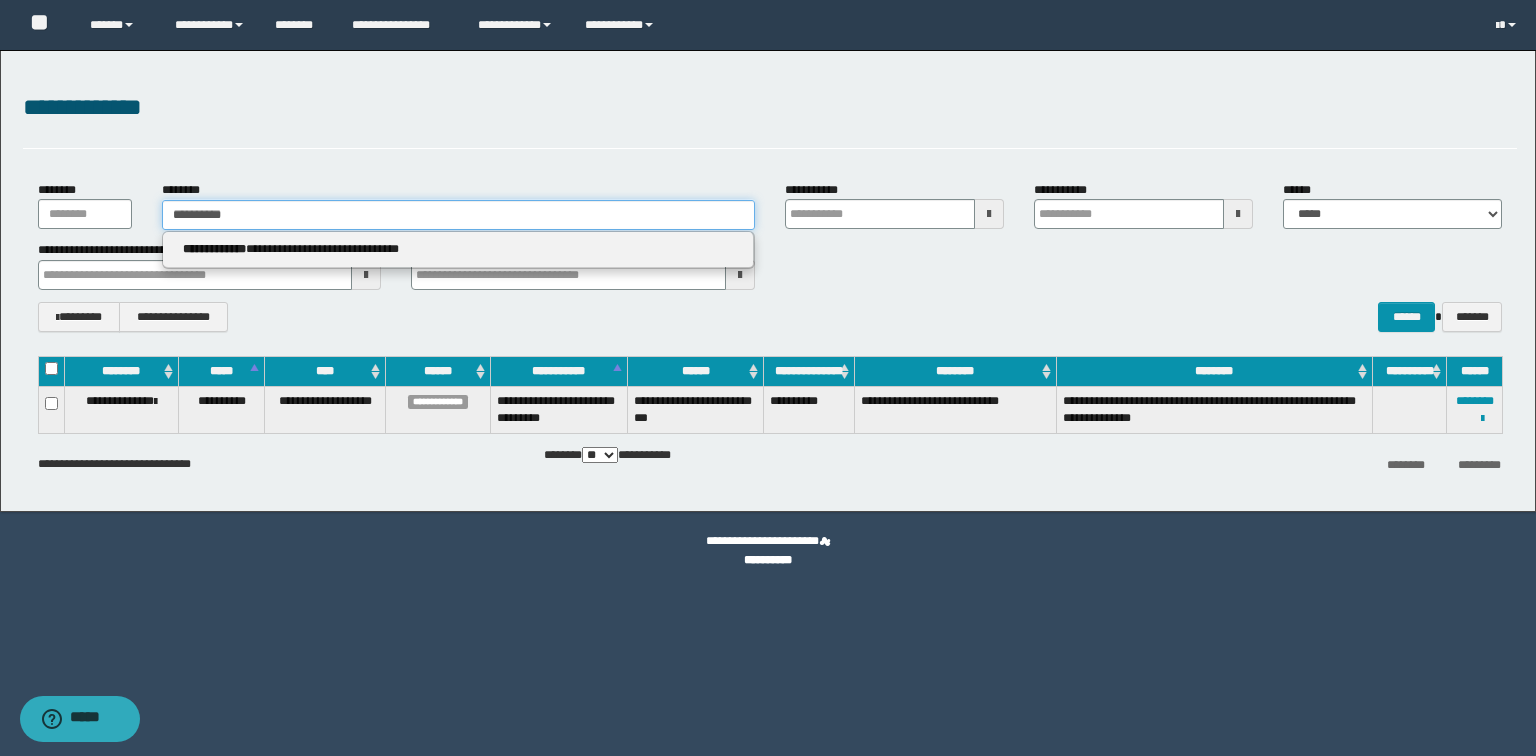 type on "**********" 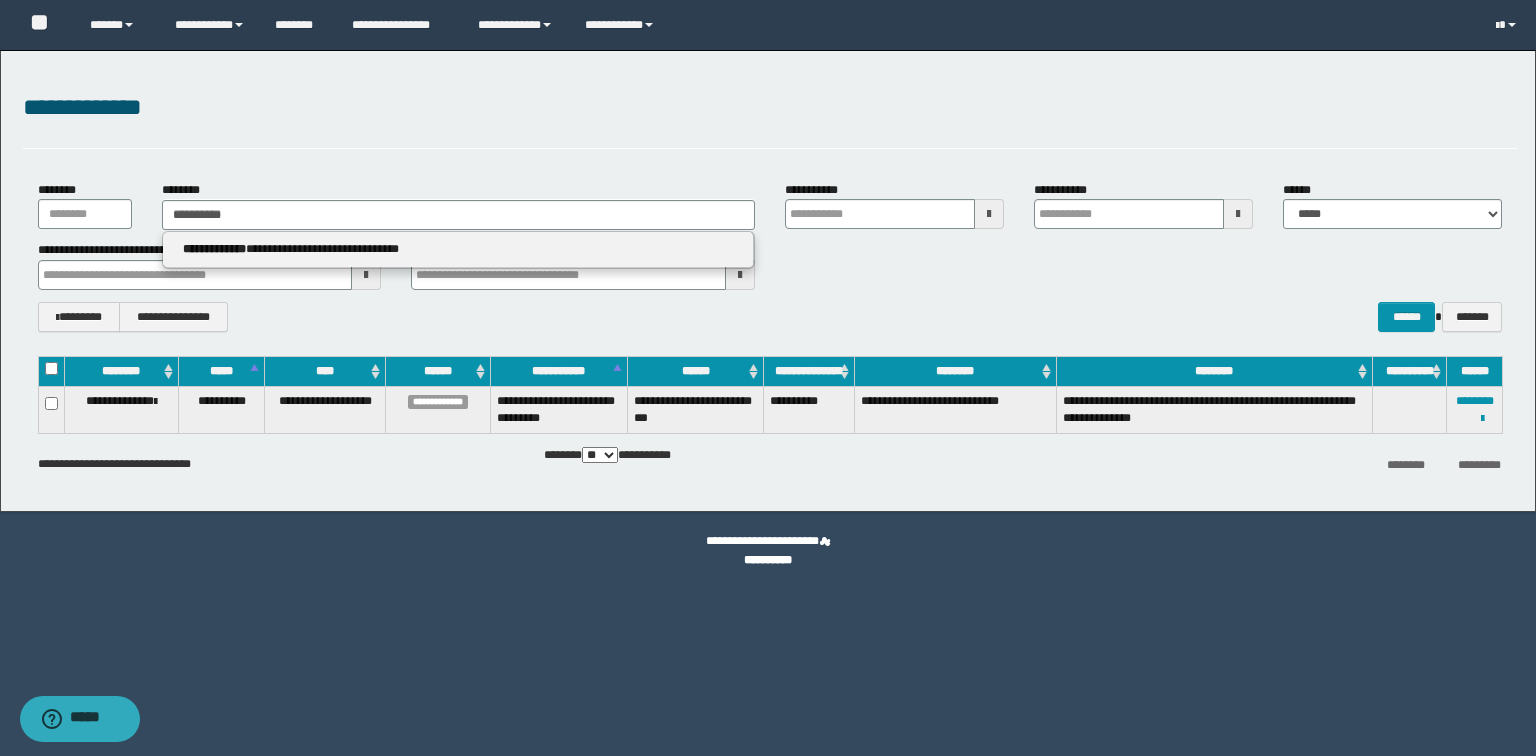 click on "**********" at bounding box center [458, 250] 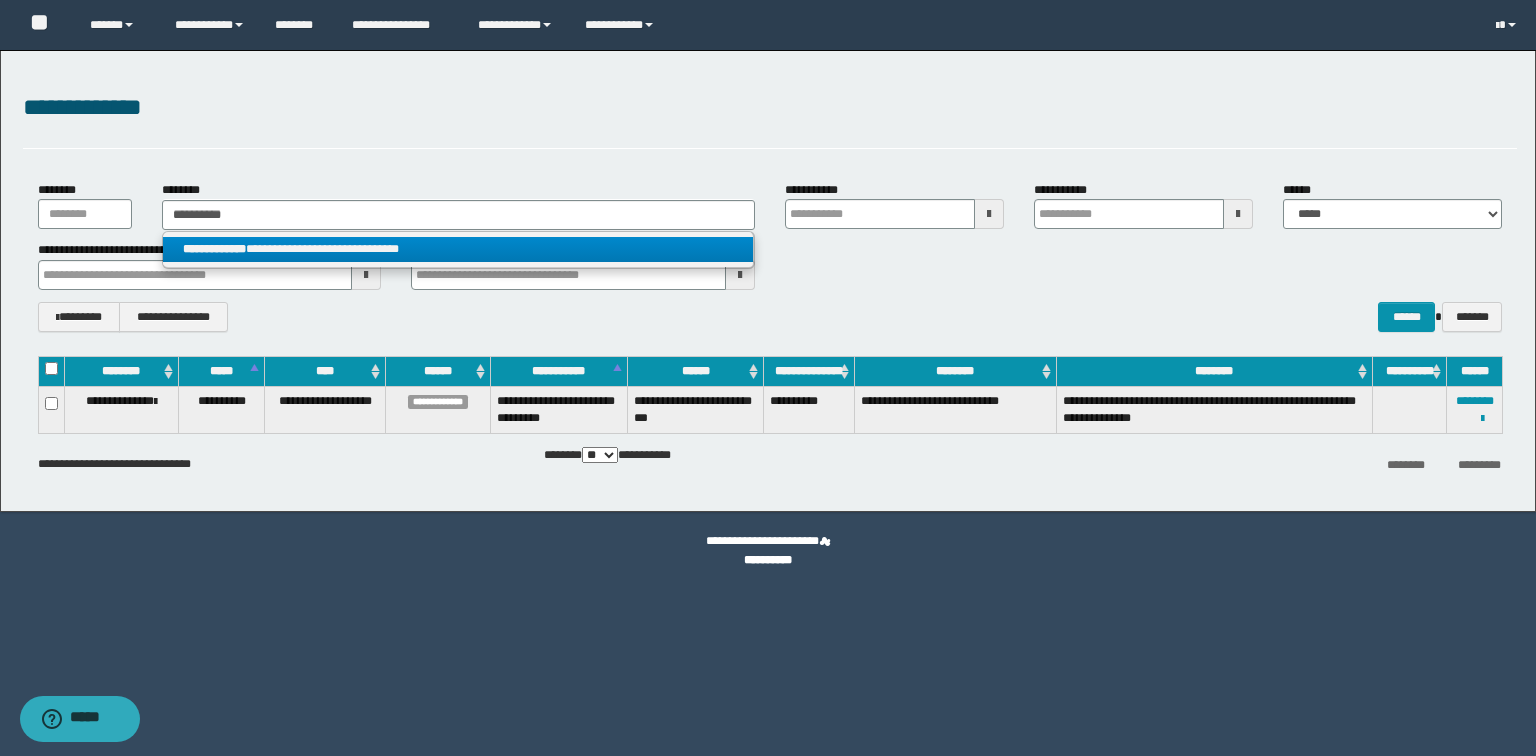 click on "**********" at bounding box center (458, 249) 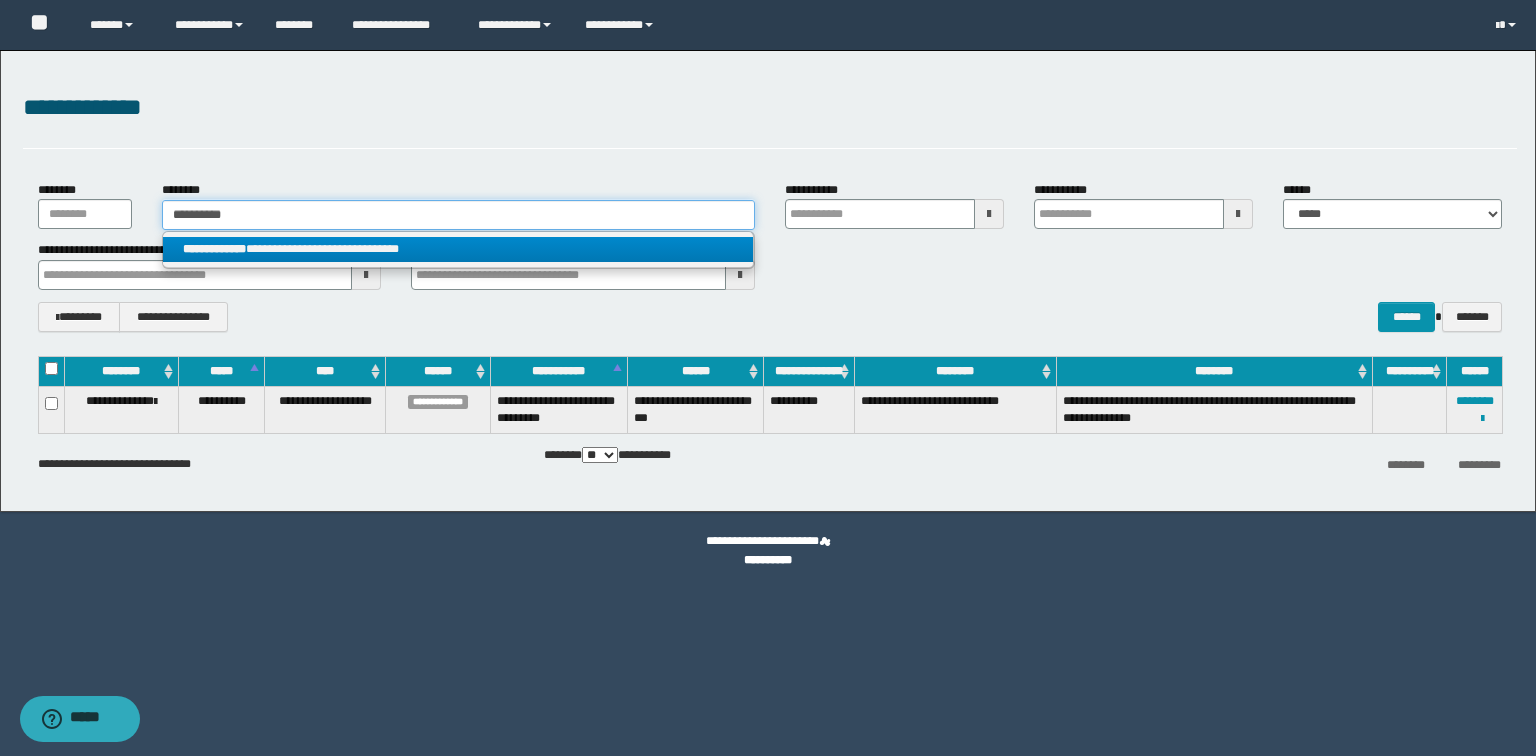 type 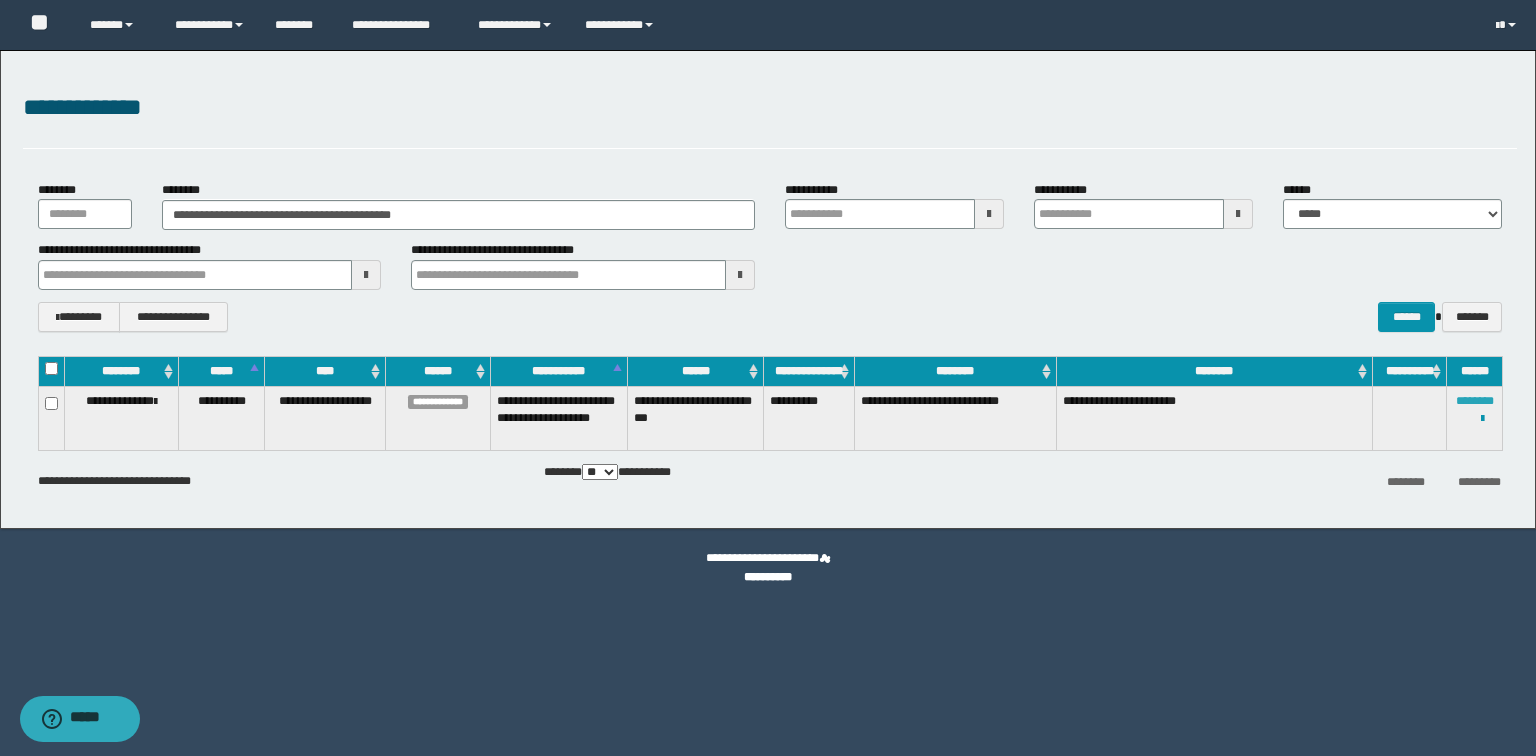click on "********" at bounding box center [1475, 401] 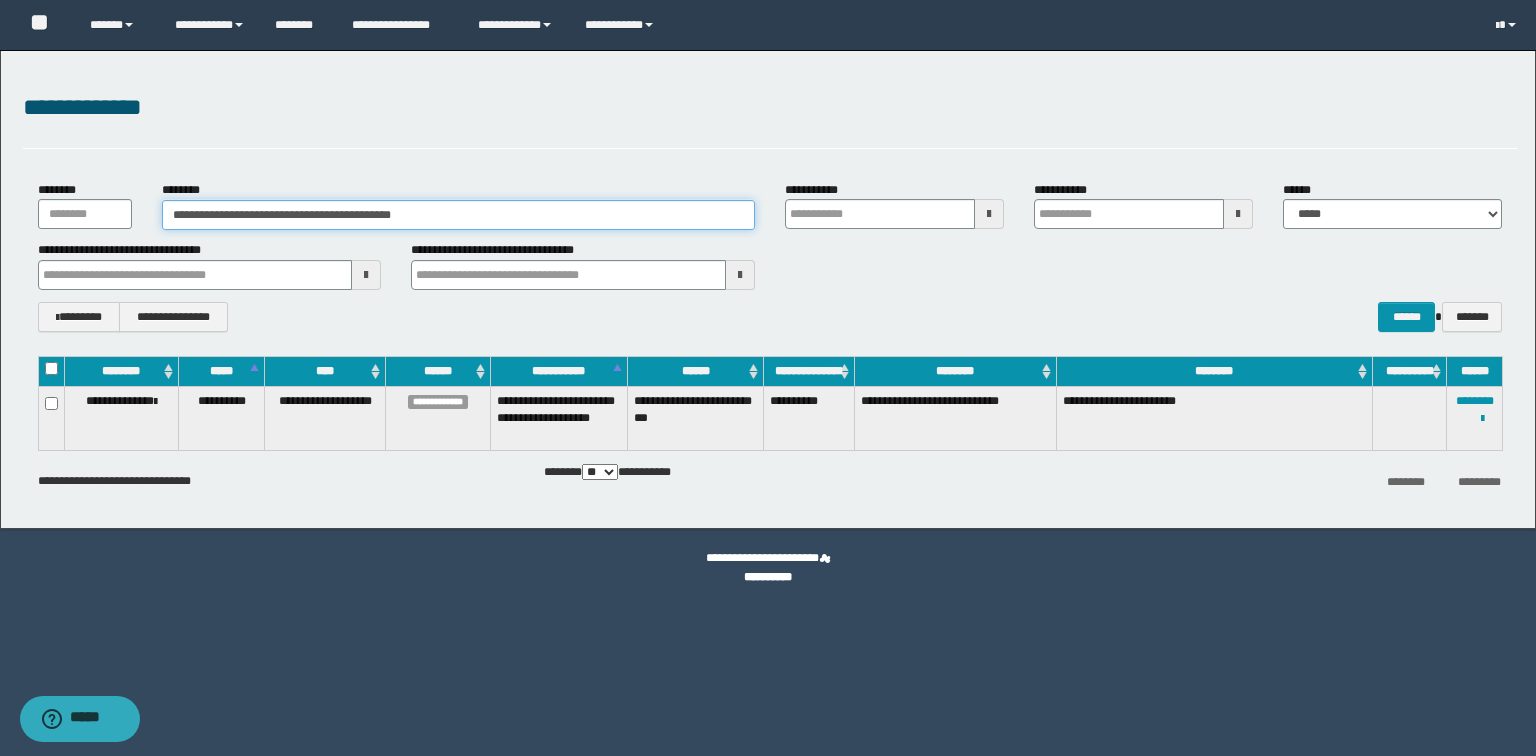 drag, startPoint x: 471, startPoint y: 211, endPoint x: 129, endPoint y: 195, distance: 342.37405 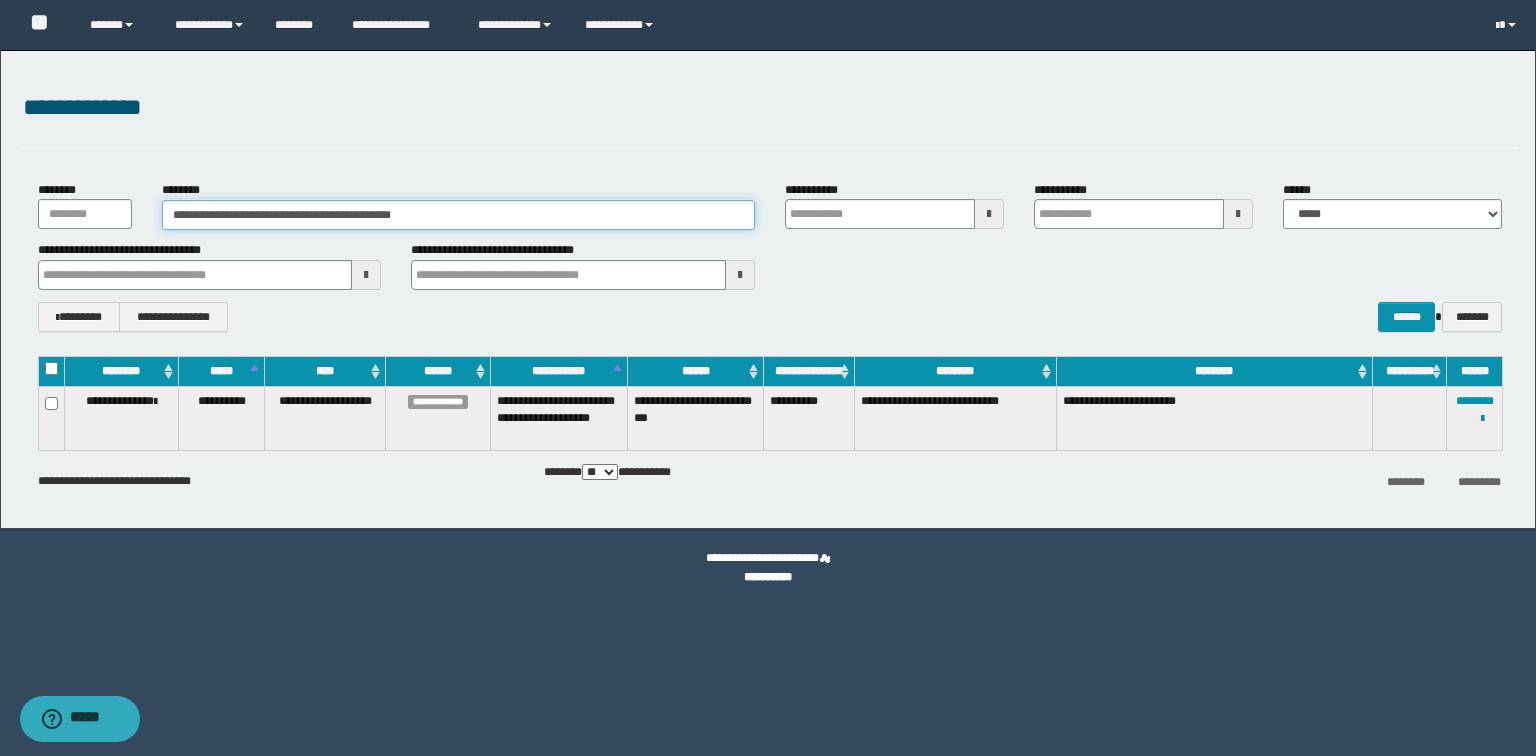 paste 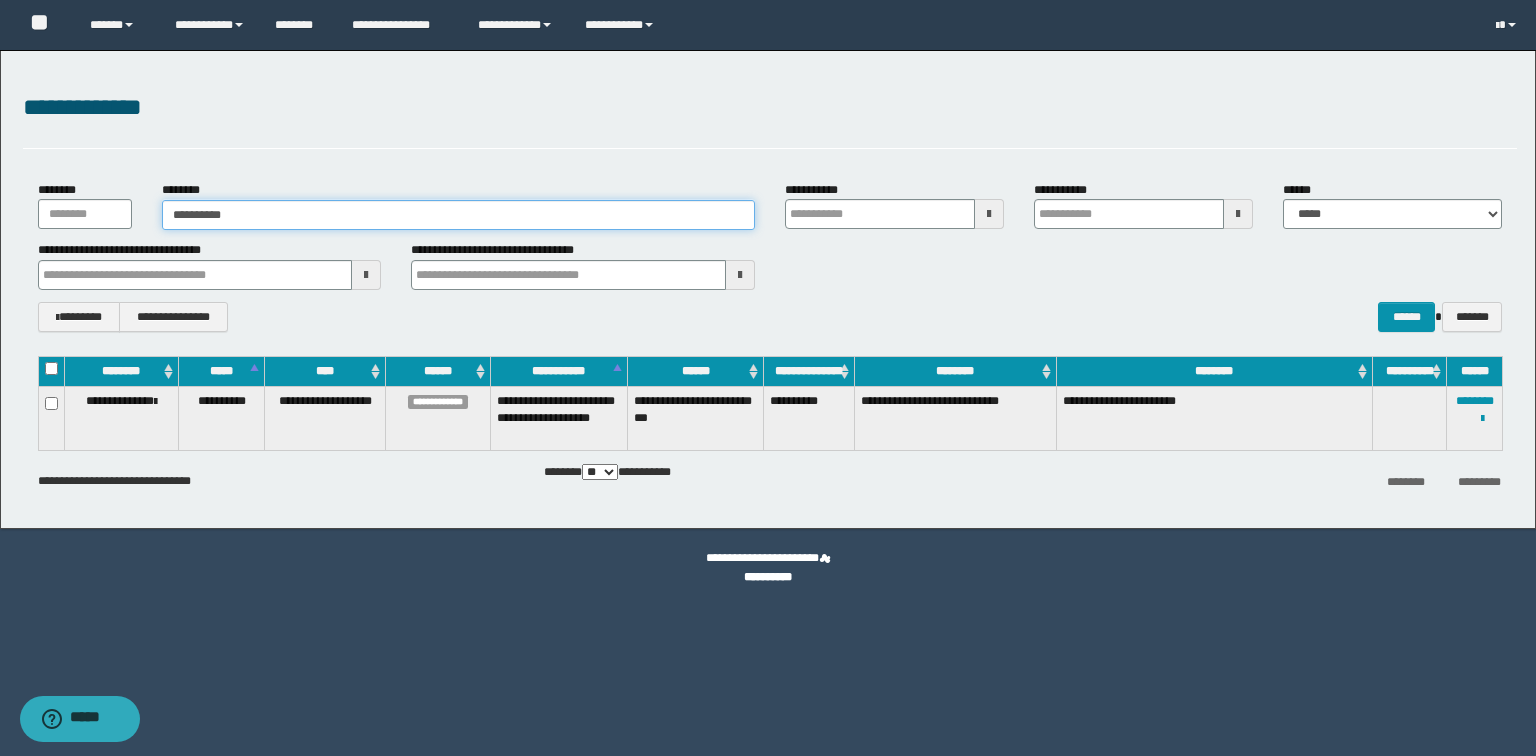 type on "**********" 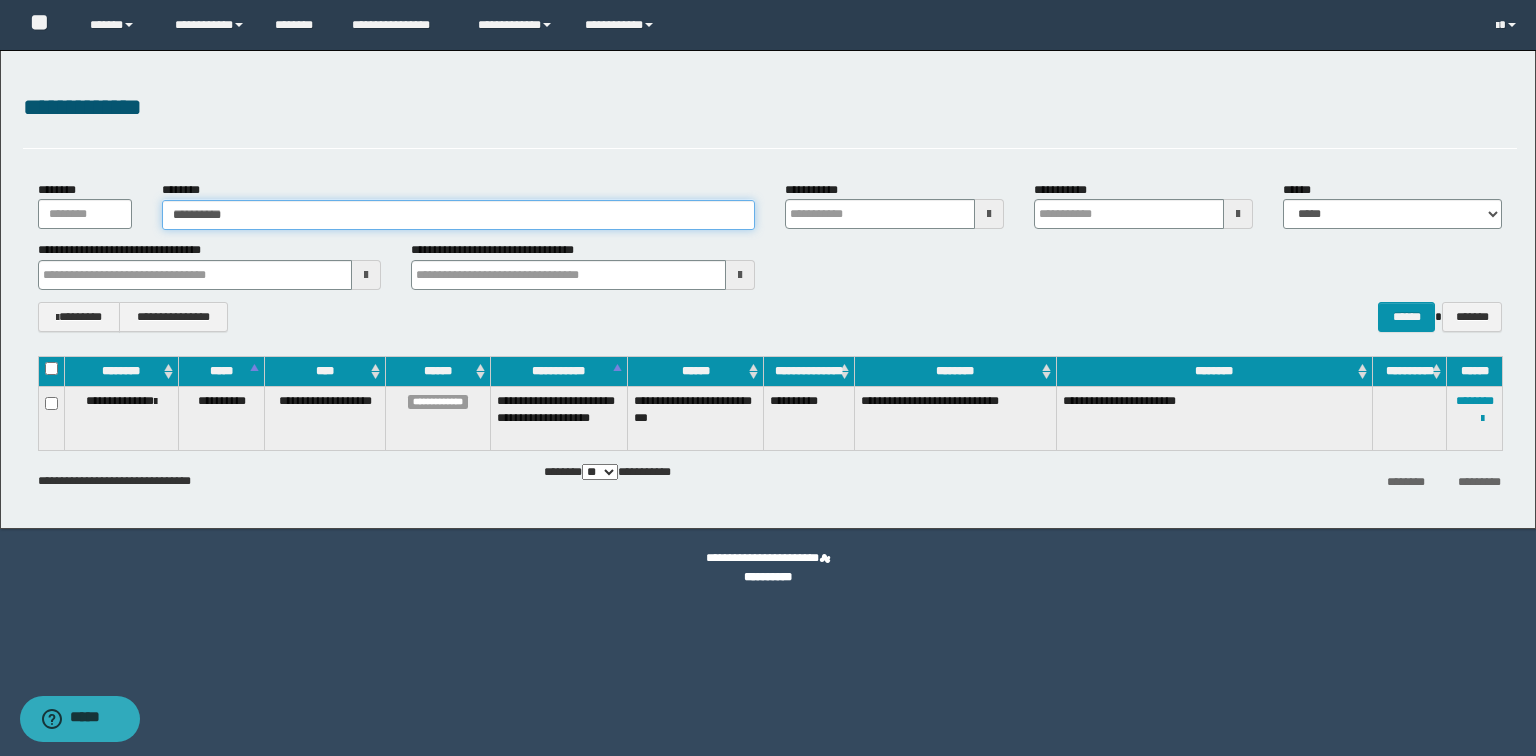 type on "**********" 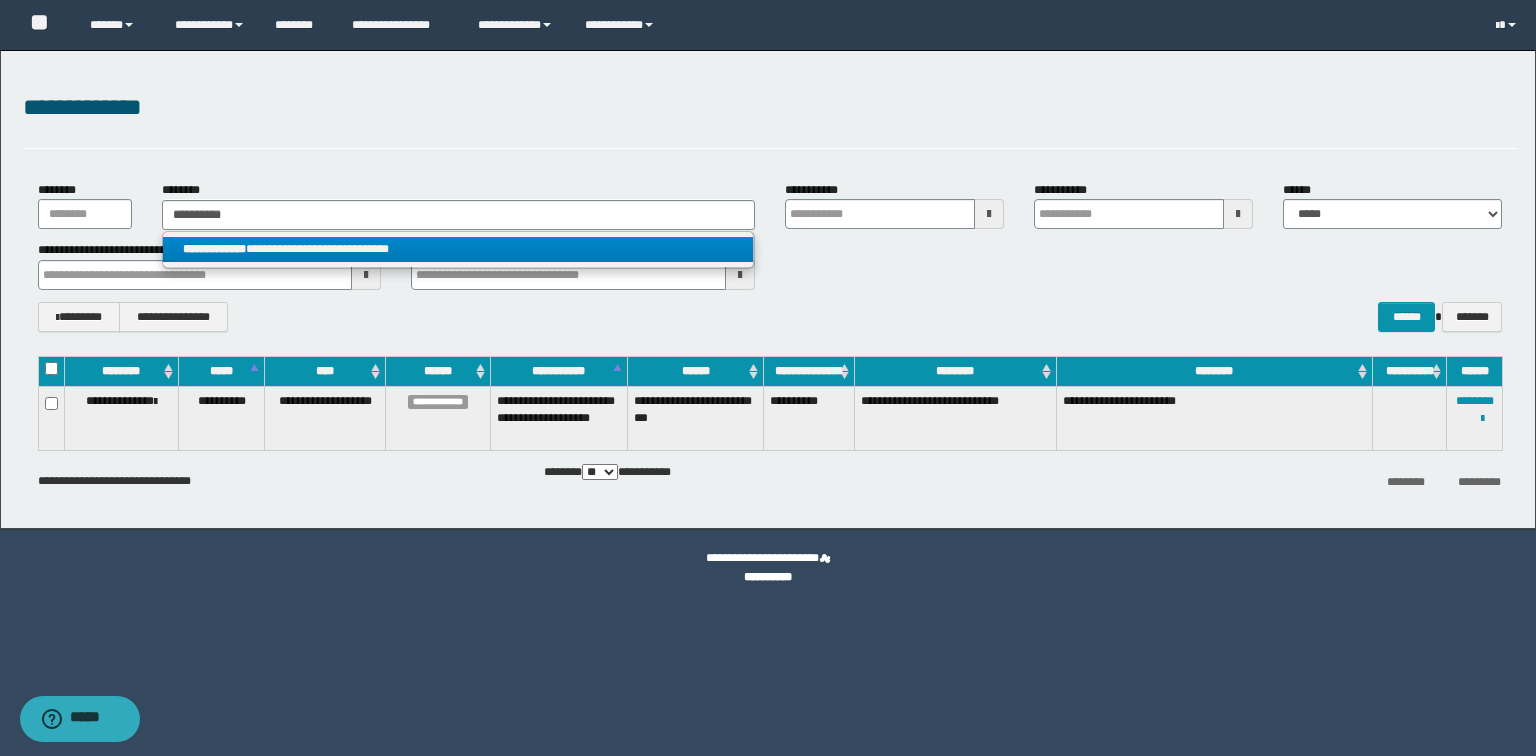 click on "**********" at bounding box center (458, 249) 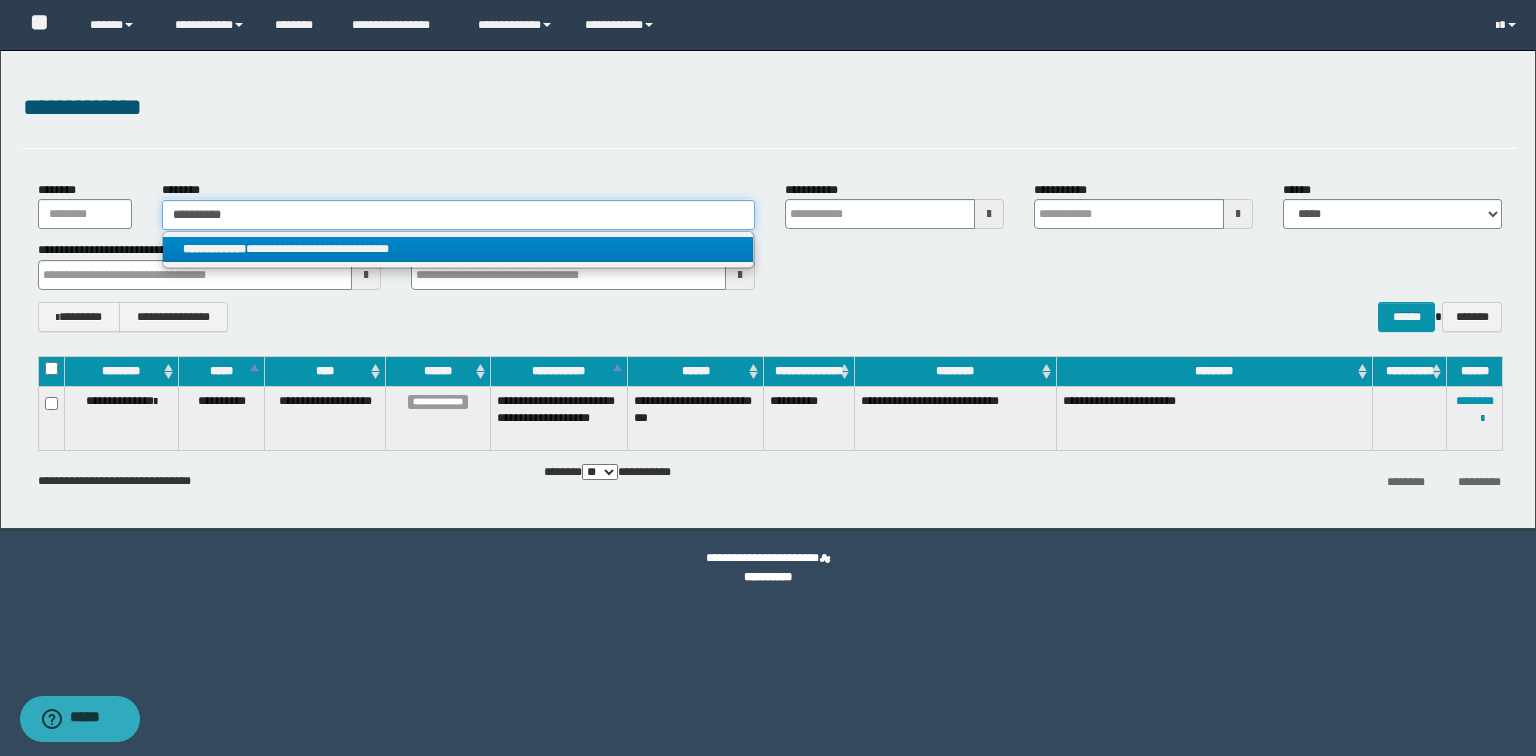 type 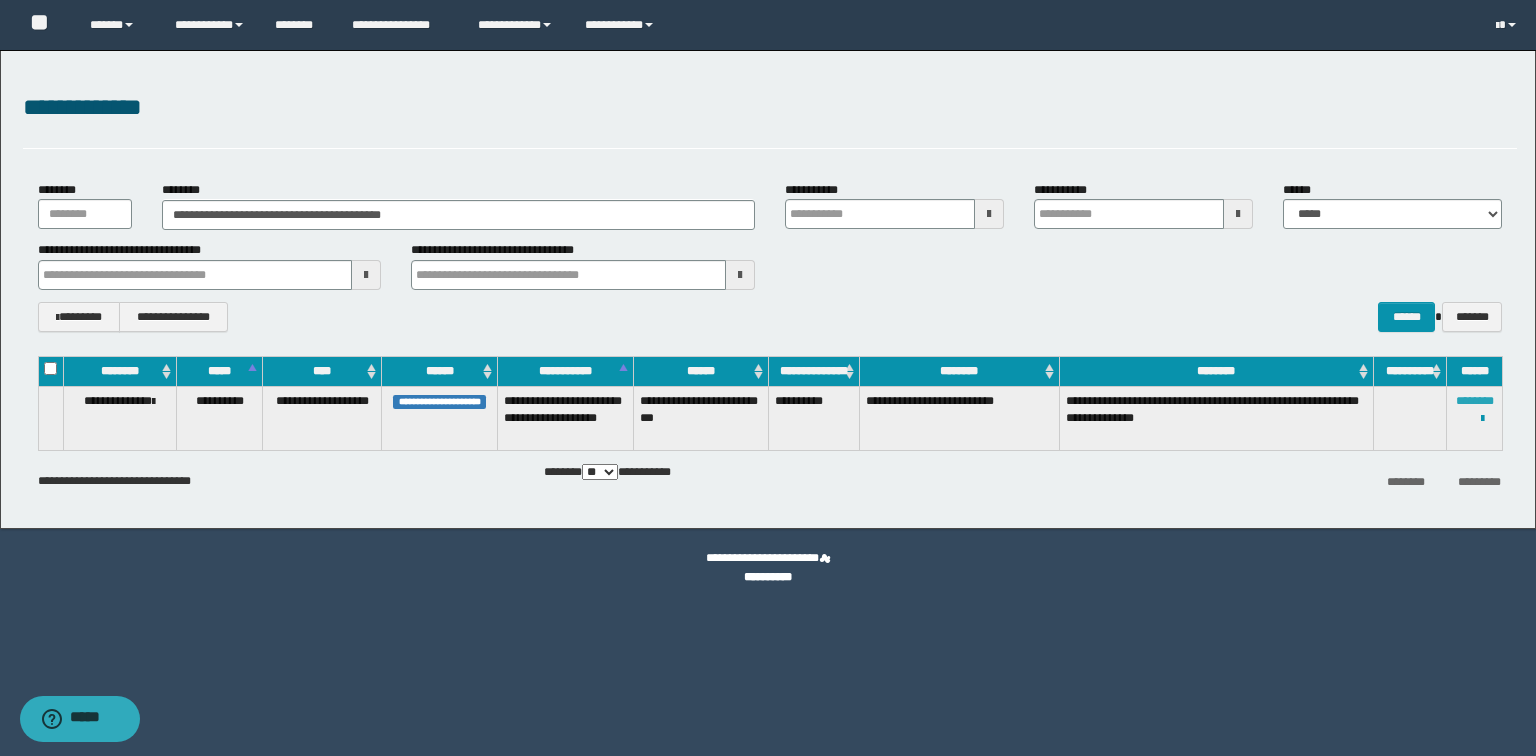 click on "********" at bounding box center [1475, 401] 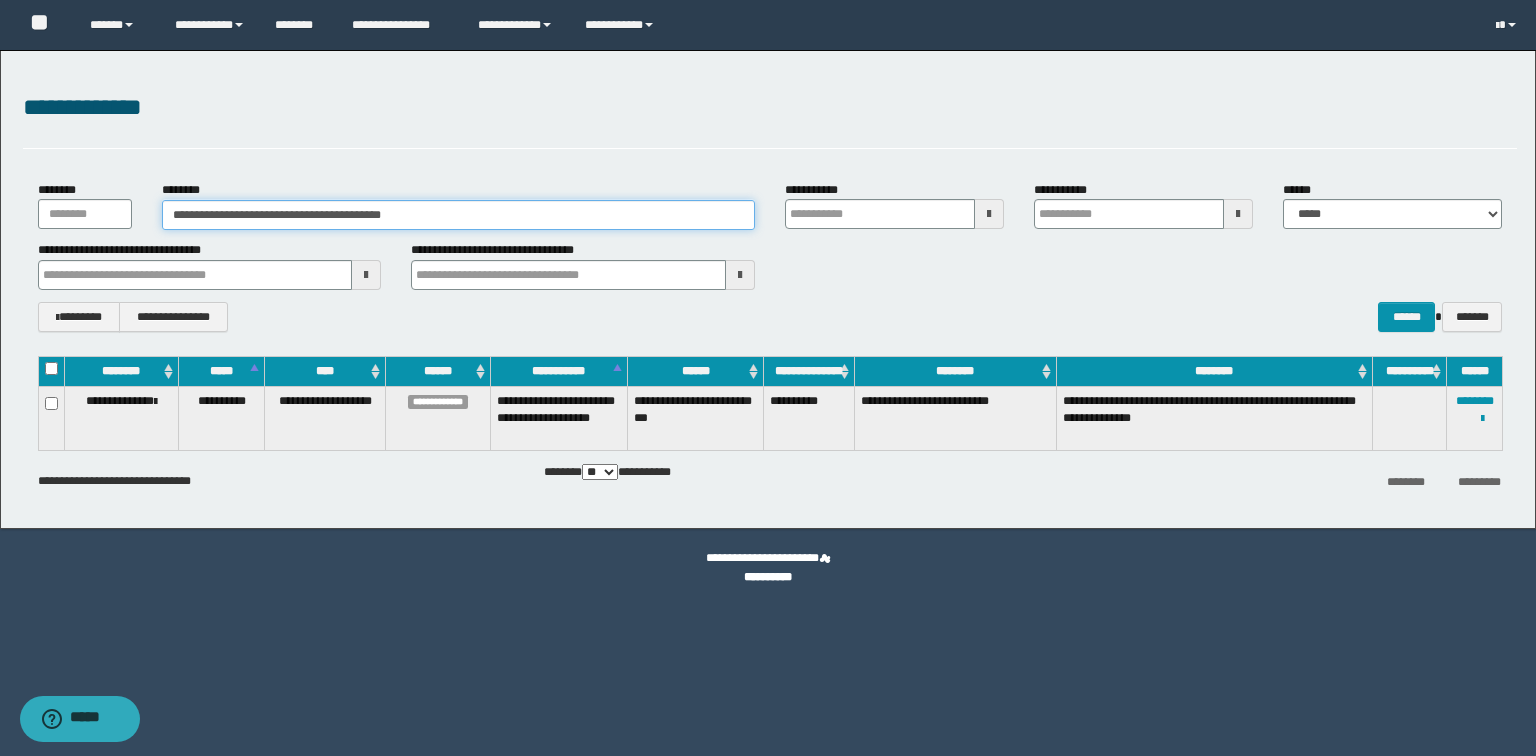 drag, startPoint x: 466, startPoint y: 207, endPoint x: 45, endPoint y: 224, distance: 421.34308 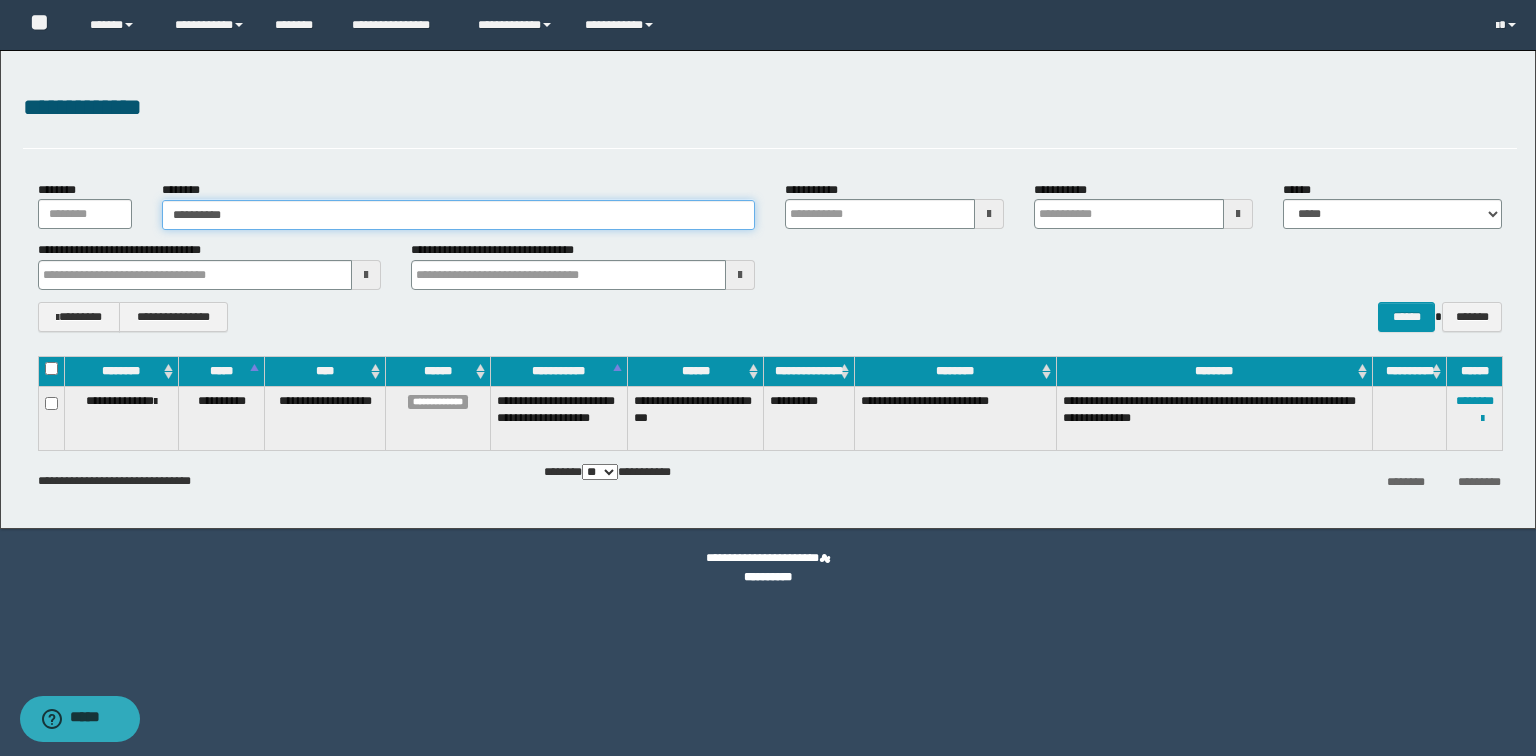 type on "**********" 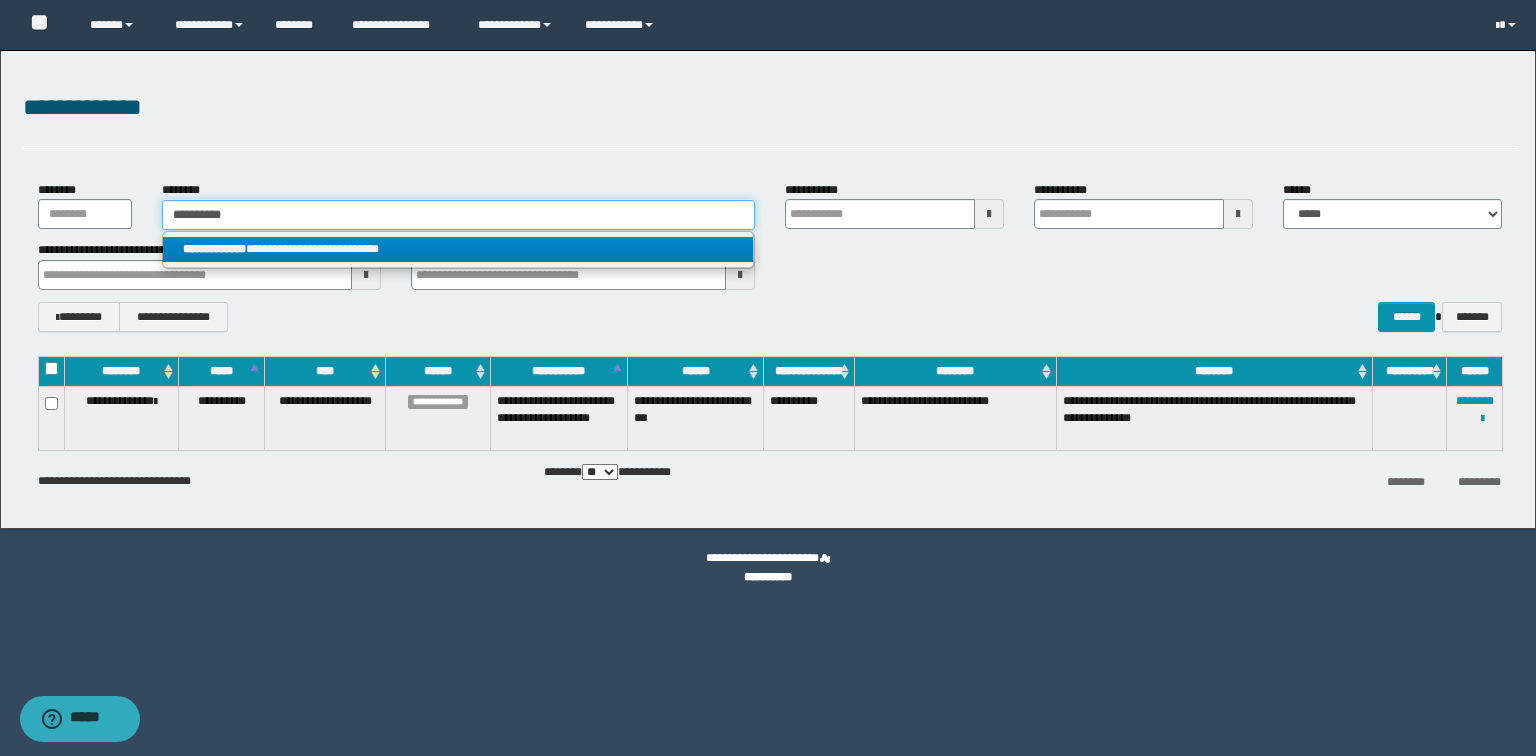 type on "**********" 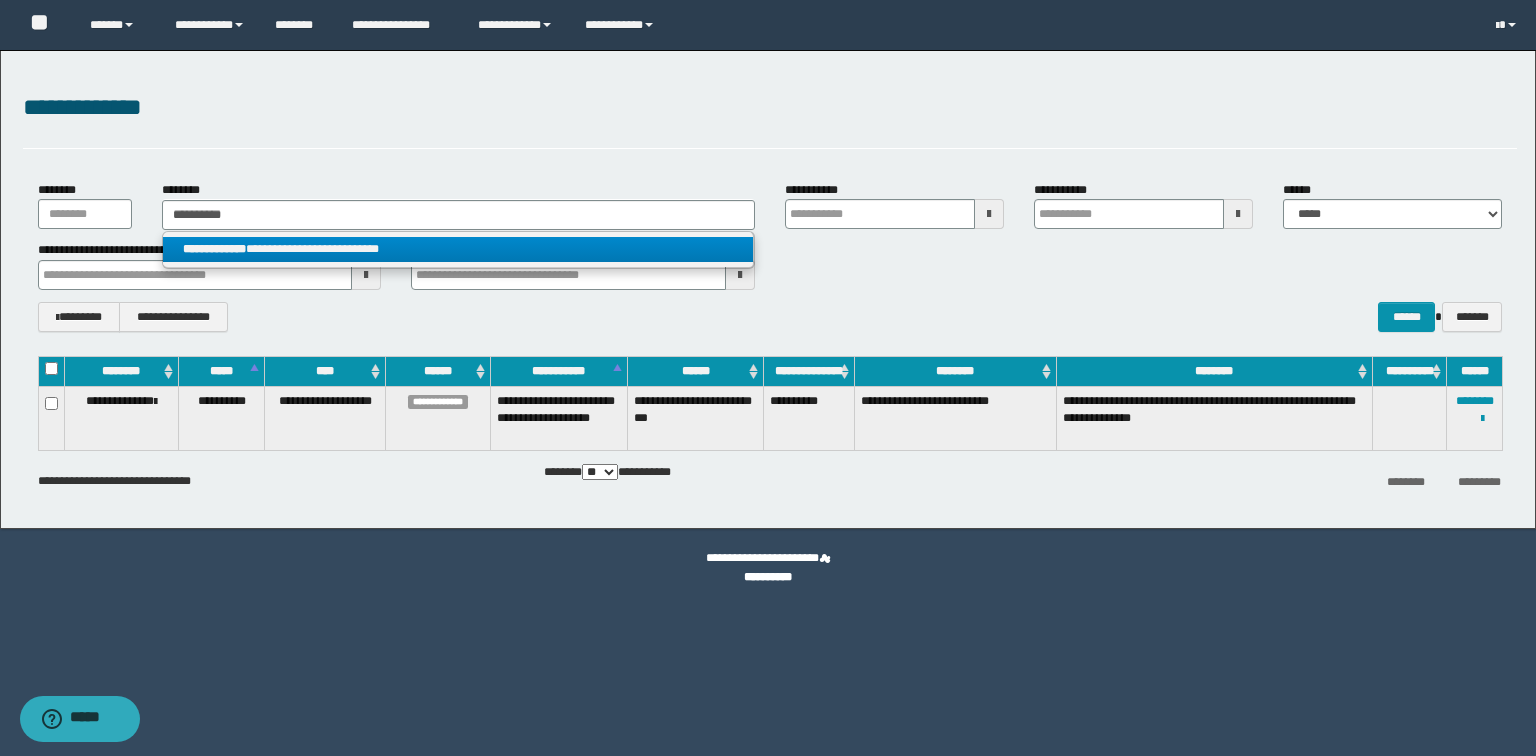 click on "**********" at bounding box center [458, 249] 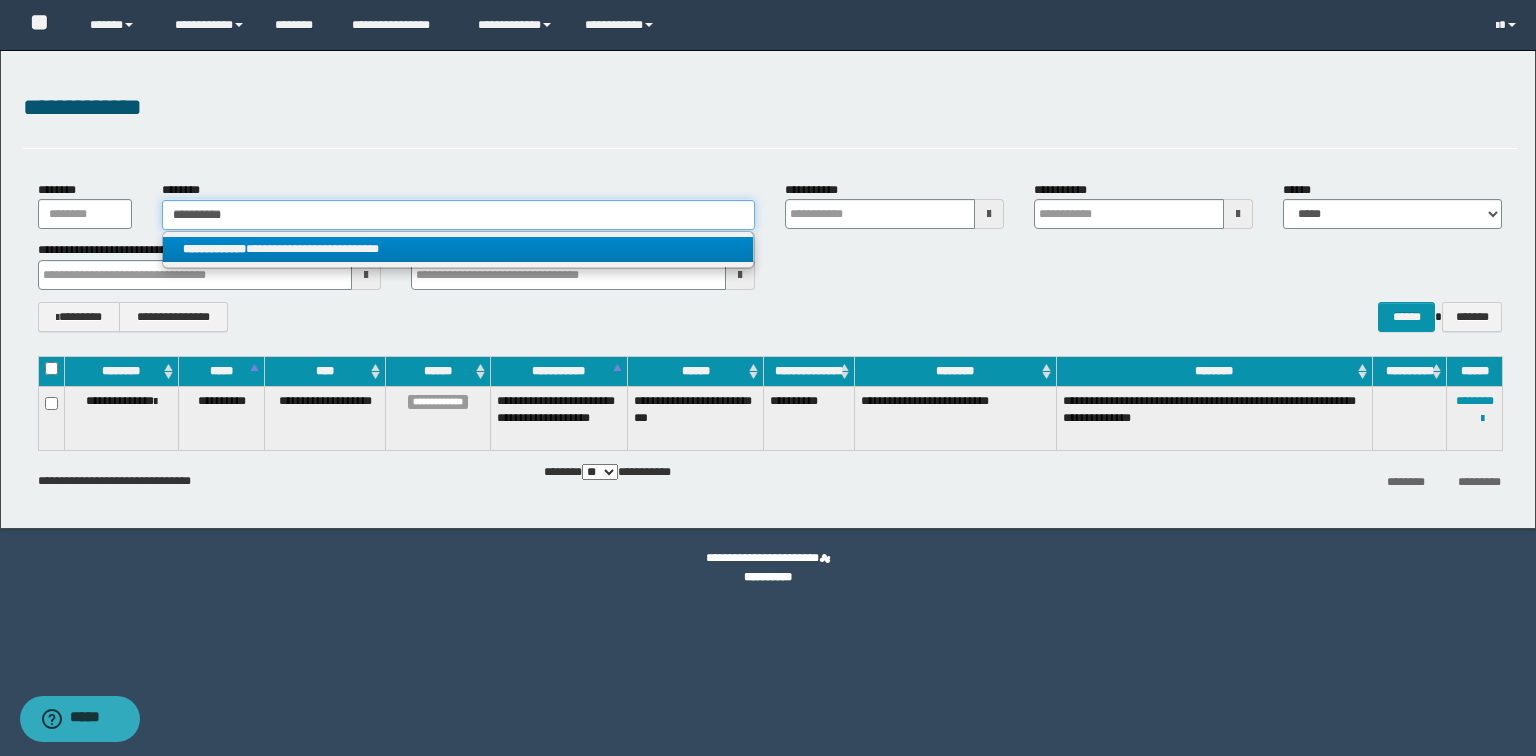 type 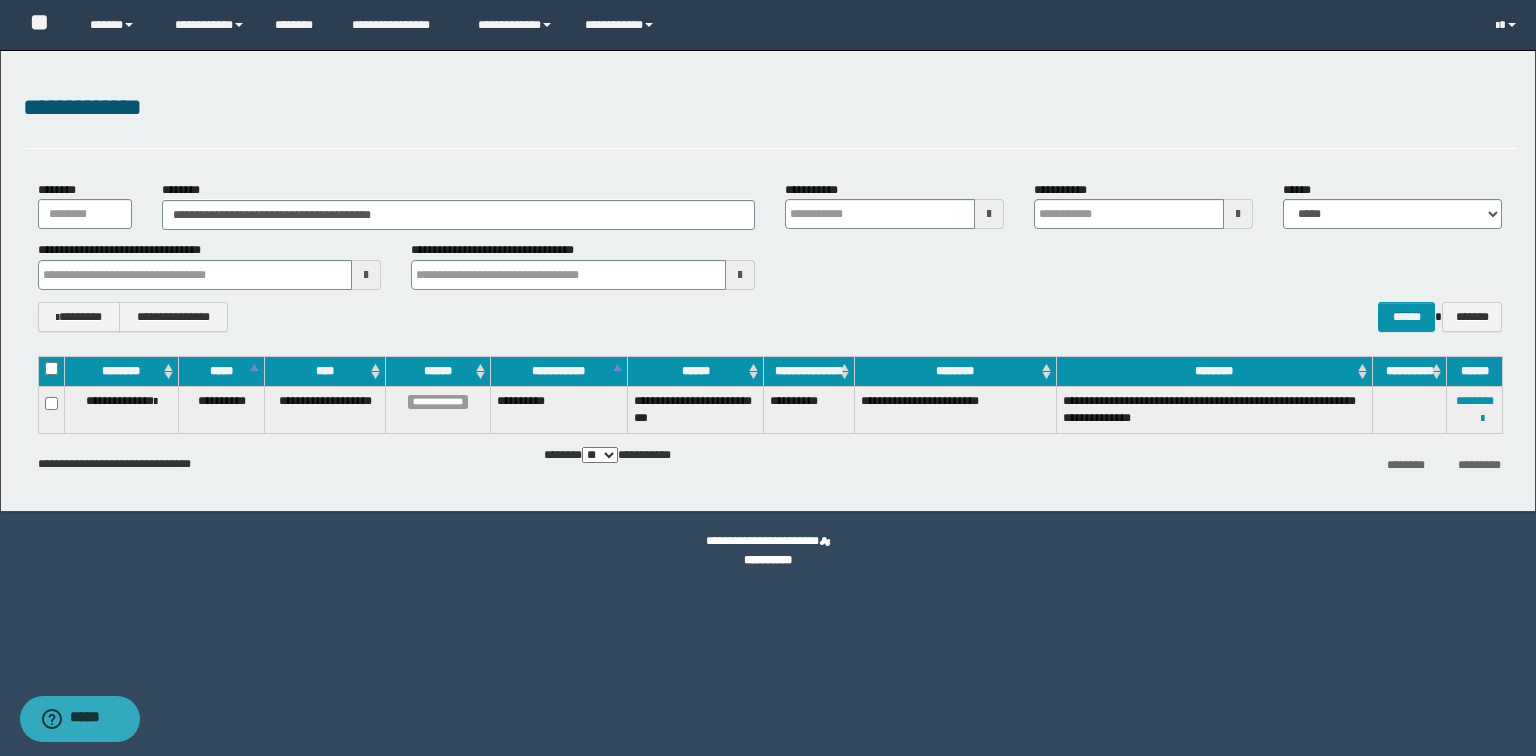 click on "**********" at bounding box center [1475, 409] 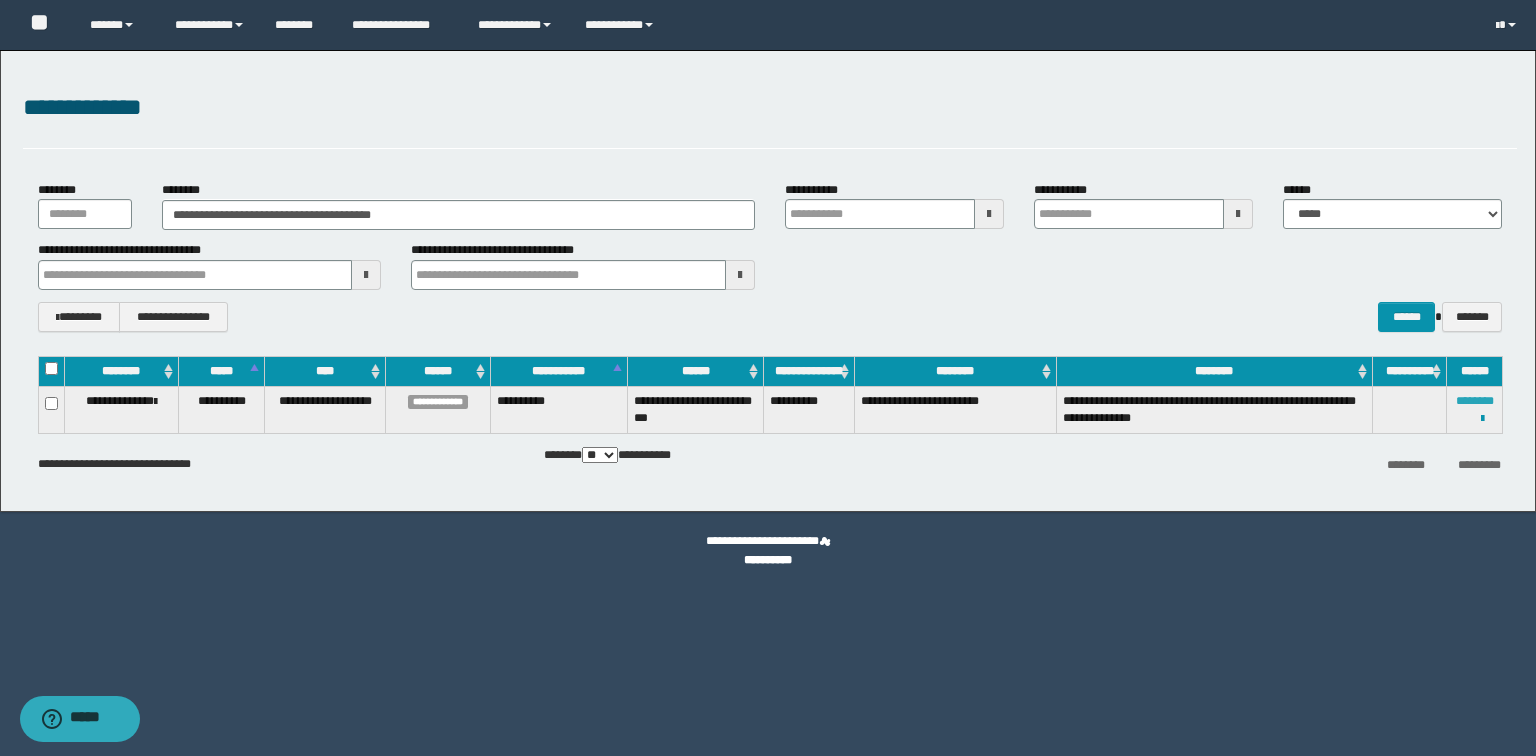 click on "********" at bounding box center (1475, 401) 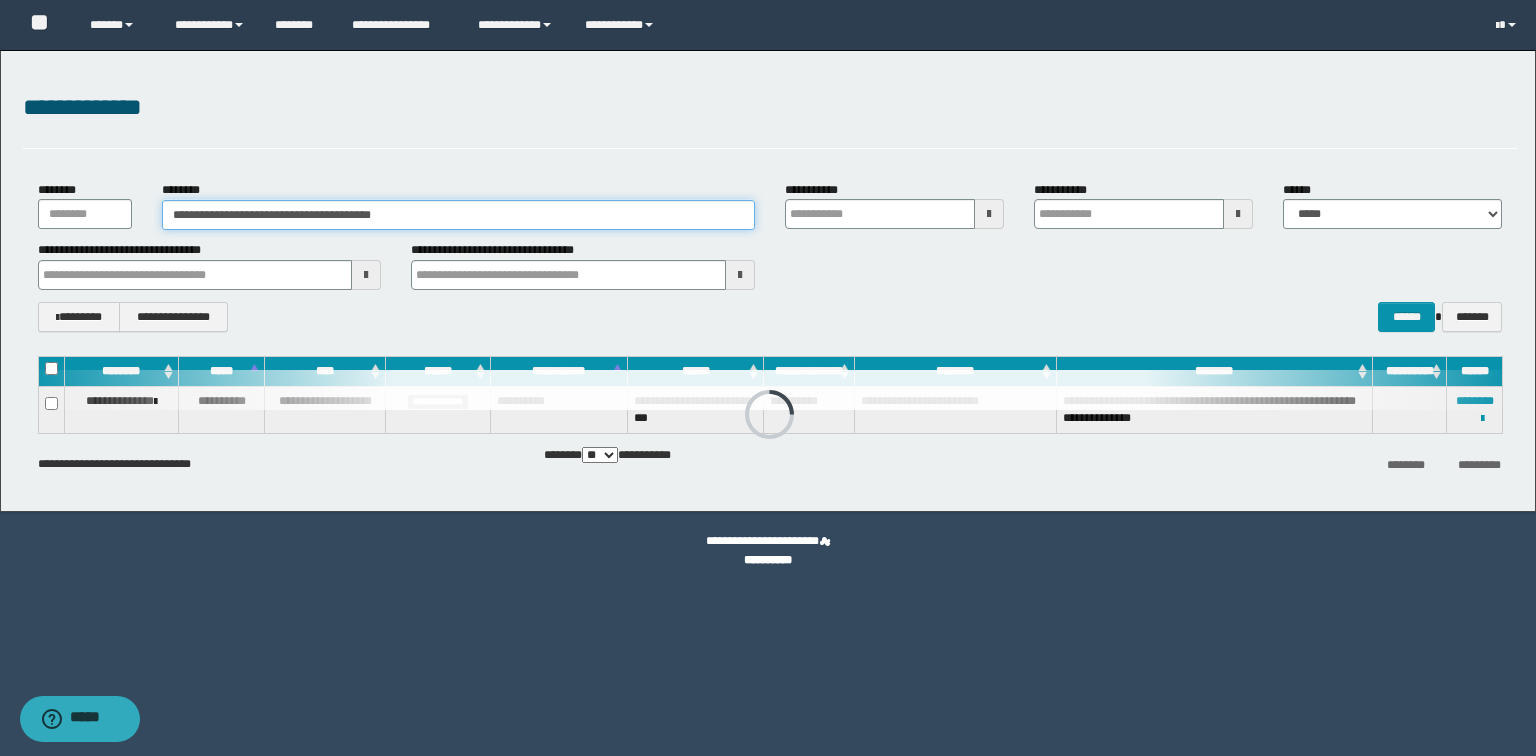 drag, startPoint x: 420, startPoint y: 213, endPoint x: 0, endPoint y: 163, distance: 422.96573 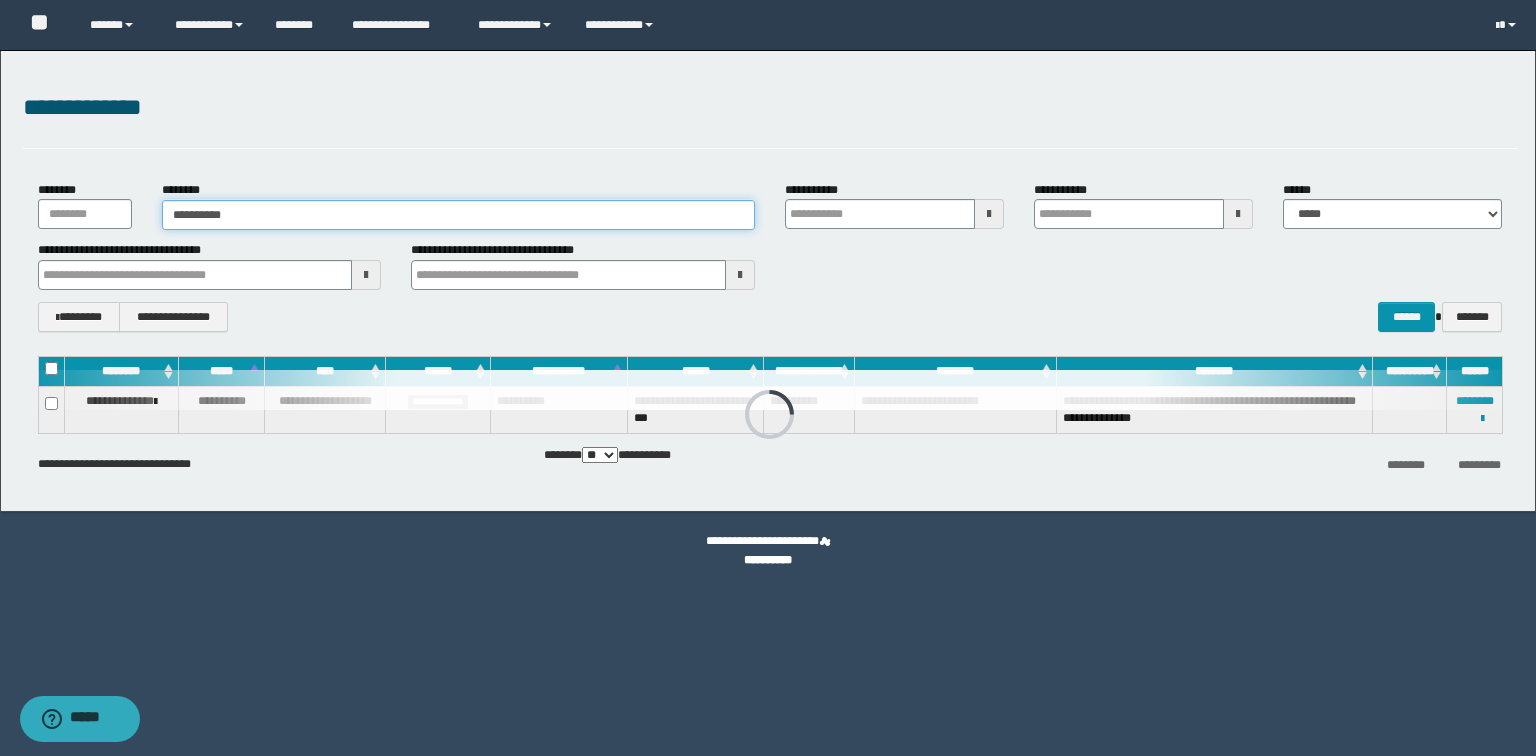 type on "**********" 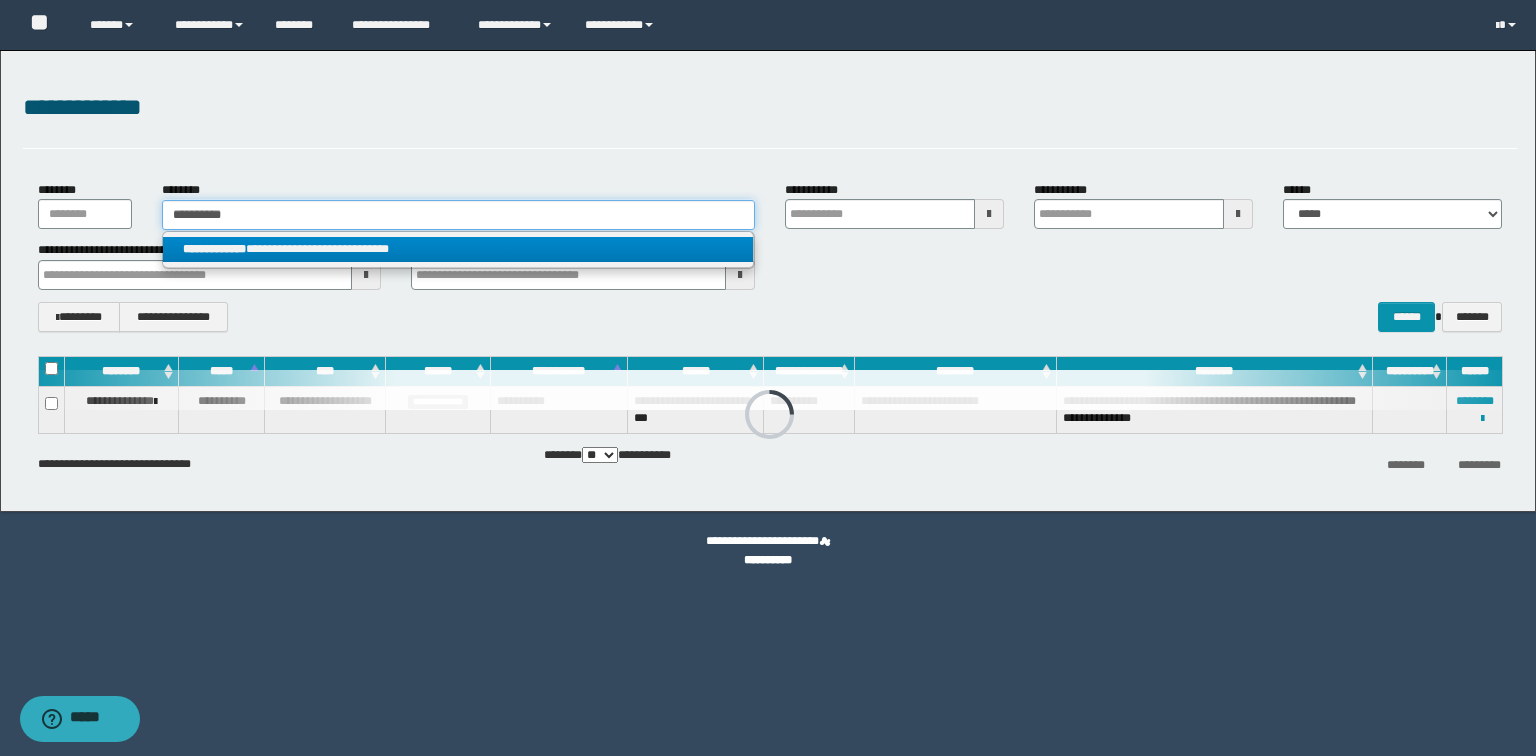 type on "**********" 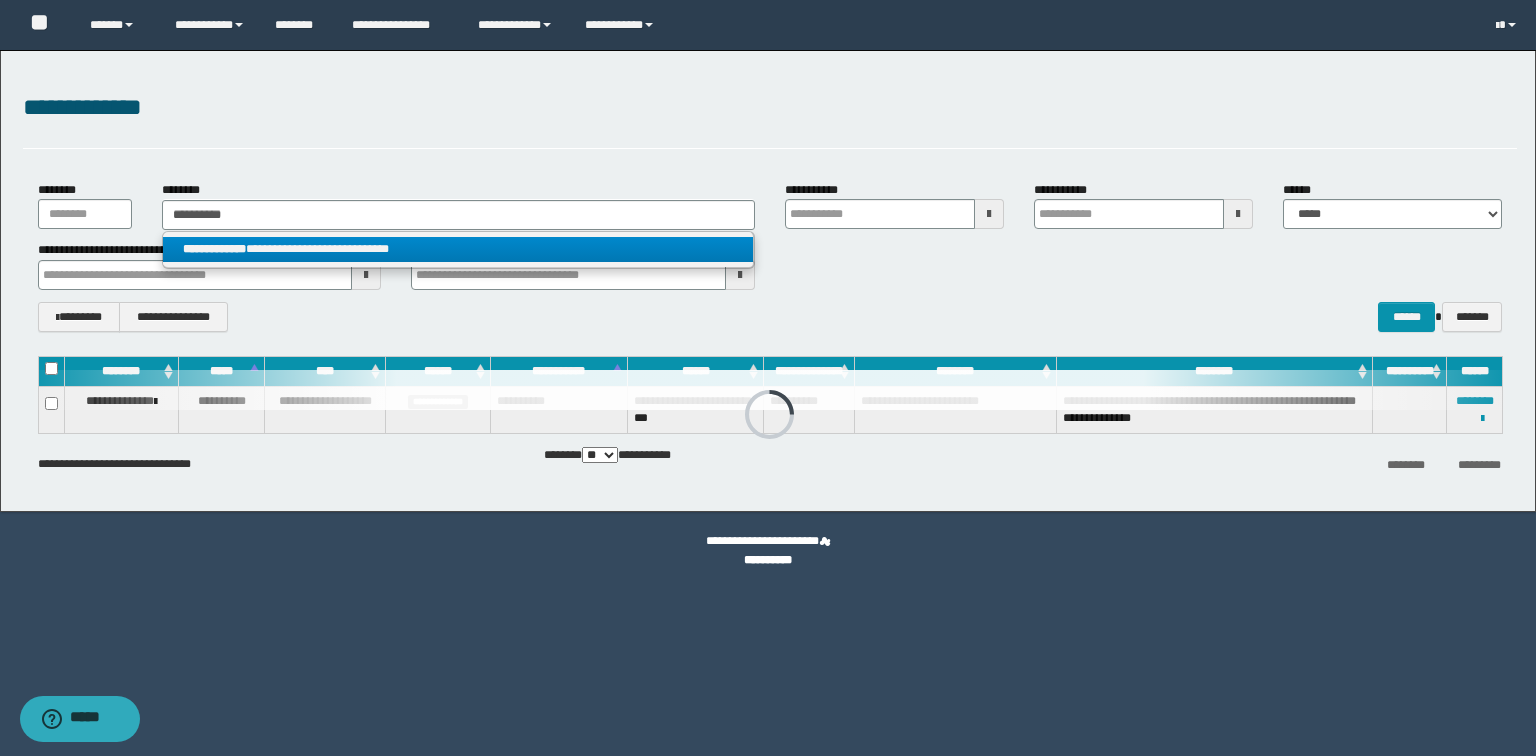 click on "**********" at bounding box center [458, 249] 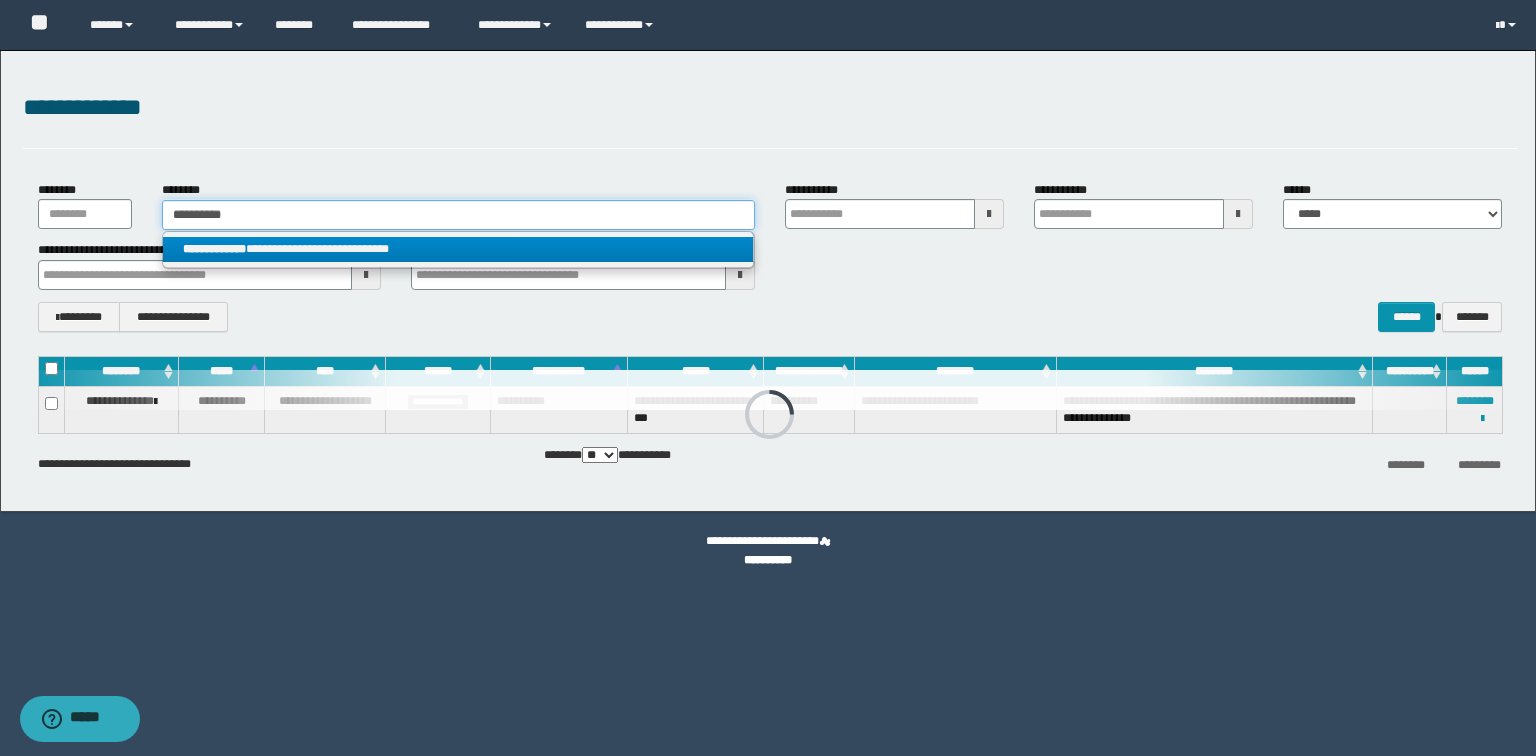type 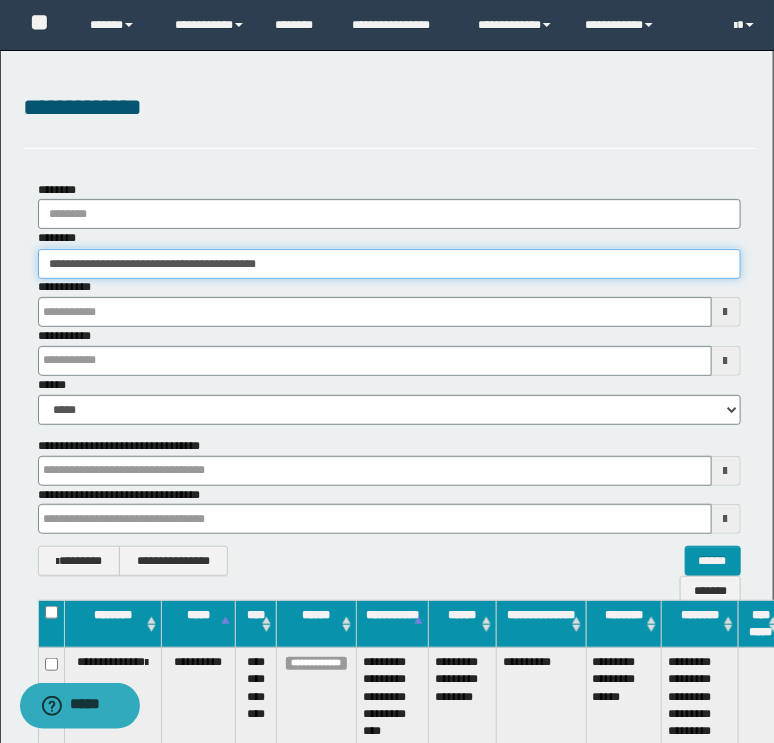 drag, startPoint x: 350, startPoint y: 265, endPoint x: 143, endPoint y: 276, distance: 207.29207 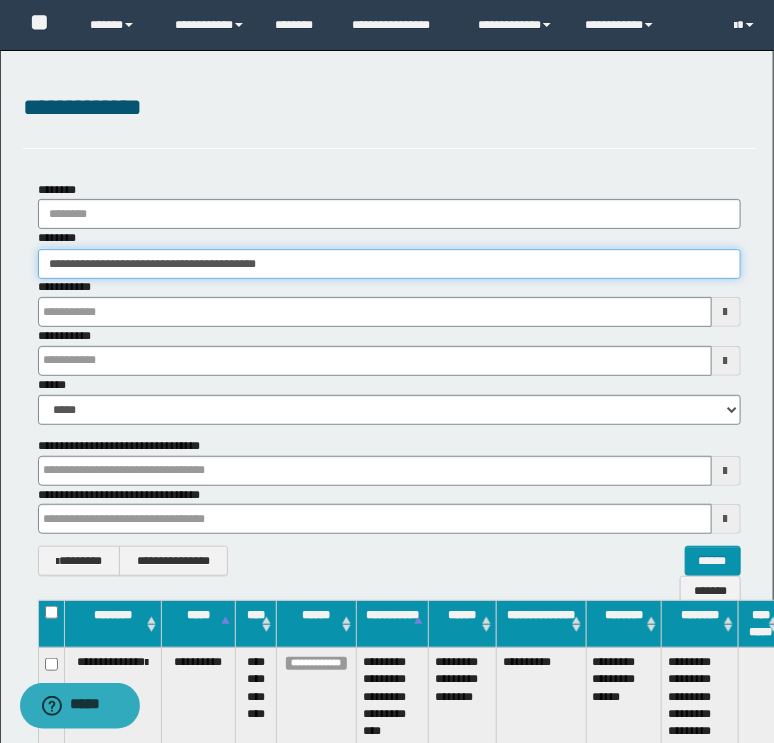 click on "**********" at bounding box center [389, 264] 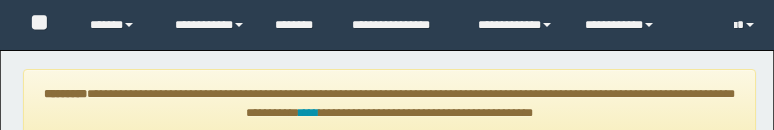 scroll, scrollTop: 0, scrollLeft: 0, axis: both 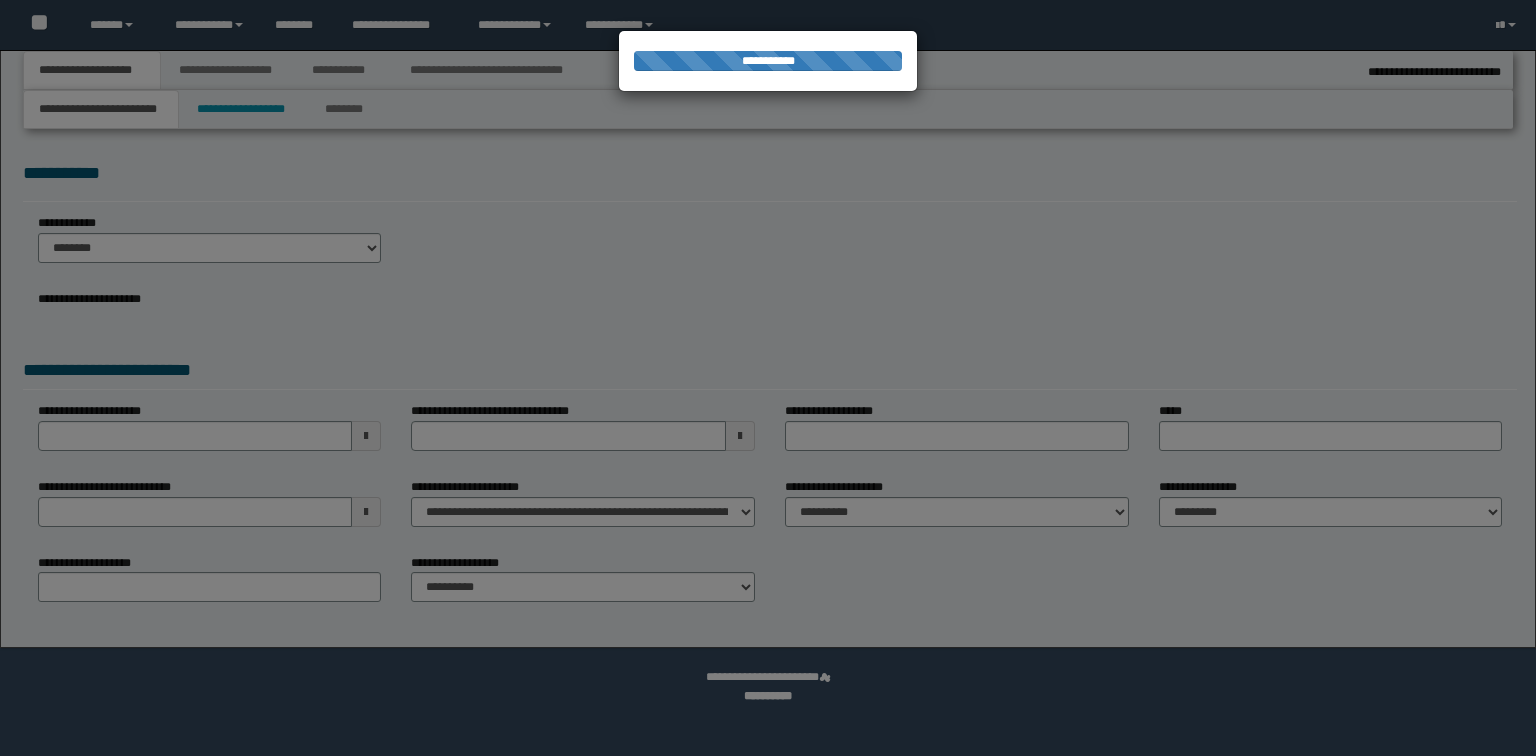 select on "*" 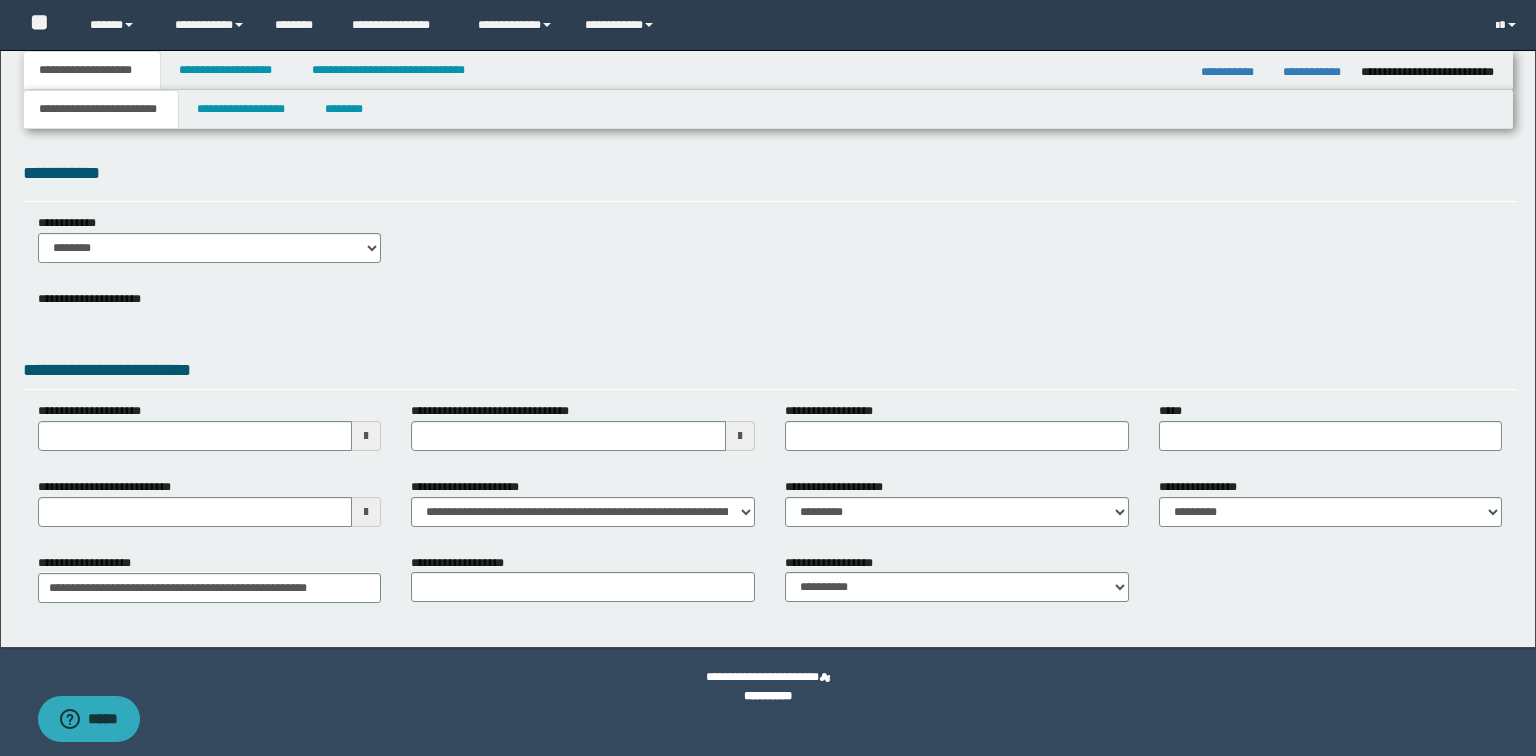 scroll, scrollTop: 0, scrollLeft: 0, axis: both 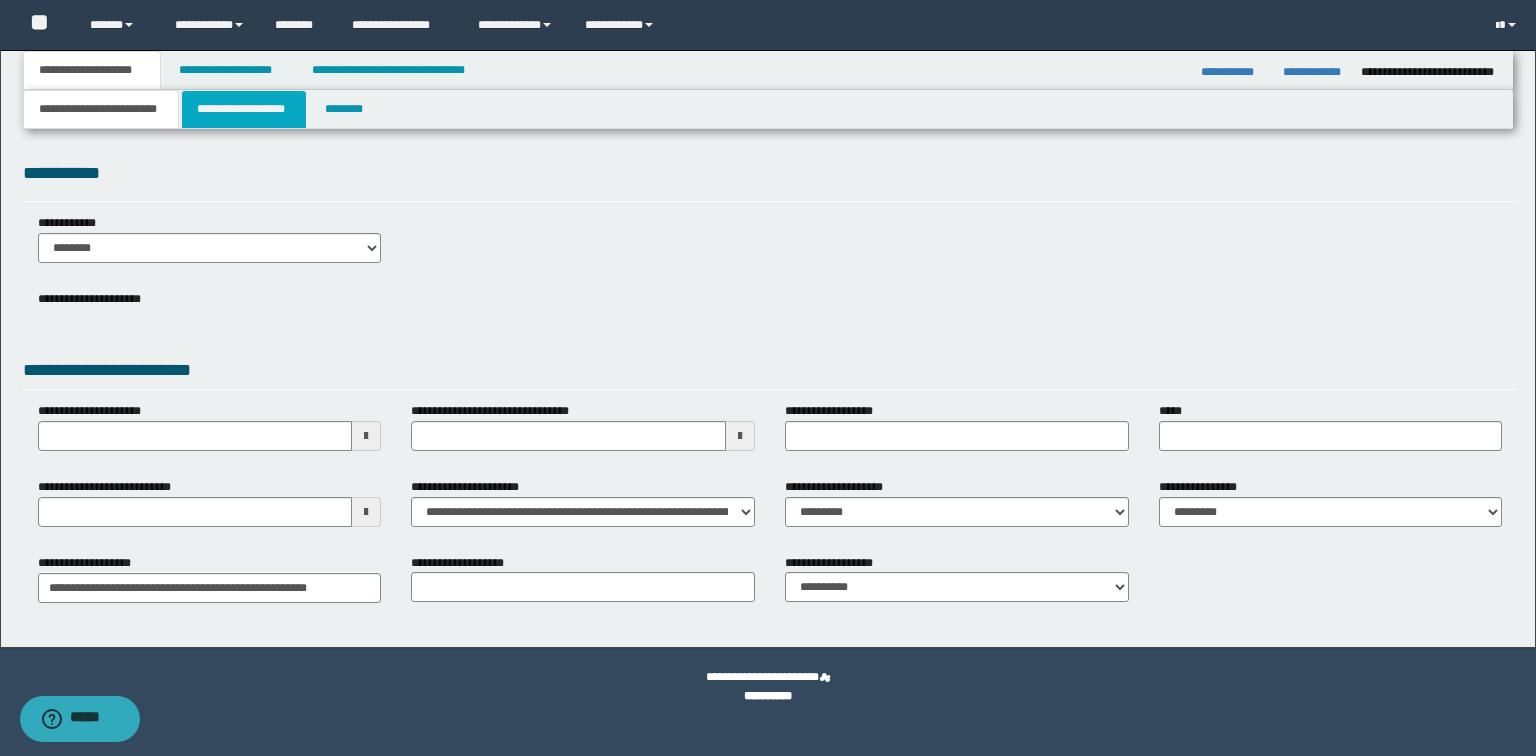 click on "**********" at bounding box center (244, 109) 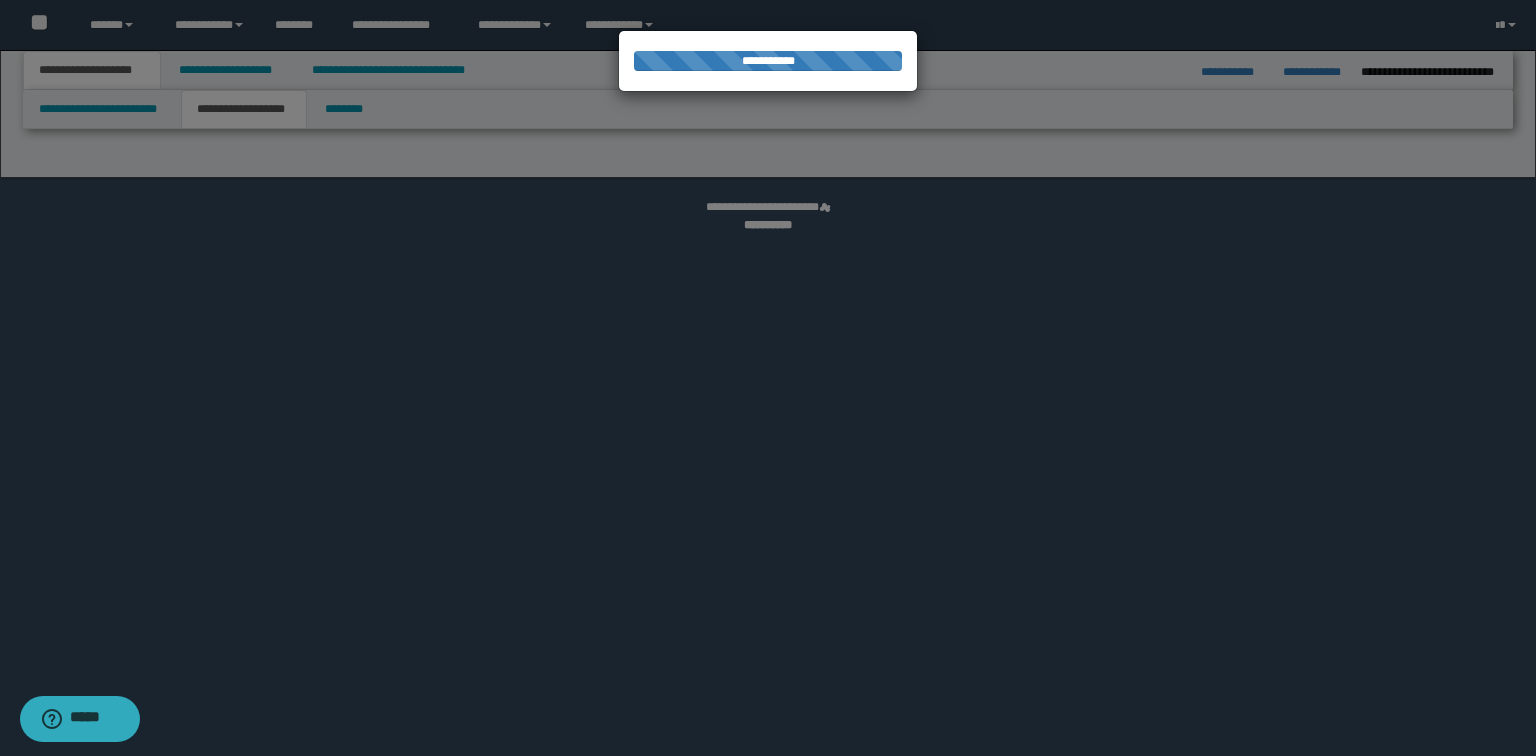 select on "*" 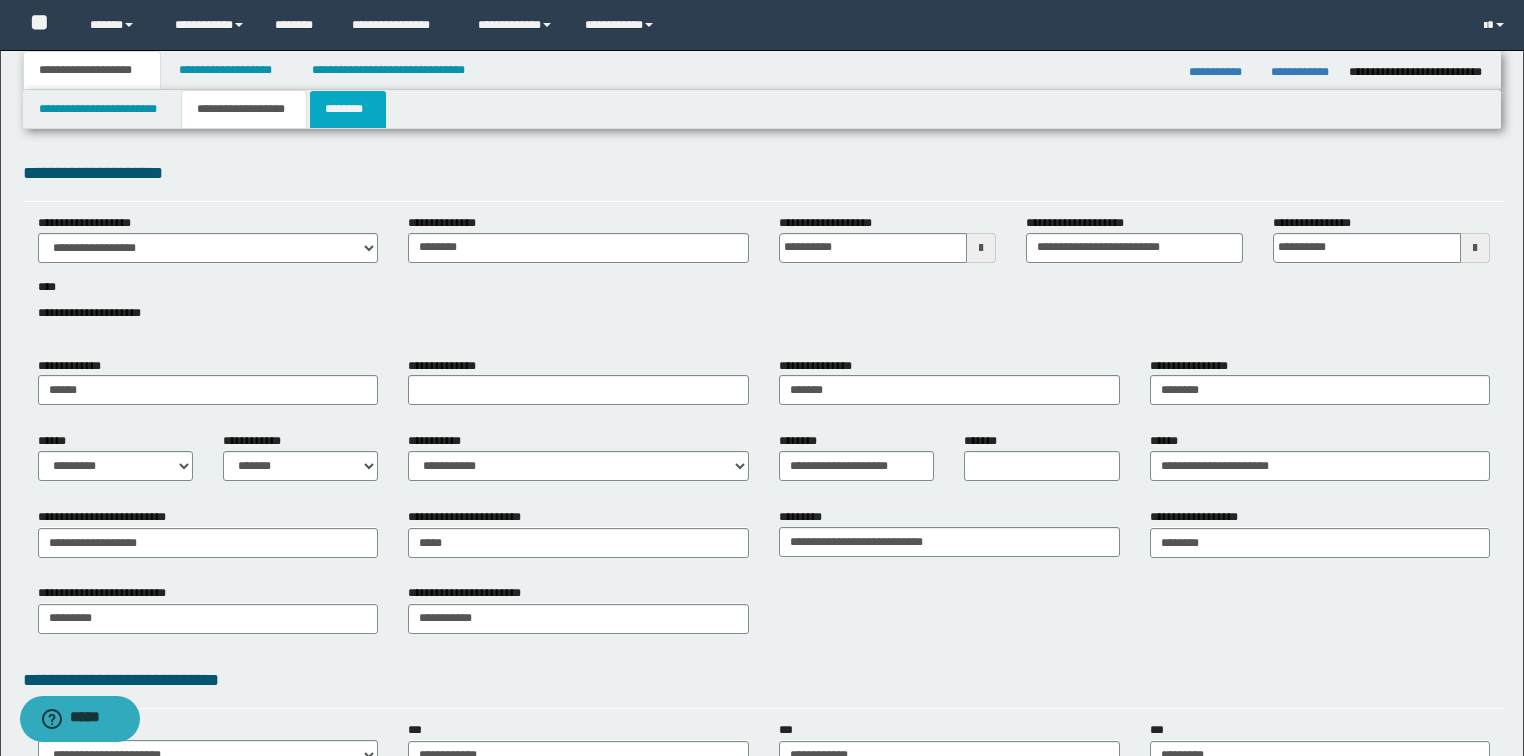 click on "********" at bounding box center (348, 109) 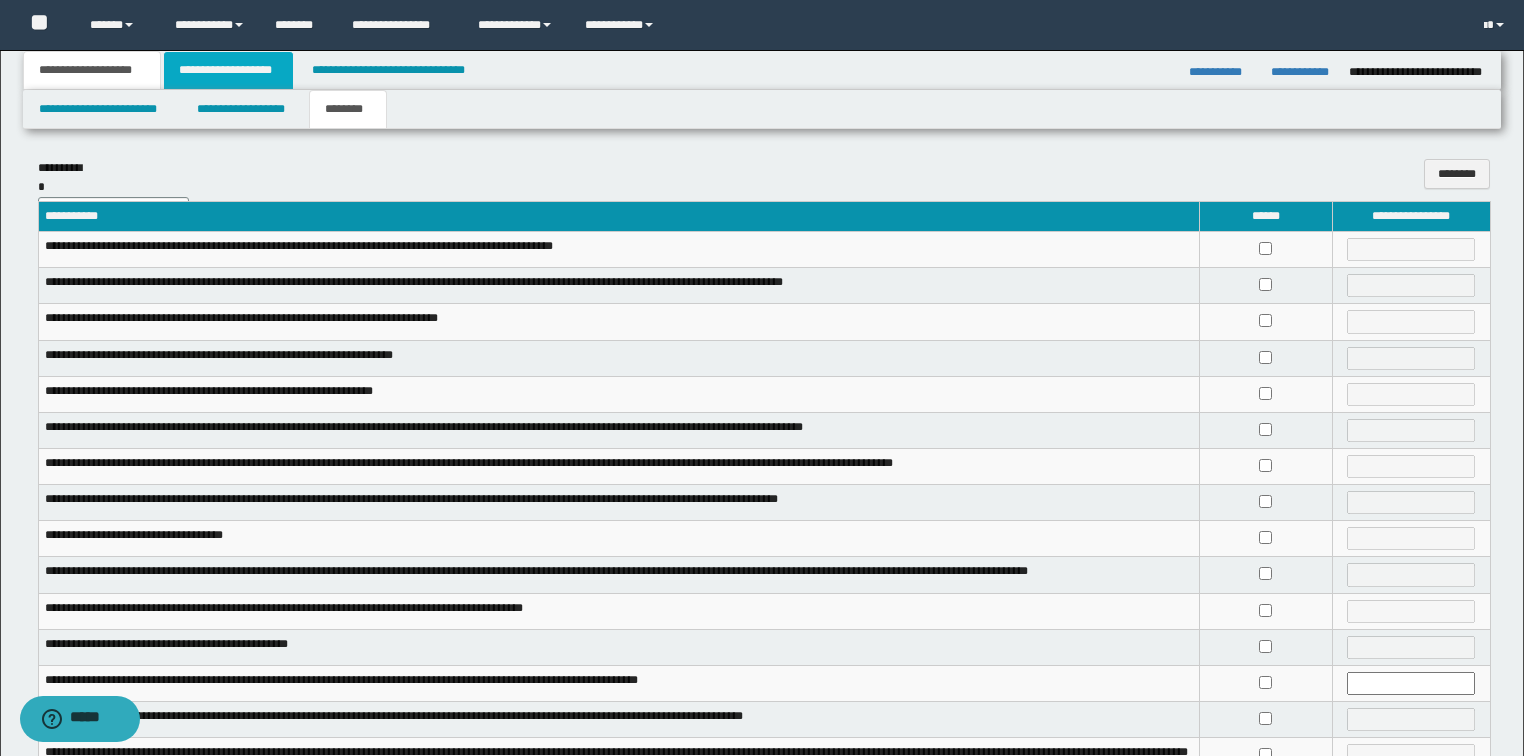 click on "**********" at bounding box center (228, 70) 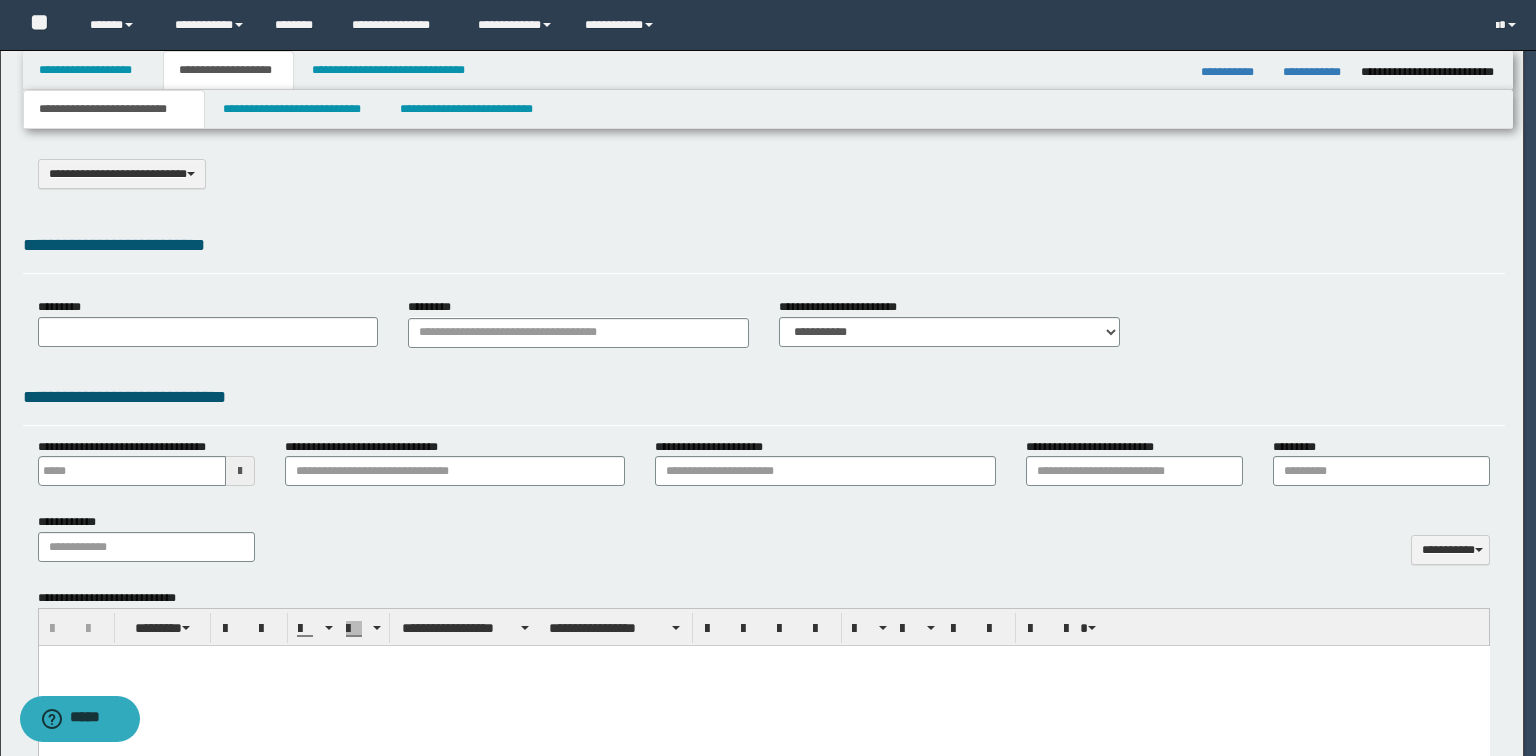 select on "*" 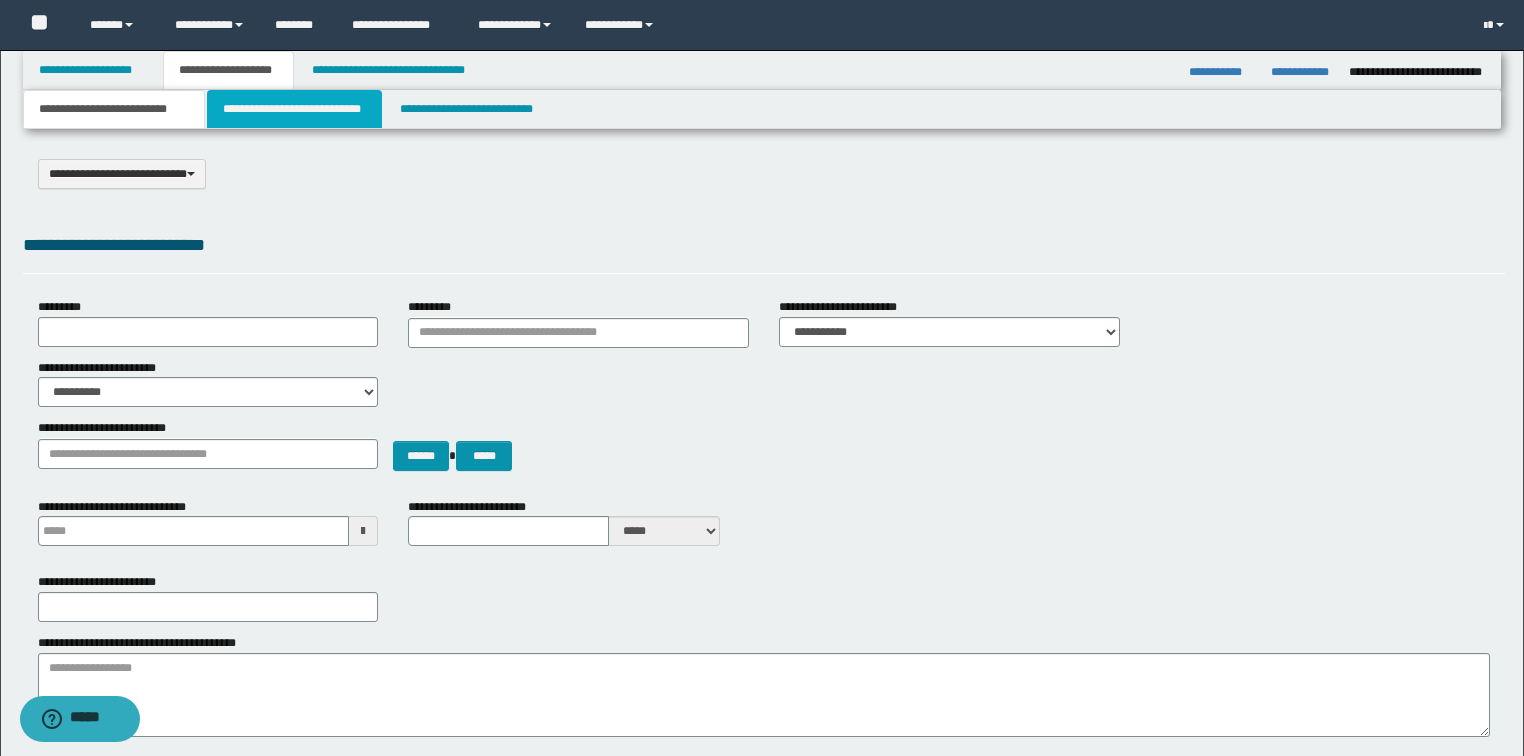 click on "**********" at bounding box center (294, 109) 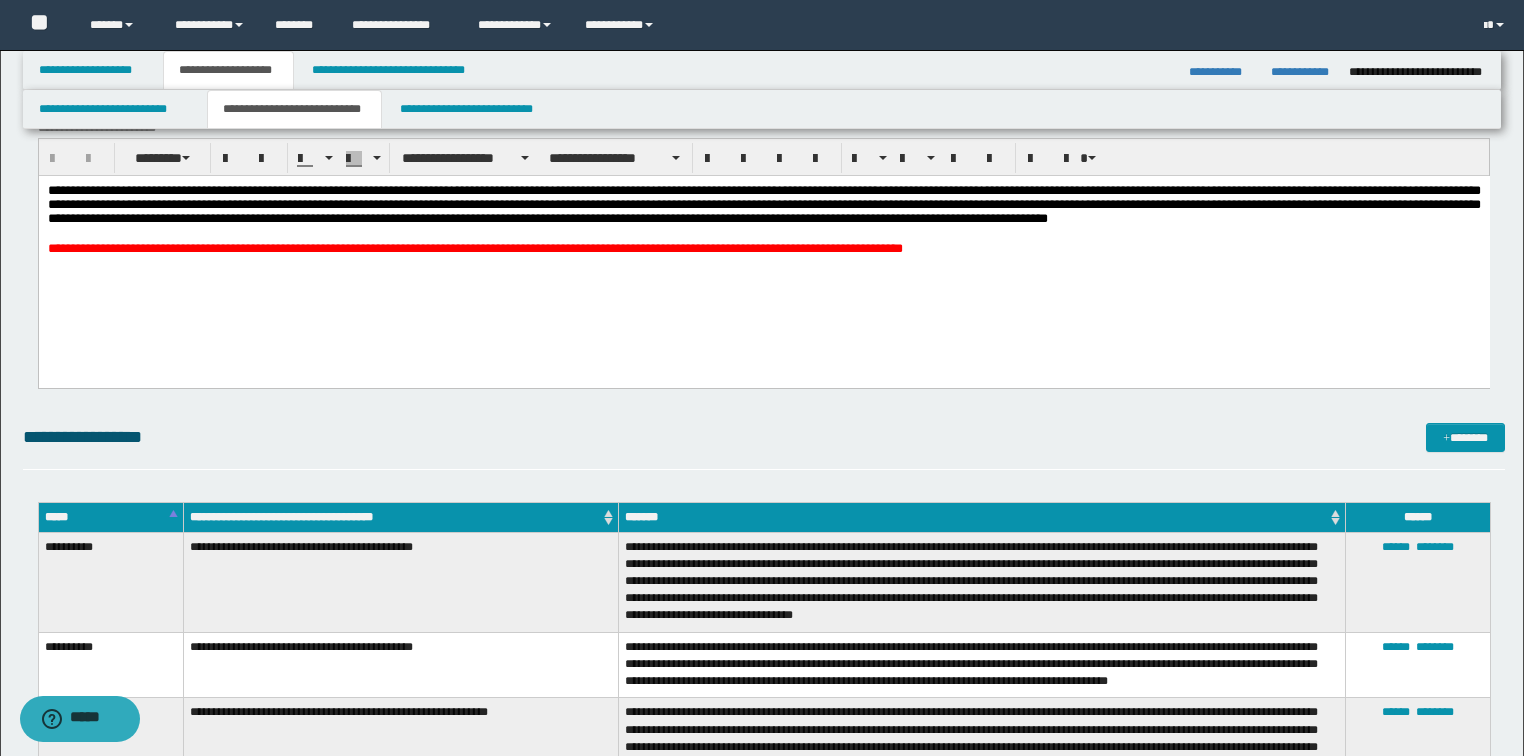 scroll, scrollTop: 336, scrollLeft: 0, axis: vertical 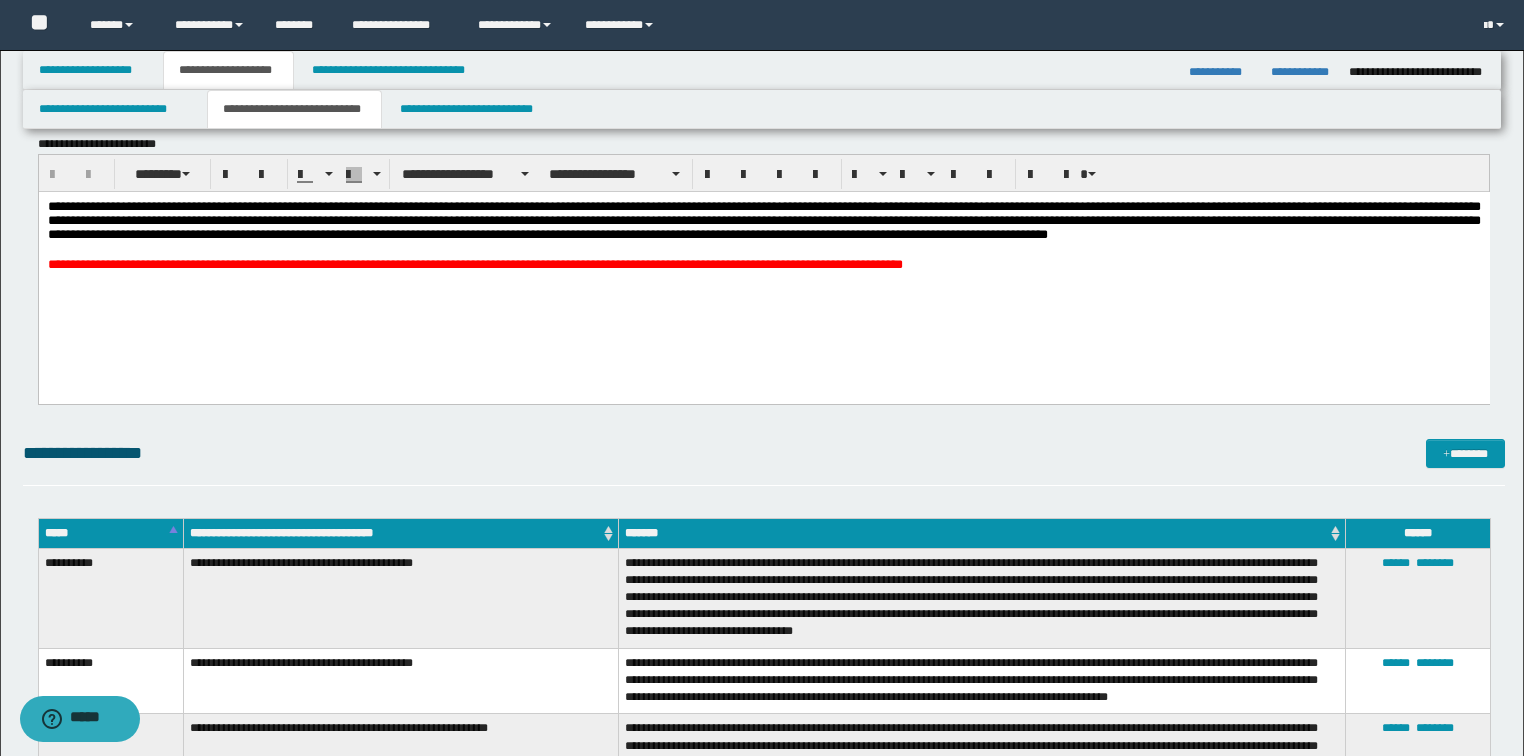 click on "**********" at bounding box center (763, 264) 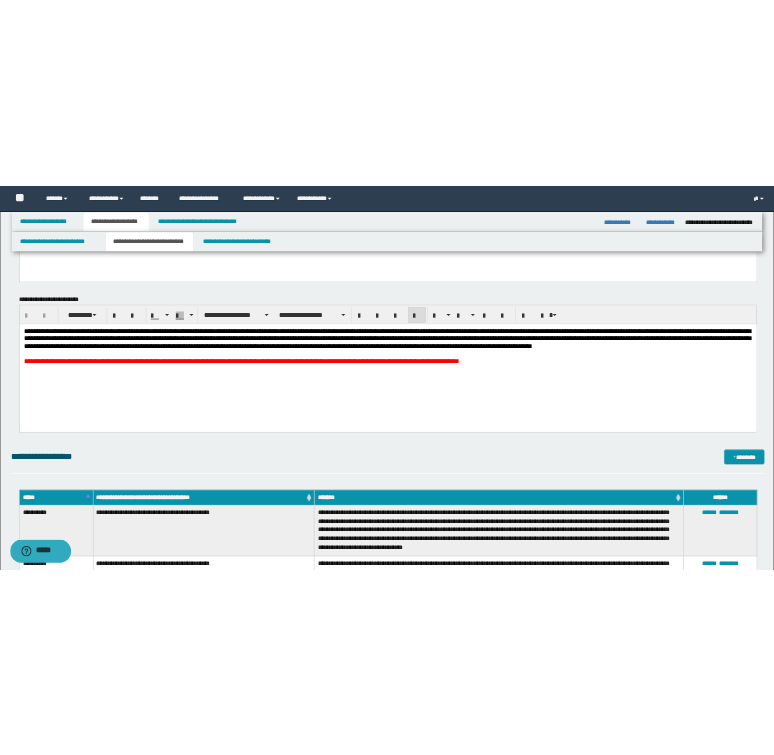 scroll, scrollTop: 256, scrollLeft: 0, axis: vertical 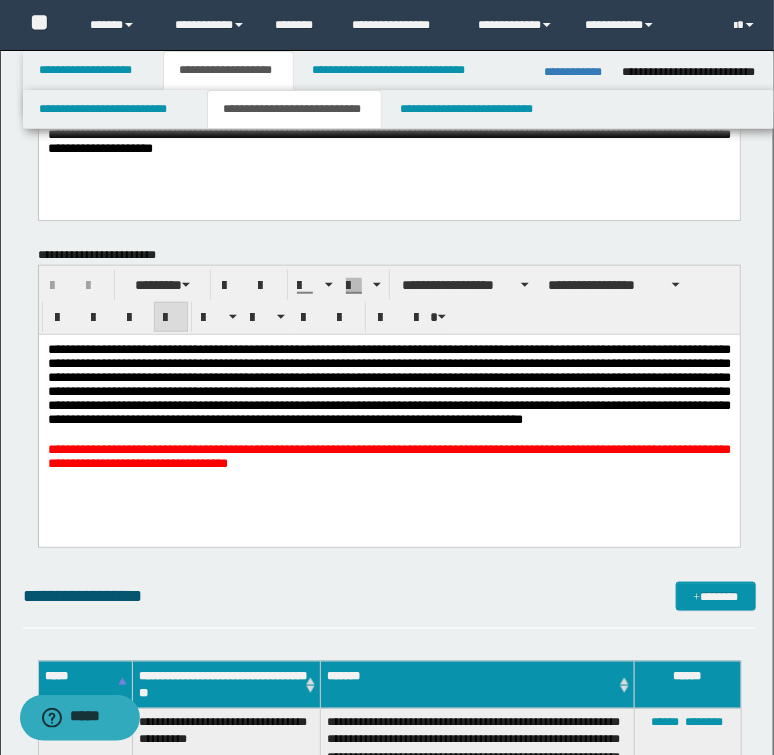 click on "**********" at bounding box center [388, 384] 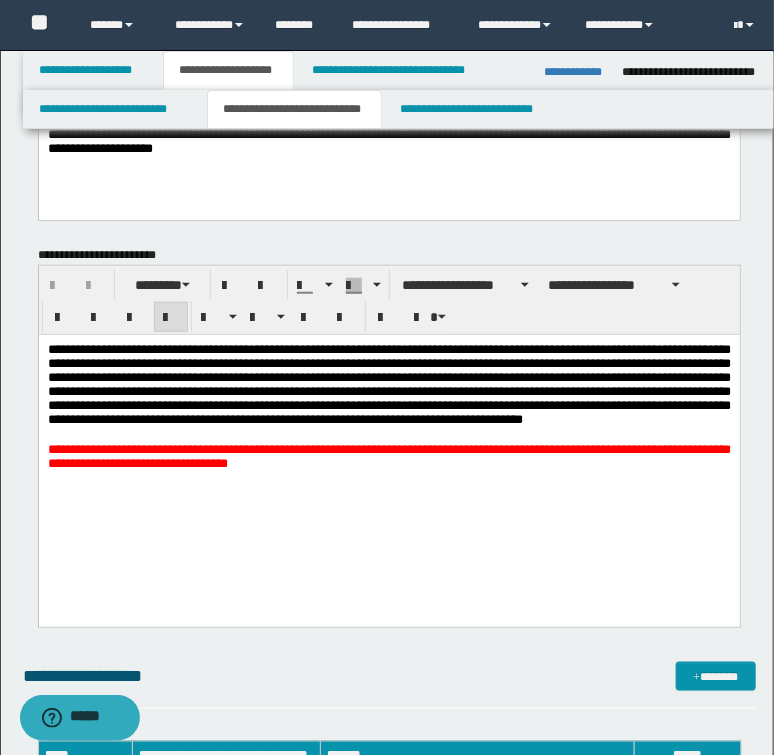 type 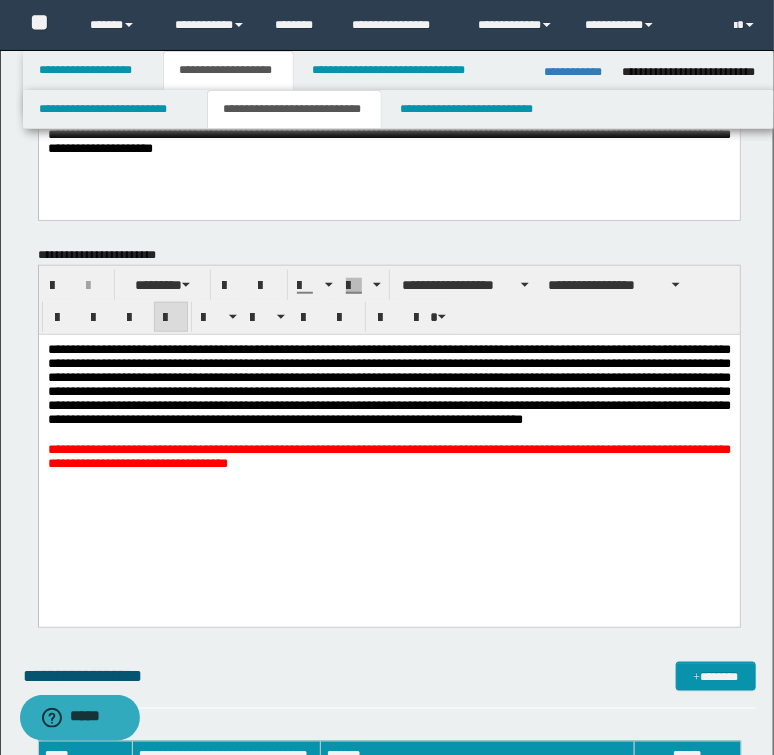 click on "**********" at bounding box center (388, 456) 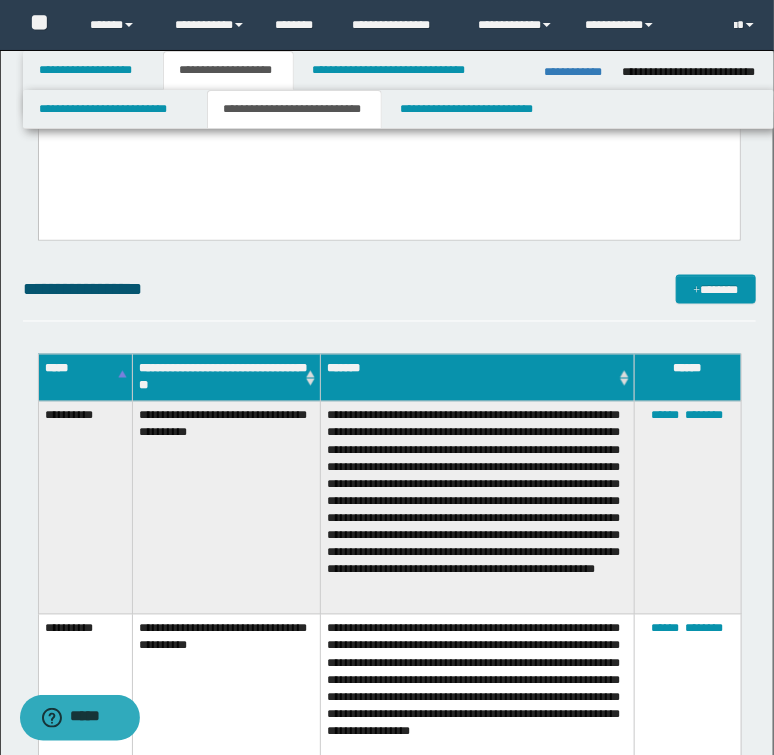 scroll, scrollTop: 656, scrollLeft: 0, axis: vertical 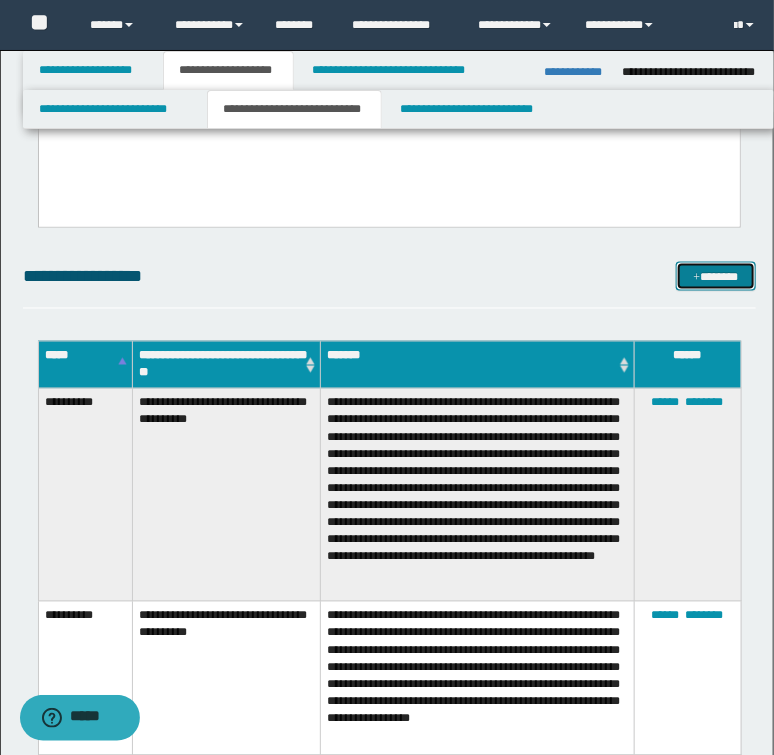 click on "*******" at bounding box center (715, 277) 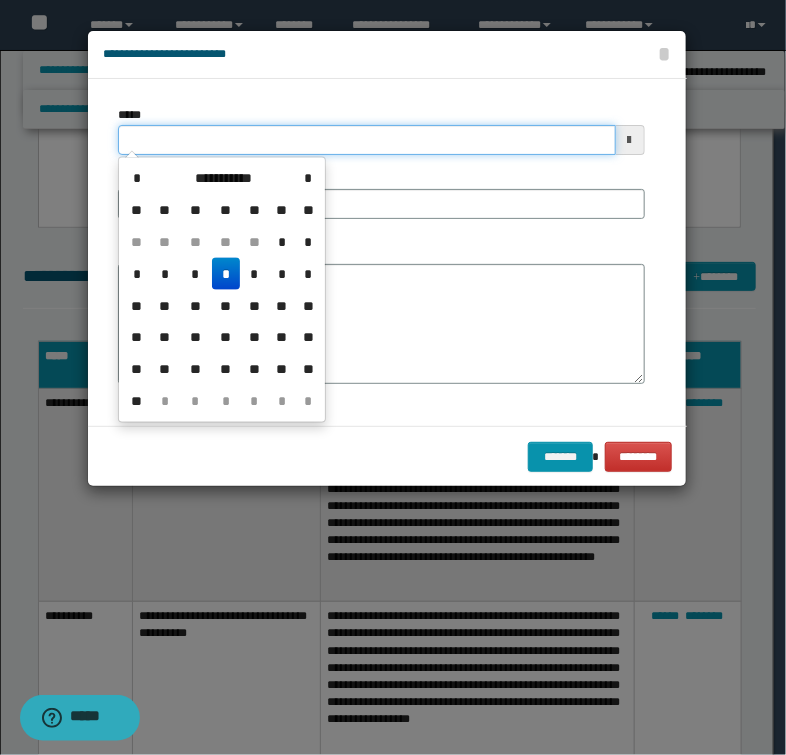 click on "*****" at bounding box center [366, 140] 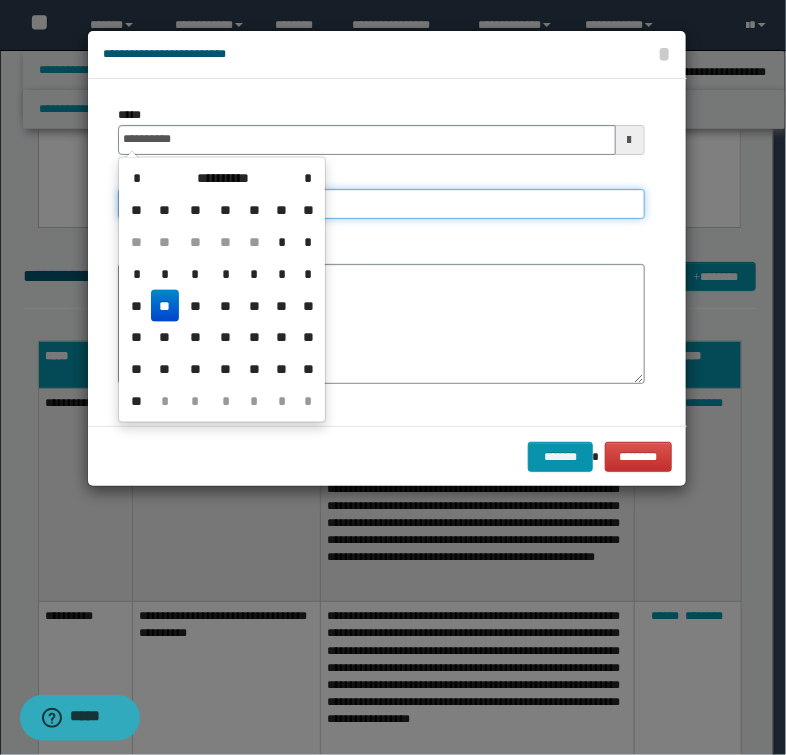 type on "**********" 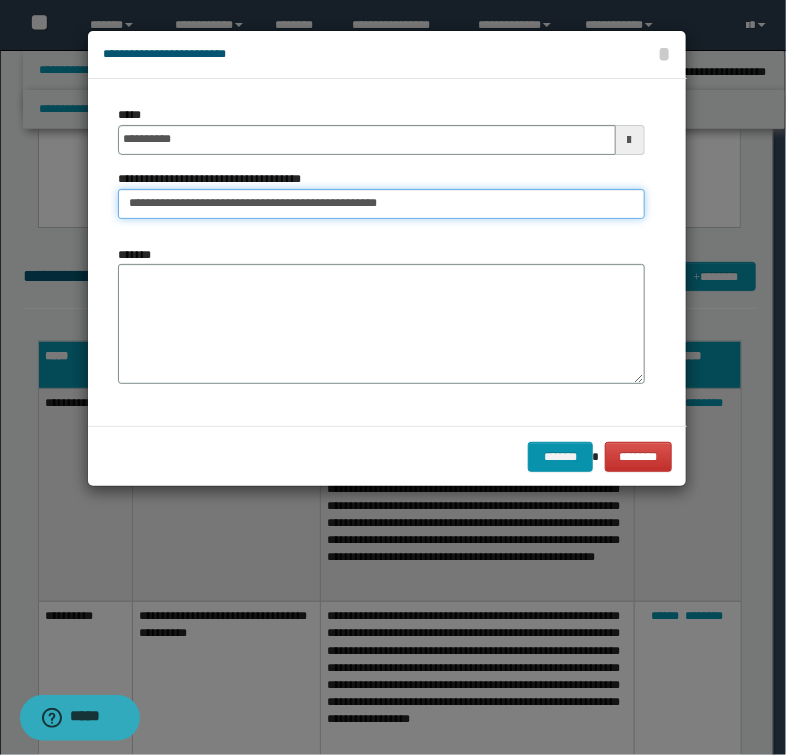 type on "**********" 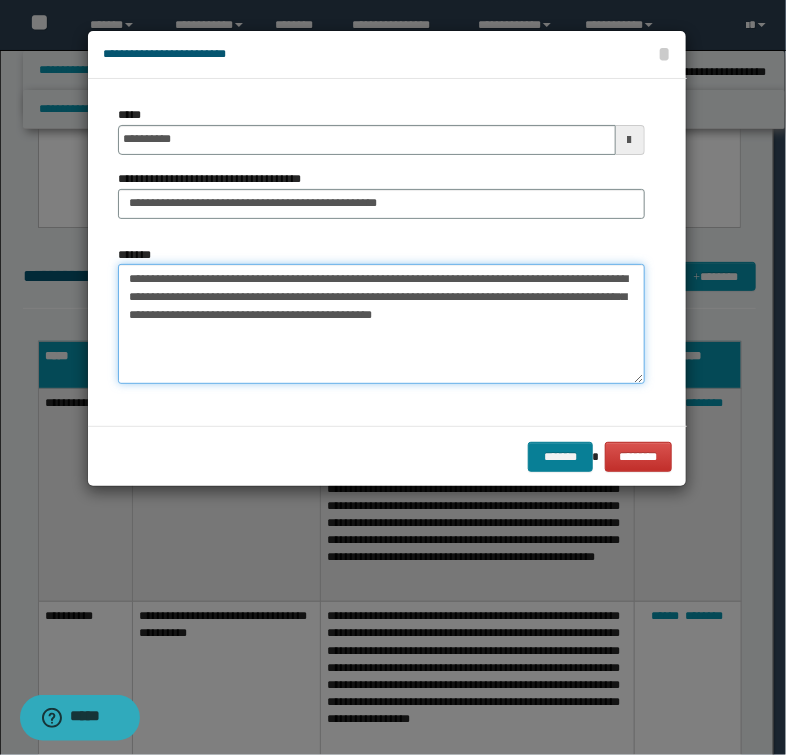 type on "**********" 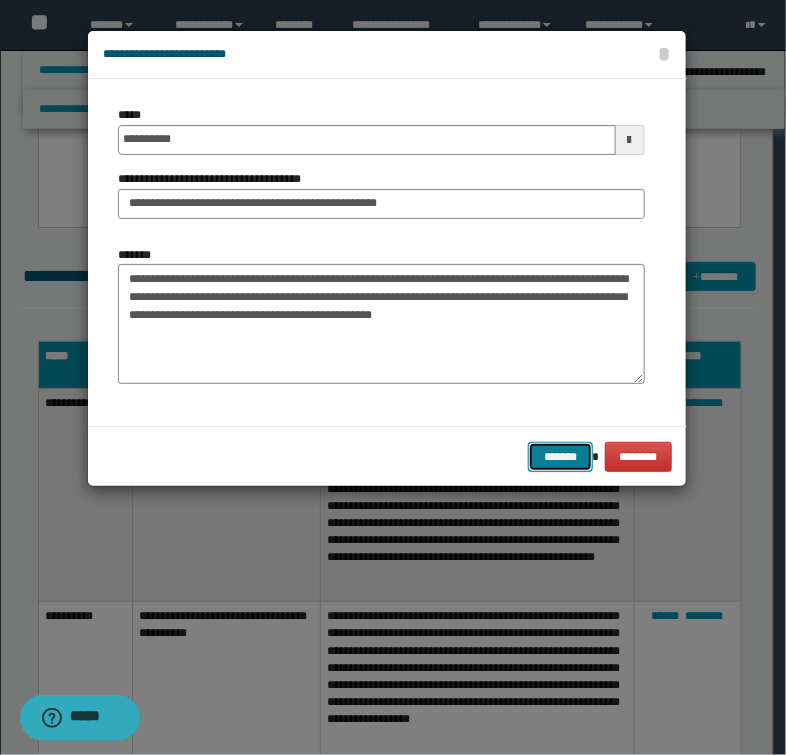 click on "*******" at bounding box center (560, 457) 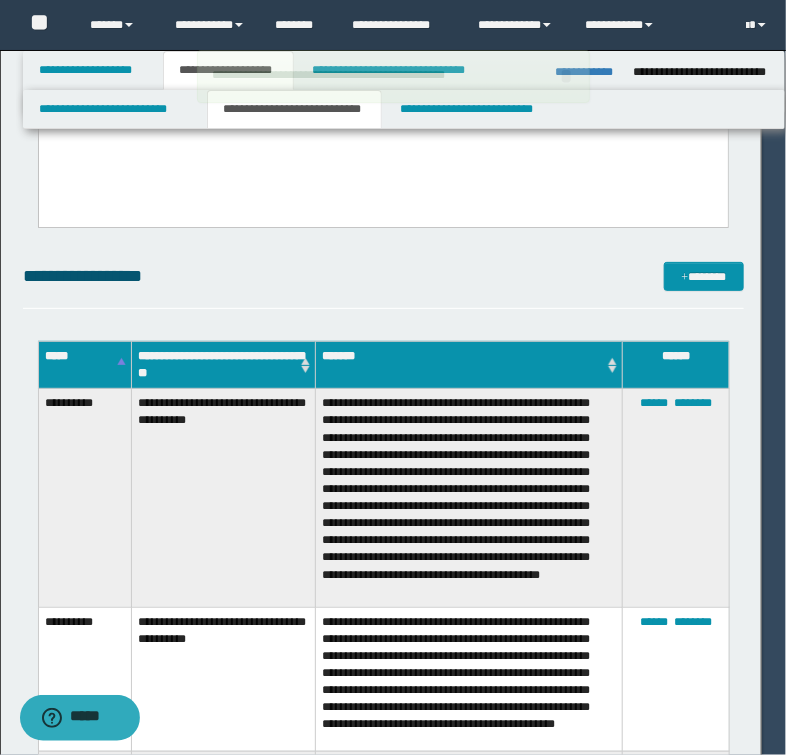 type 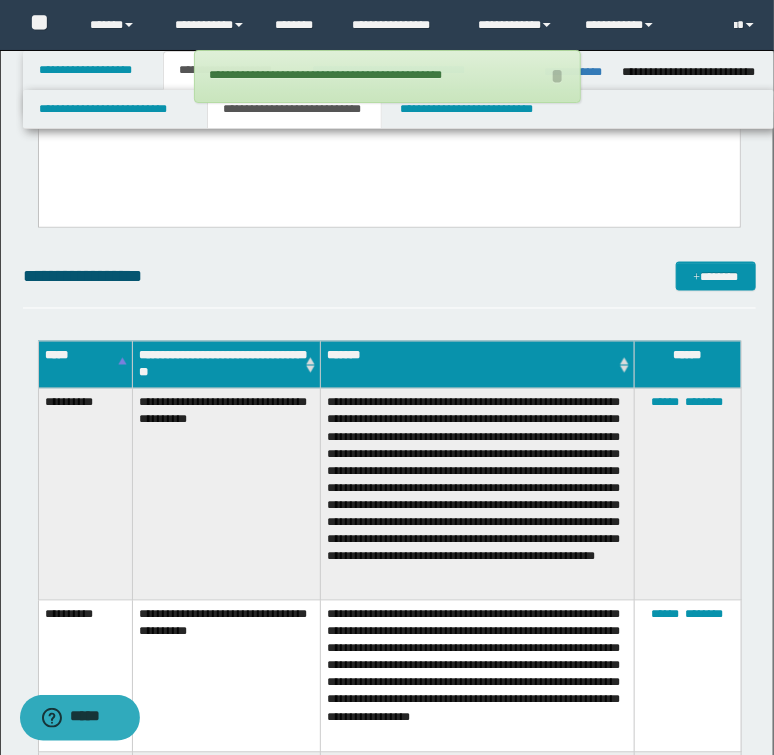 click on "**********" at bounding box center [389, 285] 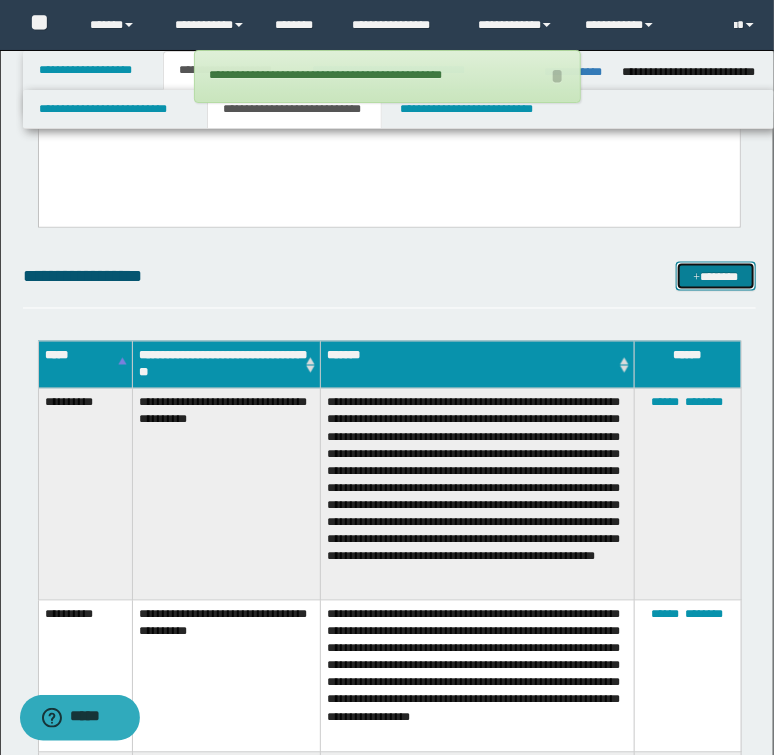 click on "*******" at bounding box center [715, 277] 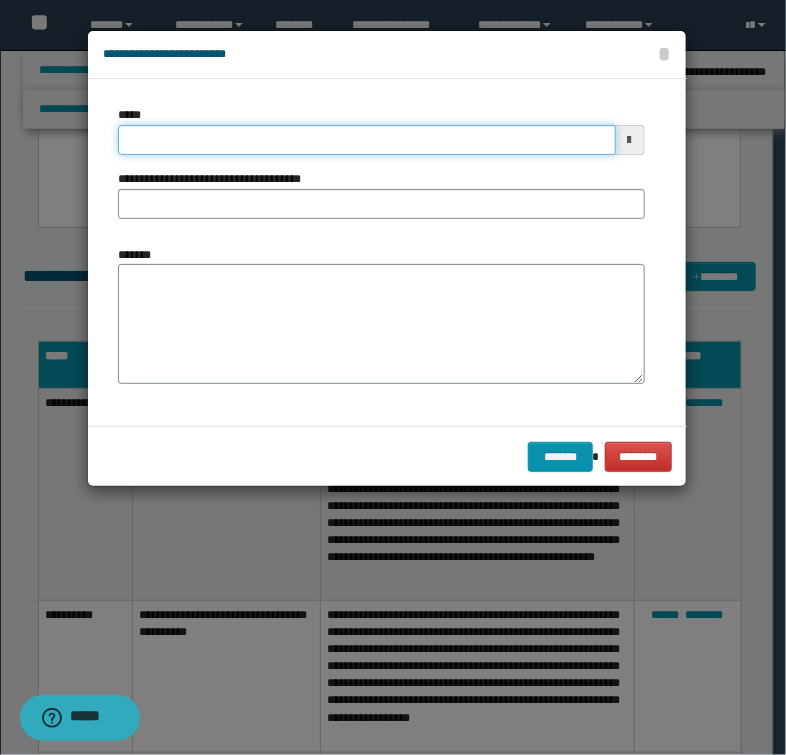 click on "*****" at bounding box center [366, 140] 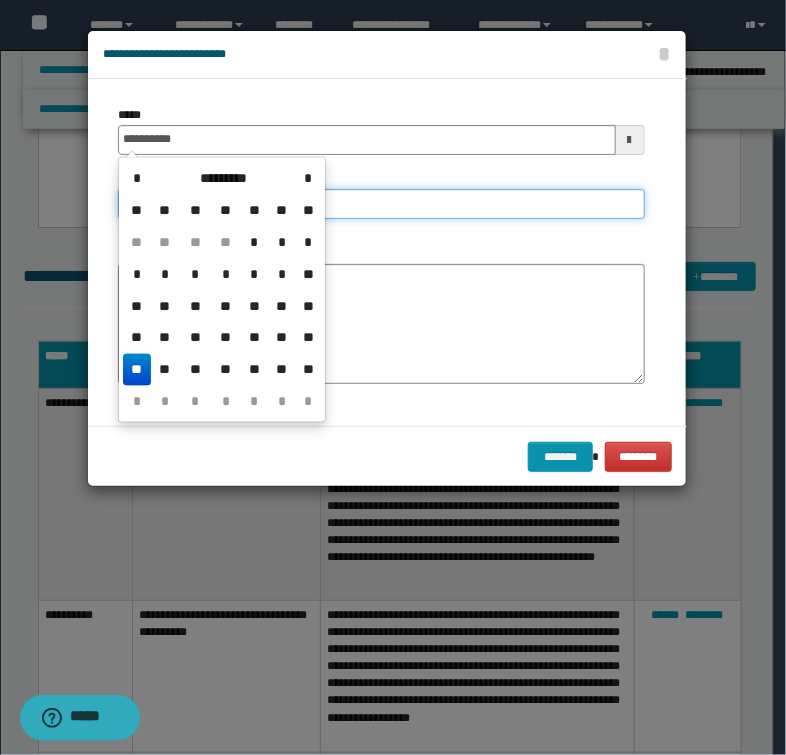 type on "**********" 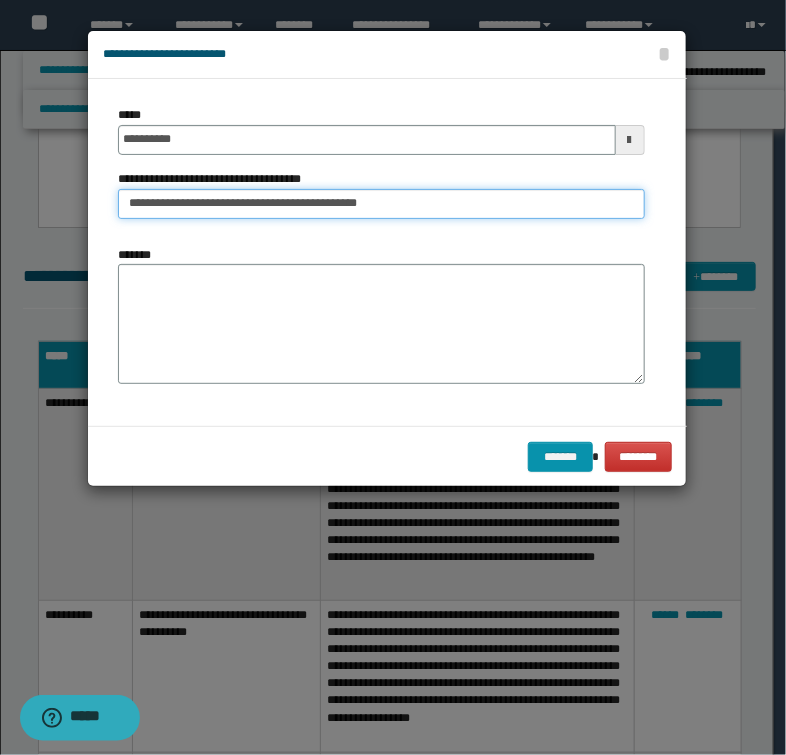 type on "**********" 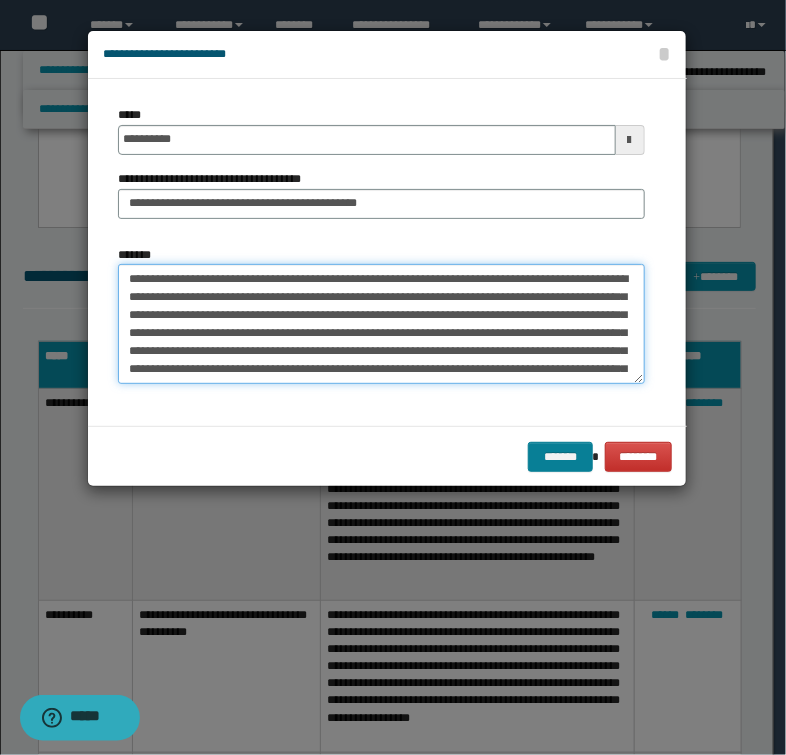 type on "**********" 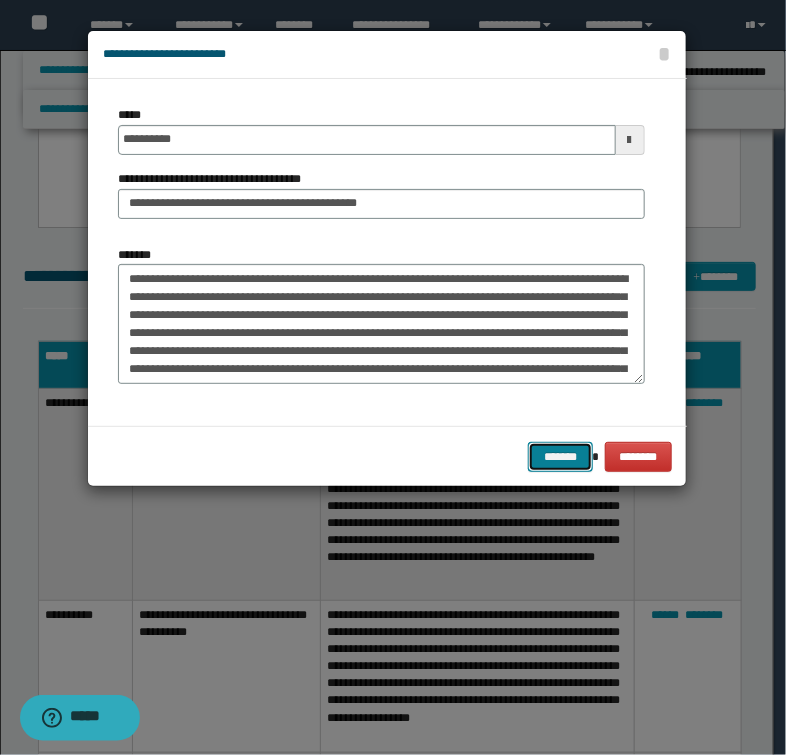 click on "*******" at bounding box center (560, 457) 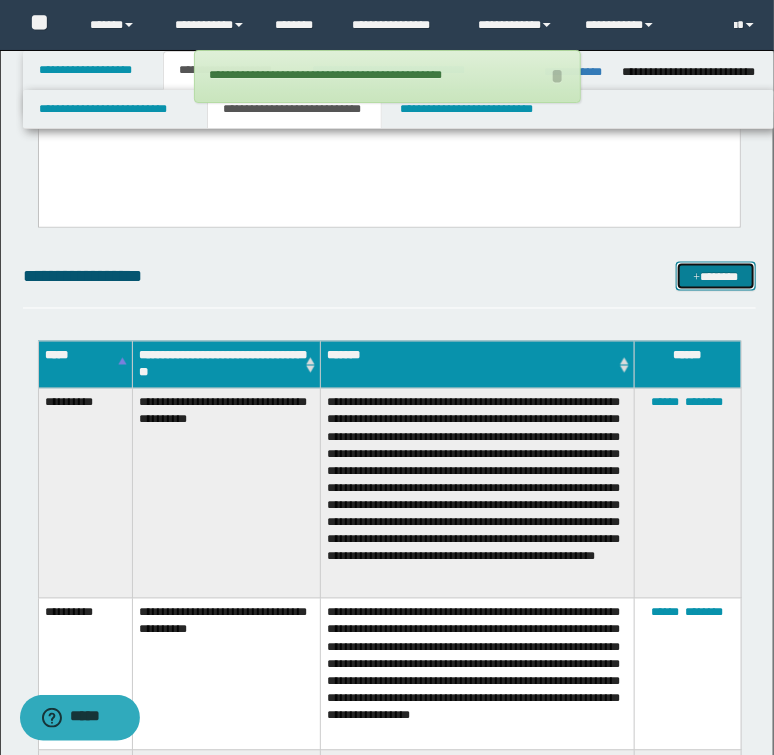 drag, startPoint x: 684, startPoint y: 268, endPoint x: 699, endPoint y: 270, distance: 15.132746 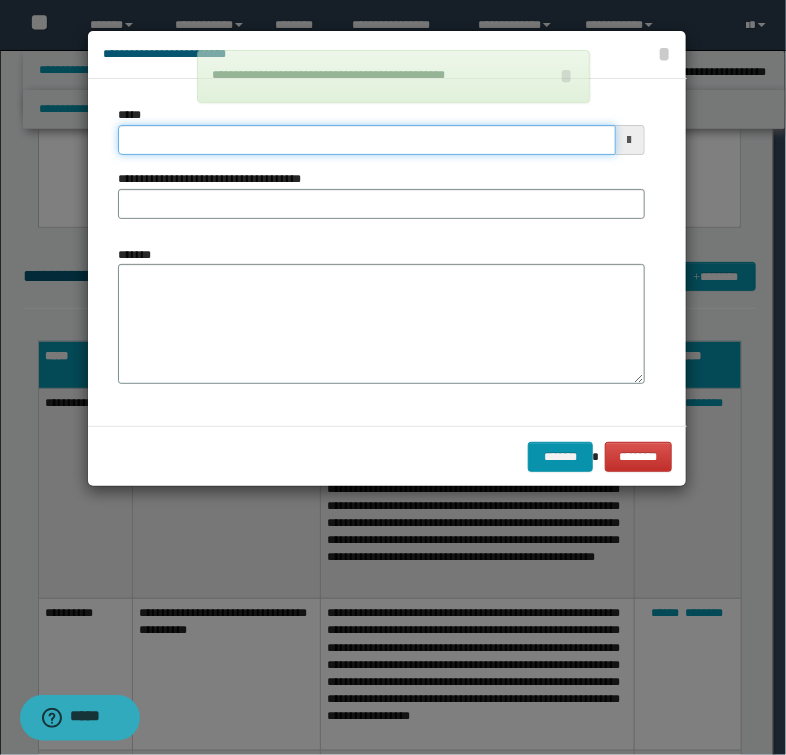 click on "*****" at bounding box center (366, 140) 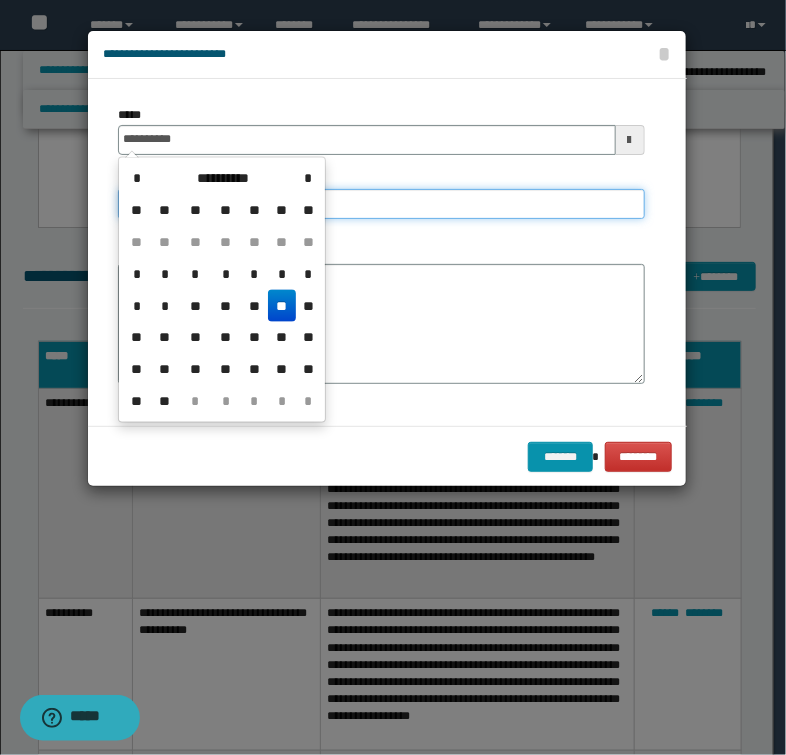 type on "**********" 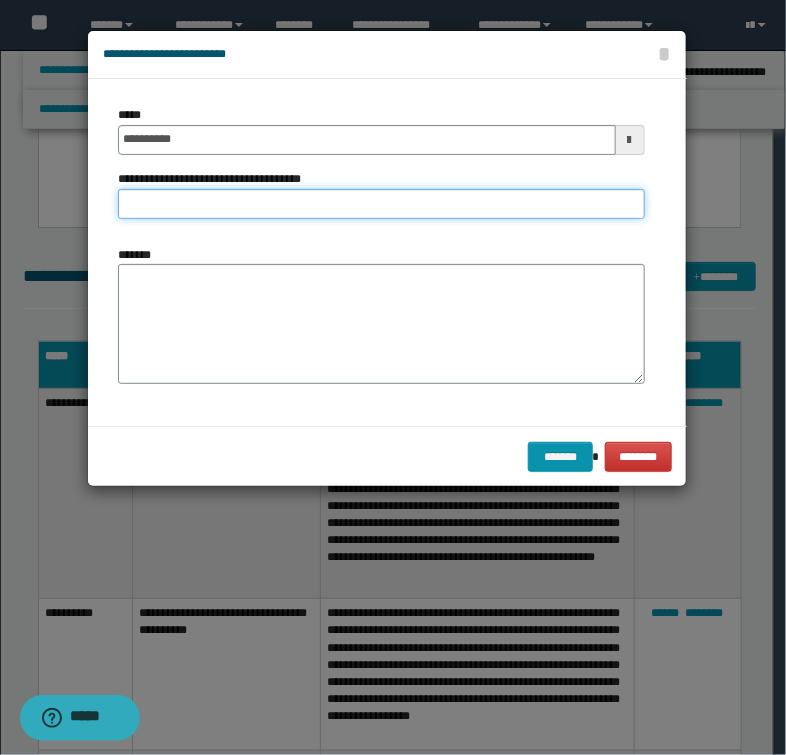 drag, startPoint x: 249, startPoint y: 216, endPoint x: 228, endPoint y: 216, distance: 21 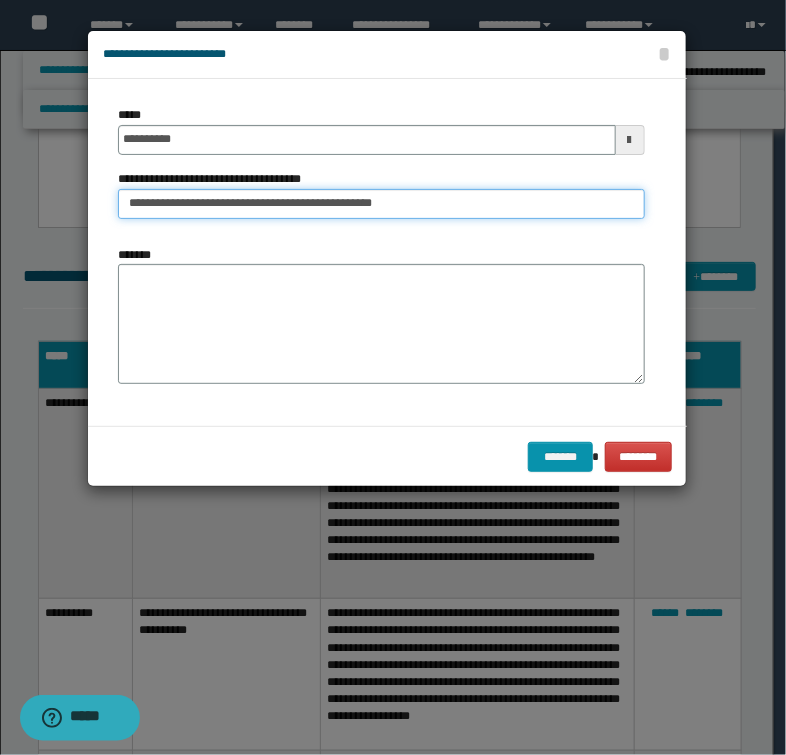 type on "**********" 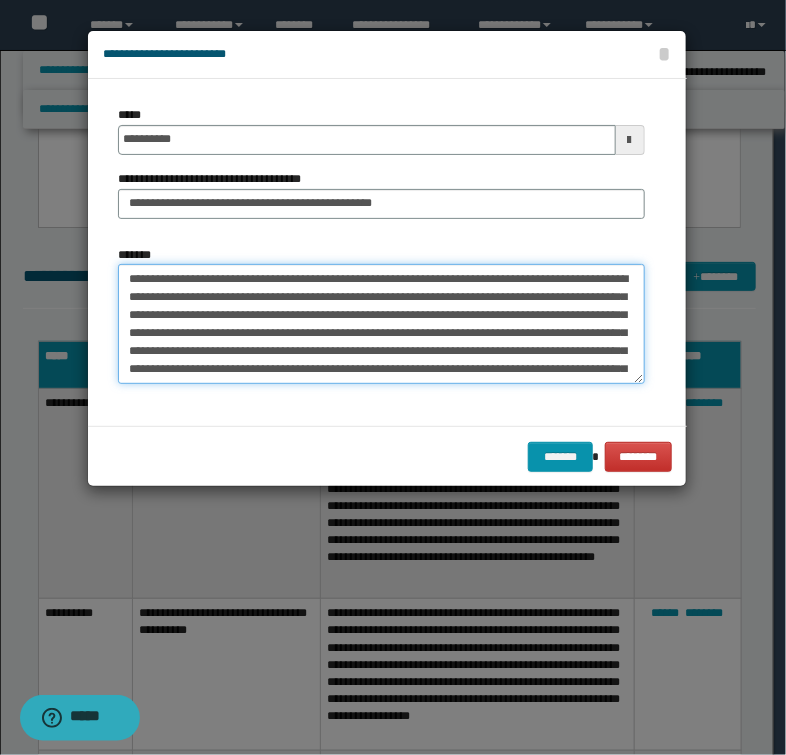 type on "**********" 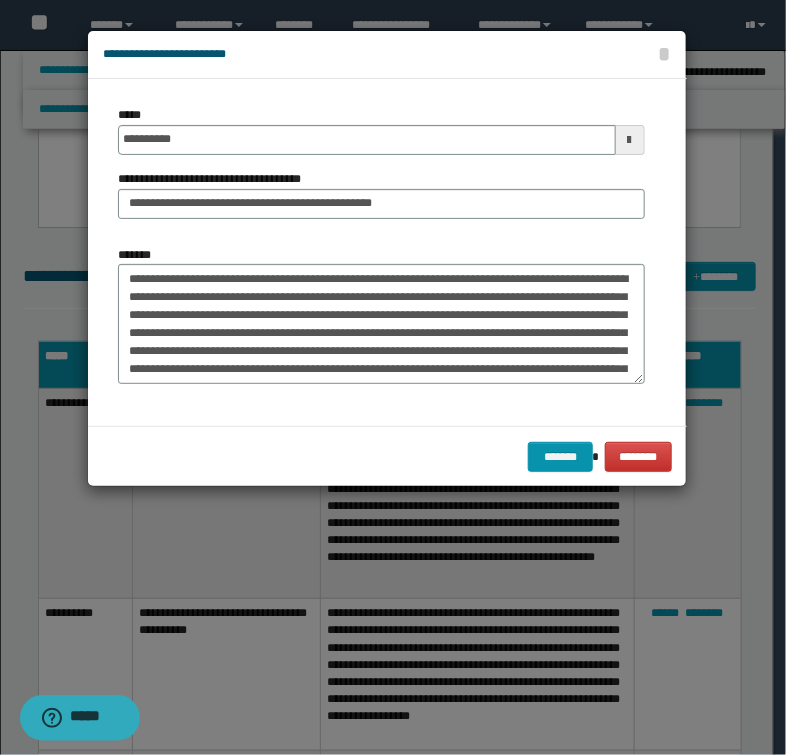 click on "*******
********" at bounding box center [387, 456] 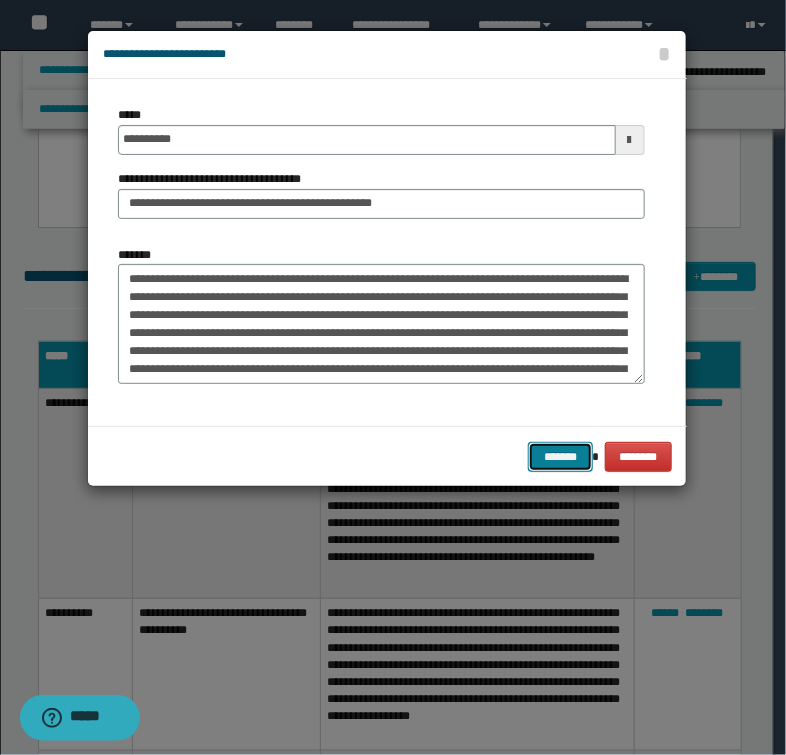 click on "*******" at bounding box center (560, 457) 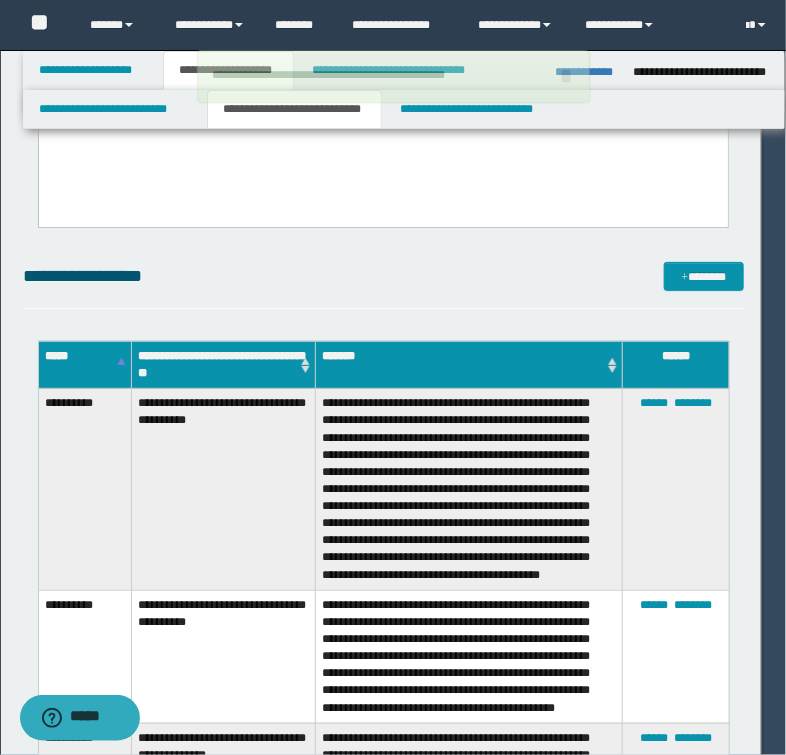 type 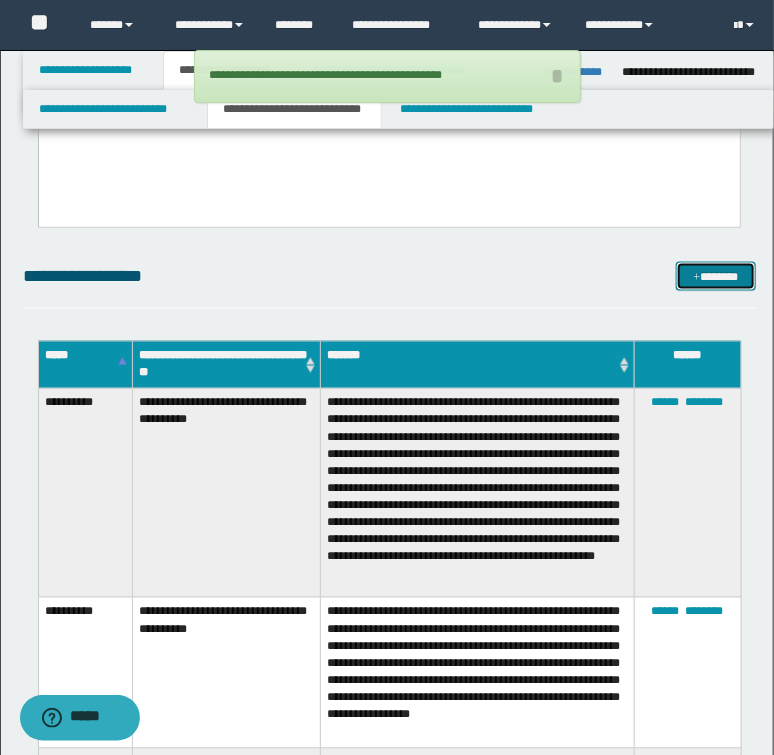 click on "*******" at bounding box center [715, 277] 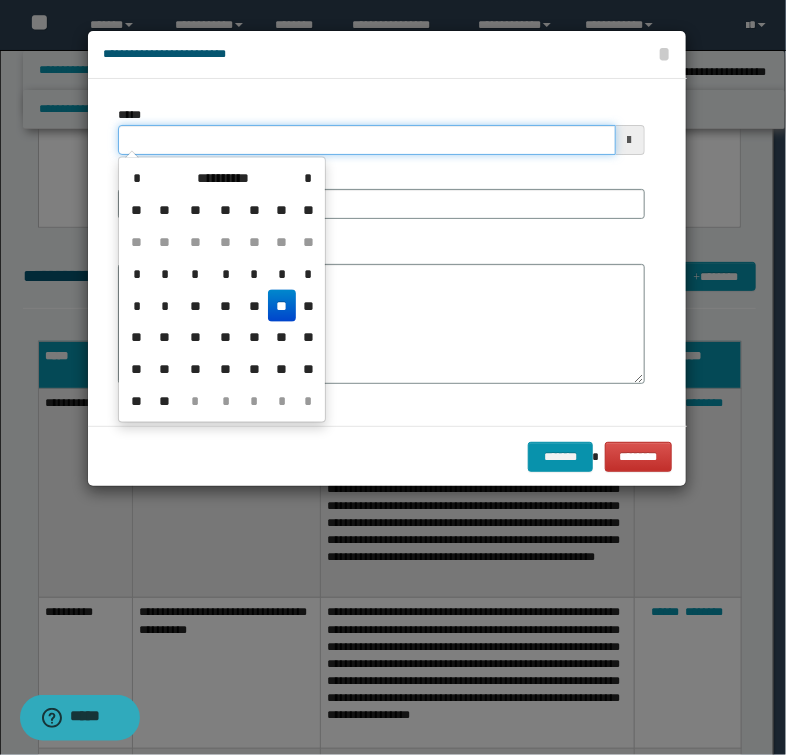 click on "*****" at bounding box center (366, 140) 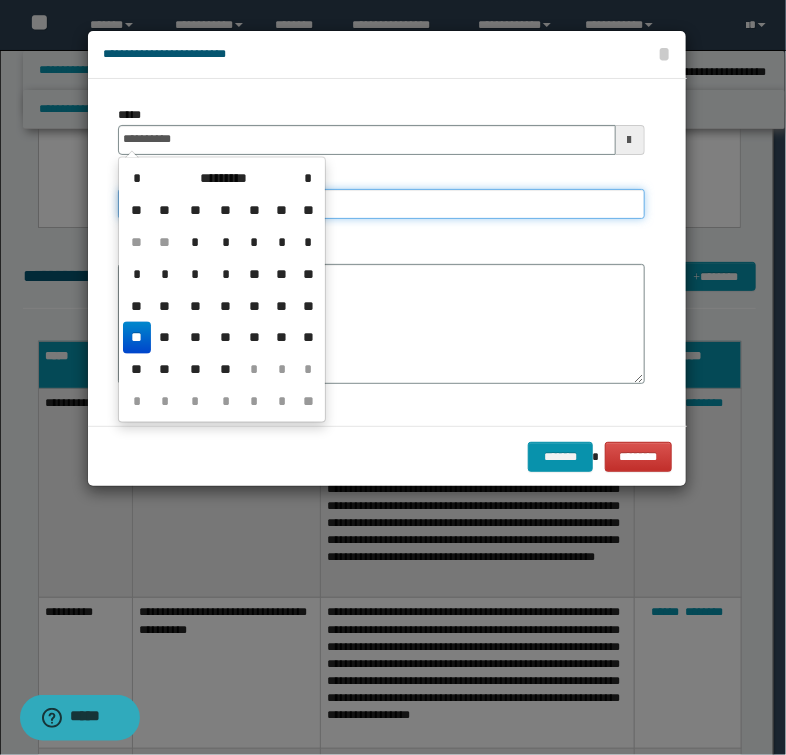 type on "**********" 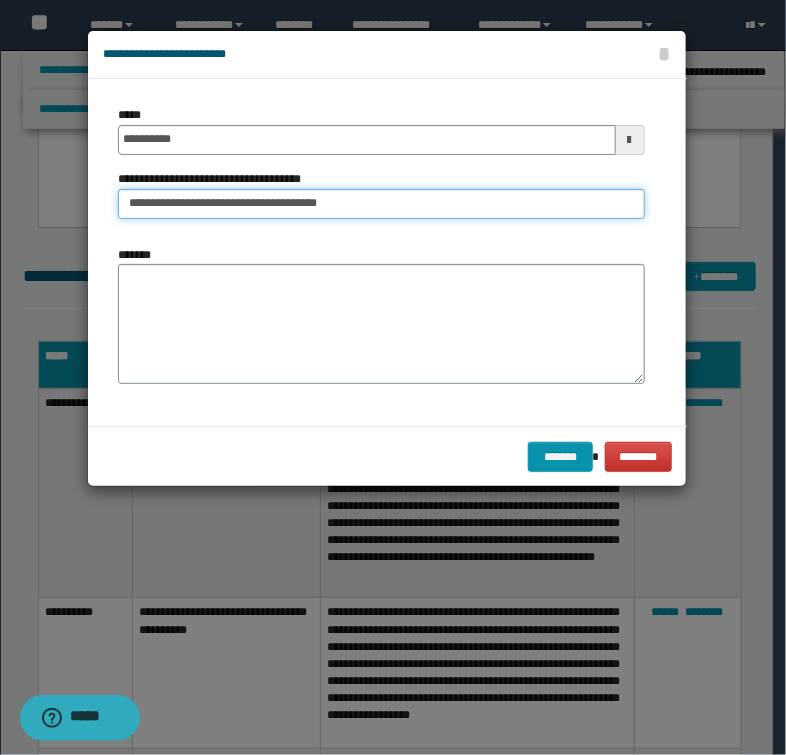 type on "**********" 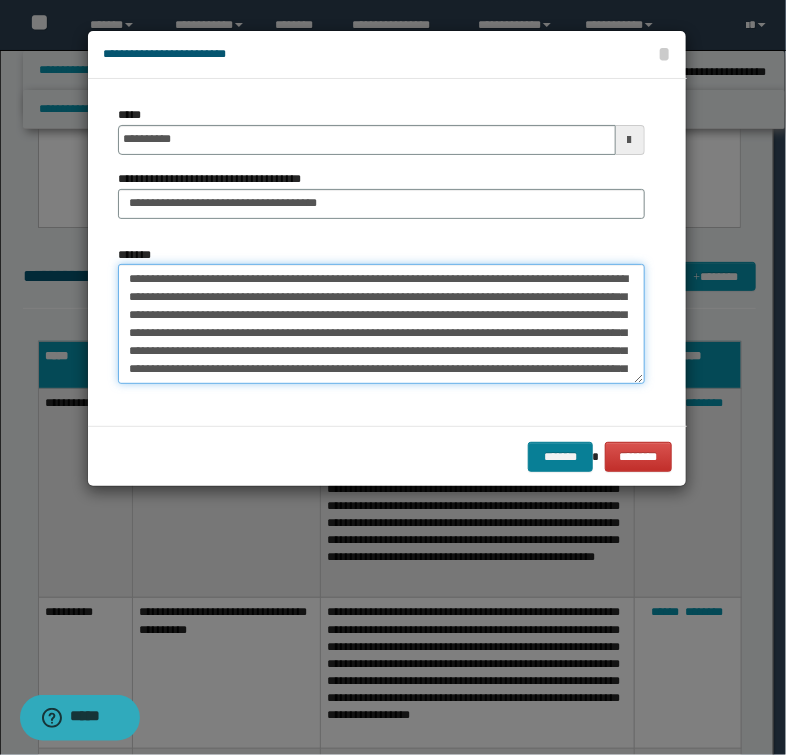 type on "**********" 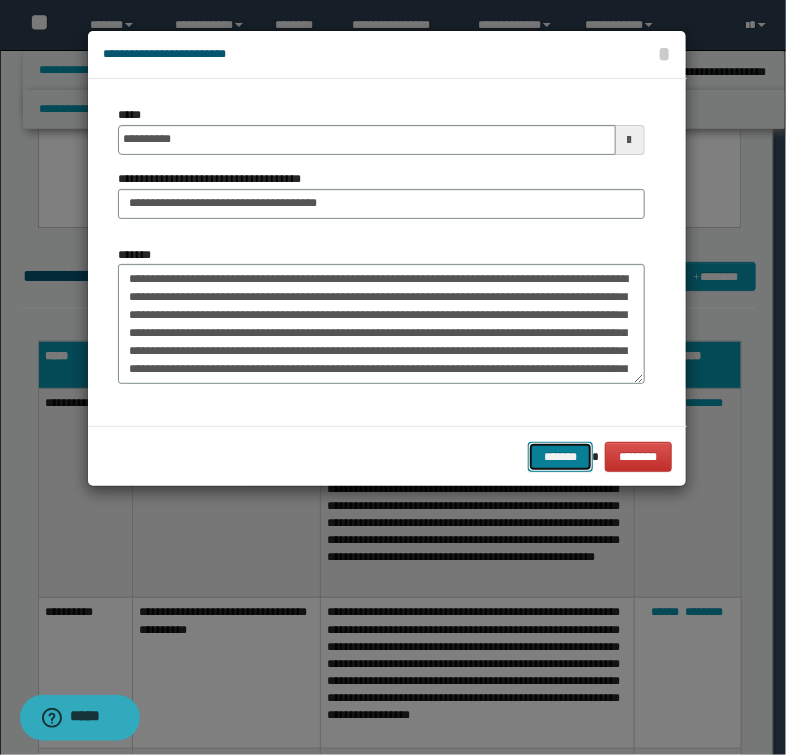 click on "*******" at bounding box center [560, 457] 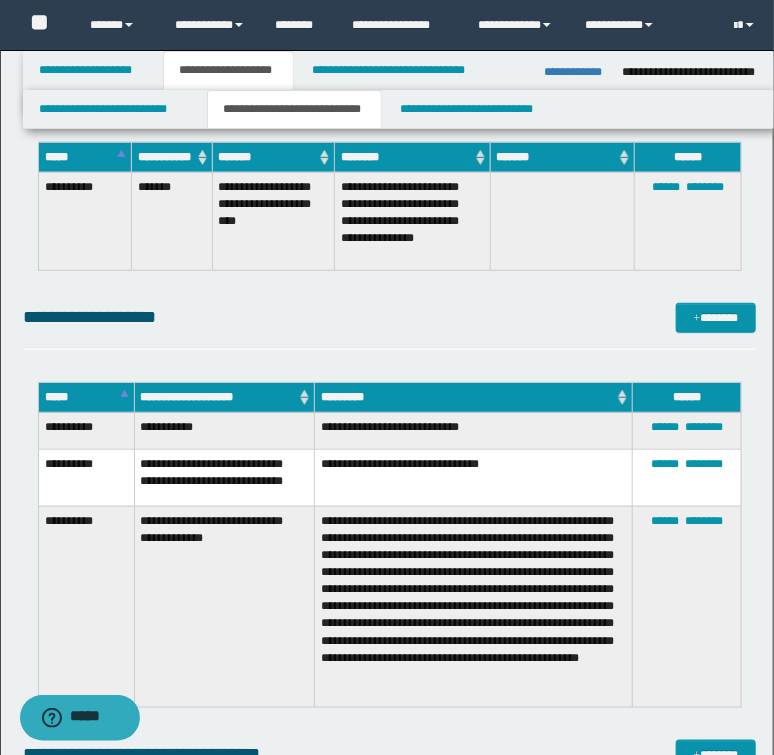 scroll, scrollTop: 4016, scrollLeft: 0, axis: vertical 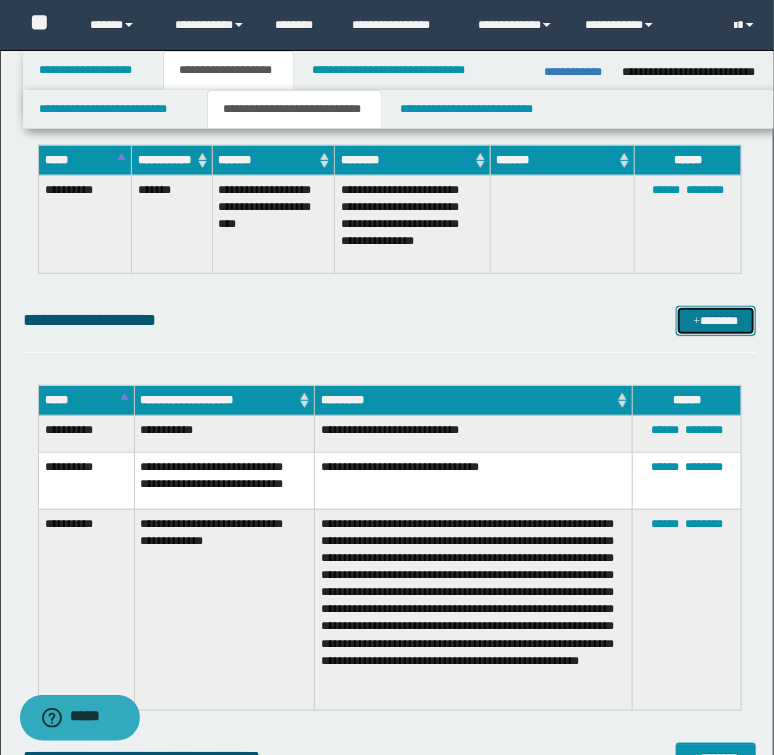 click on "*******" at bounding box center [715, 321] 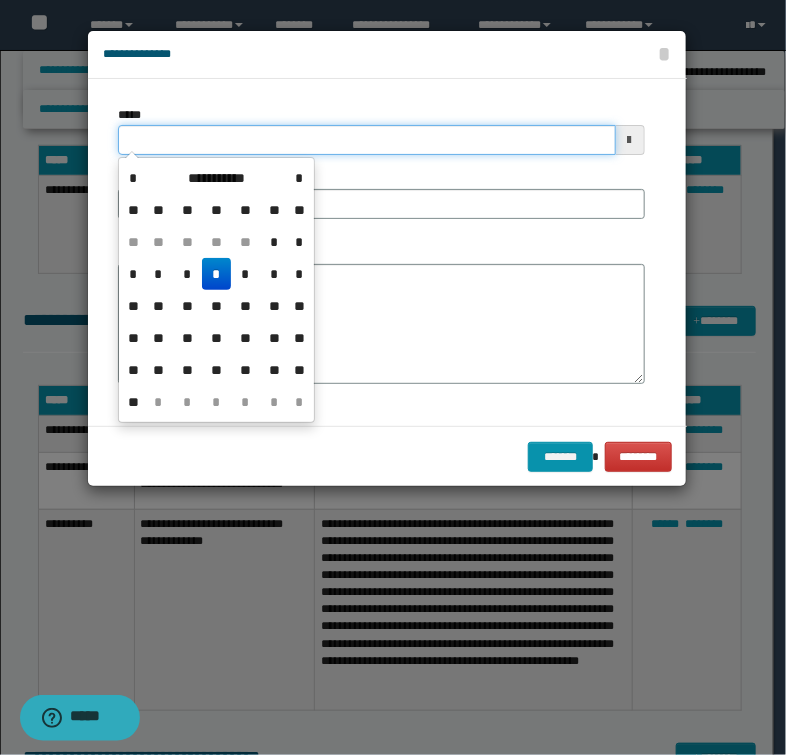 click on "*****" at bounding box center (366, 140) 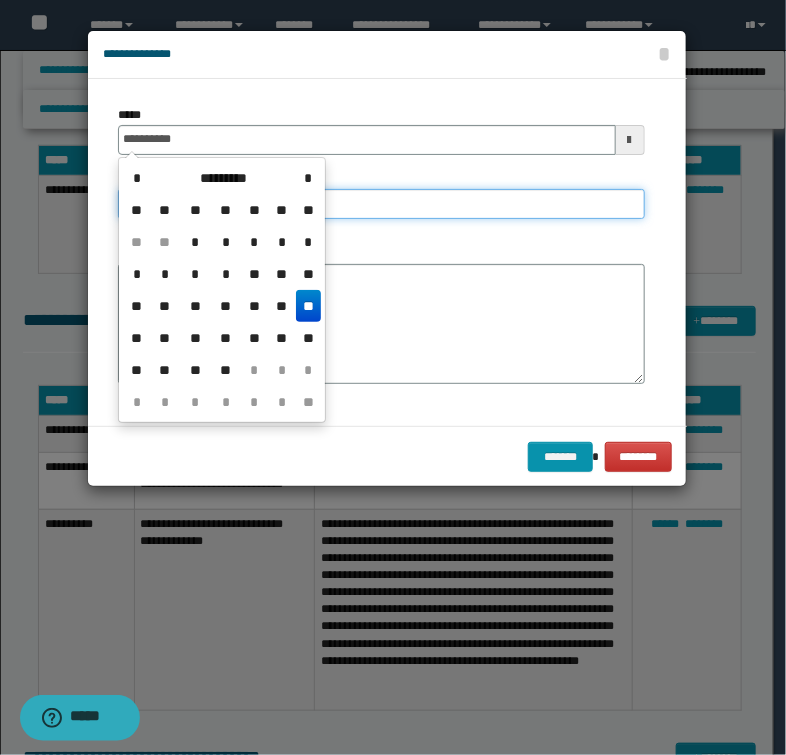 type on "**********" 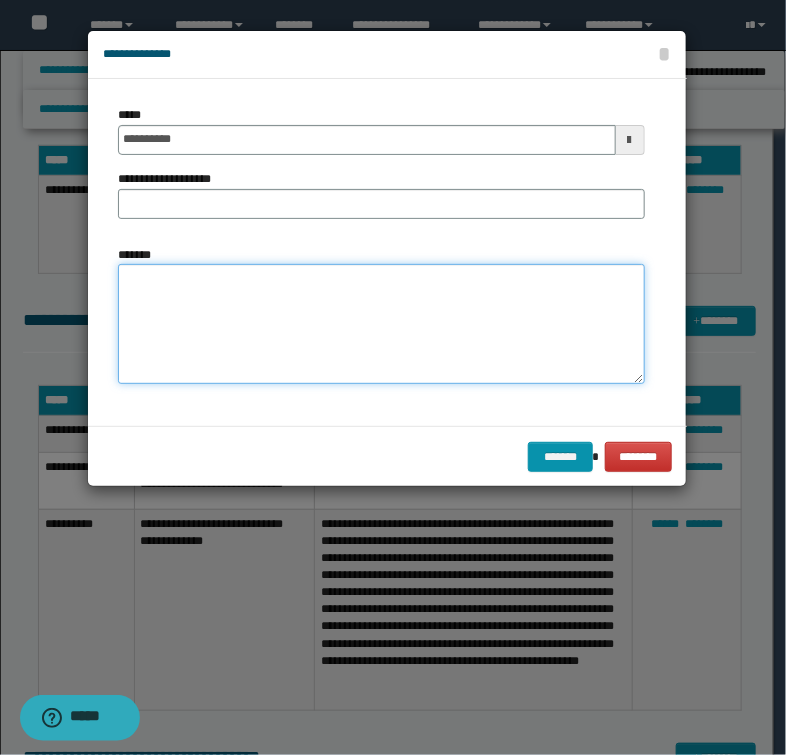 type on "**********" 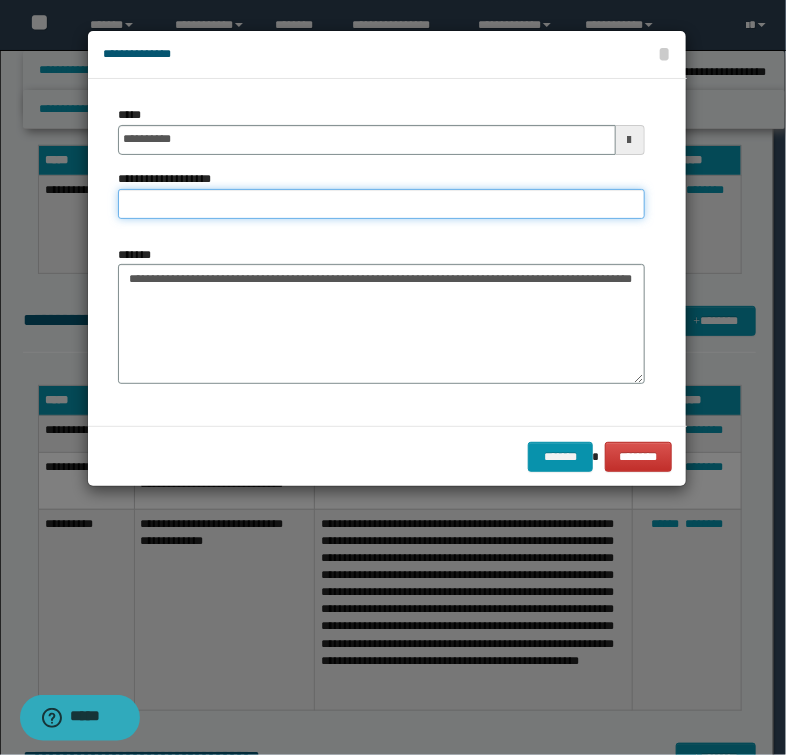 type on "**********" 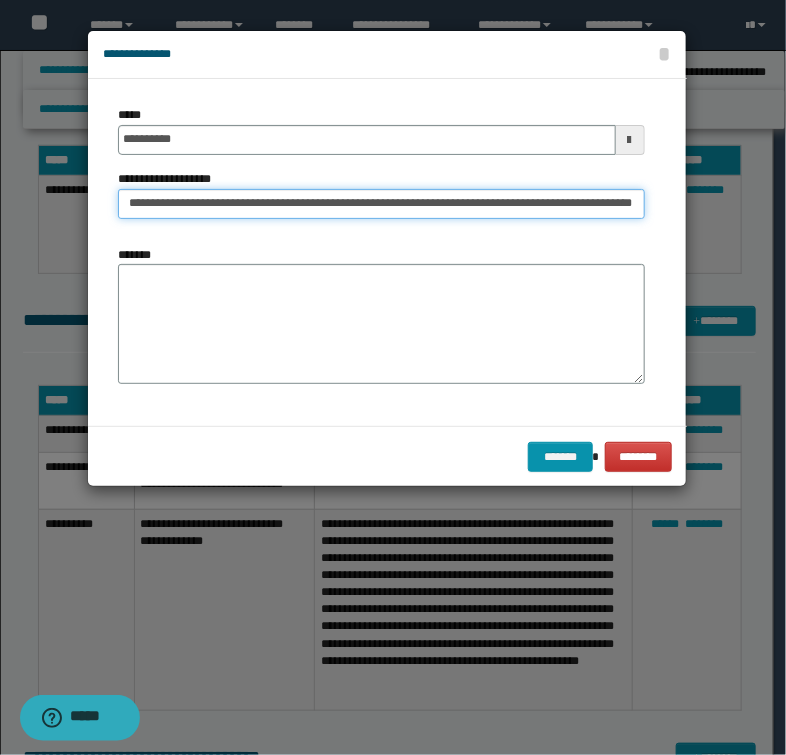 type on "**********" 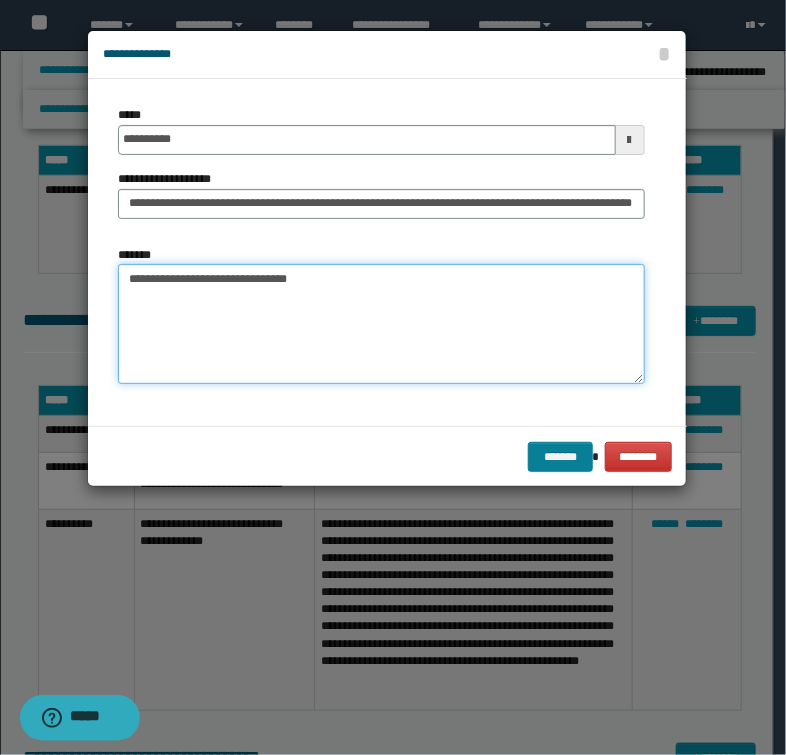 type on "**********" 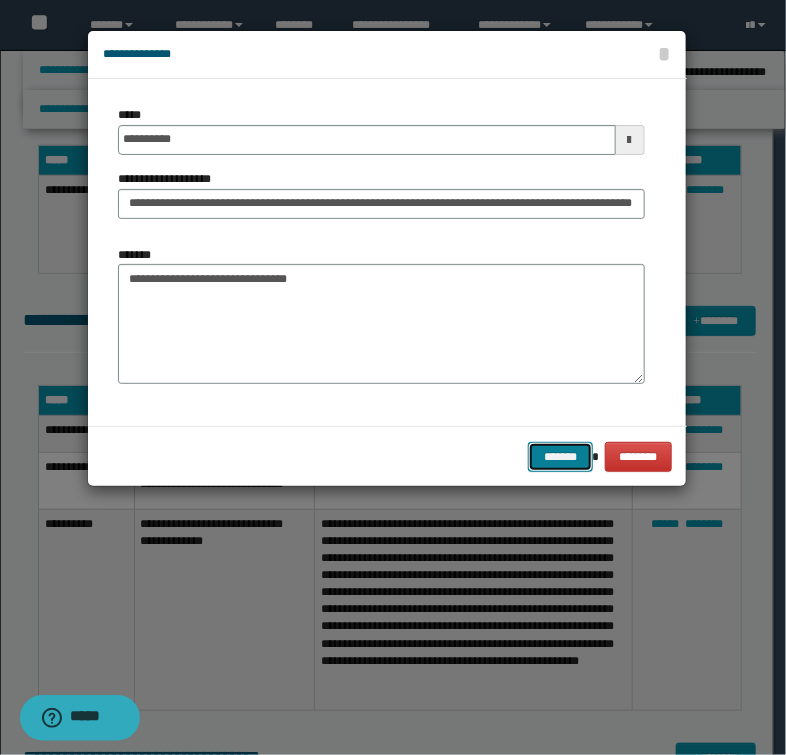 click on "*******" at bounding box center (560, 457) 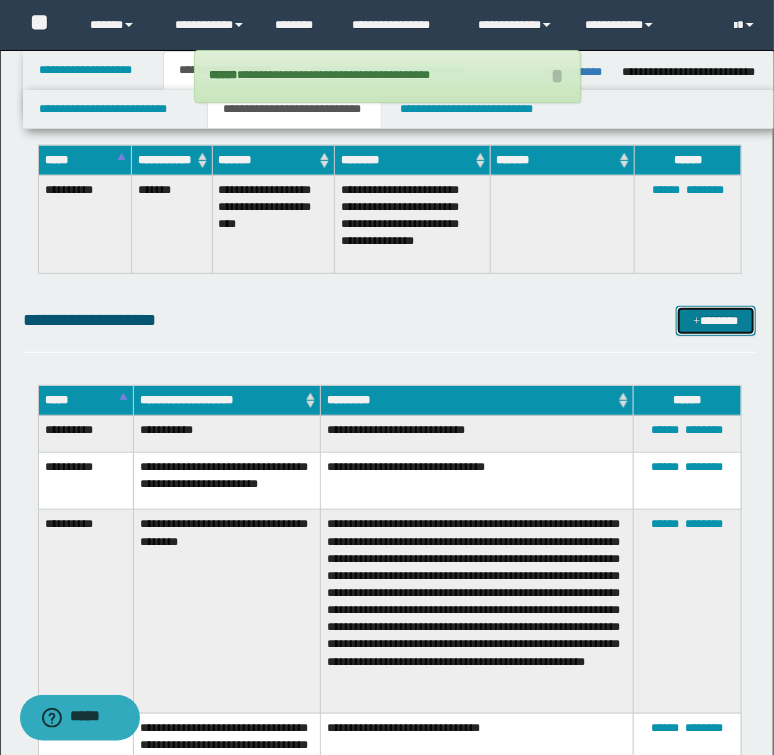 drag, startPoint x: 720, startPoint y: 310, endPoint x: 700, endPoint y: 303, distance: 21.189621 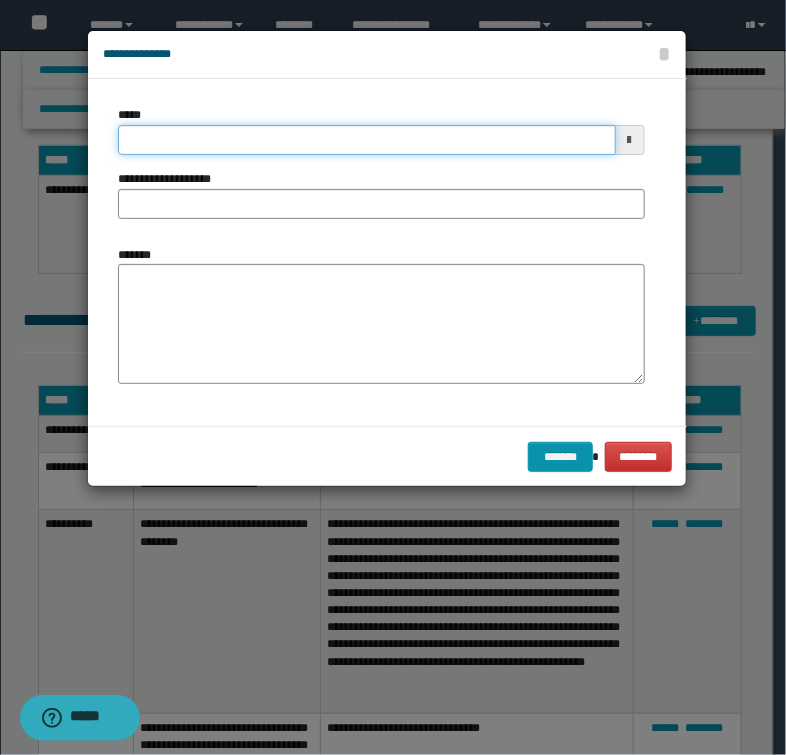 click on "*****" at bounding box center (366, 140) 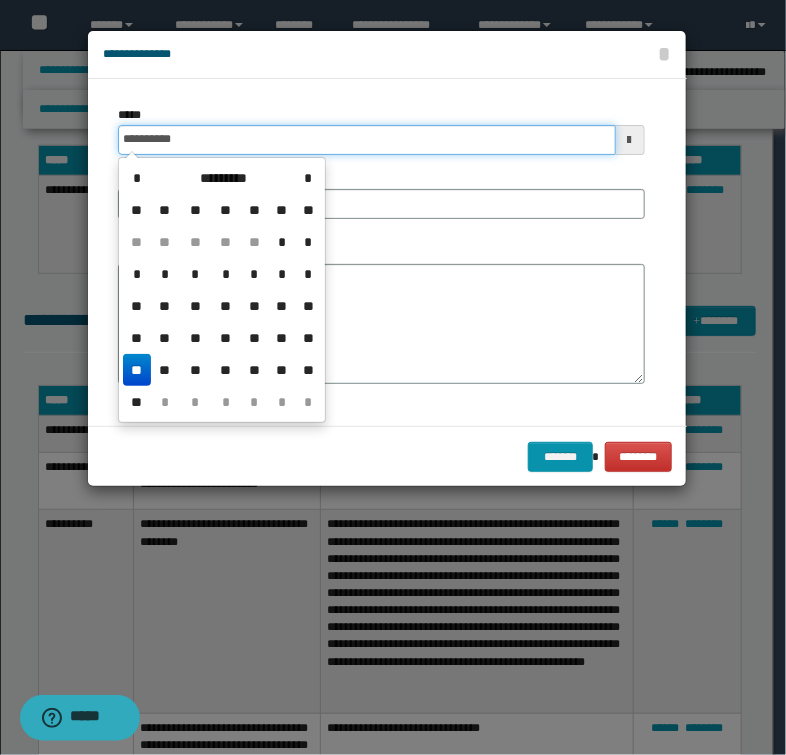 type on "**********" 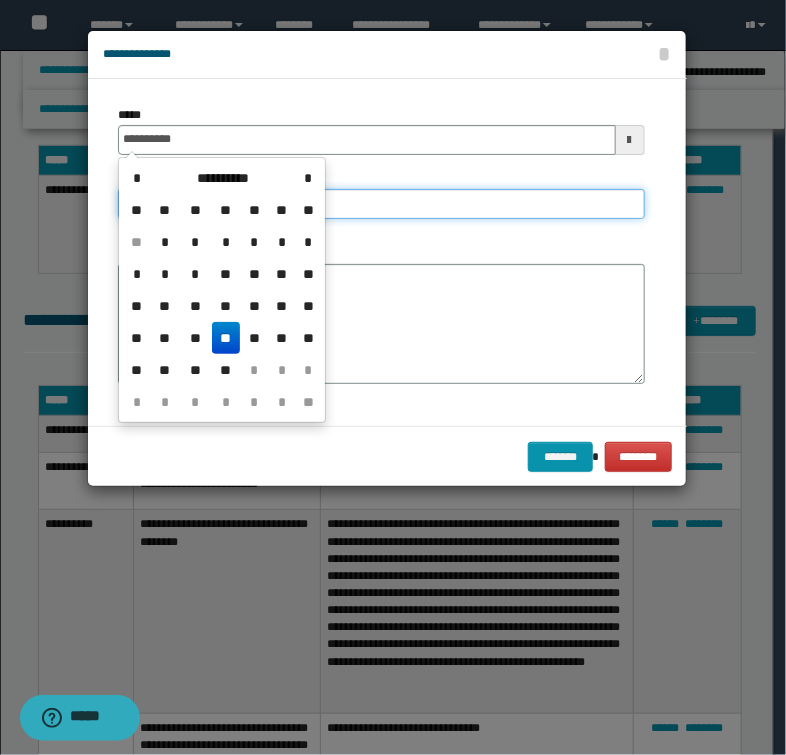 type on "**********" 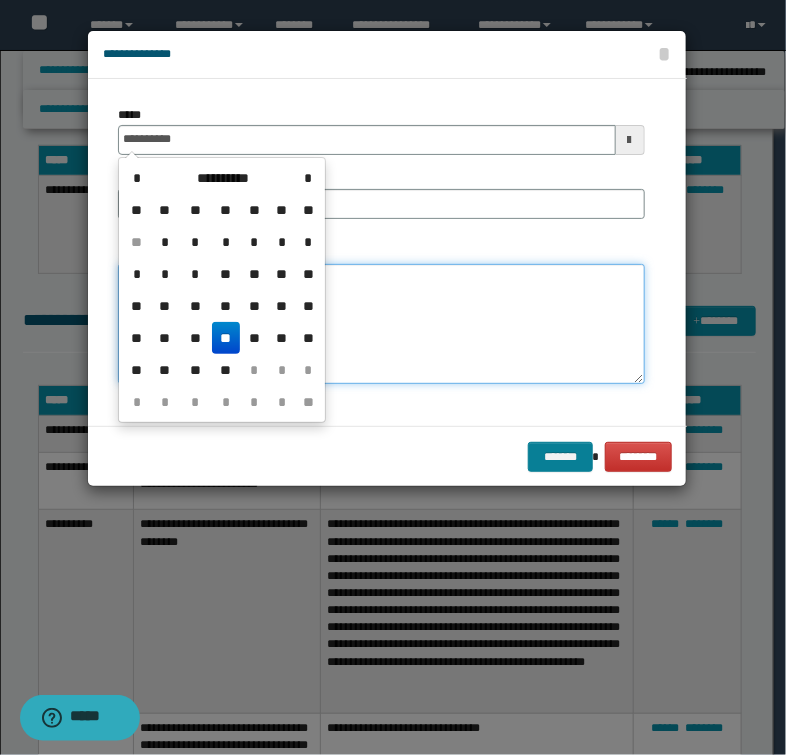 type on "**********" 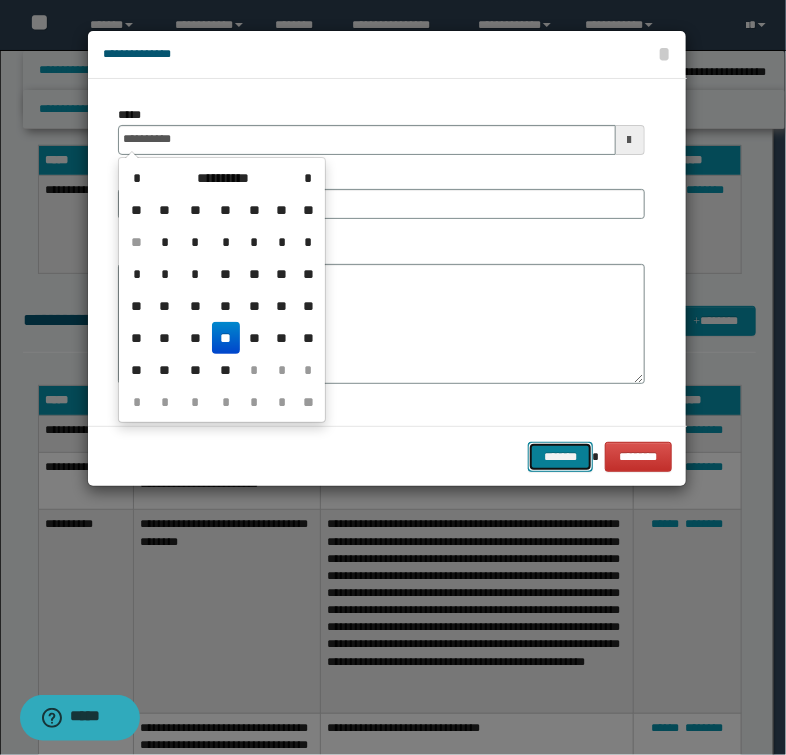 type on "**********" 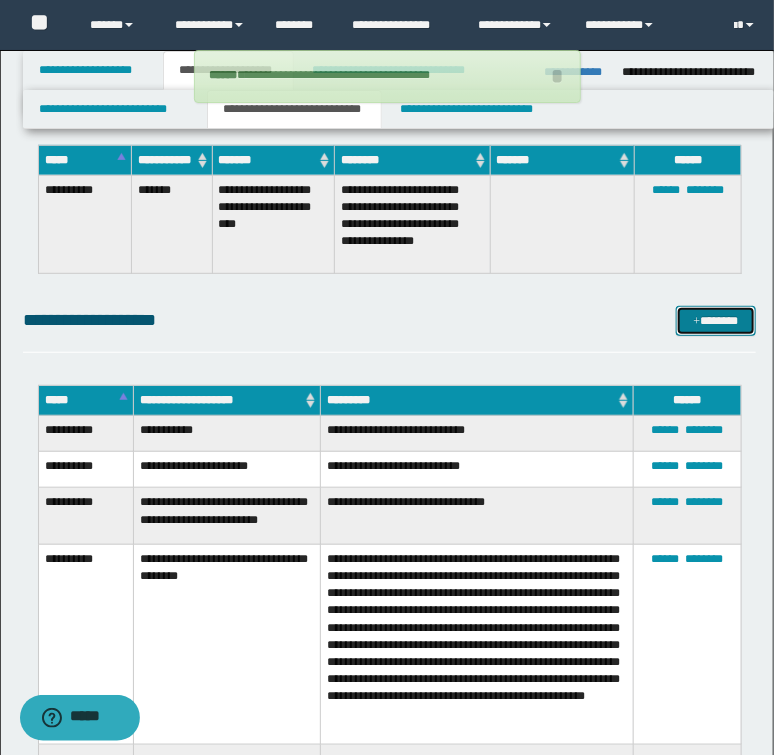 type 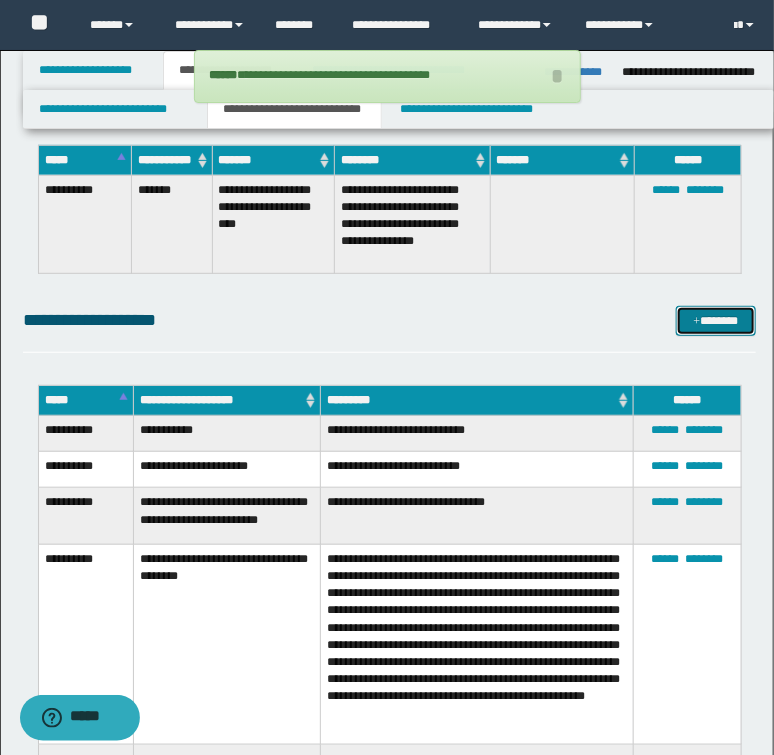 click on "*******" at bounding box center [715, 321] 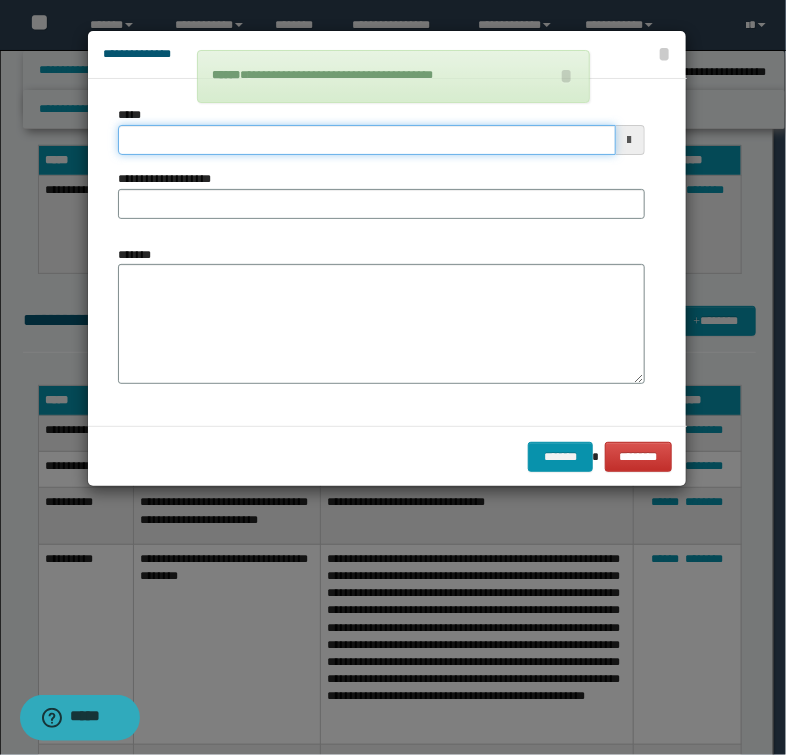 click on "*****" at bounding box center (366, 140) 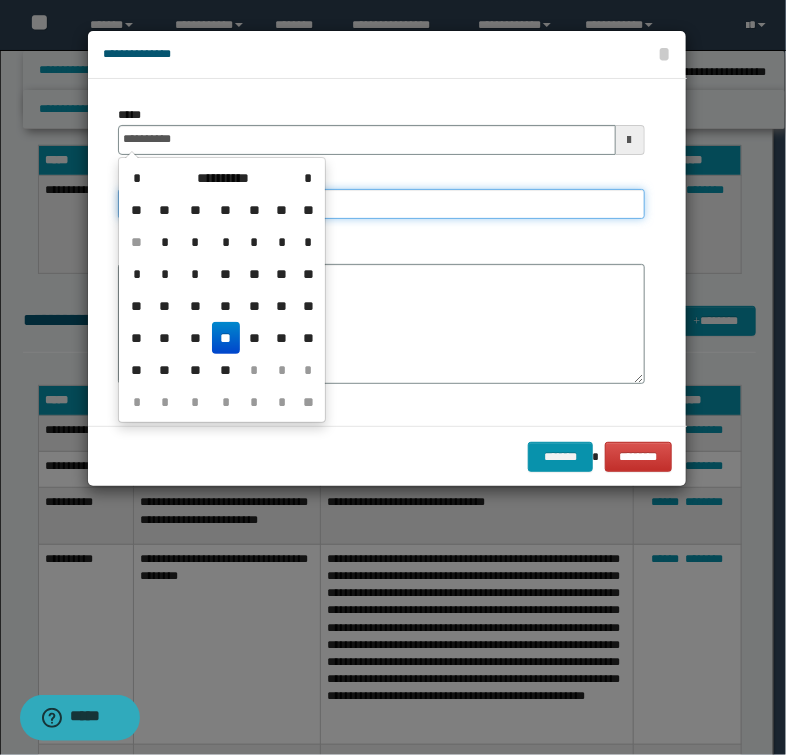 type on "**********" 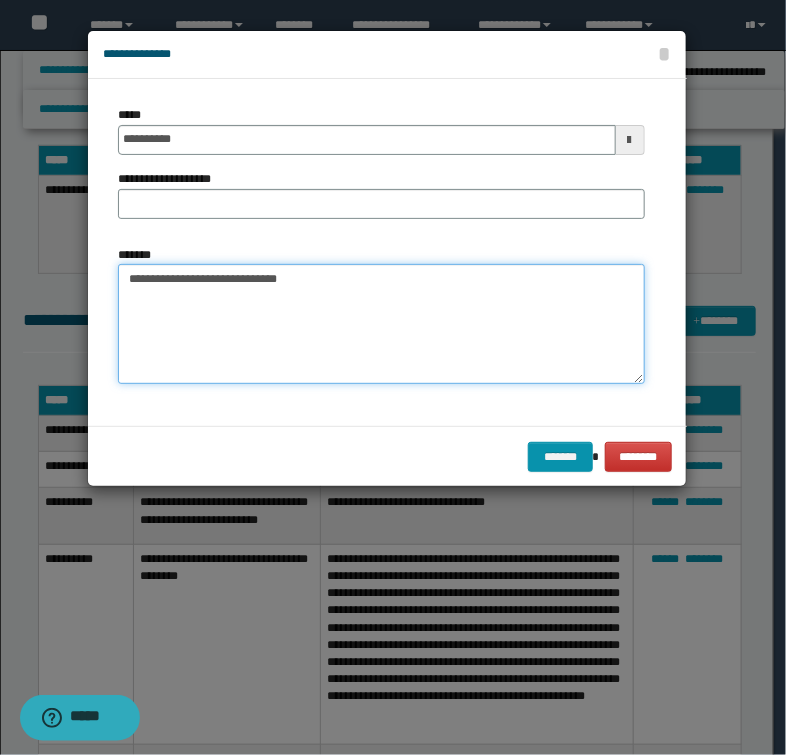 type on "**********" 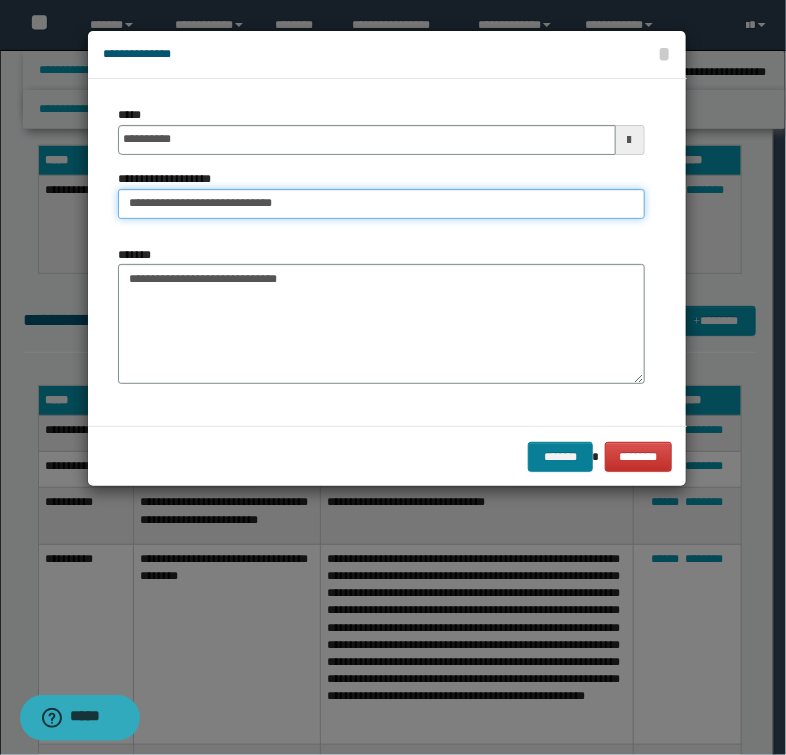 type on "**********" 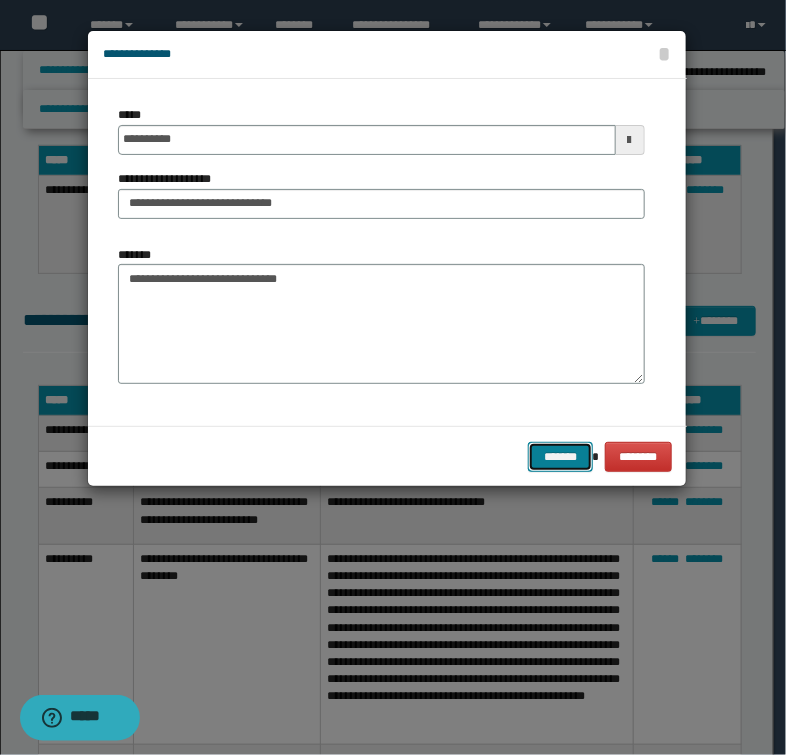 click on "*******" at bounding box center (560, 457) 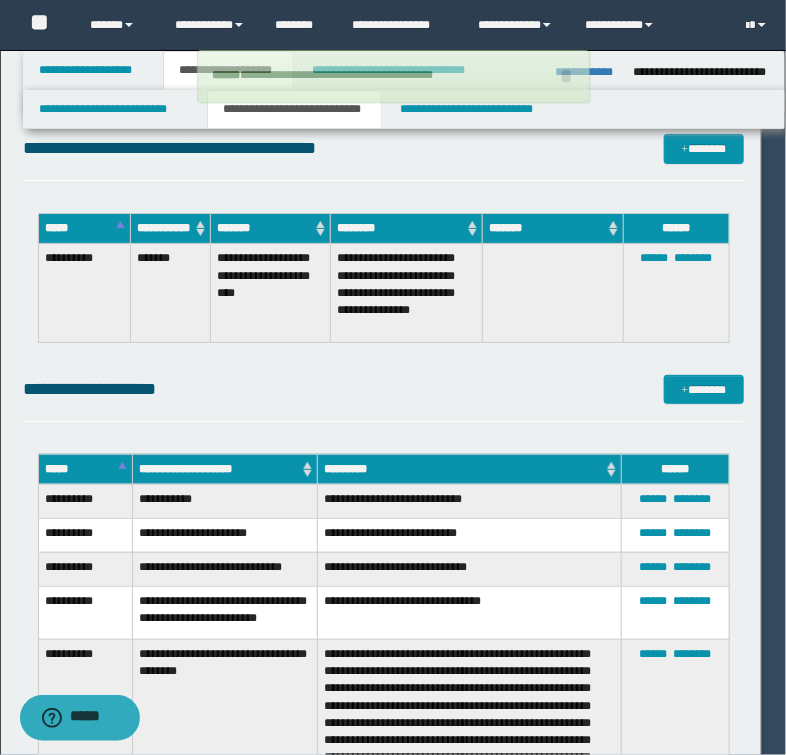 type 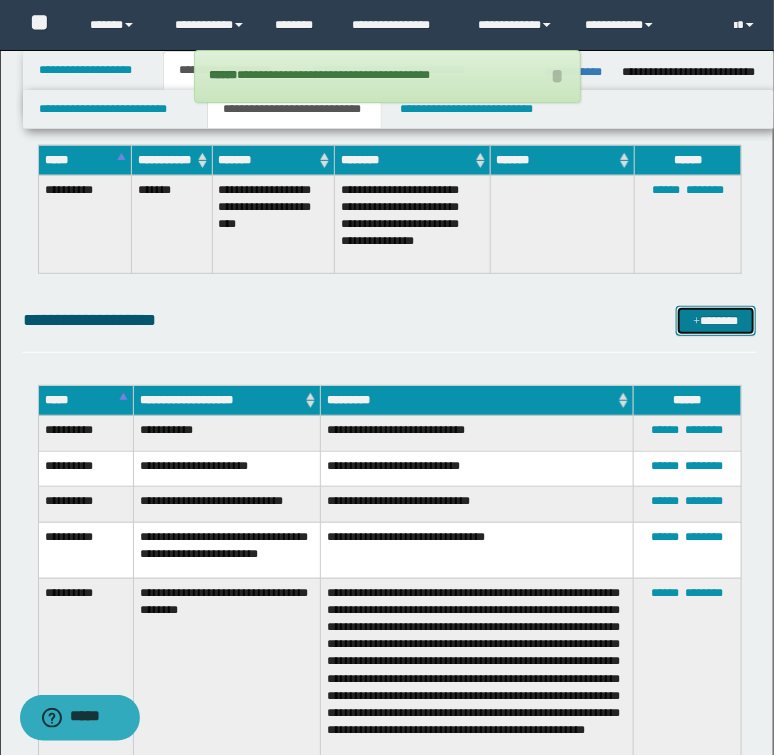 click at bounding box center (697, 322) 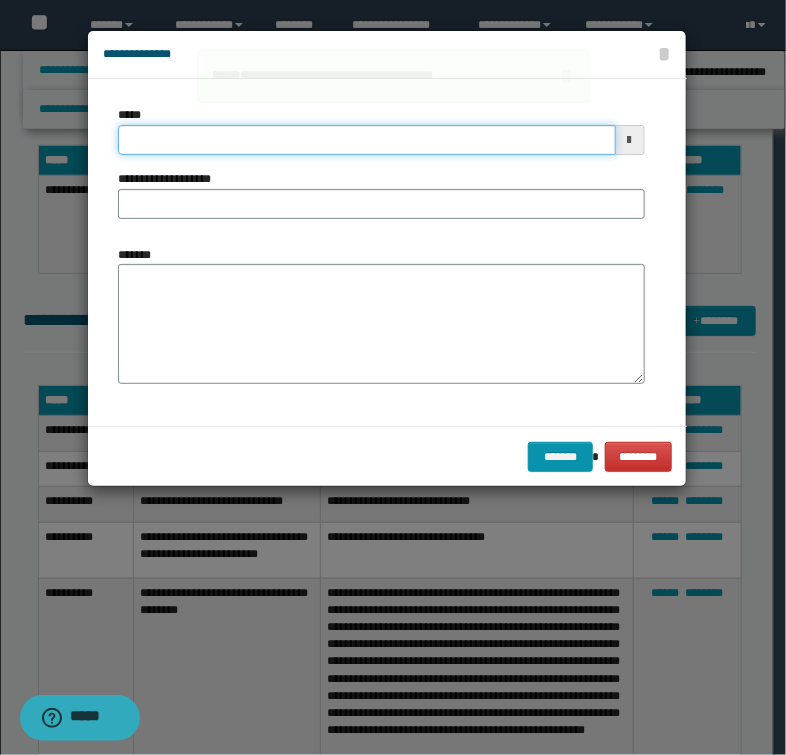 click on "*****" at bounding box center (366, 140) 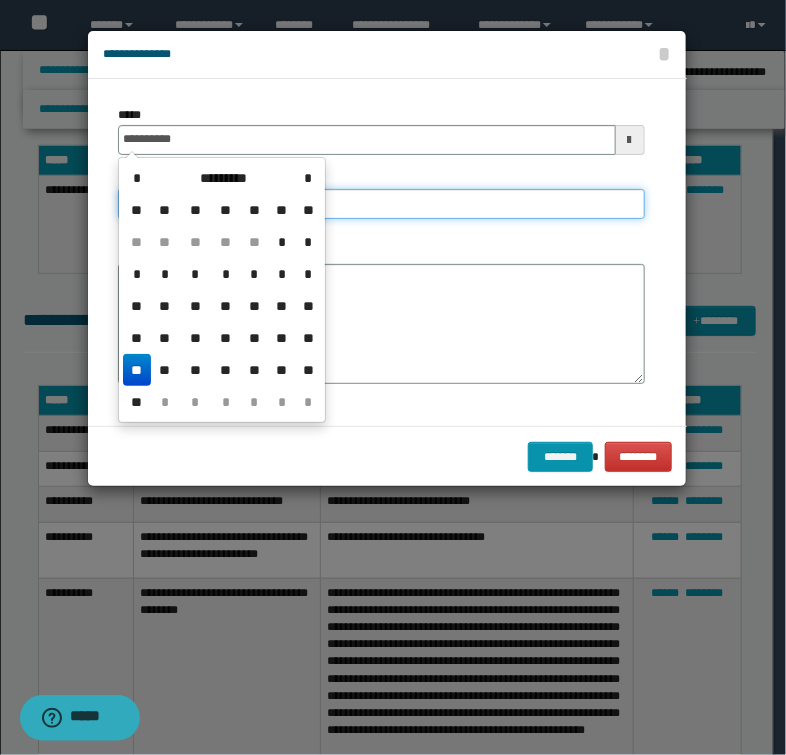 type on "**********" 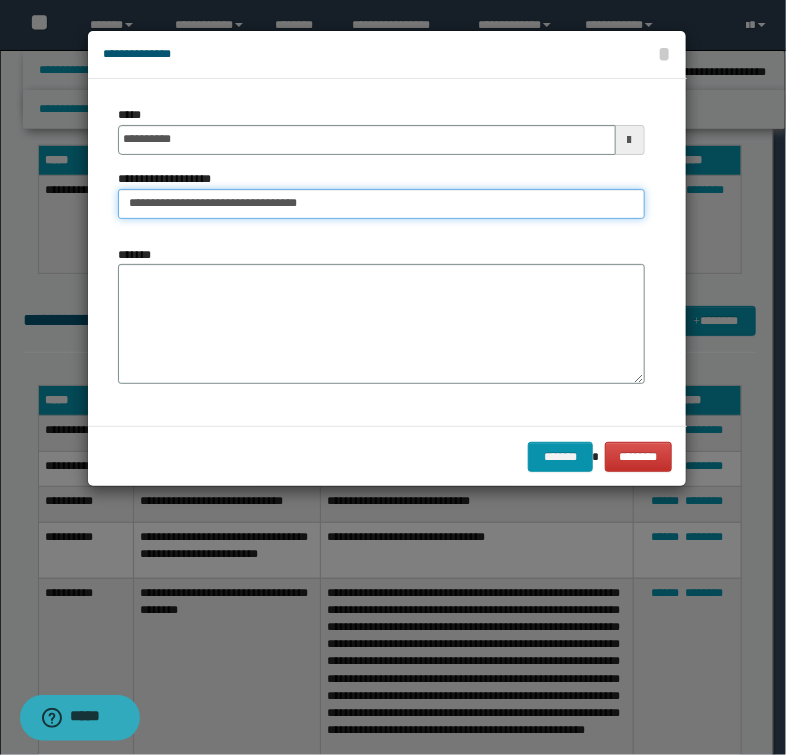 type on "**********" 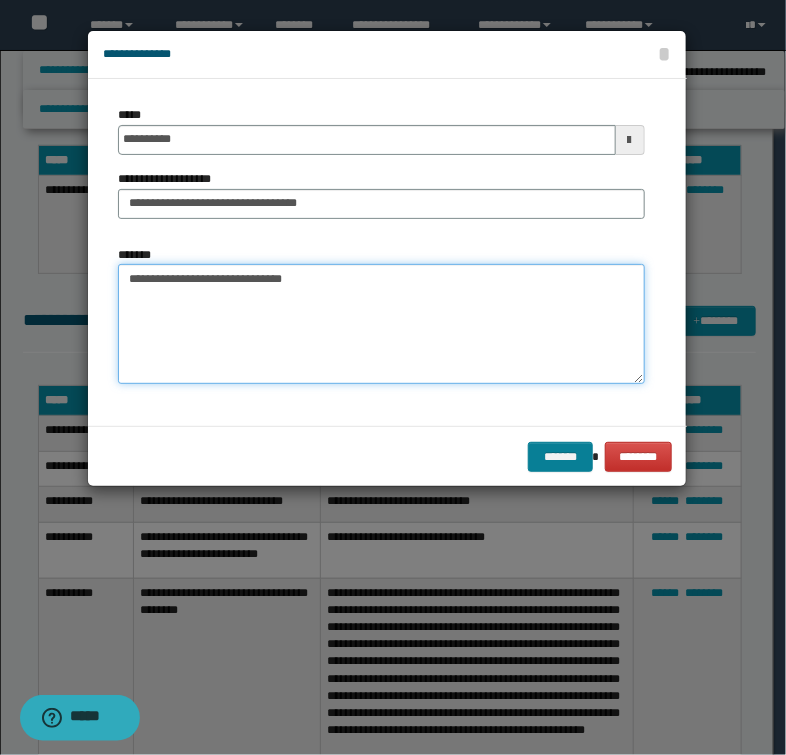 type on "**********" 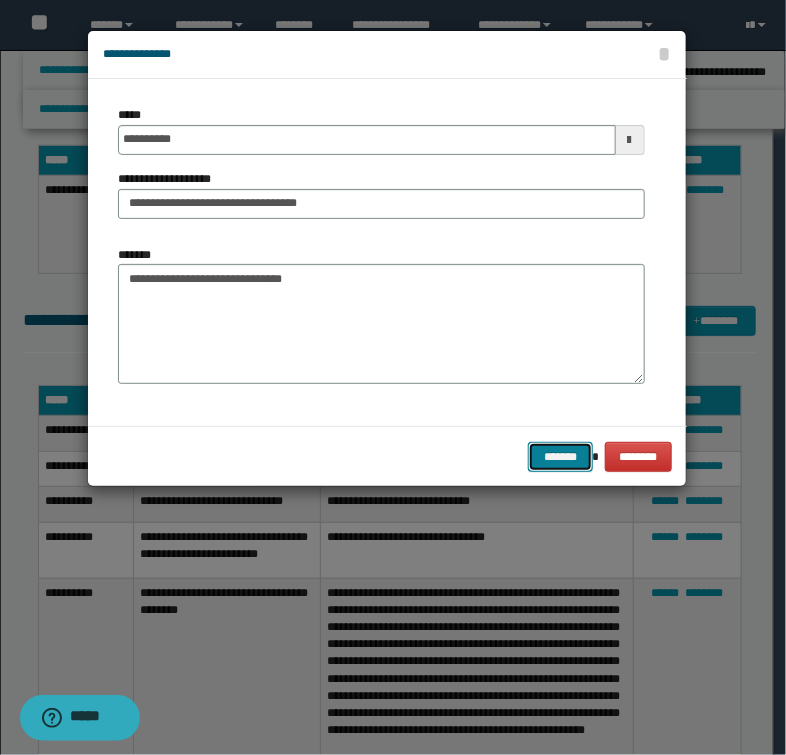 click on "*******" at bounding box center (560, 457) 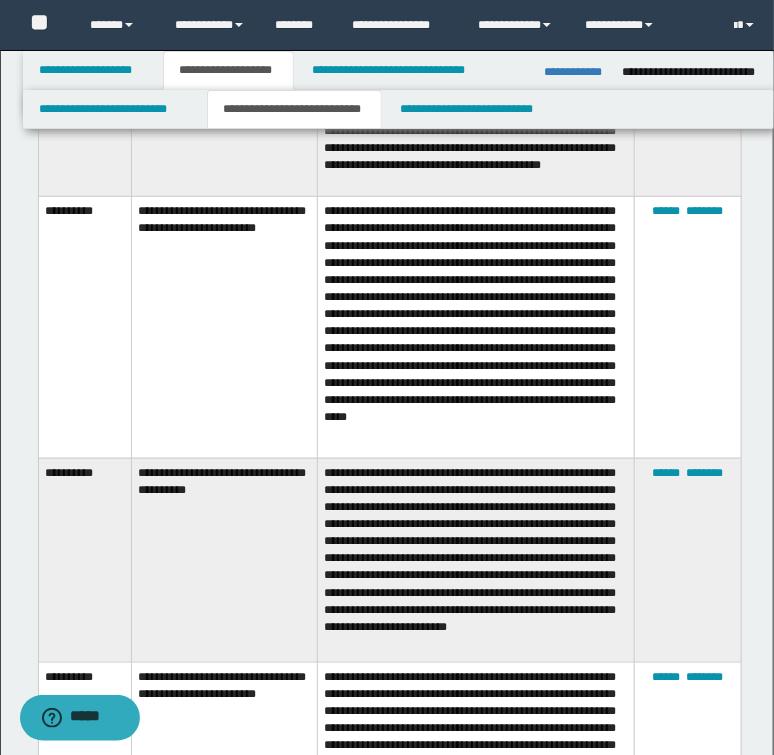 scroll, scrollTop: 1696, scrollLeft: 0, axis: vertical 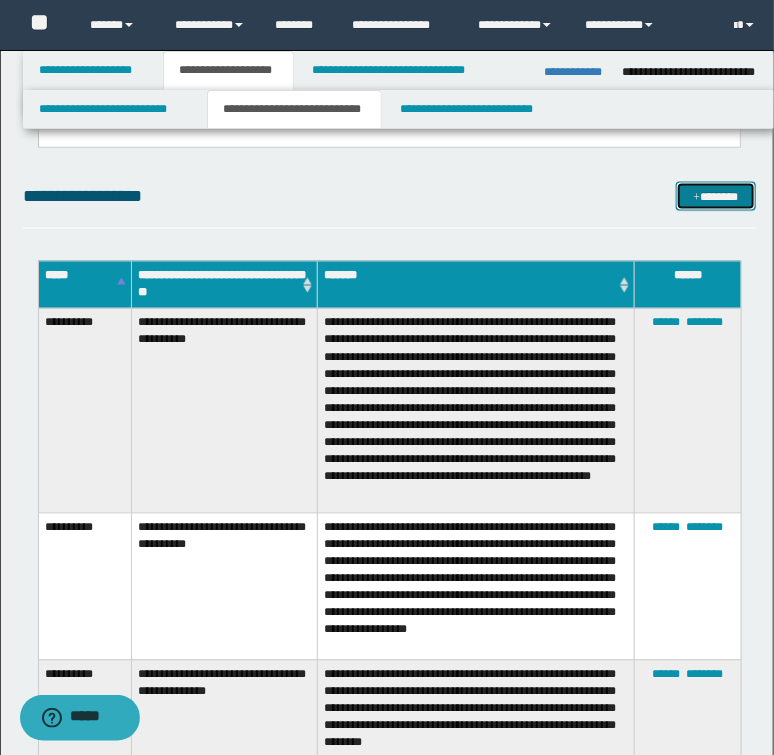 click on "*******" at bounding box center [715, 197] 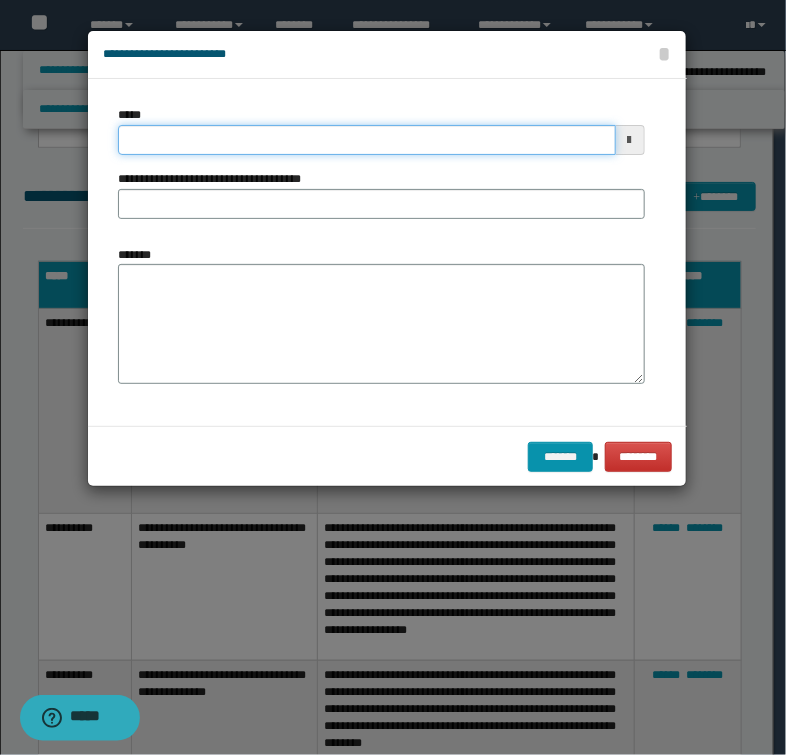 click on "*****" at bounding box center [366, 140] 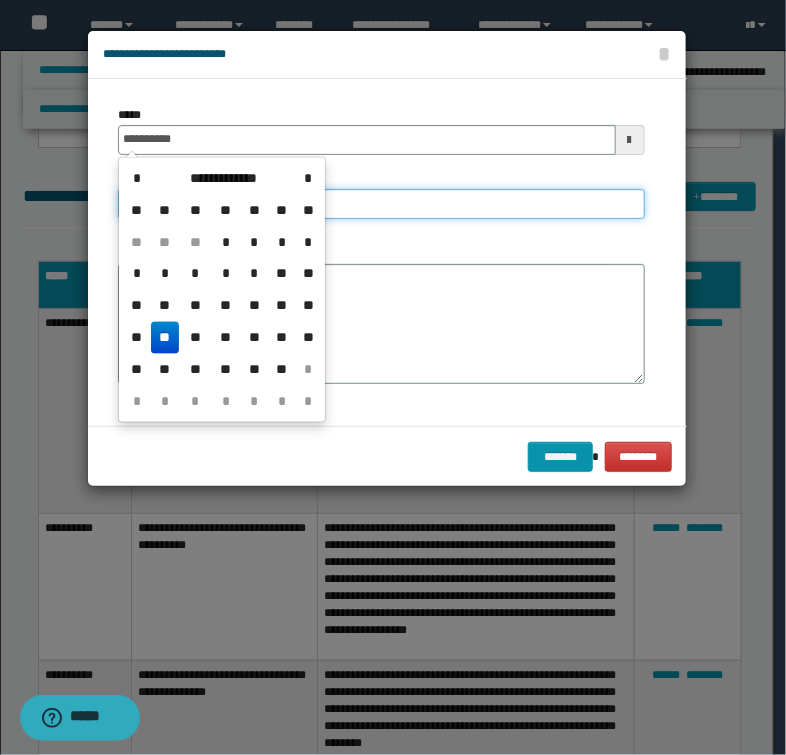 type on "**********" 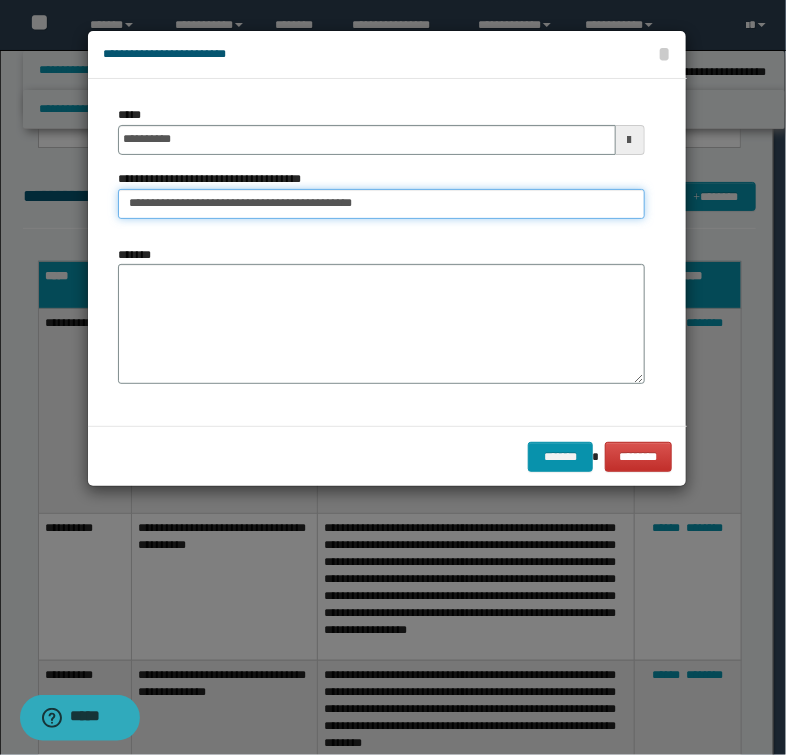 type on "**********" 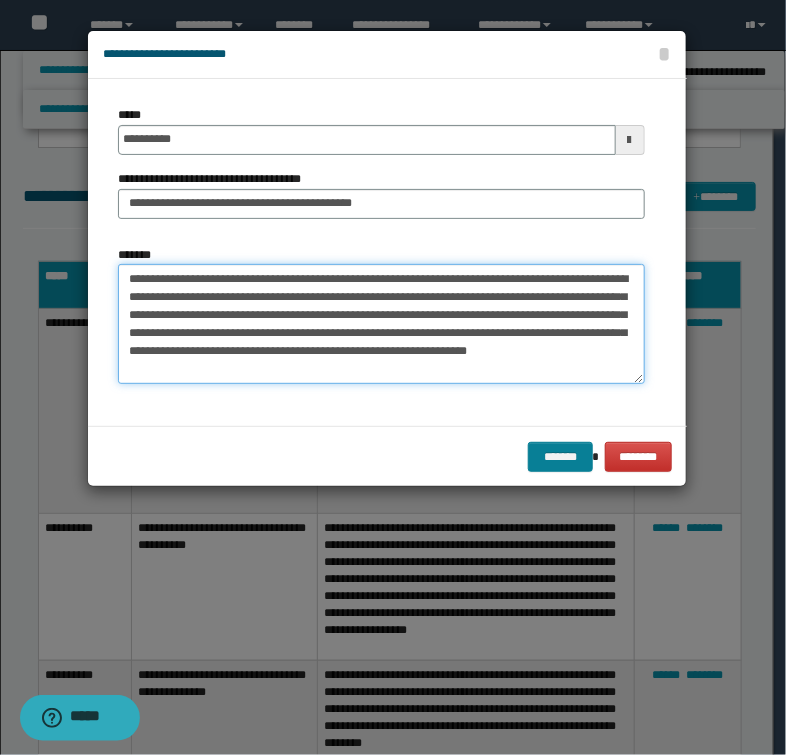 type on "**********" 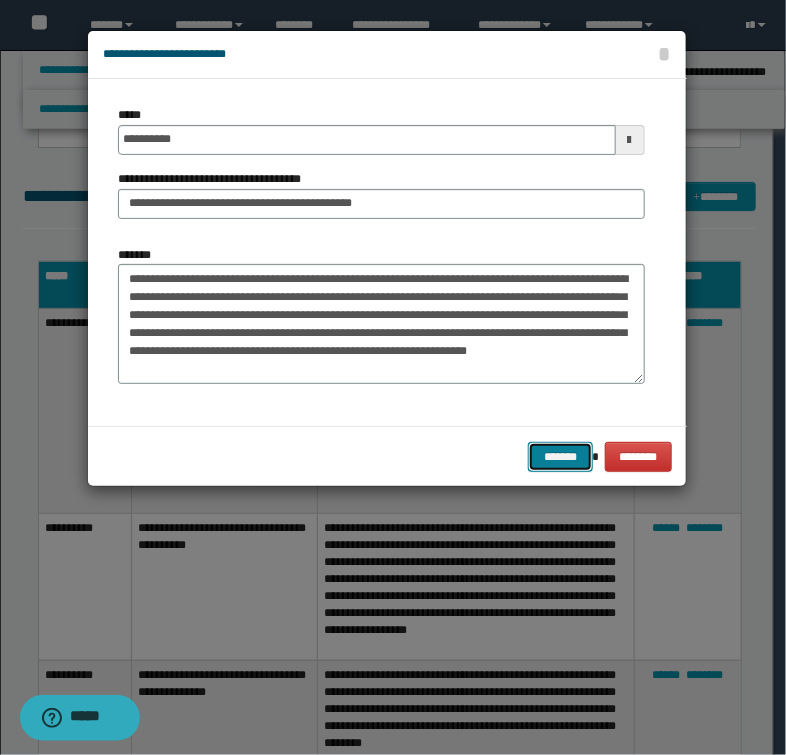 click on "*******" at bounding box center [560, 457] 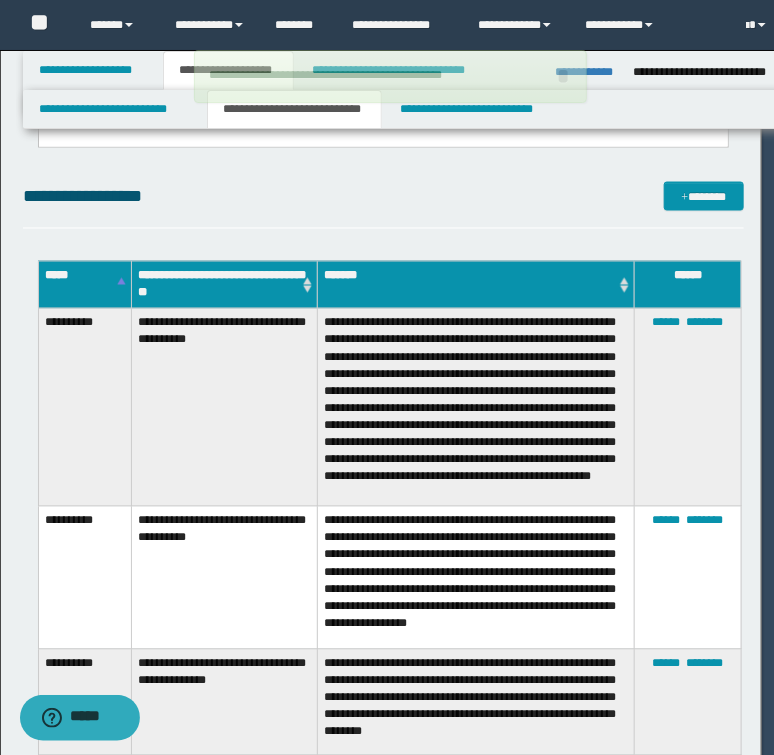 type 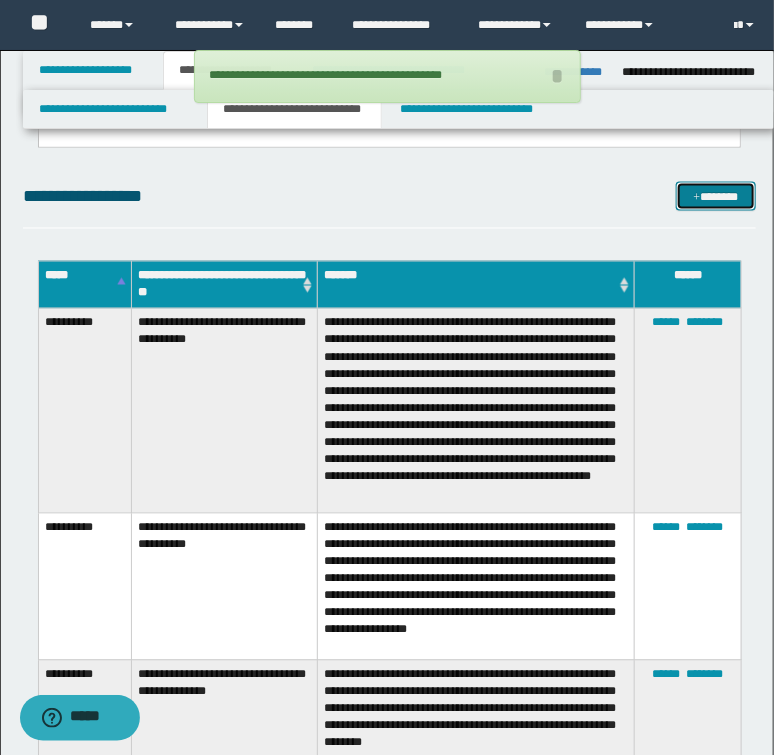 click on "*******" at bounding box center [715, 197] 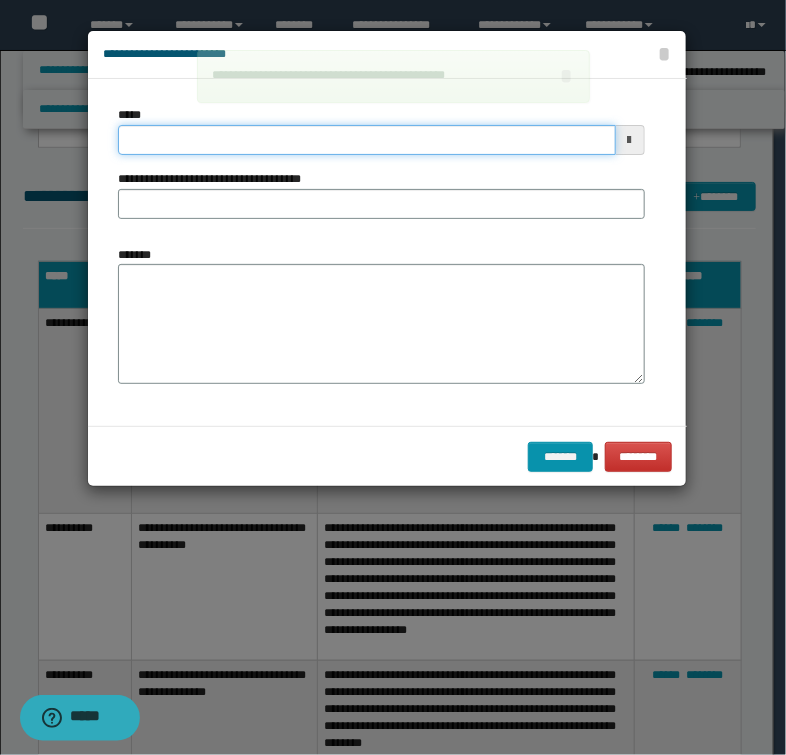 click on "*****" at bounding box center [366, 140] 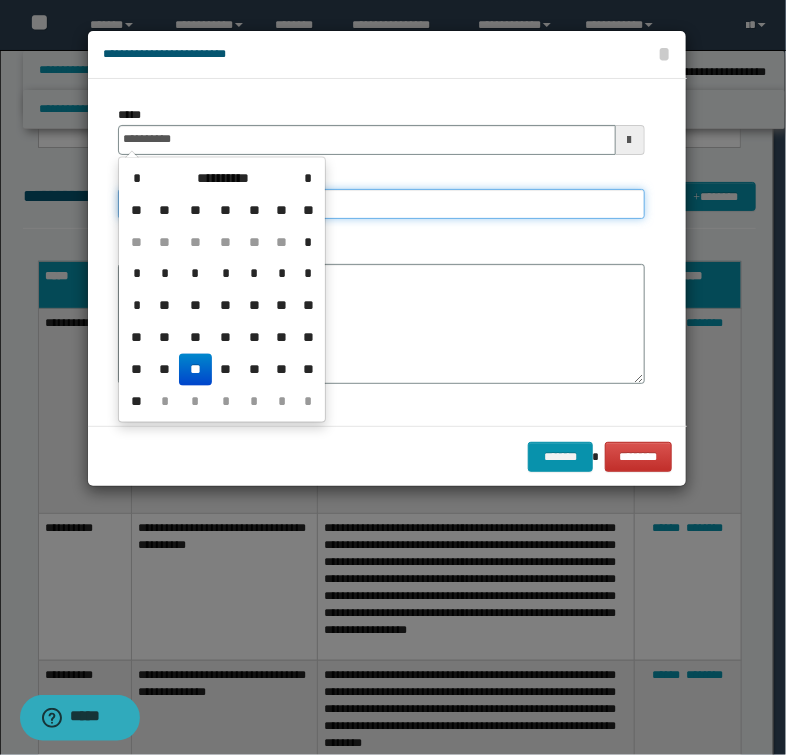 type on "**********" 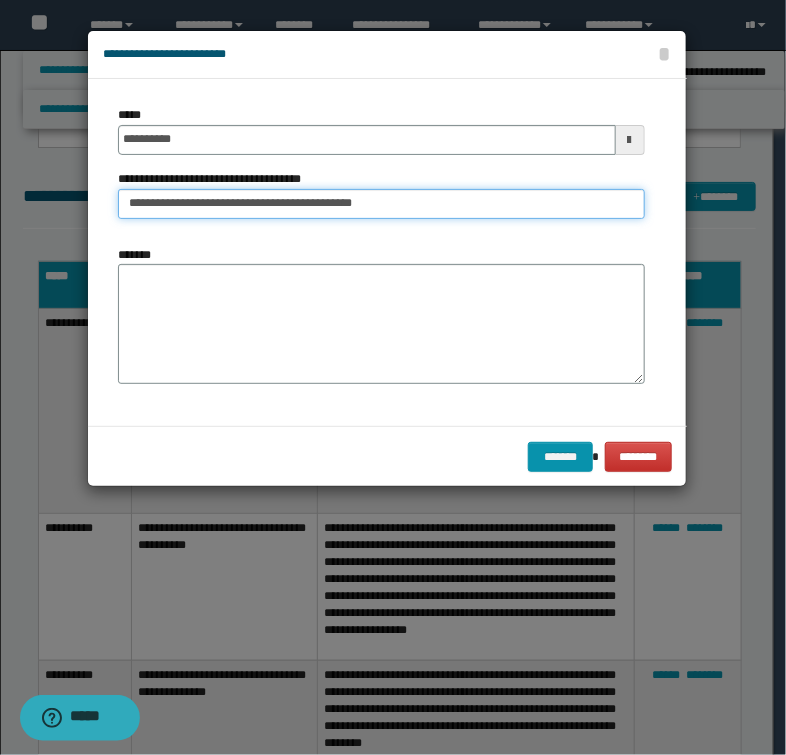 type on "**********" 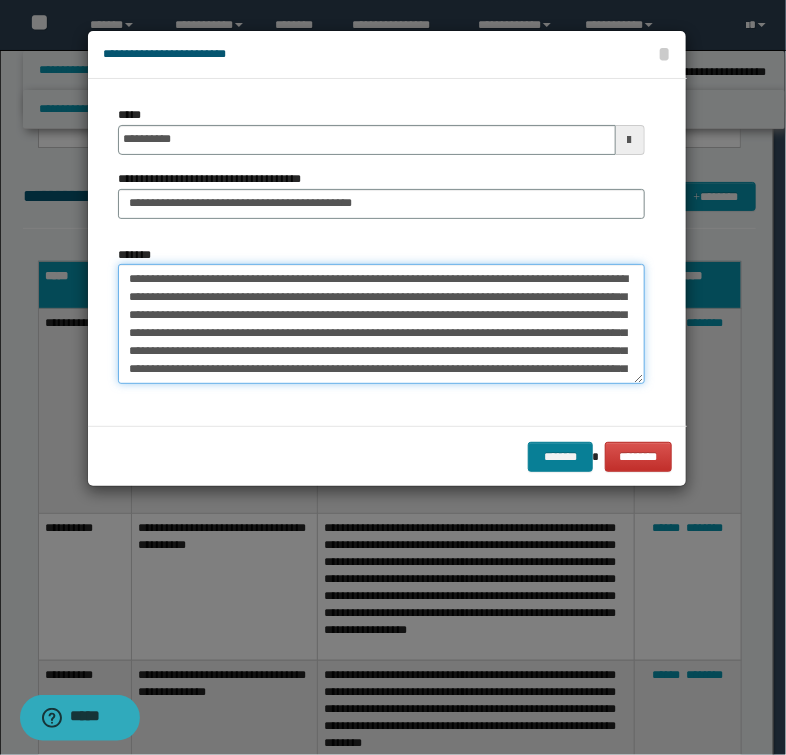 type on "**********" 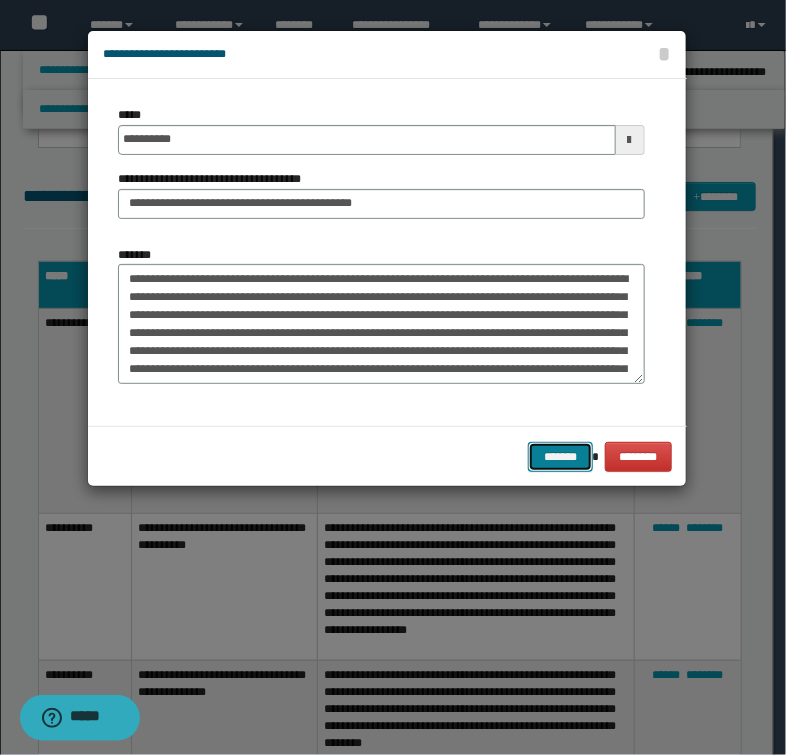click on "*******" at bounding box center (560, 457) 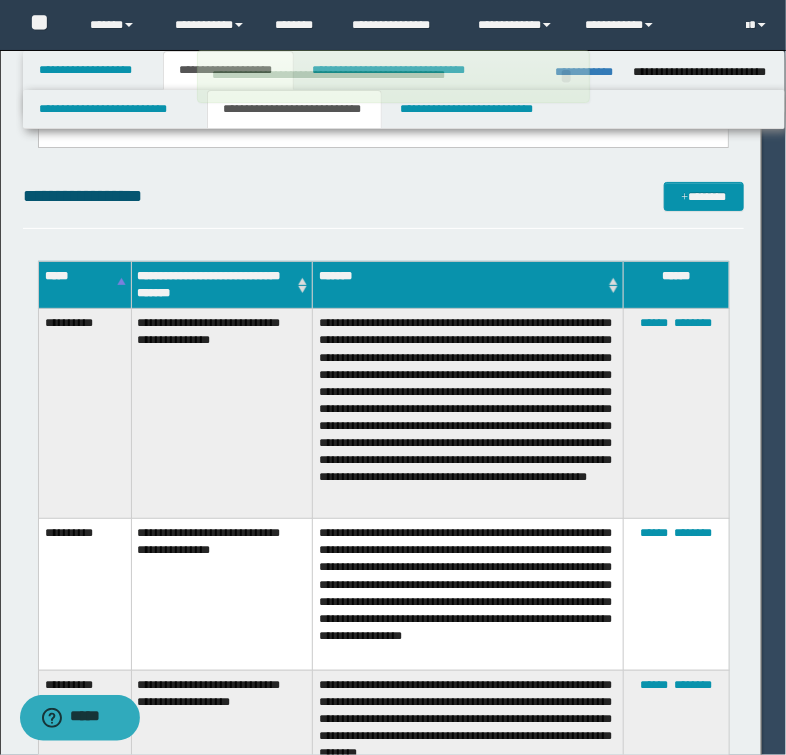 type 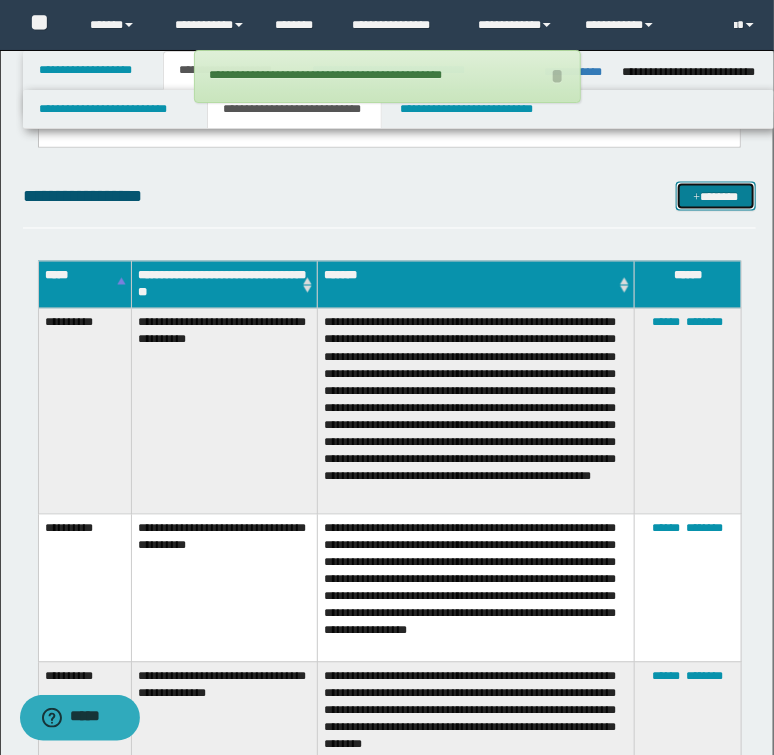 drag, startPoint x: 742, startPoint y: 200, endPoint x: 705, endPoint y: 170, distance: 47.63402 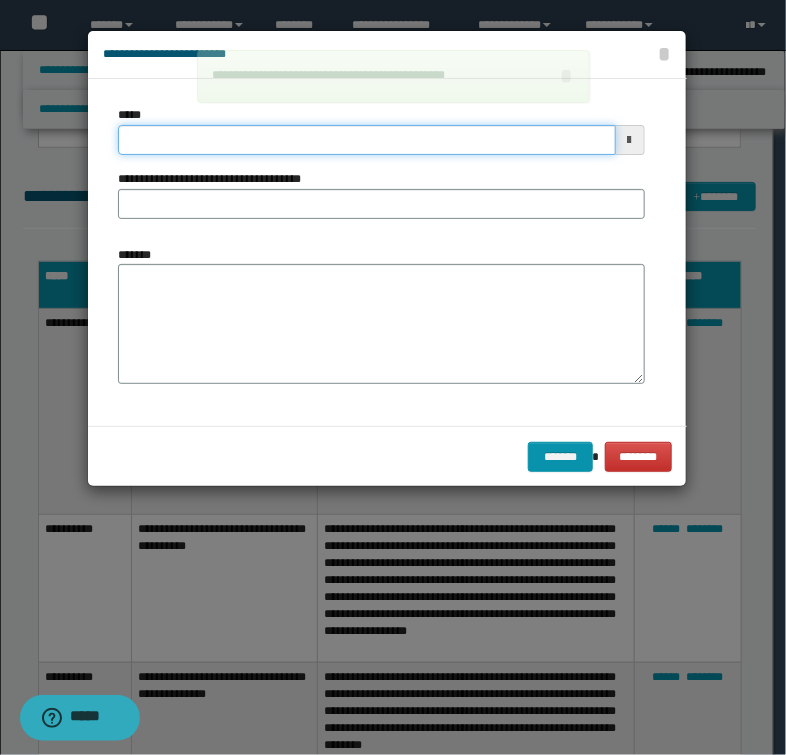 click on "*****" at bounding box center (366, 140) 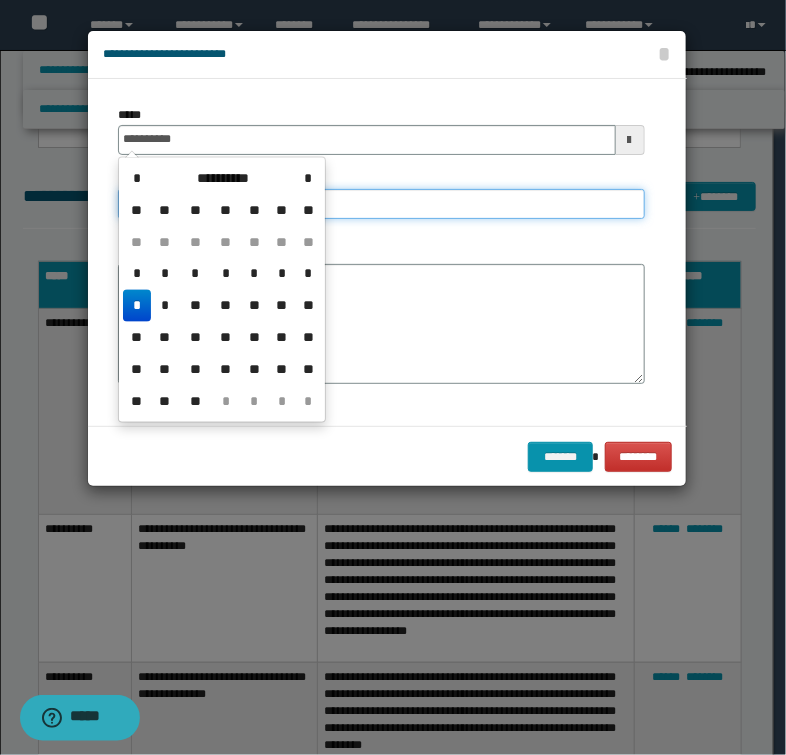 type on "**********" 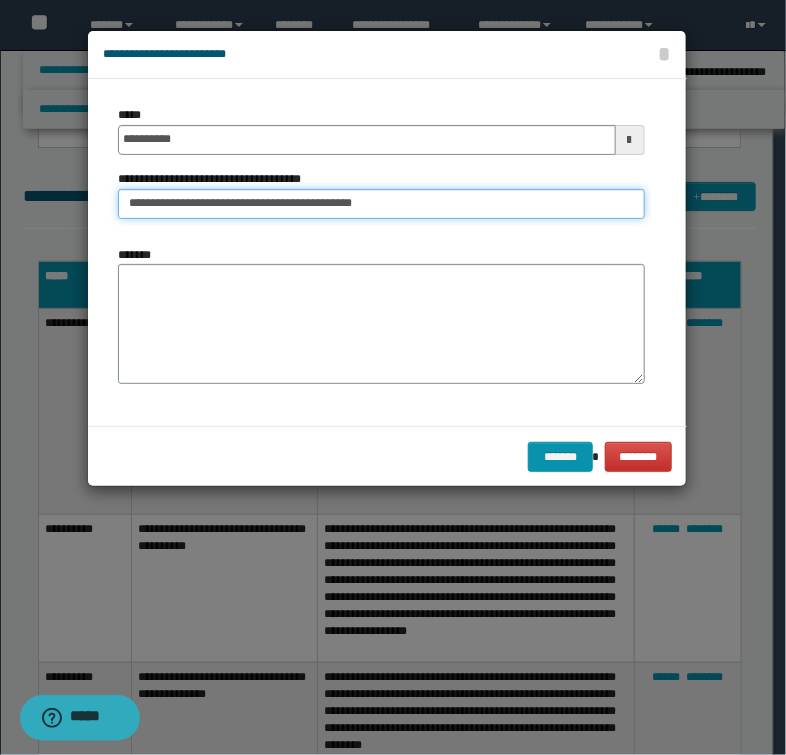 type on "**********" 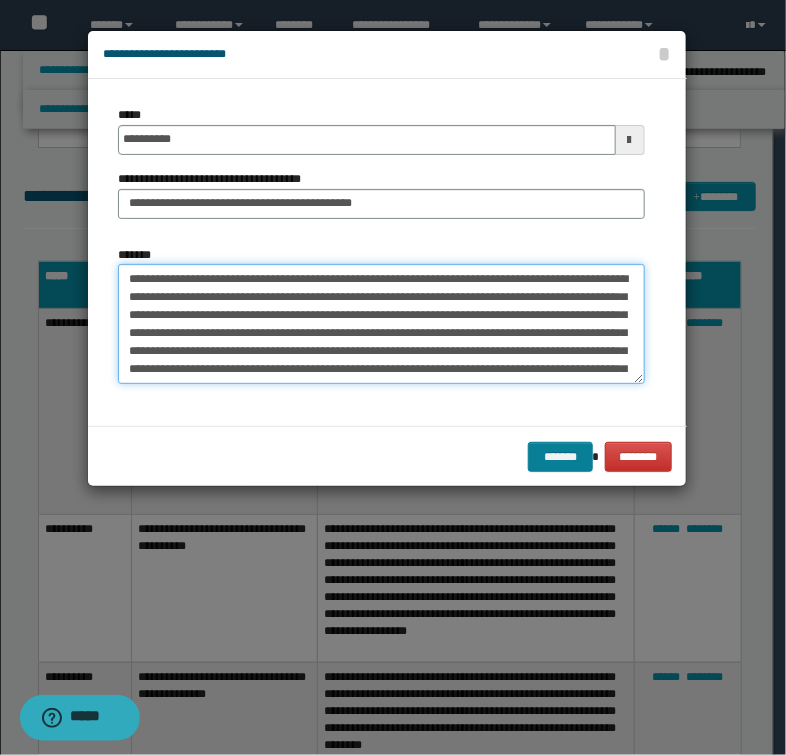 type on "**********" 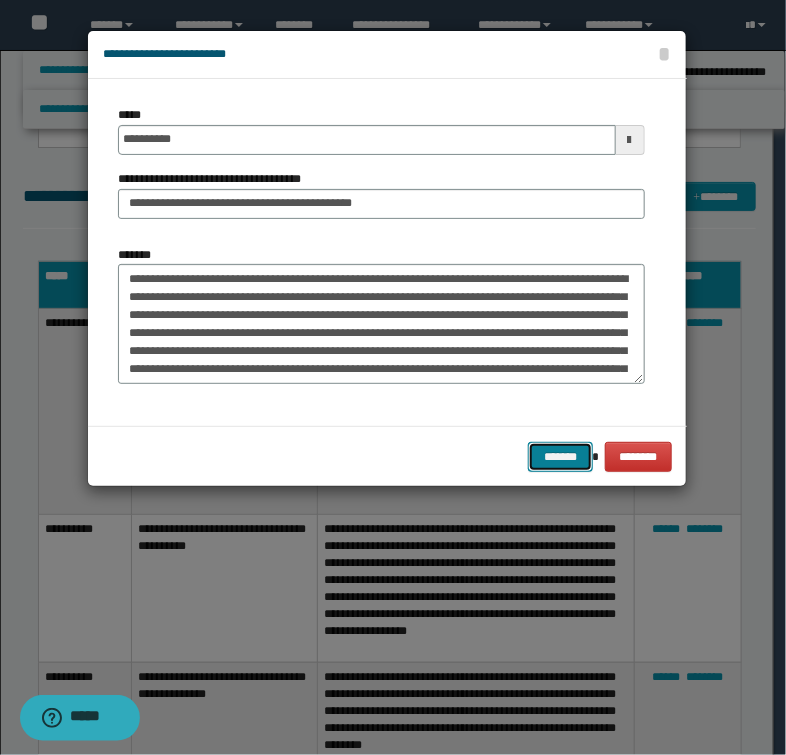 click on "*******" at bounding box center (560, 457) 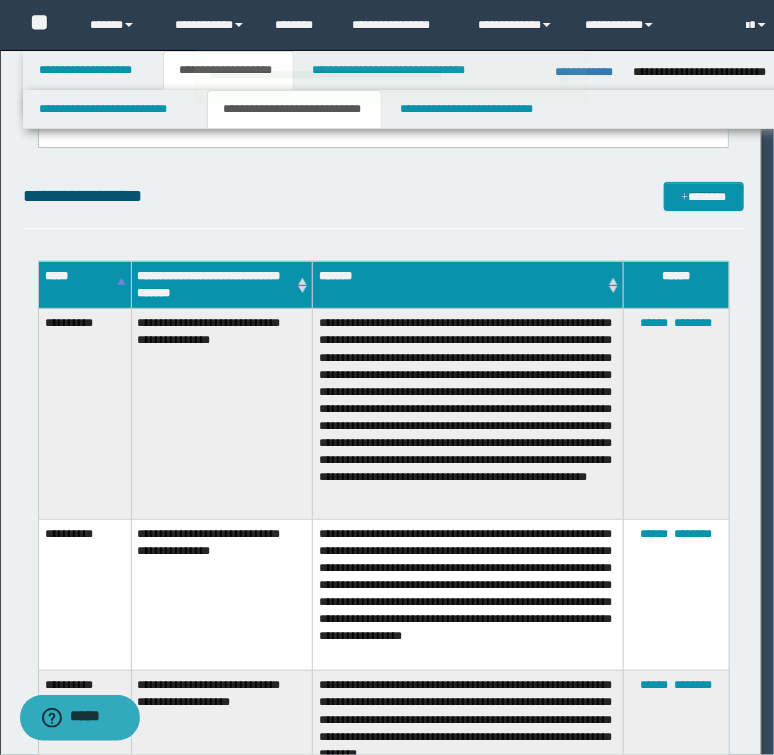 type 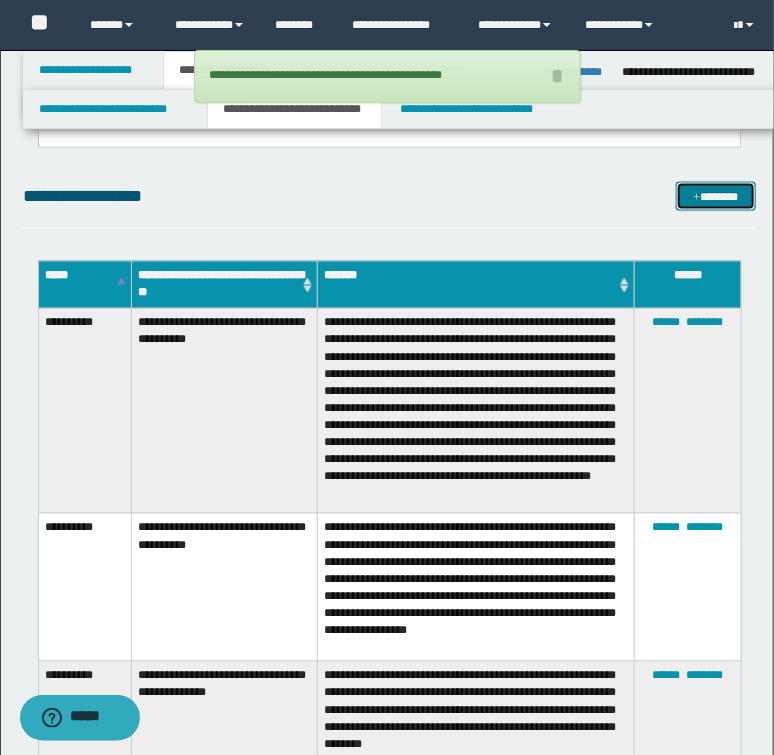 click on "*******" at bounding box center [715, 197] 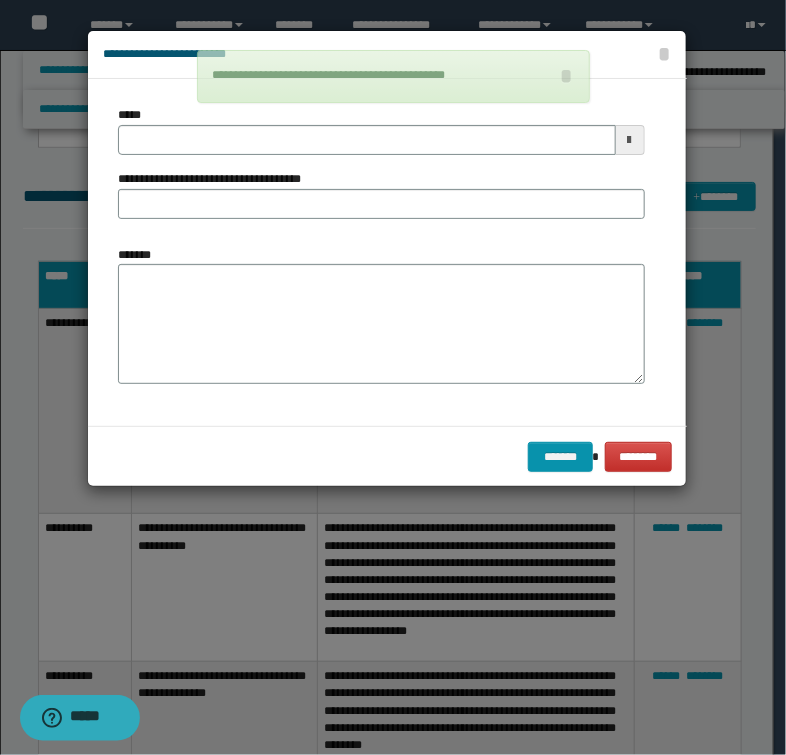 type 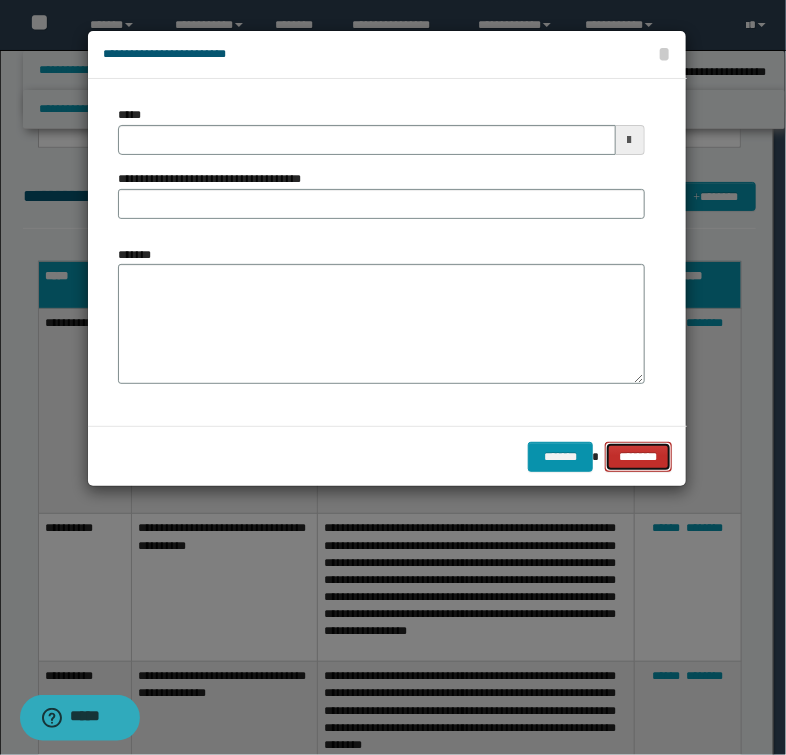click on "********" at bounding box center (638, 457) 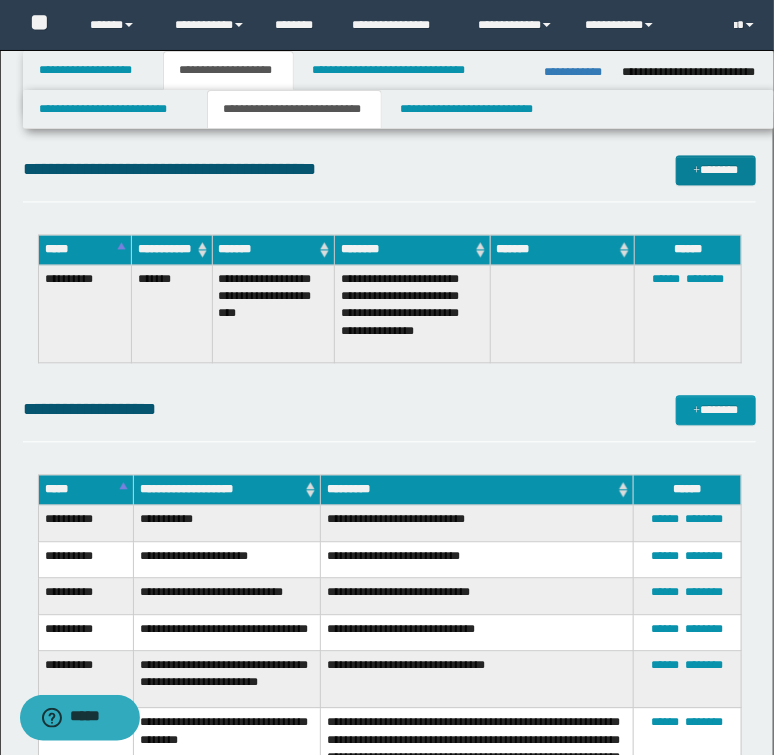 scroll, scrollTop: 4736, scrollLeft: 0, axis: vertical 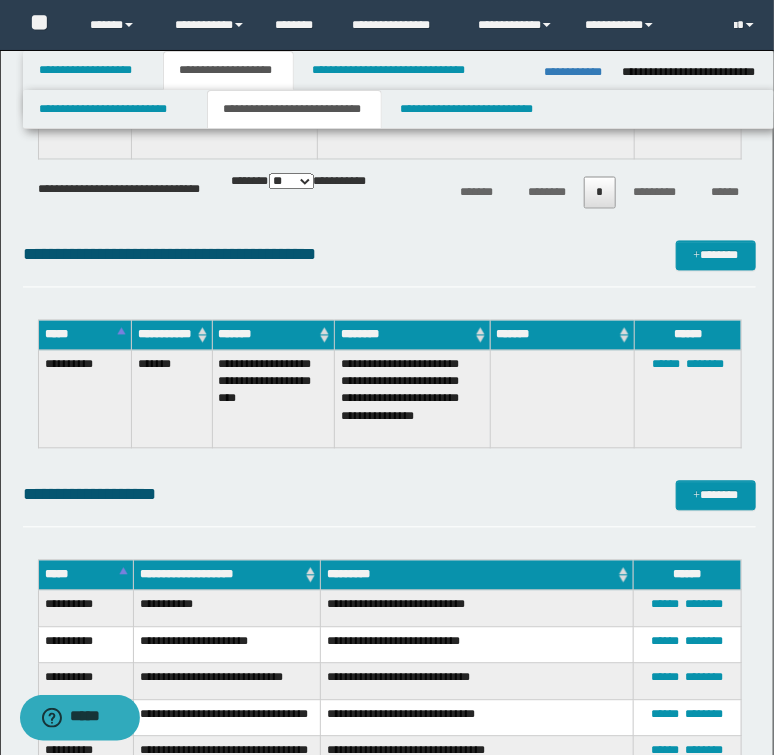 click on "******    ********" at bounding box center [688, 400] 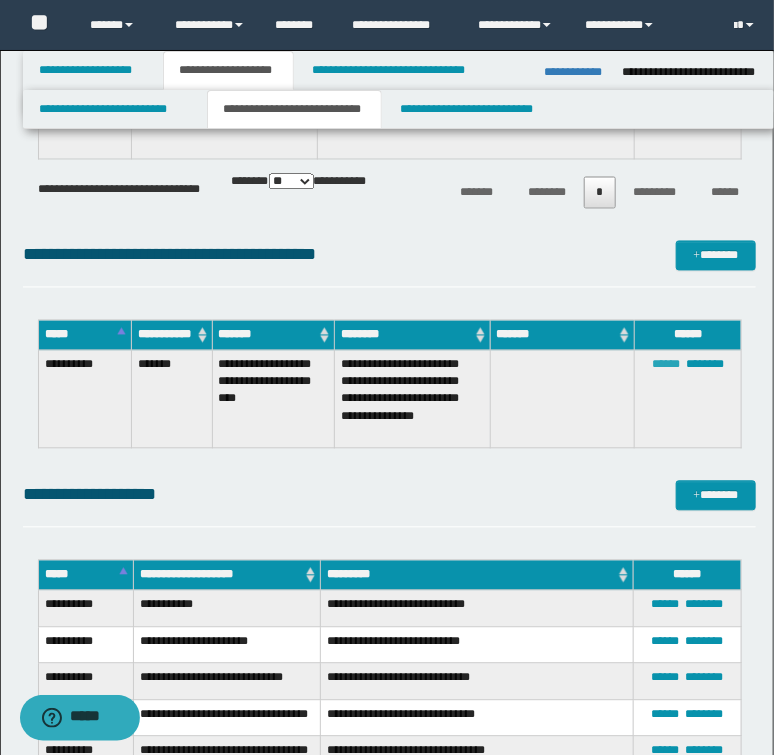 click on "******" at bounding box center (666, 365) 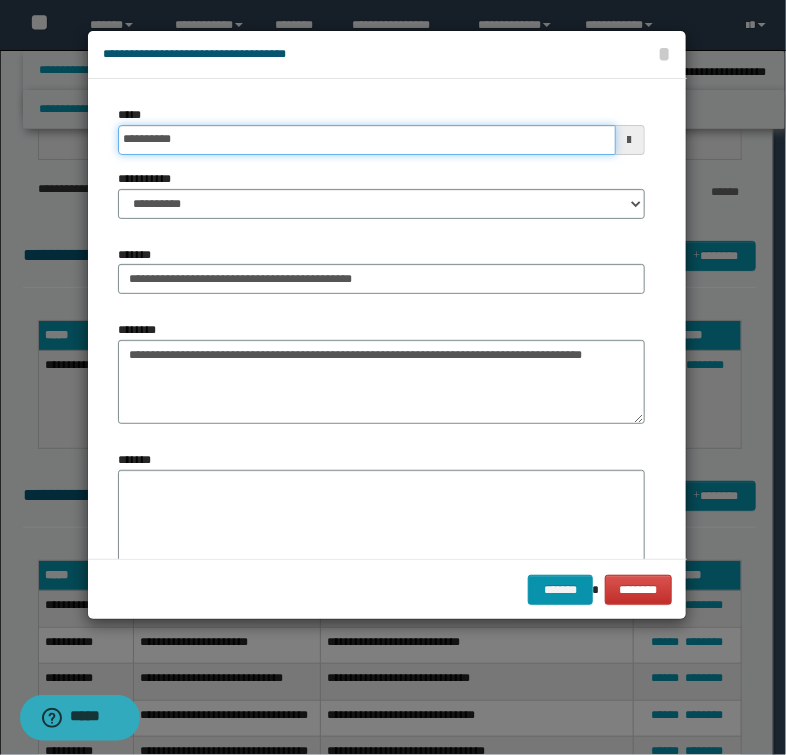 drag, startPoint x: 216, startPoint y: 140, endPoint x: 74, endPoint y: 139, distance: 142.00352 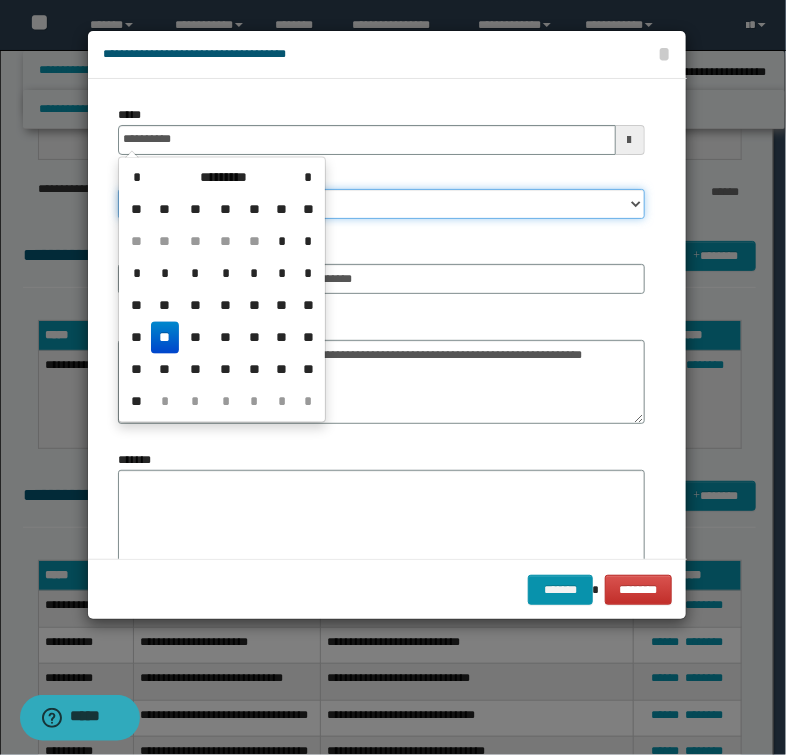 type on "**********" 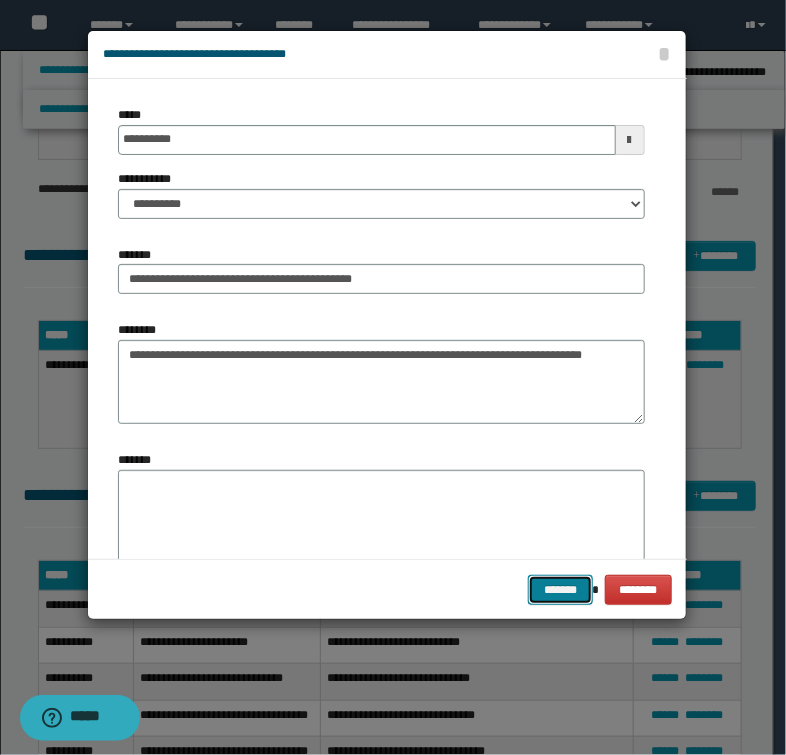 click on "*******" at bounding box center [560, 590] 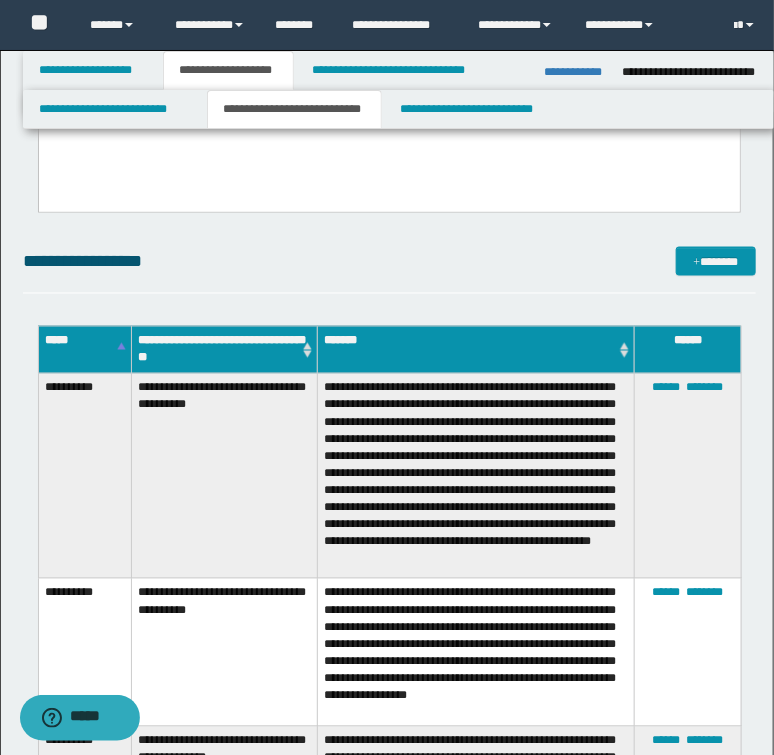 scroll, scrollTop: 416, scrollLeft: 0, axis: vertical 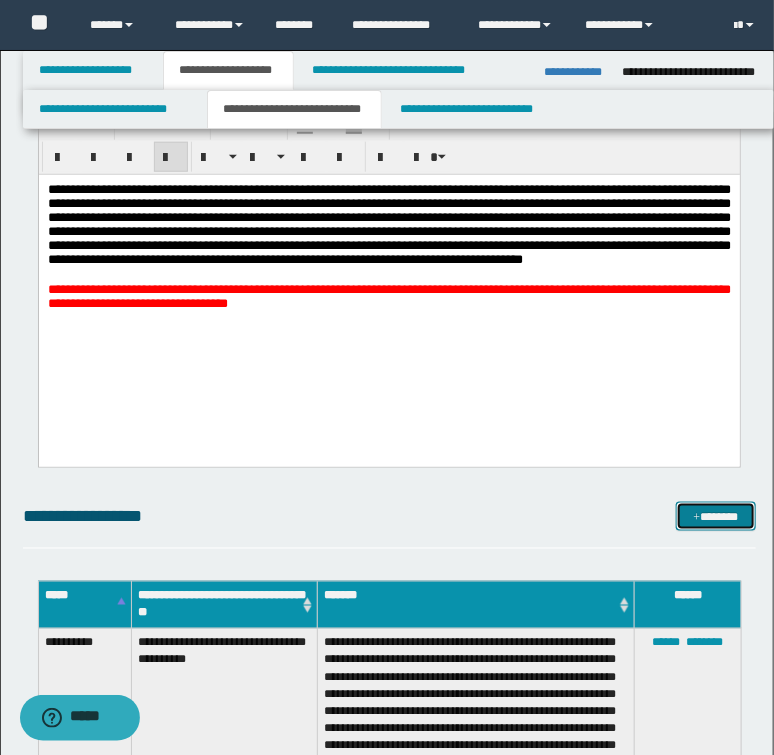 drag, startPoint x: 708, startPoint y: 520, endPoint x: 712, endPoint y: 502, distance: 18.439089 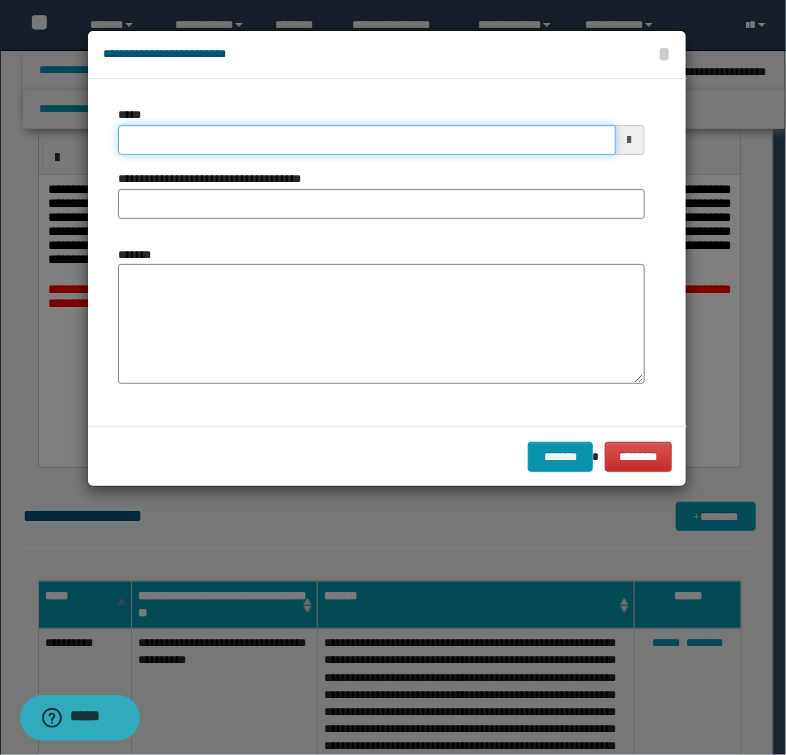 click on "*****" at bounding box center (366, 140) 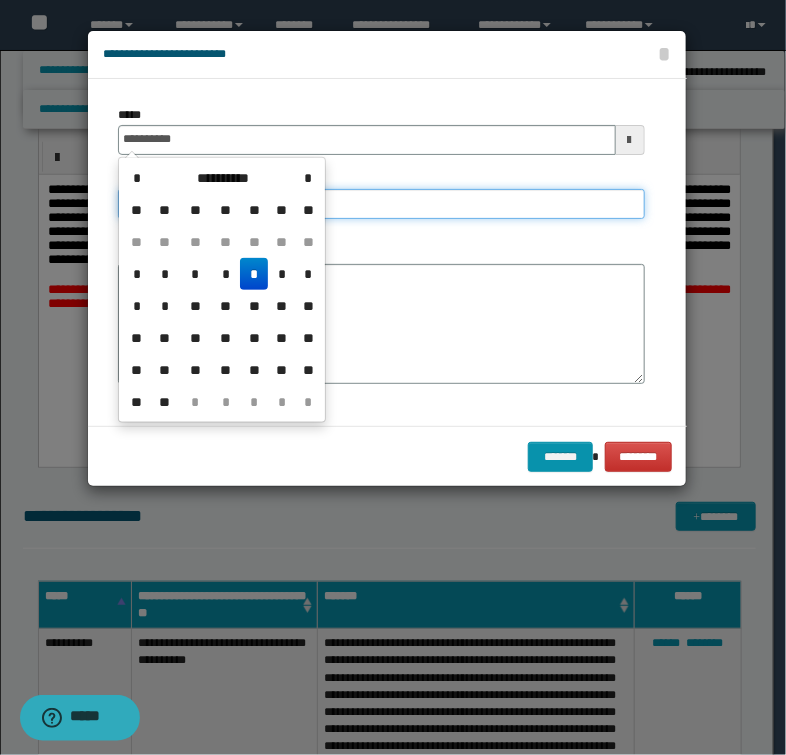 type on "**********" 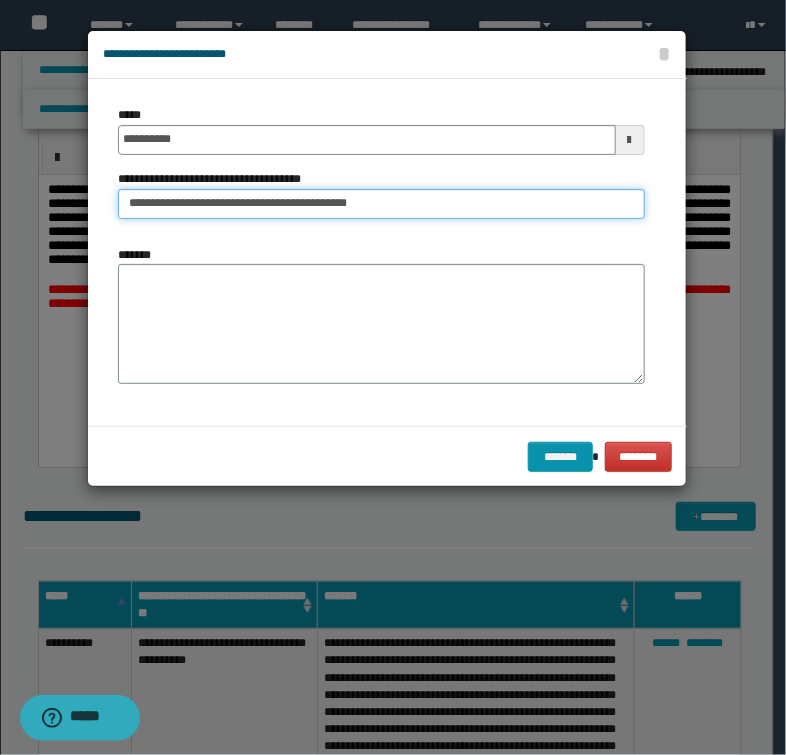 type on "**********" 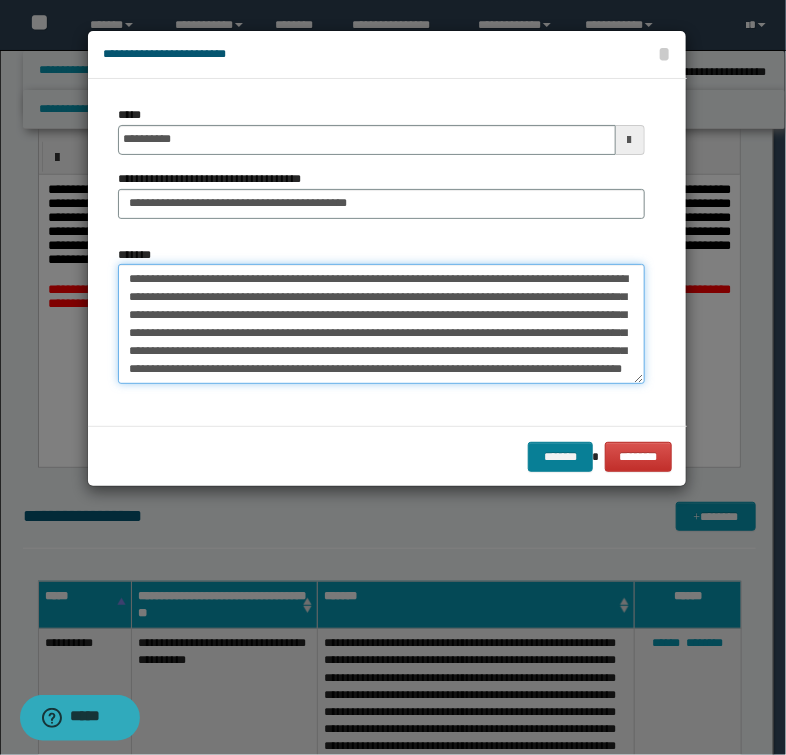 type on "**********" 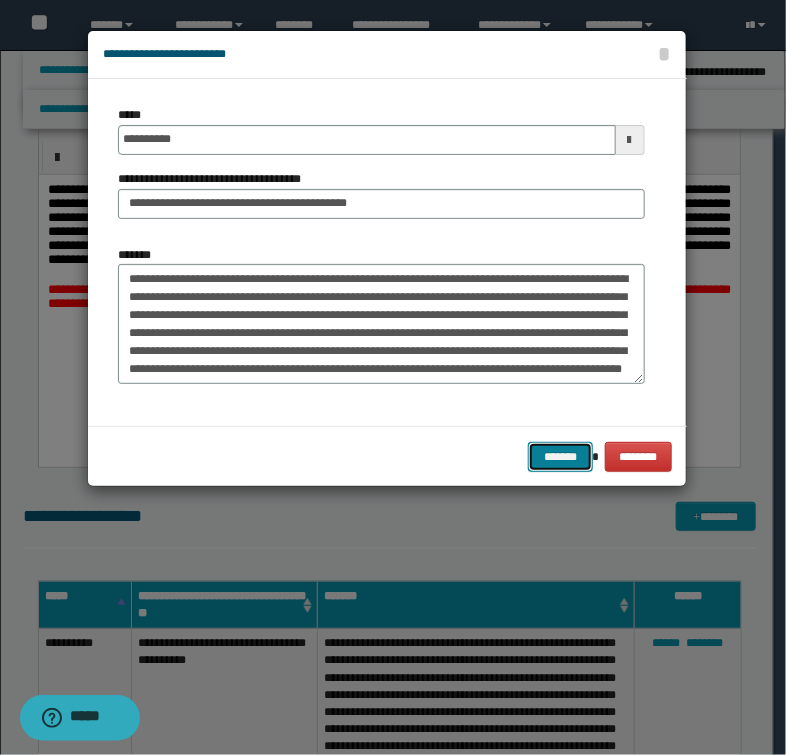 click on "*******" at bounding box center (560, 457) 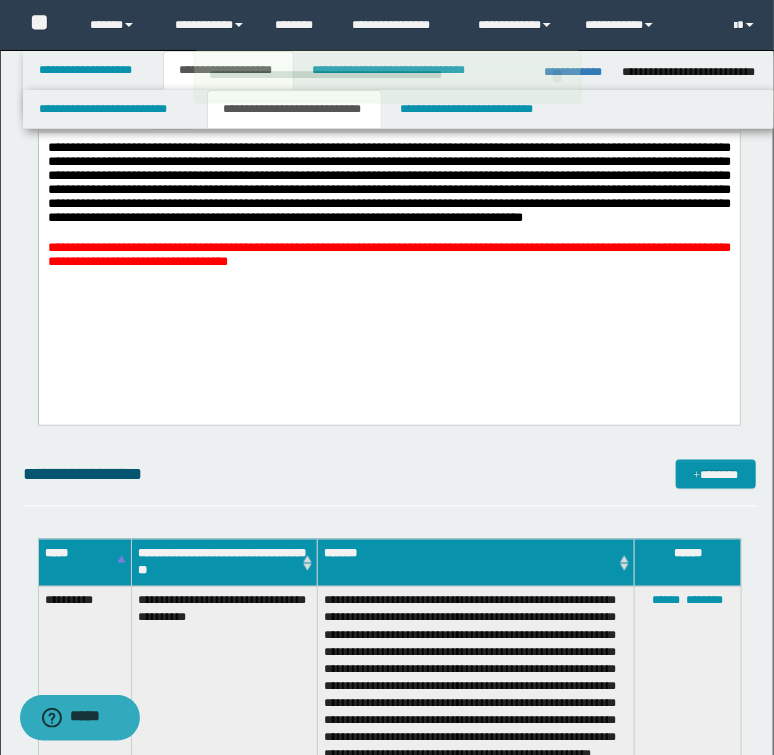 scroll, scrollTop: 256, scrollLeft: 0, axis: vertical 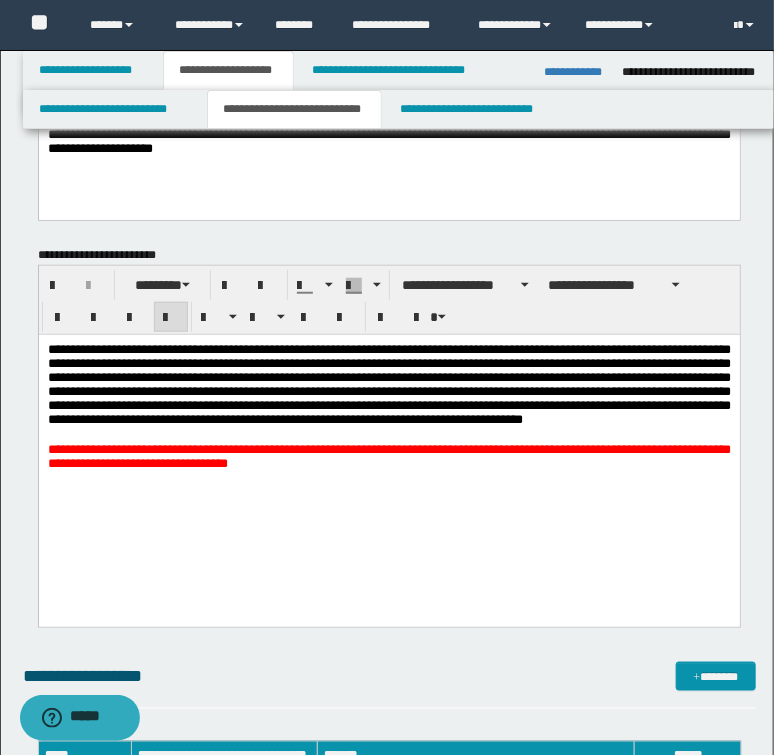 click at bounding box center [389, 435] 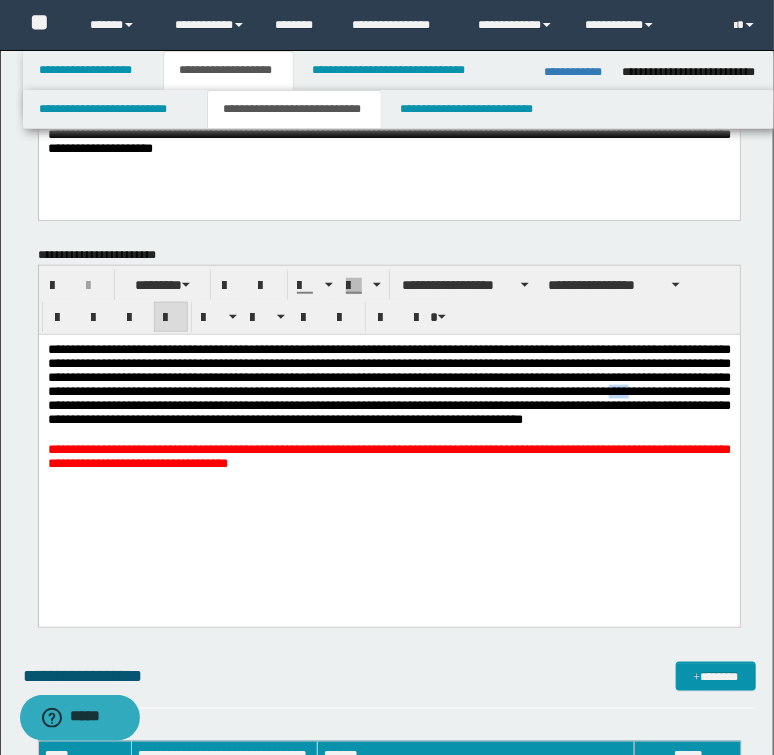 click on "**********" at bounding box center [388, 384] 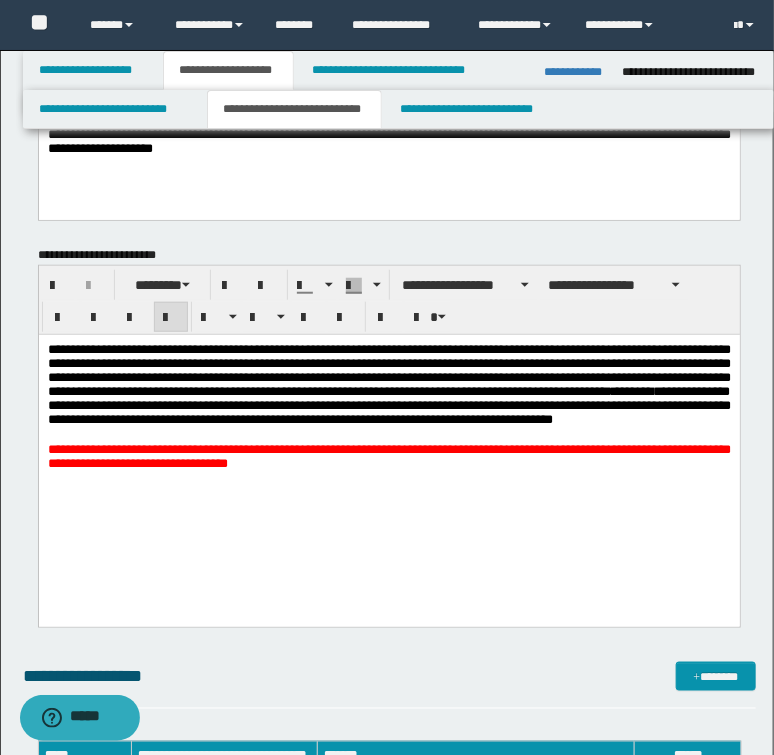 click on "**********" at bounding box center [388, 384] 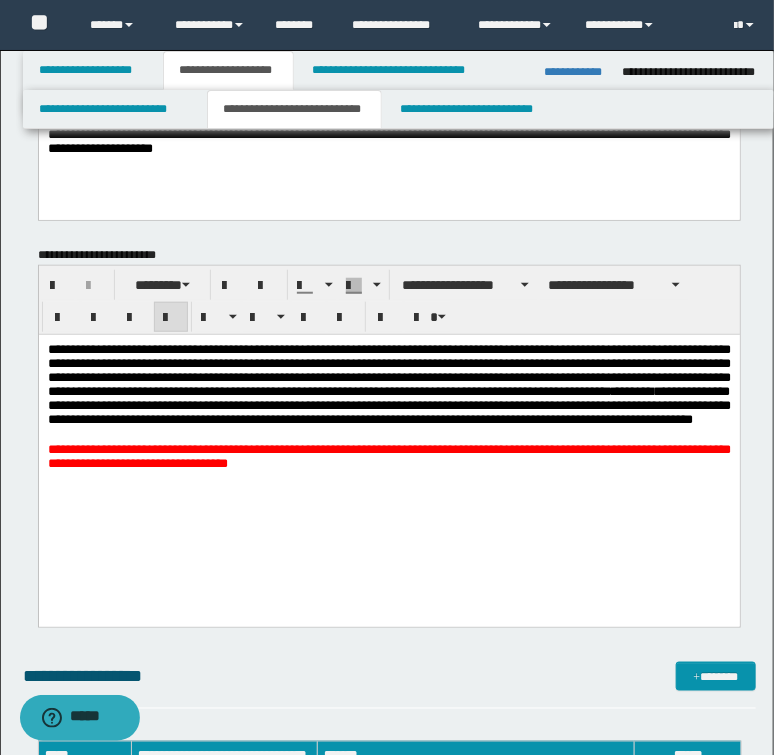 click on "**********" at bounding box center (388, 384) 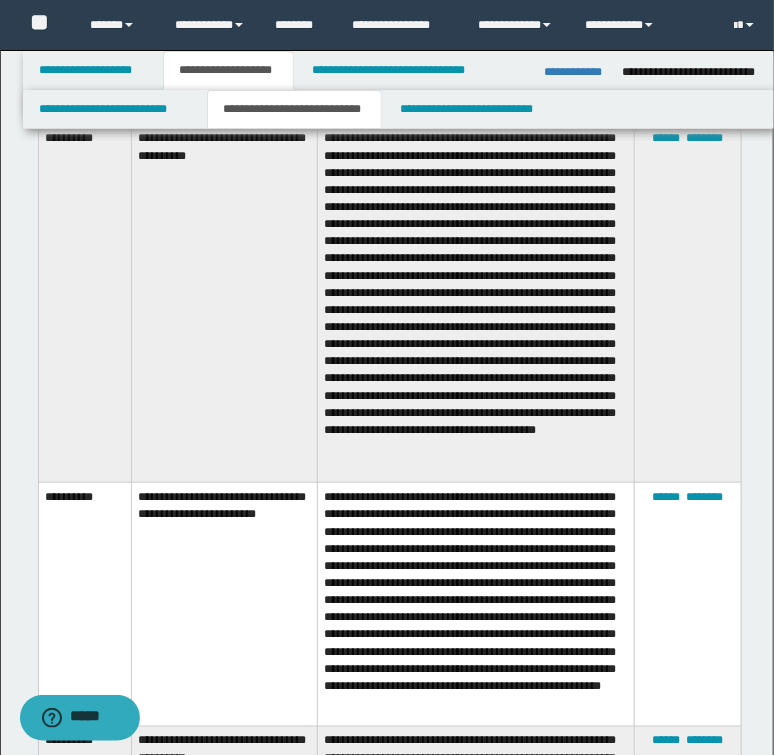 scroll, scrollTop: 2176, scrollLeft: 0, axis: vertical 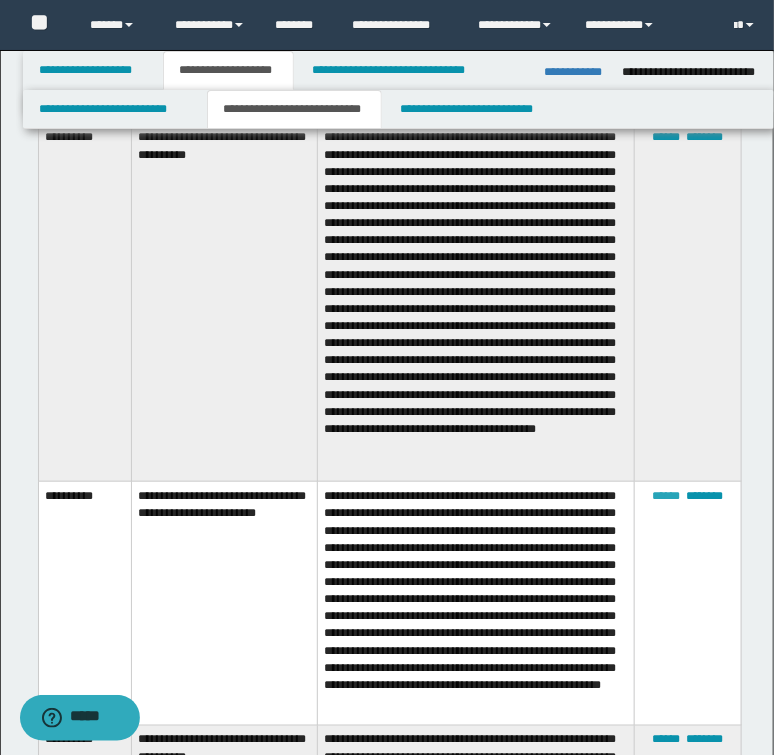 click on "******" at bounding box center [666, 496] 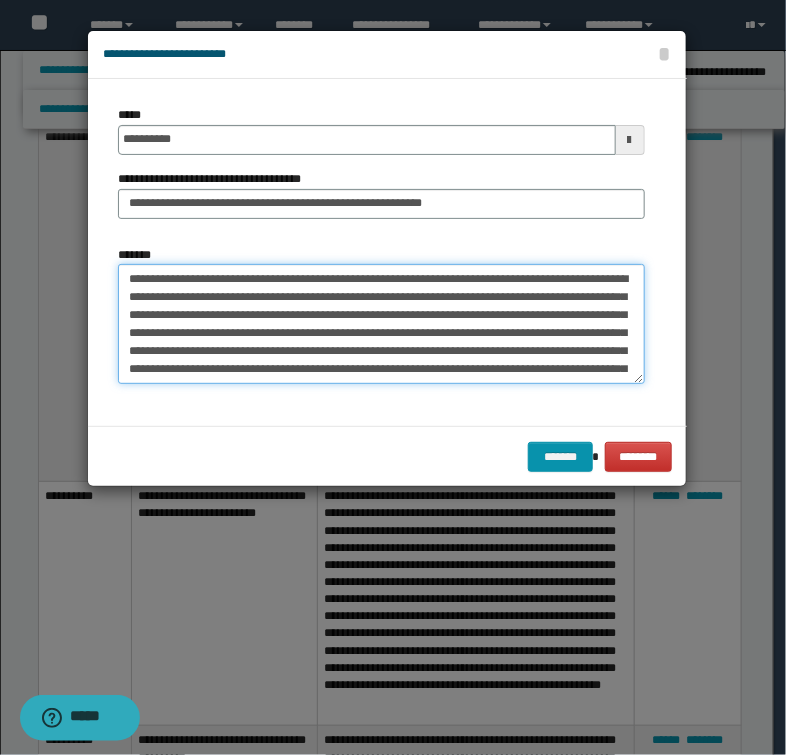 click on "**********" at bounding box center (381, 324) 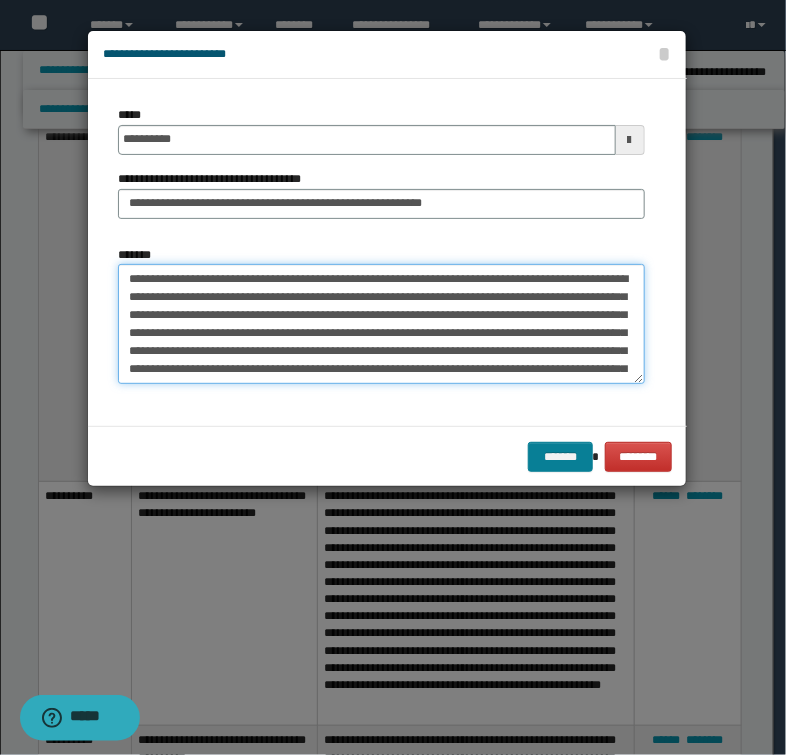 type on "**********" 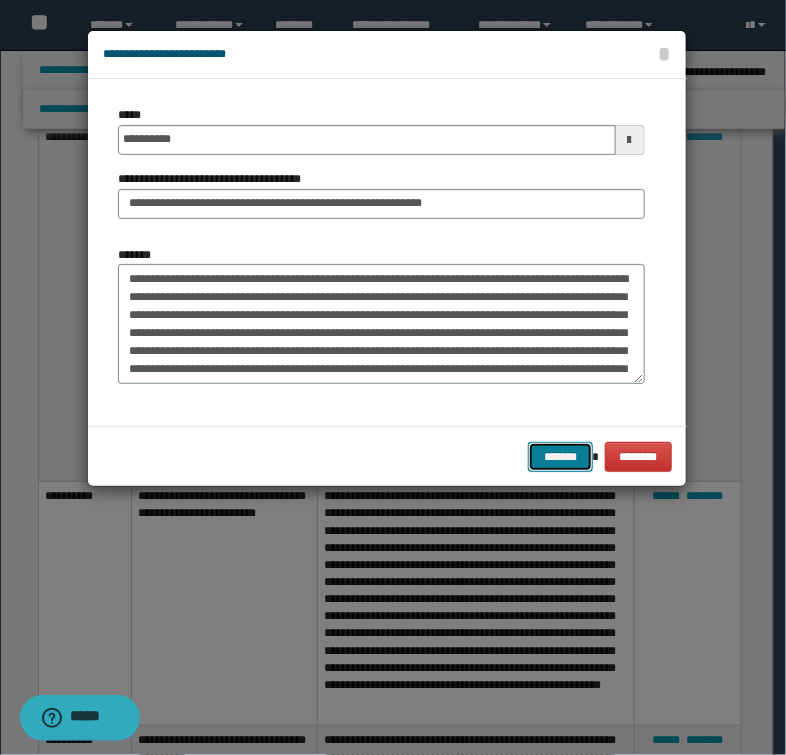 click on "*******" at bounding box center (560, 457) 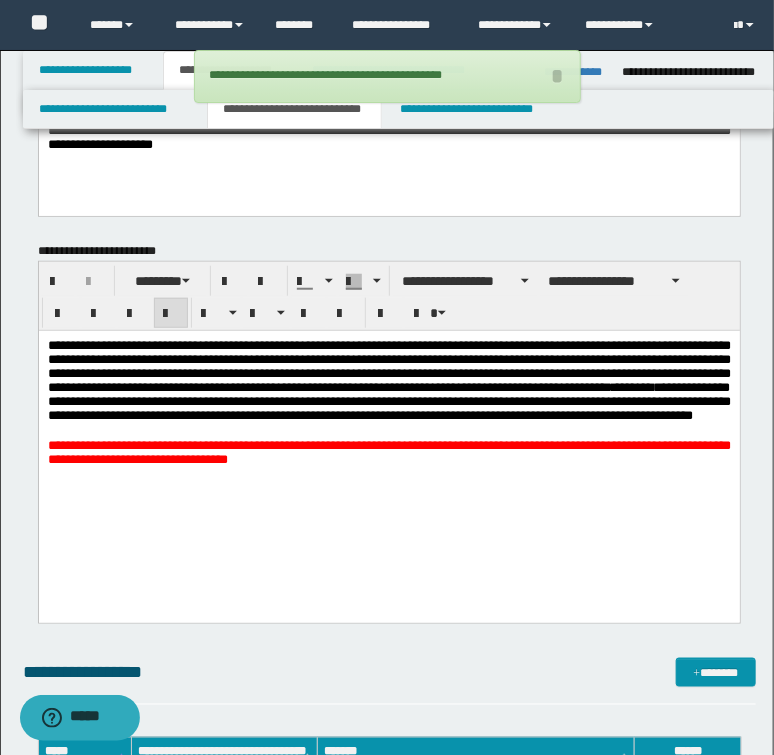 scroll, scrollTop: 256, scrollLeft: 0, axis: vertical 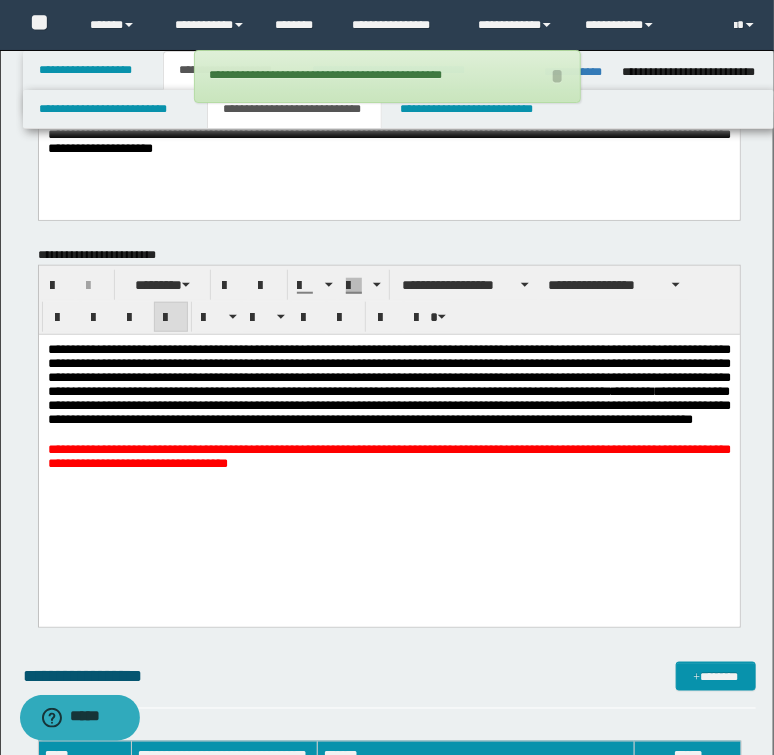 click at bounding box center [389, 435] 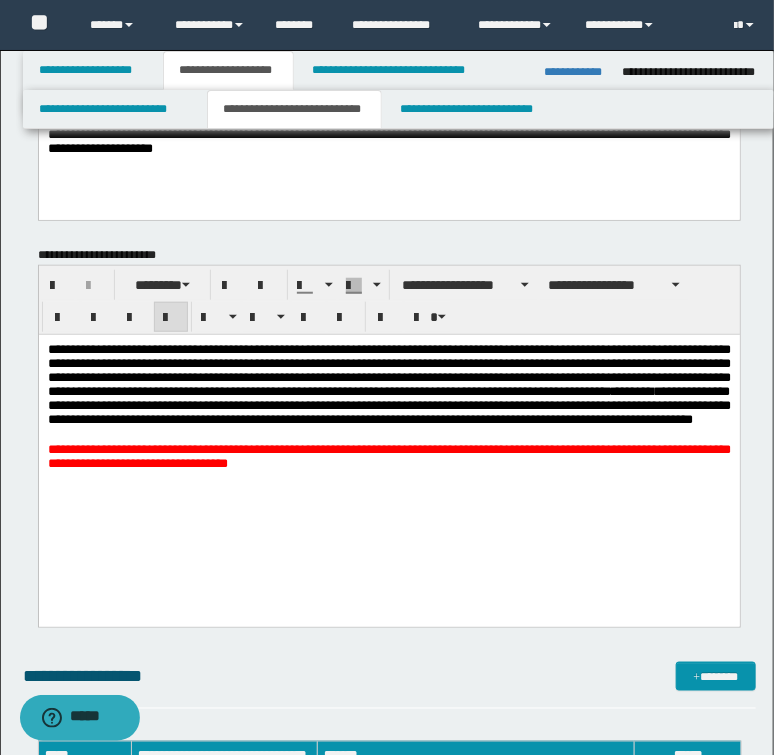 drag, startPoint x: 112, startPoint y: 432, endPoint x: 282, endPoint y: 430, distance: 170.01176 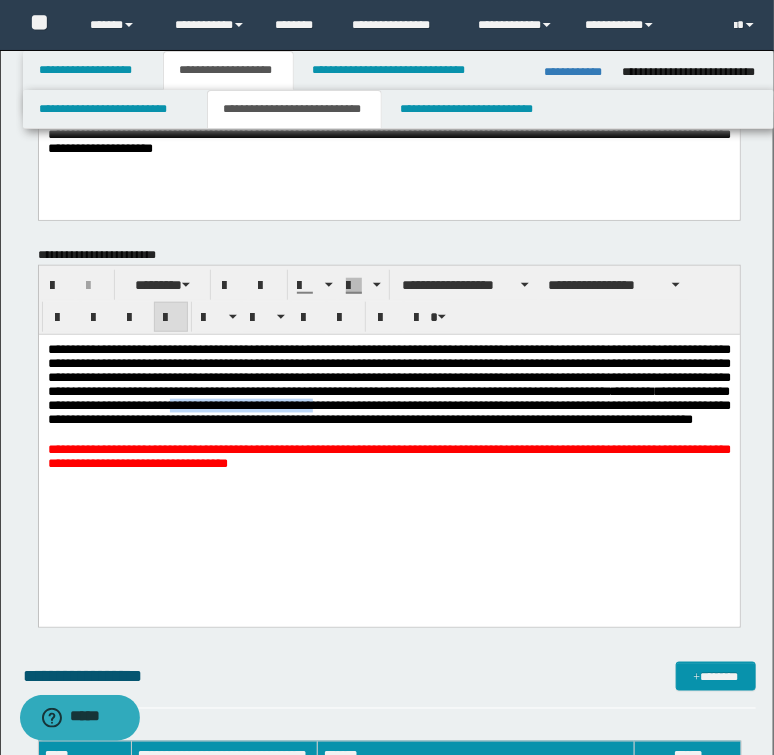 drag, startPoint x: 275, startPoint y: 432, endPoint x: 99, endPoint y: 433, distance: 176.00284 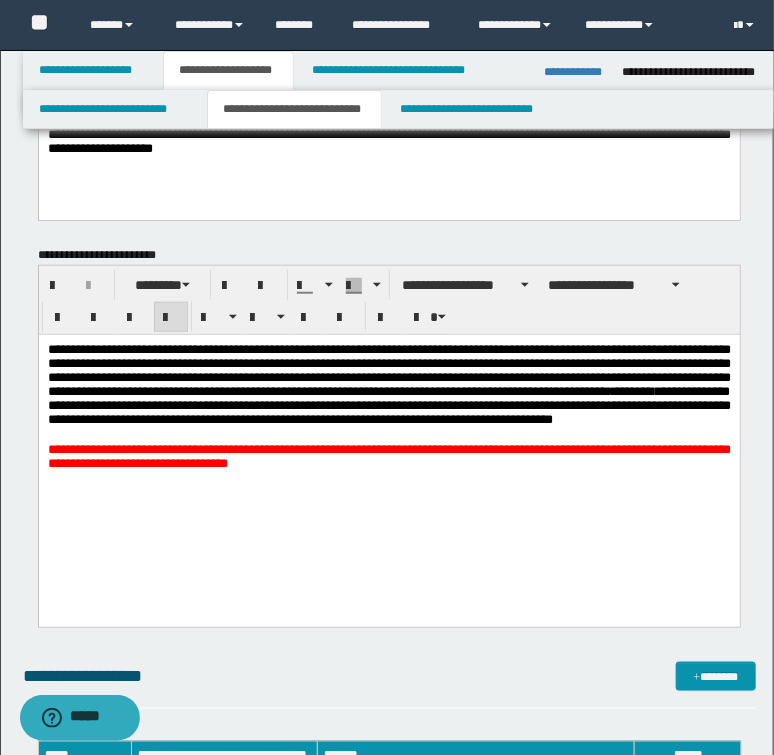 click on "**********" at bounding box center (388, 384) 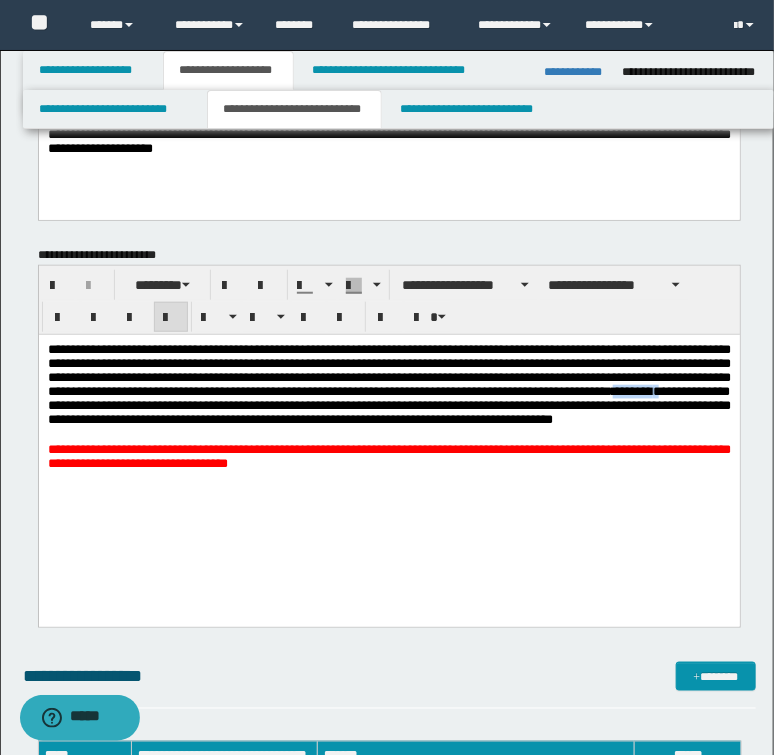 click on "**********" at bounding box center (388, 384) 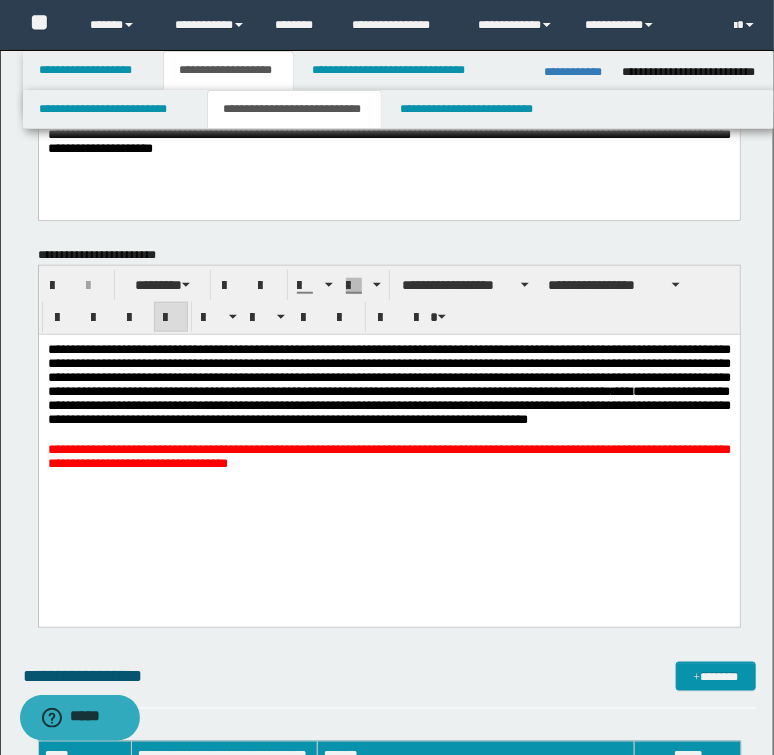 drag, startPoint x: 487, startPoint y: 546, endPoint x: 501, endPoint y: 583, distance: 39.56008 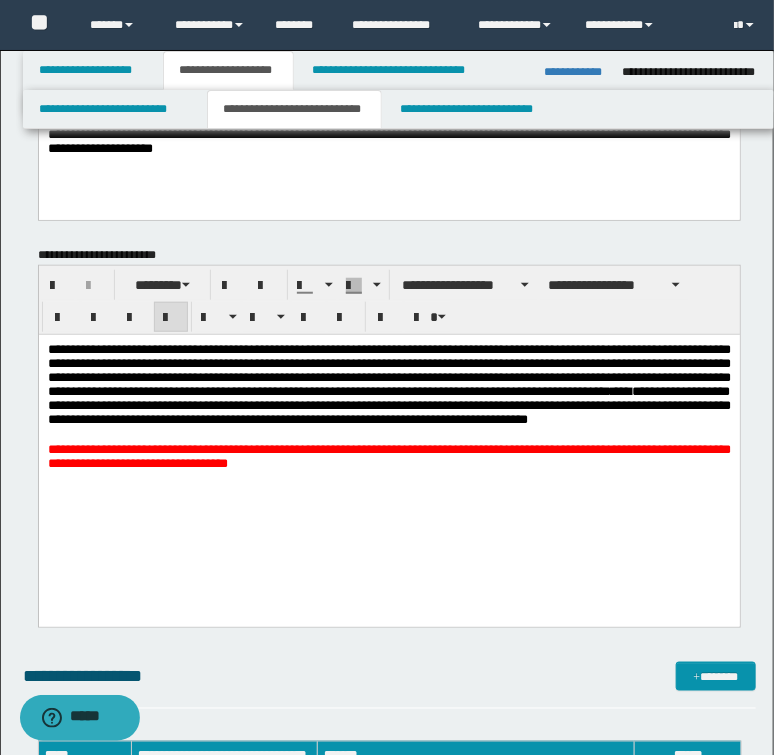 click on "**********" at bounding box center (388, 384) 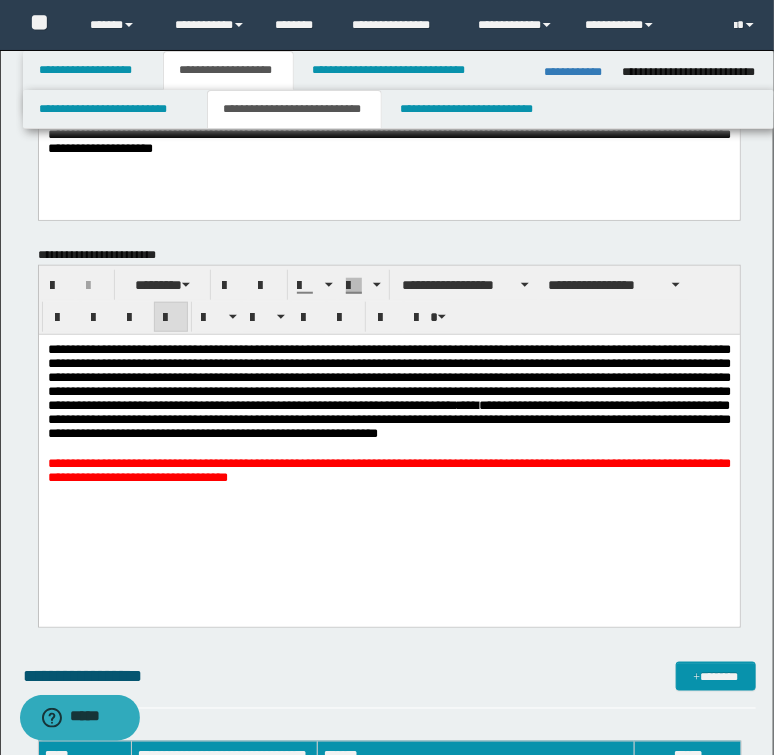 click on "**********" at bounding box center (388, 391) 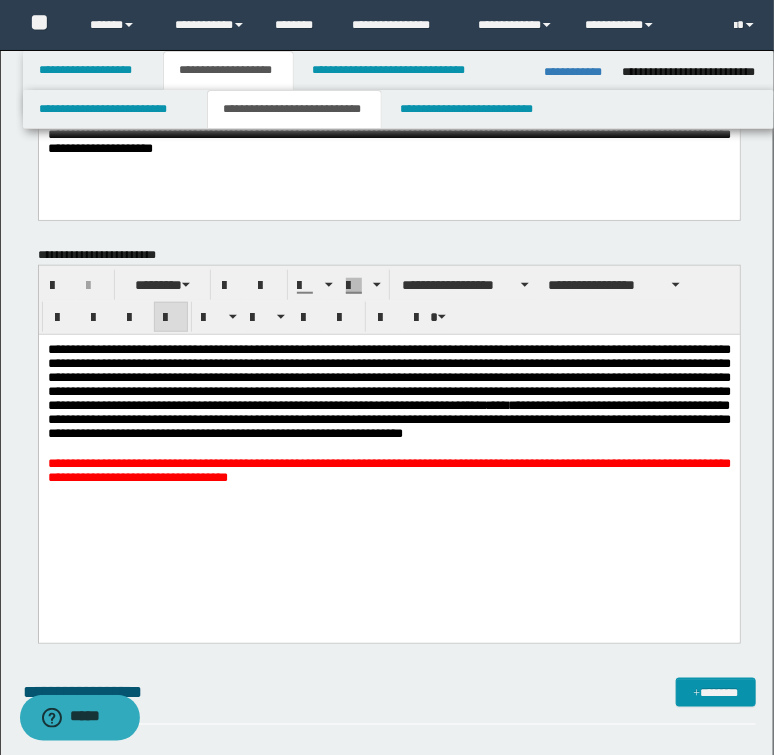 click on "**********" at bounding box center (388, 391) 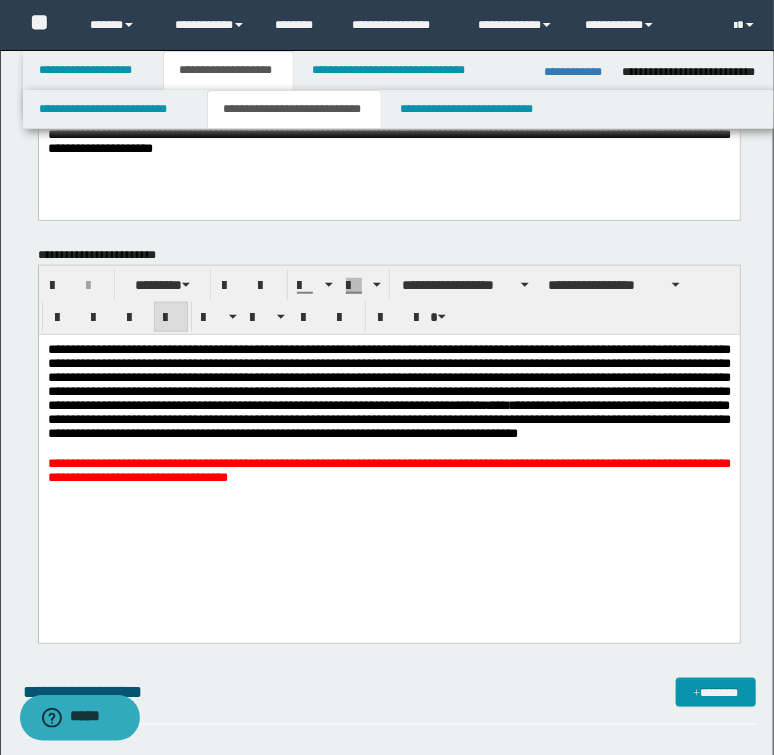 click on "**********" at bounding box center (388, 391) 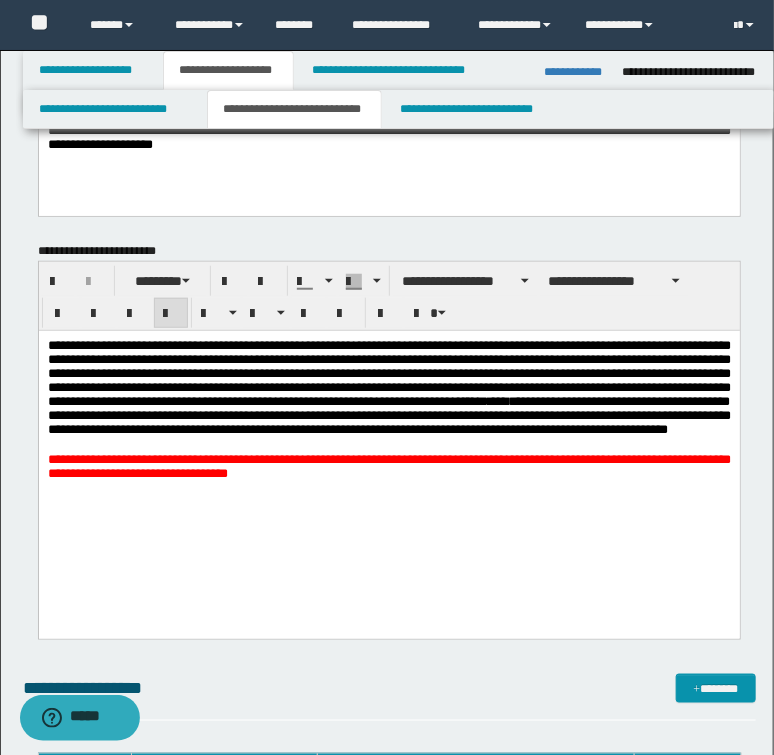 scroll, scrollTop: 256, scrollLeft: 0, axis: vertical 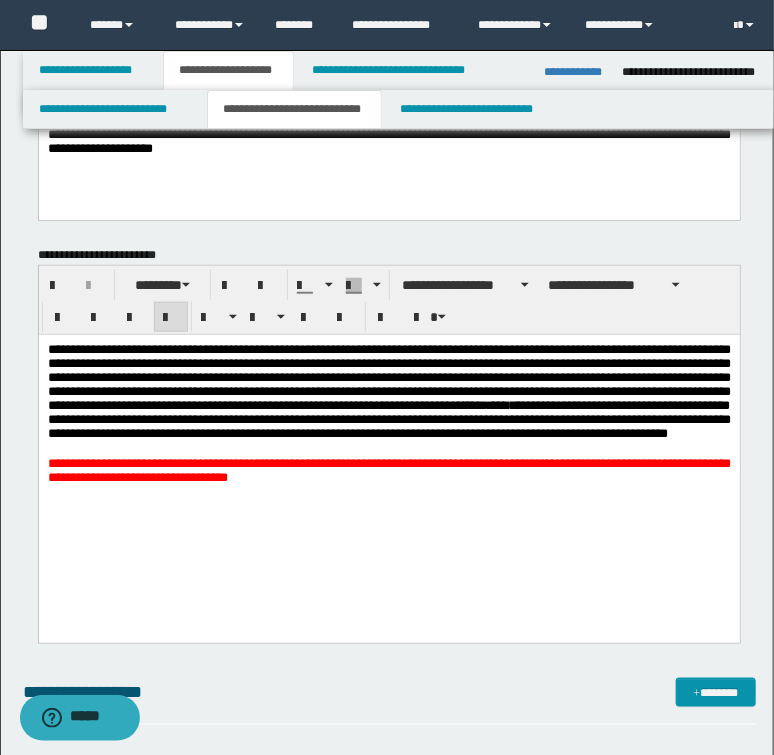 click on "**********" at bounding box center [388, 391] 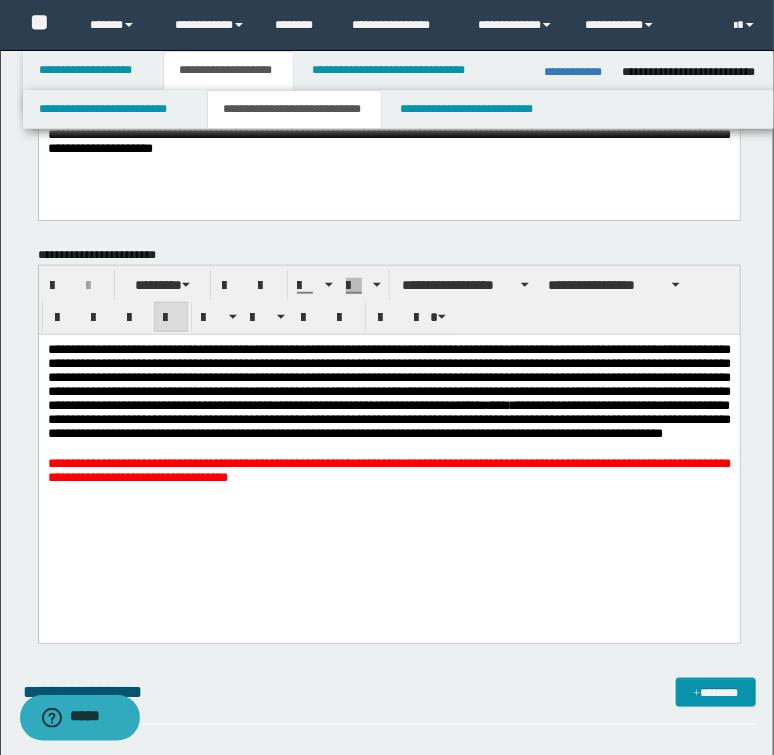 click on "**********" at bounding box center (388, 391) 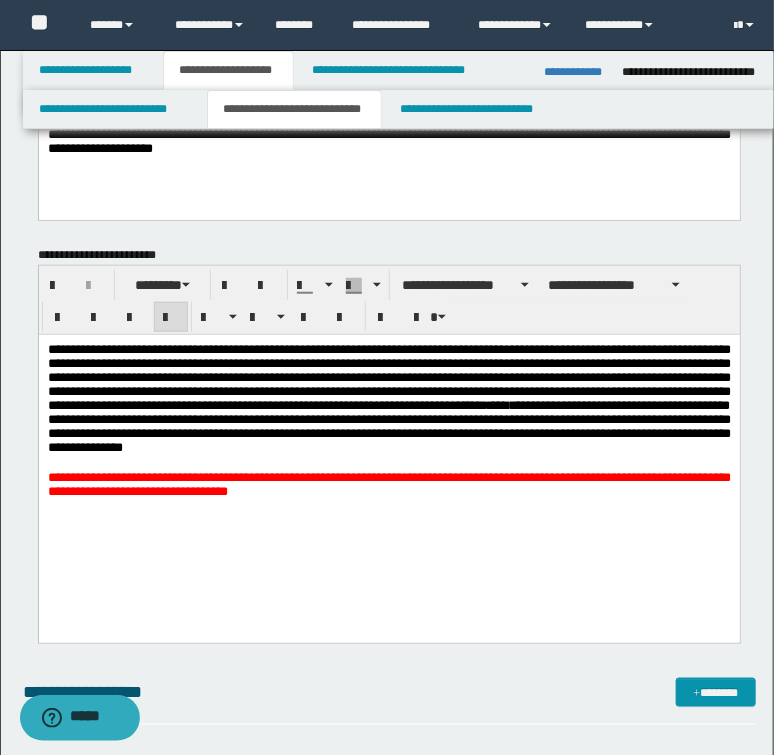 click on "**********" at bounding box center [388, 446] 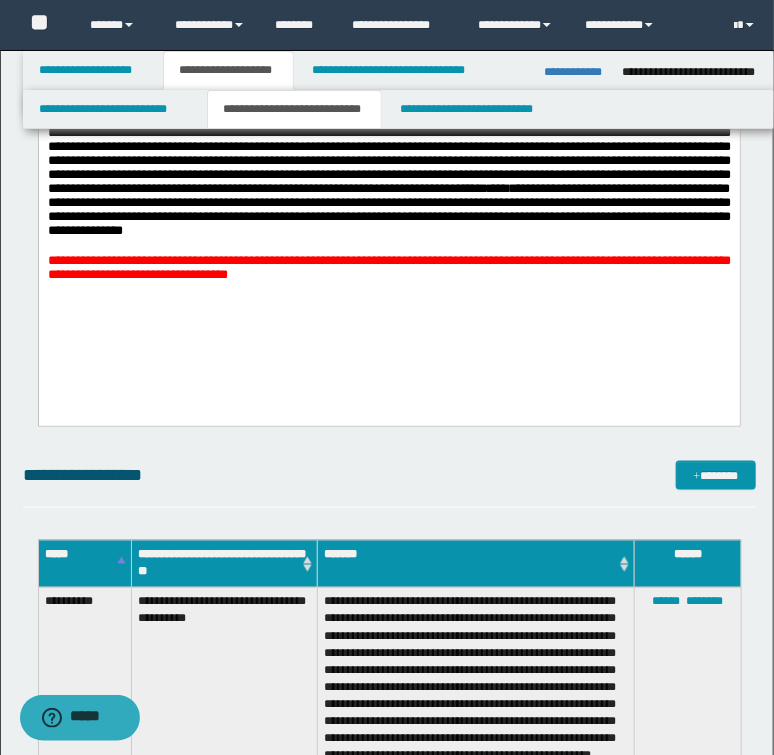 scroll, scrollTop: 400, scrollLeft: 0, axis: vertical 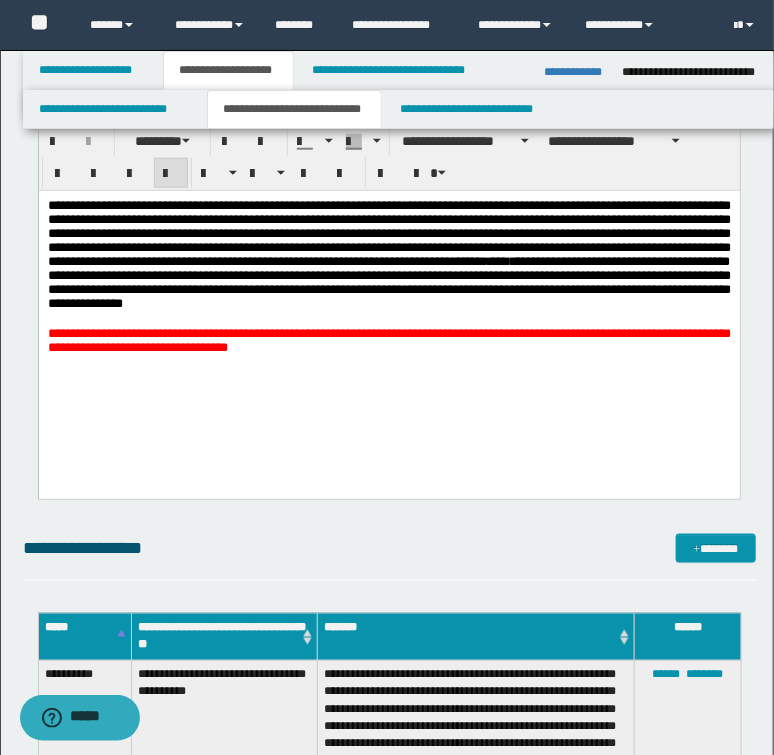 drag, startPoint x: 535, startPoint y: 395, endPoint x: 523, endPoint y: 399, distance: 12.649111 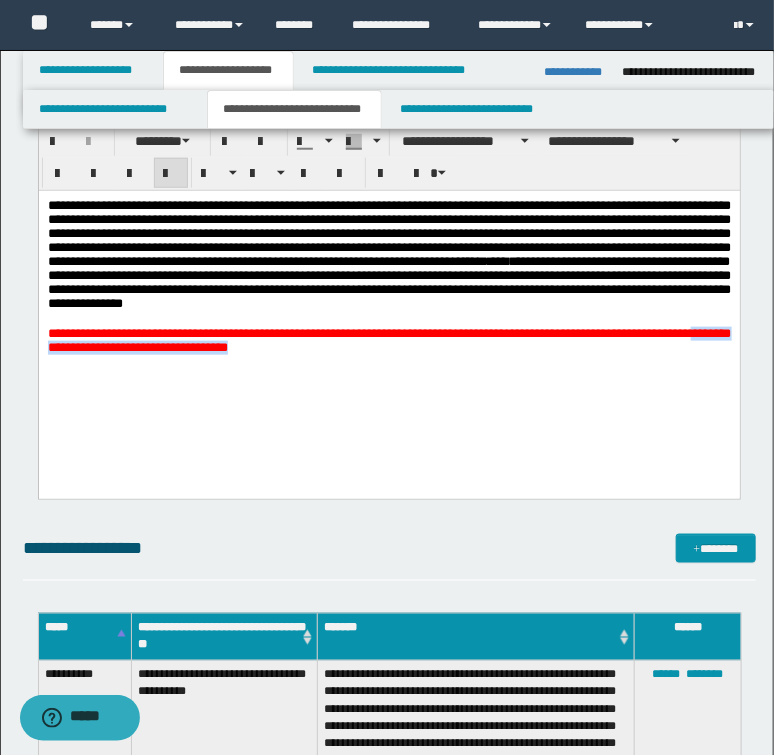drag, startPoint x: 444, startPoint y: 402, endPoint x: 119, endPoint y: 396, distance: 325.0554 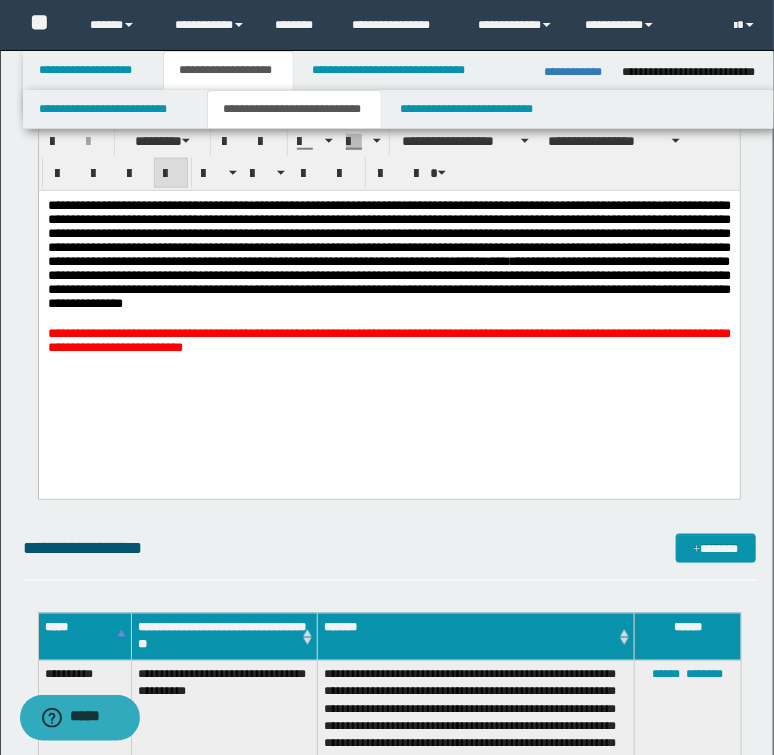 click on "**********" at bounding box center (388, 340) 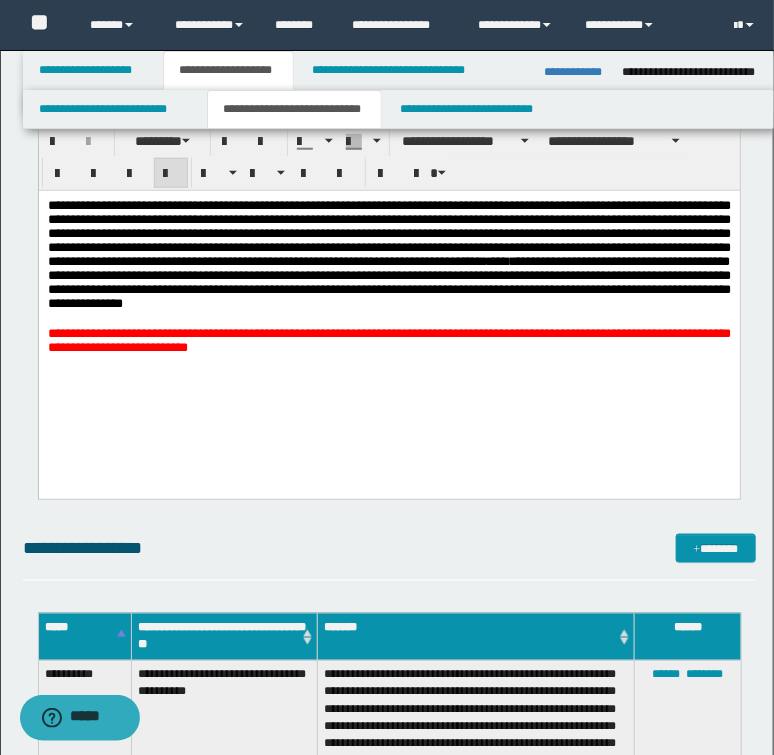 click on "**********" at bounding box center (388, 302) 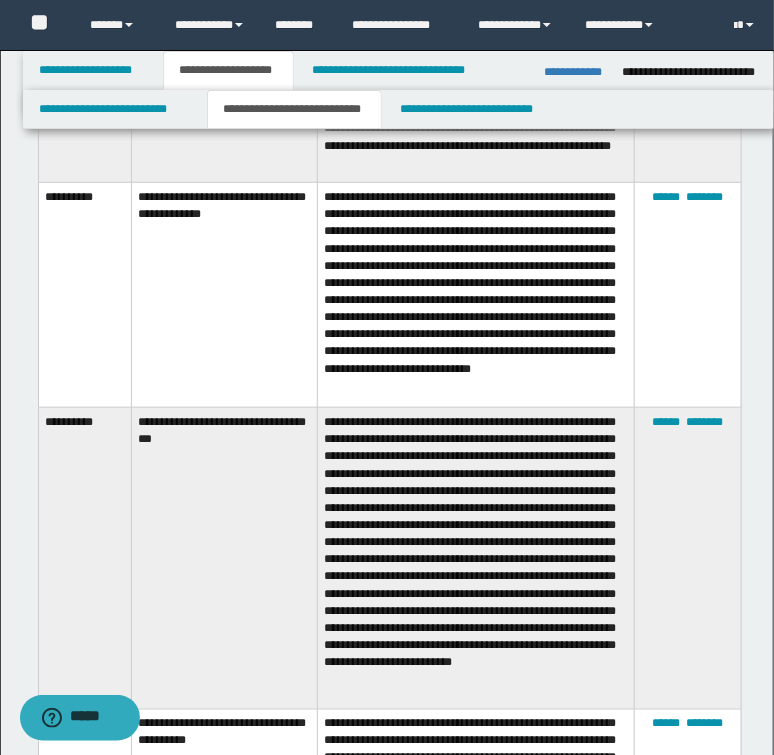 scroll, scrollTop: 4160, scrollLeft: 0, axis: vertical 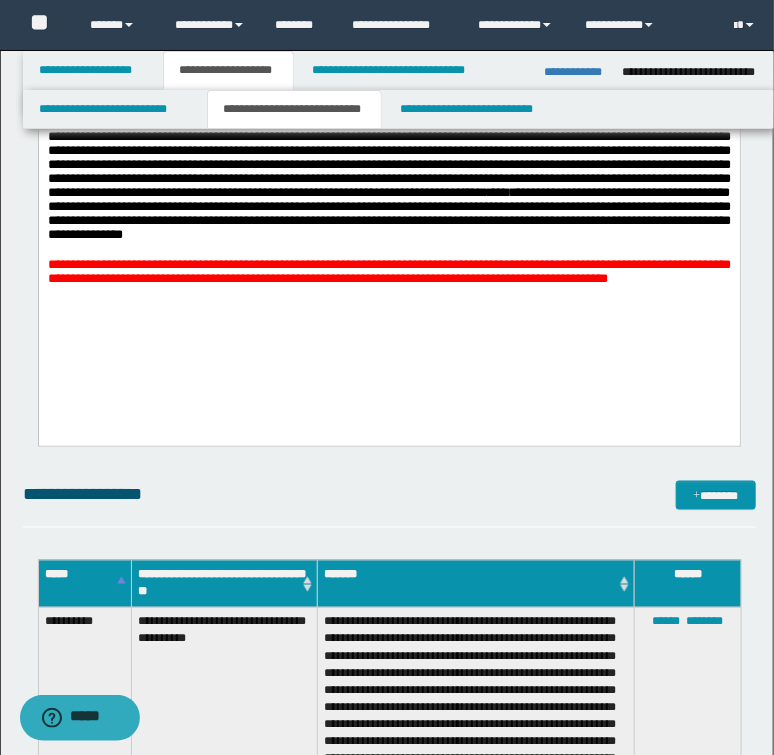 drag, startPoint x: 716, startPoint y: 304, endPoint x: 731, endPoint y: 317, distance: 19.849434 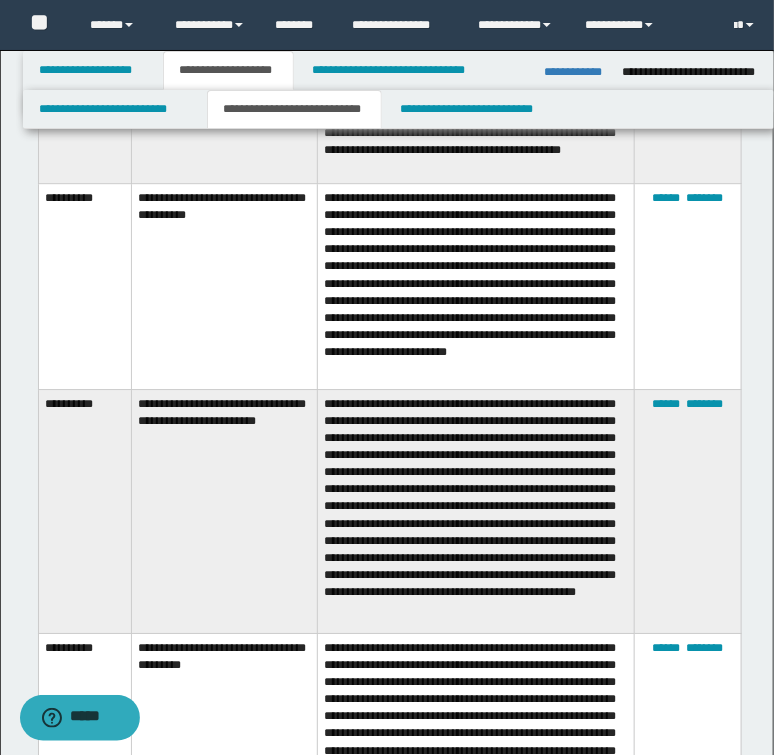 scroll, scrollTop: 1432, scrollLeft: 0, axis: vertical 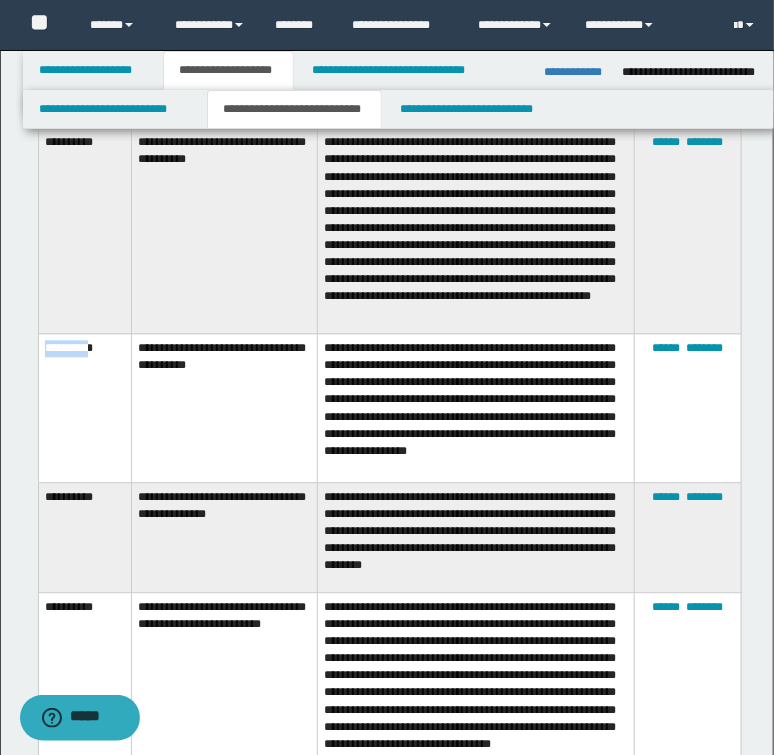 drag, startPoint x: 42, startPoint y: 349, endPoint x: 105, endPoint y: 345, distance: 63.126858 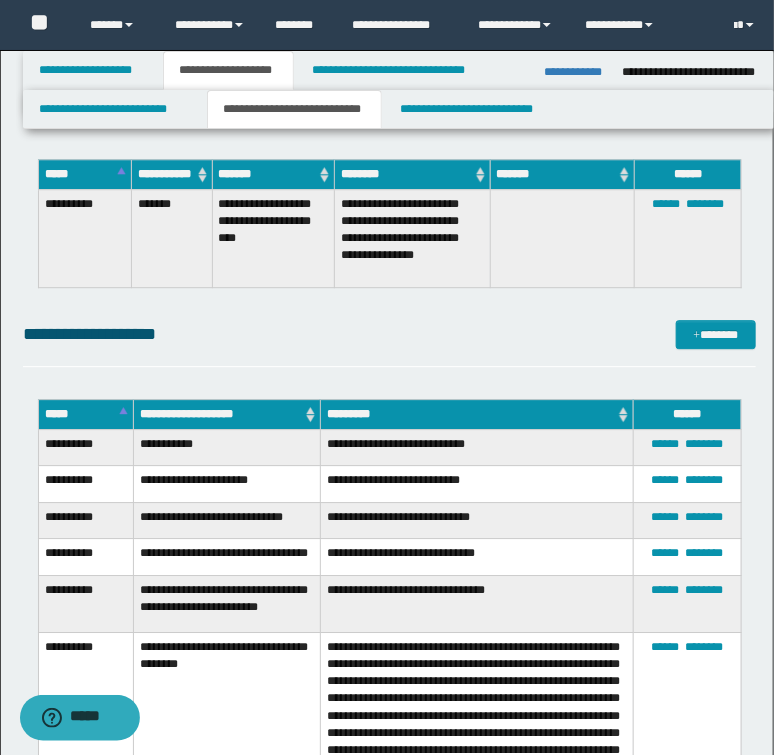 scroll, scrollTop: 5188, scrollLeft: 0, axis: vertical 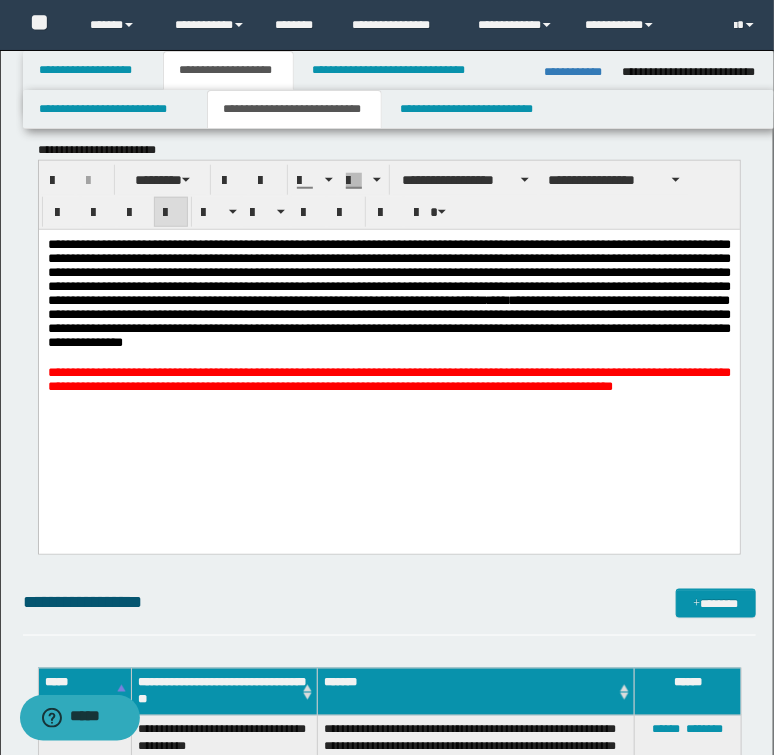 click on "**********" at bounding box center [388, 379] 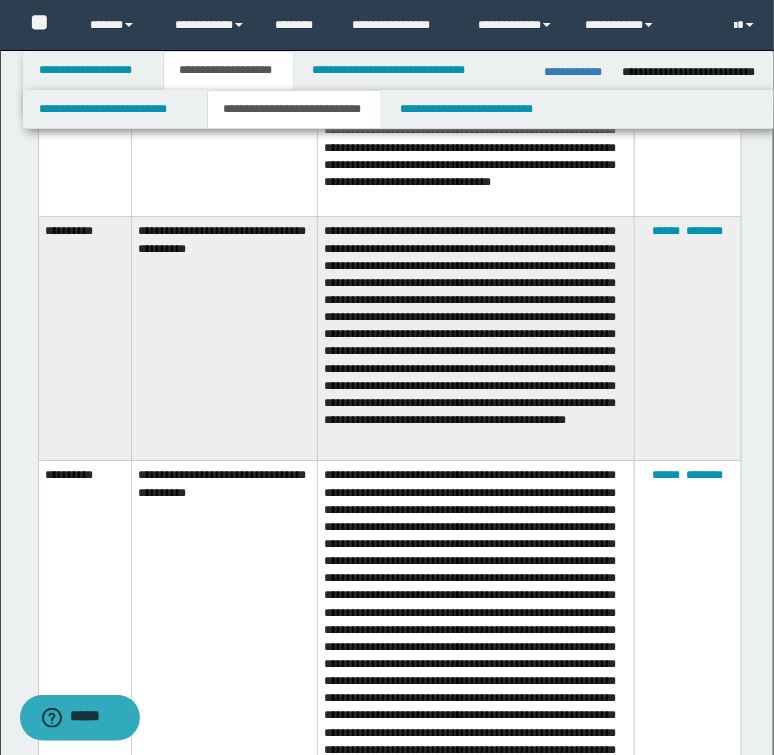scroll, scrollTop: 1251, scrollLeft: 0, axis: vertical 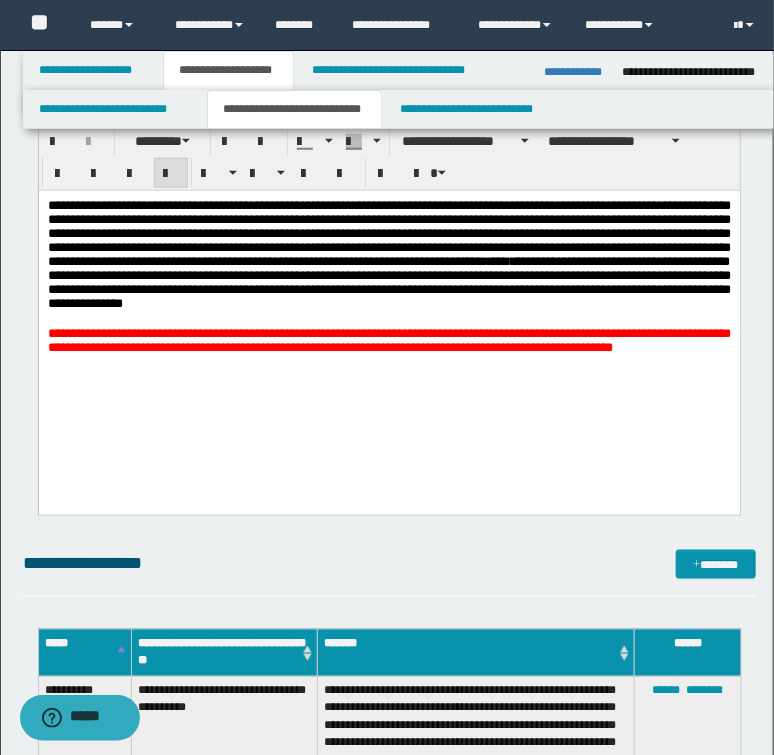 click on "**********" at bounding box center [388, 340] 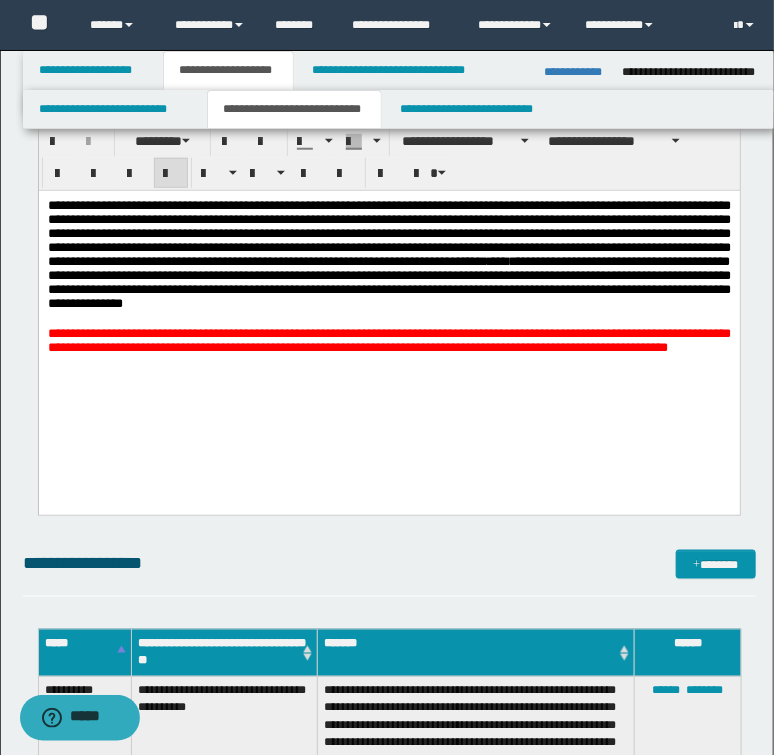click on "**********" at bounding box center (388, 341) 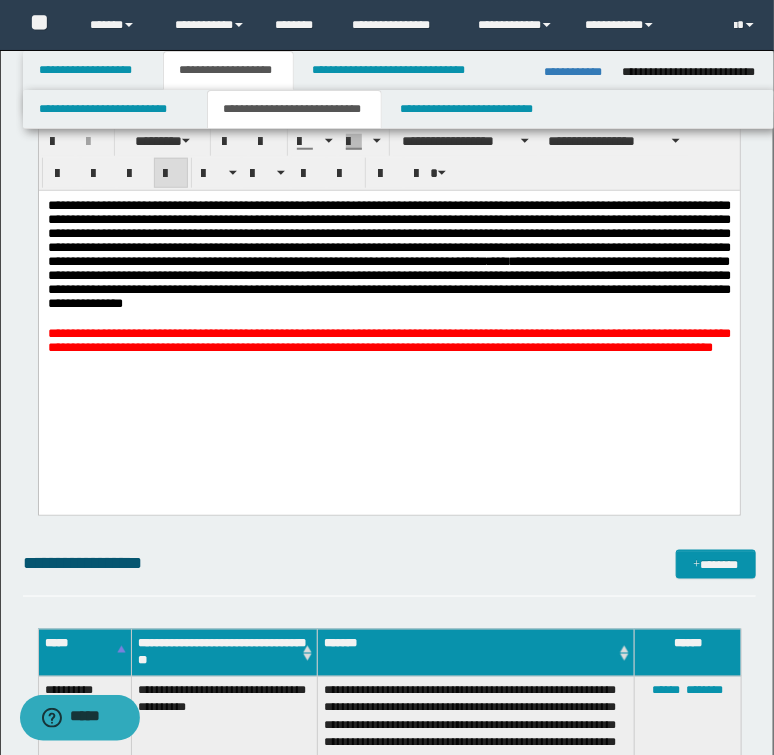 click on "**********" at bounding box center [388, 302] 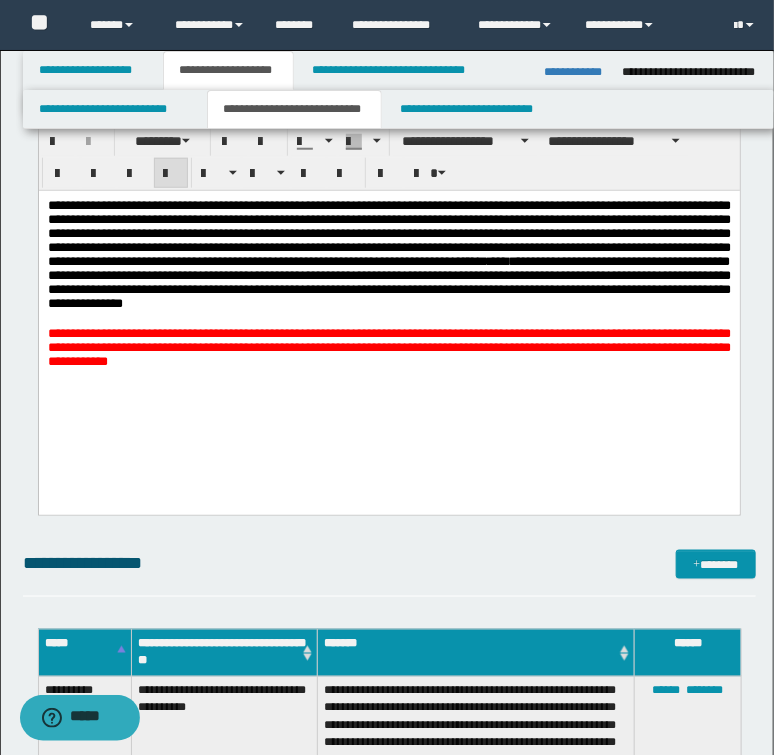 click on "**********" at bounding box center [388, 348] 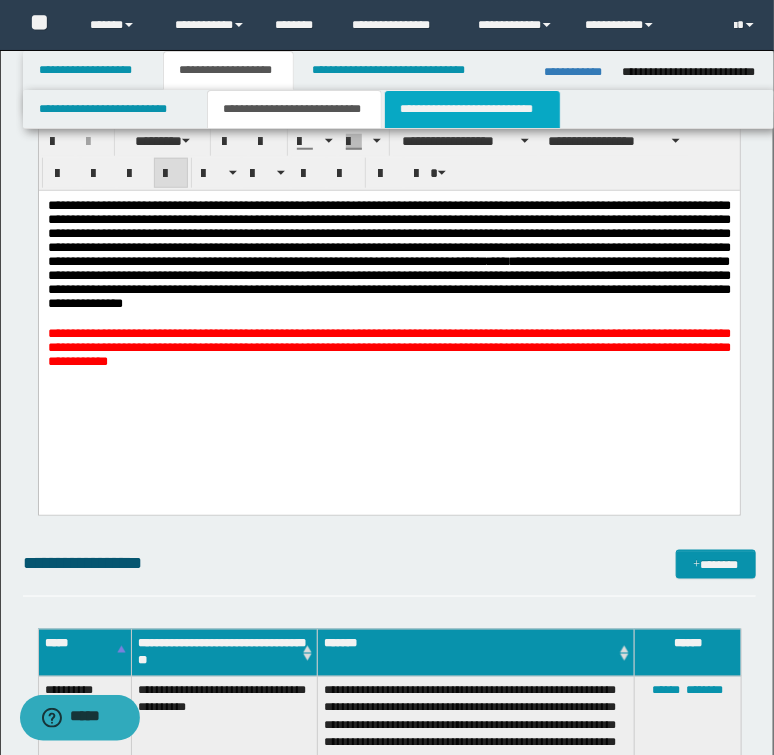 click on "**********" at bounding box center [472, 109] 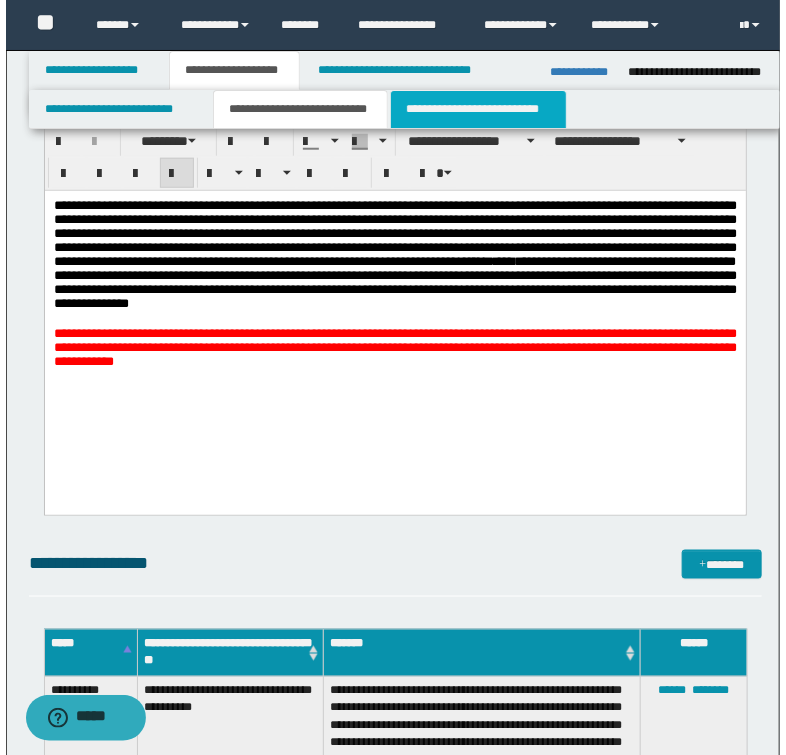 scroll, scrollTop: 0, scrollLeft: 0, axis: both 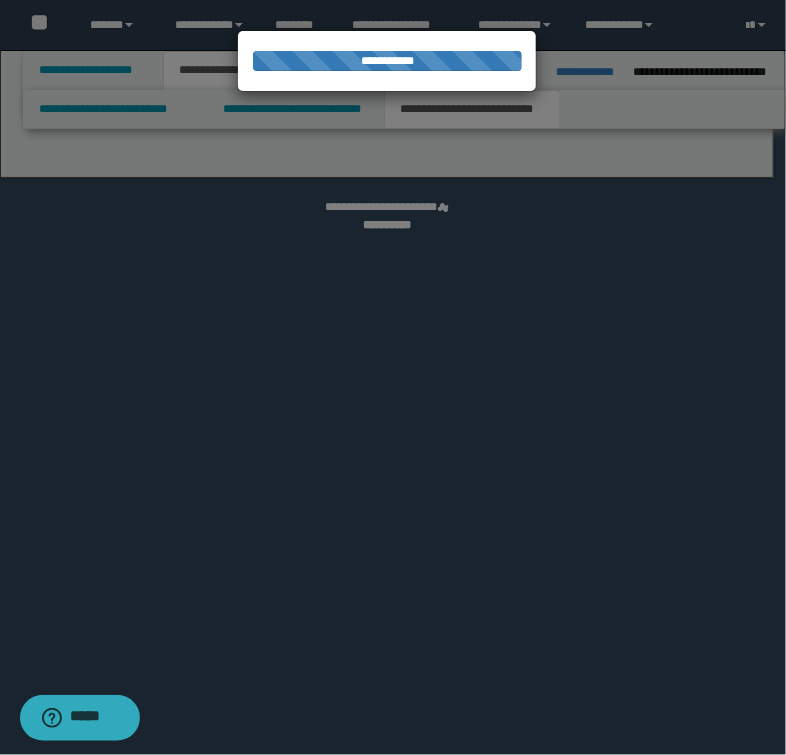 click at bounding box center (393, 377) 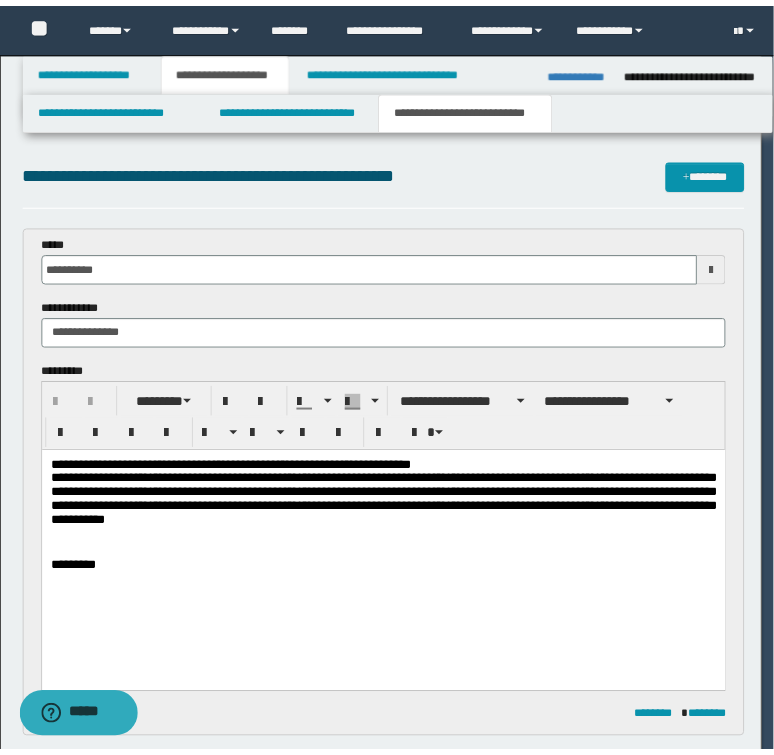 scroll, scrollTop: 0, scrollLeft: 0, axis: both 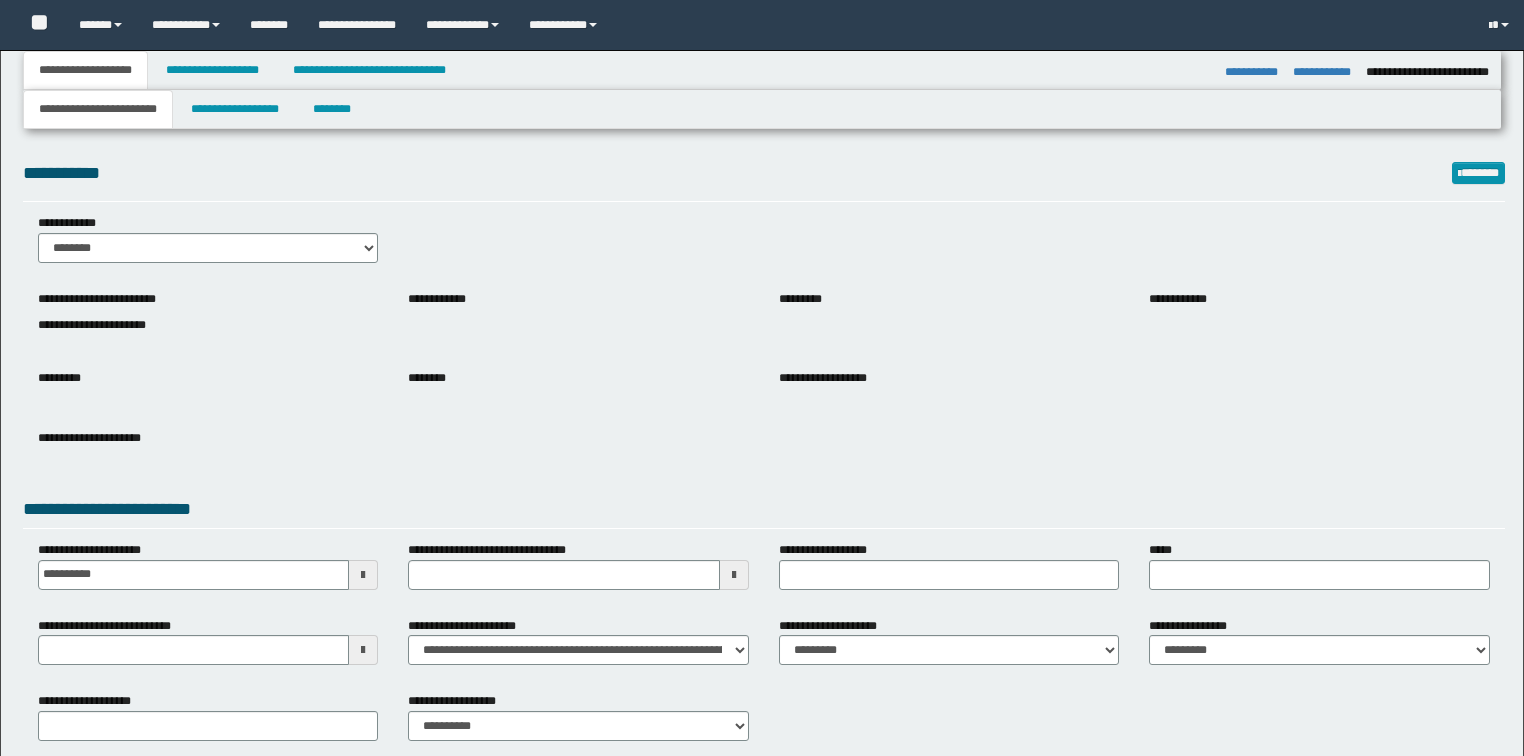 select on "*" 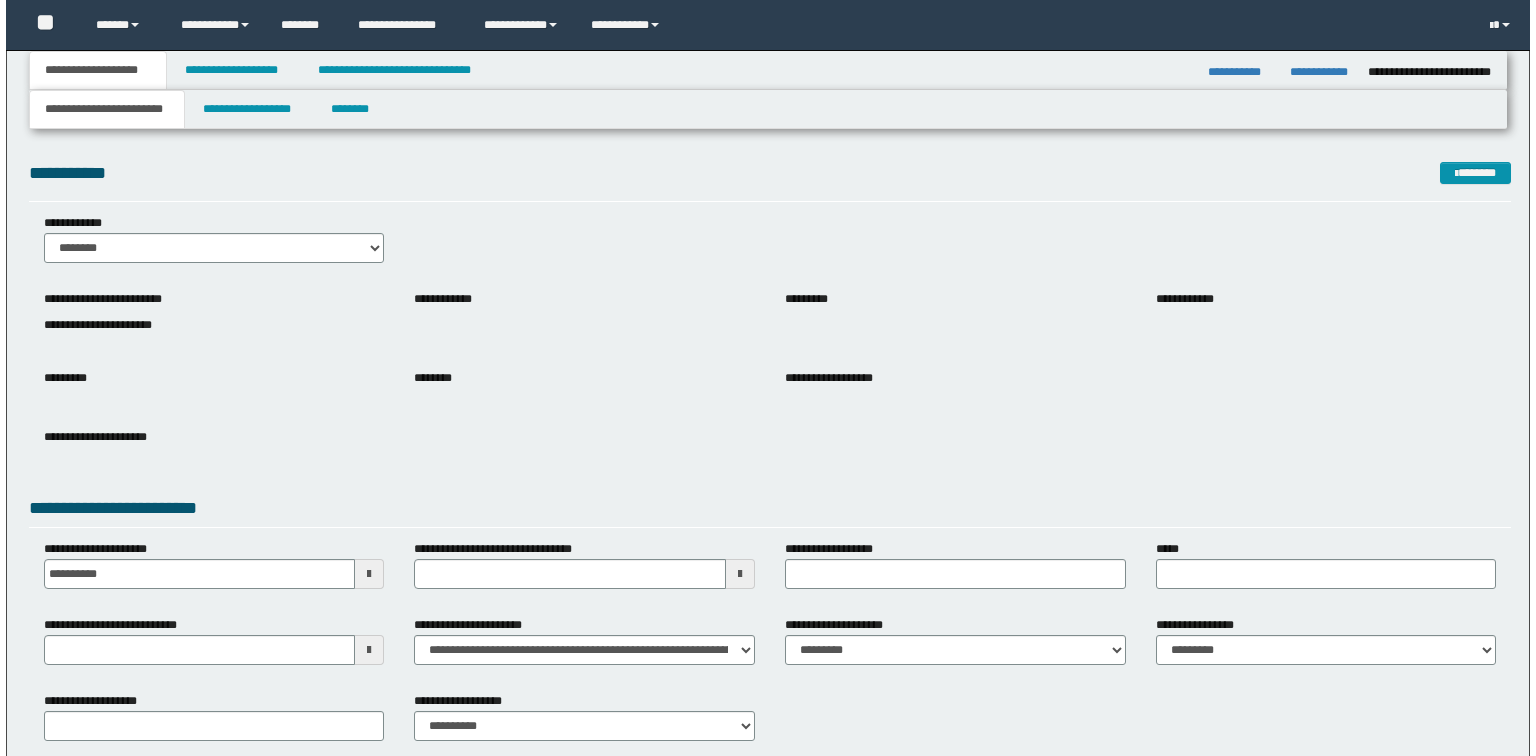 scroll, scrollTop: 0, scrollLeft: 0, axis: both 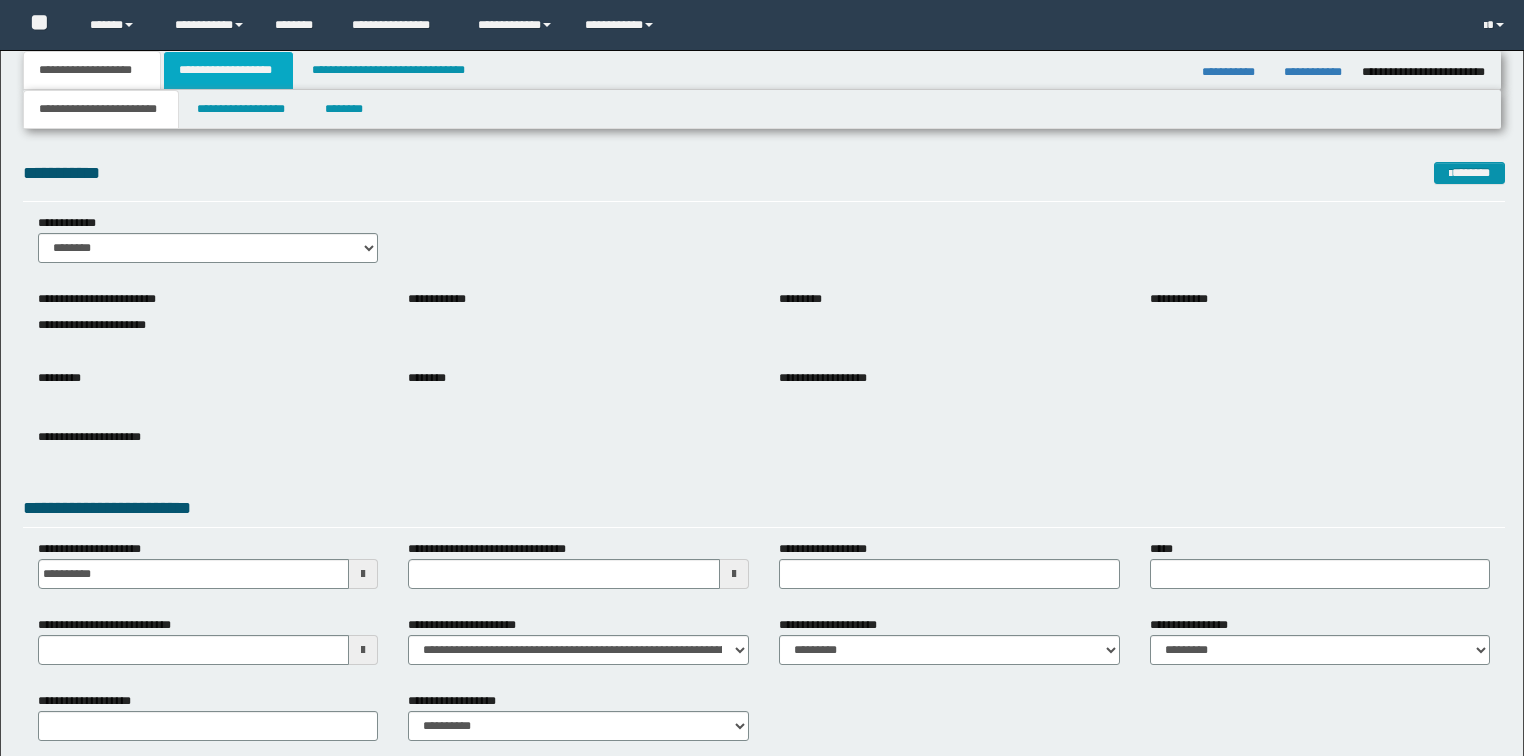click on "**********" at bounding box center (228, 70) 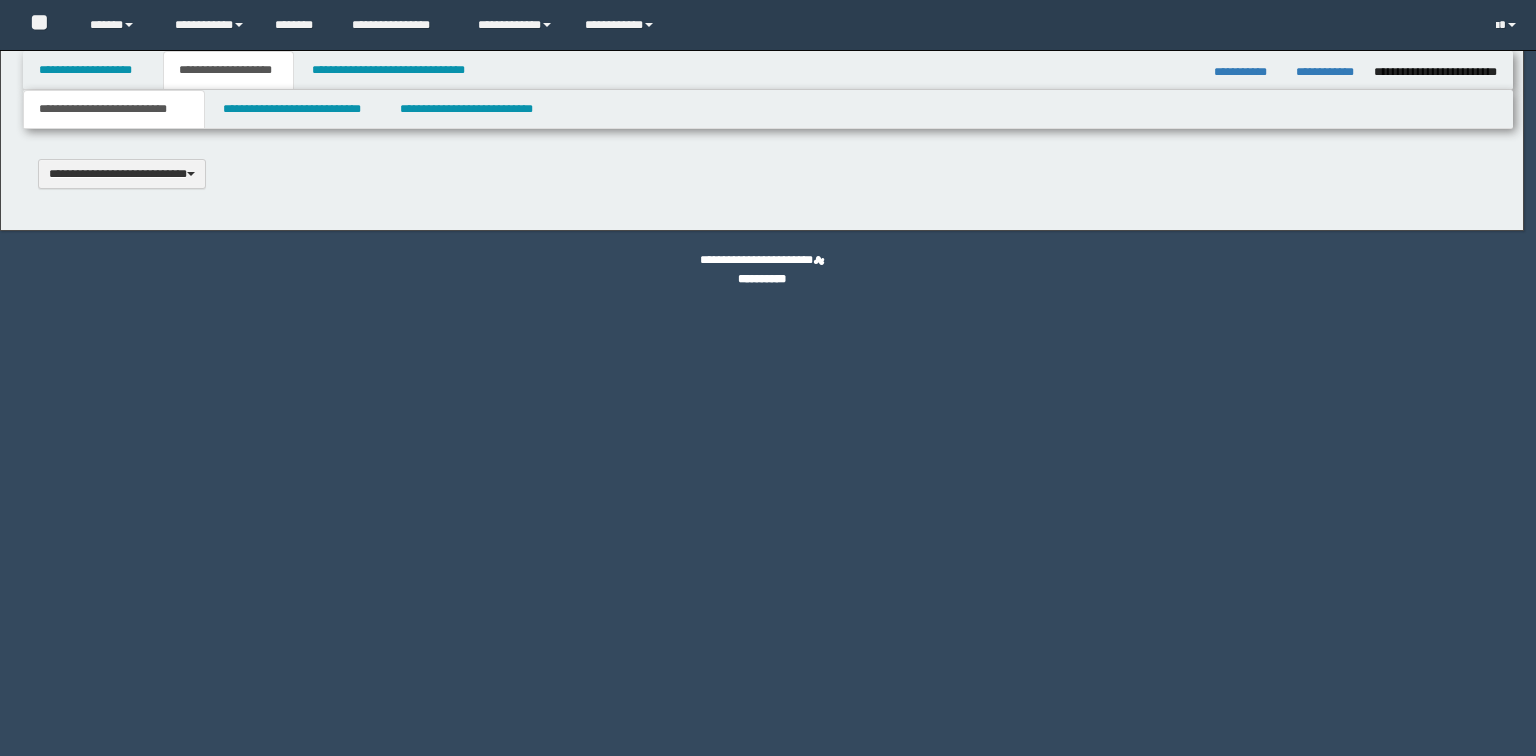 scroll, scrollTop: 0, scrollLeft: 0, axis: both 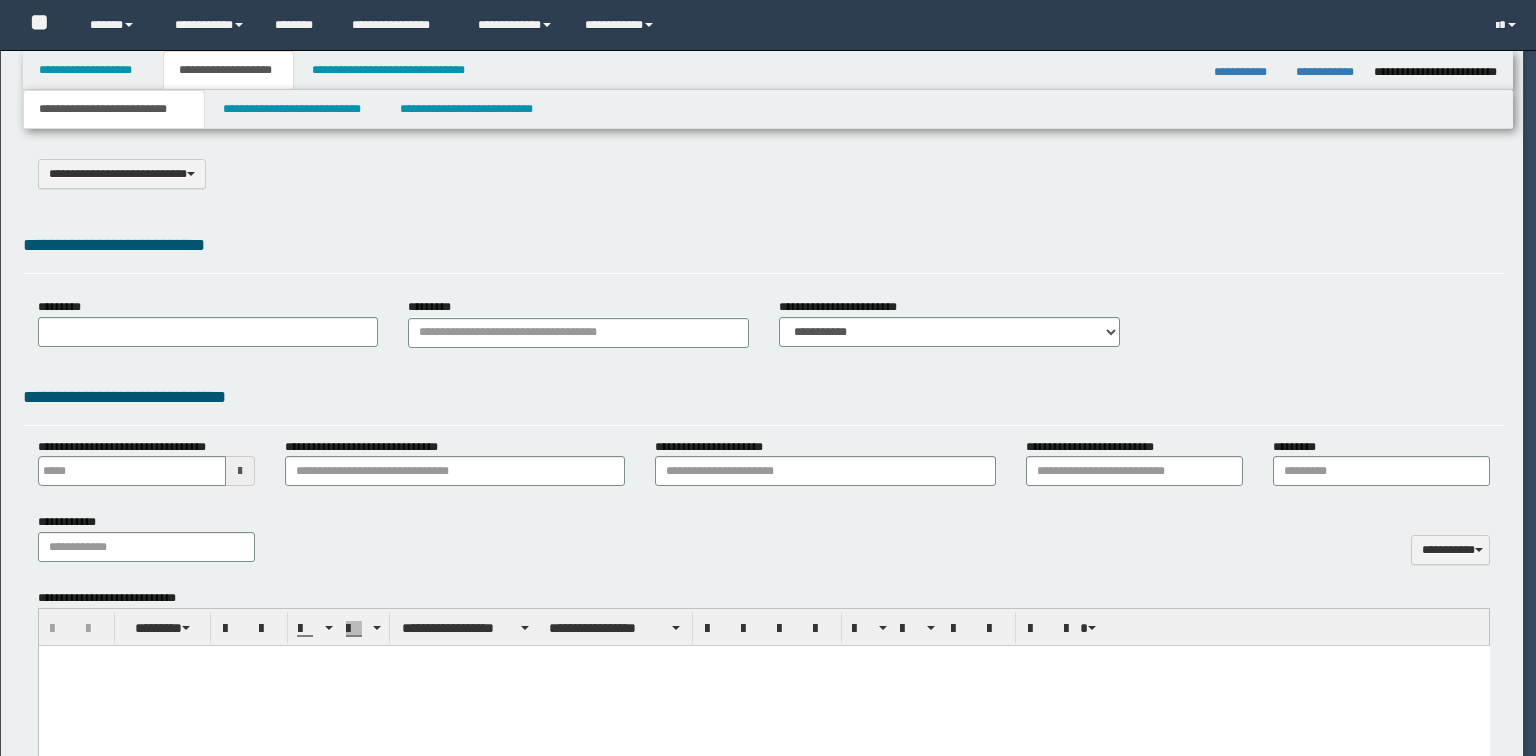 select on "*" 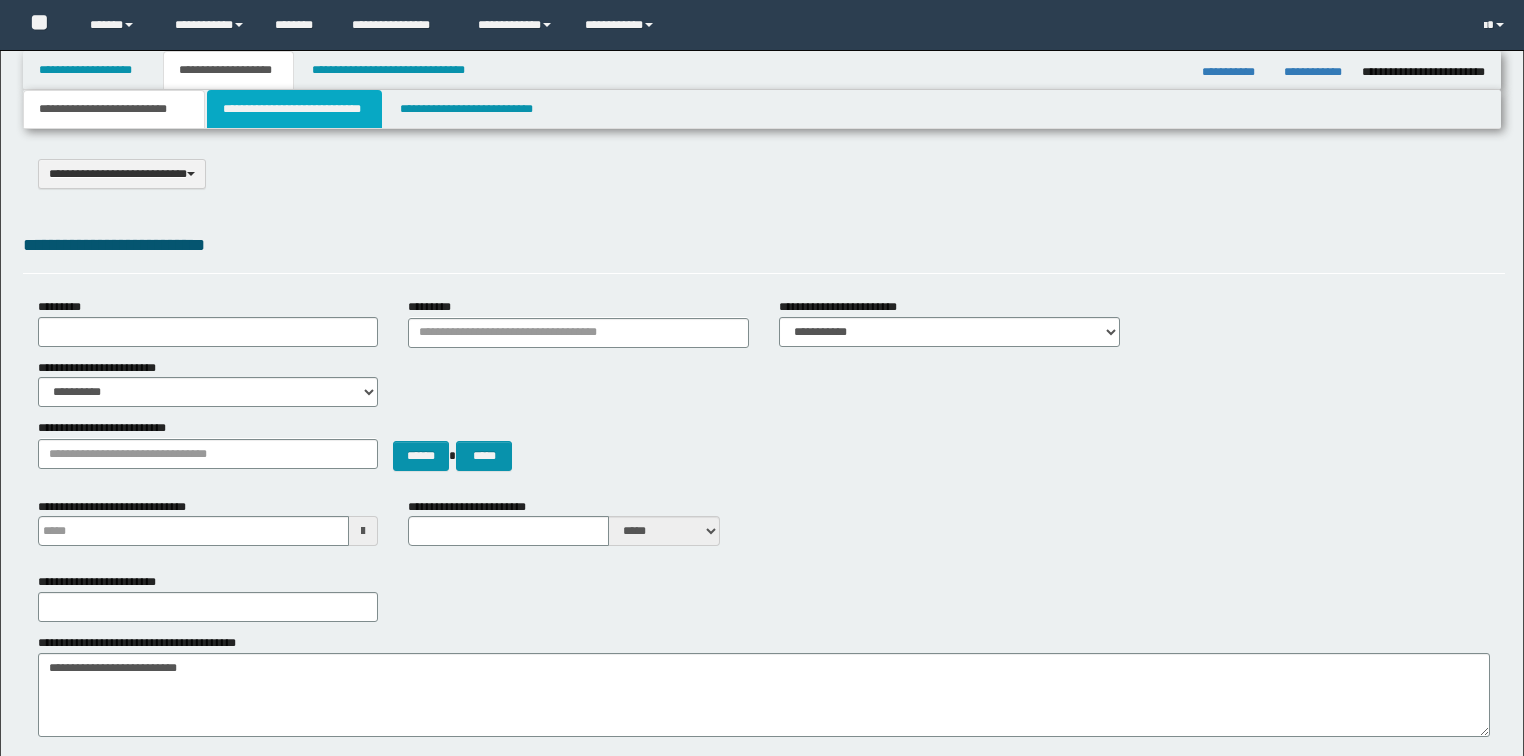 click on "**********" at bounding box center [294, 109] 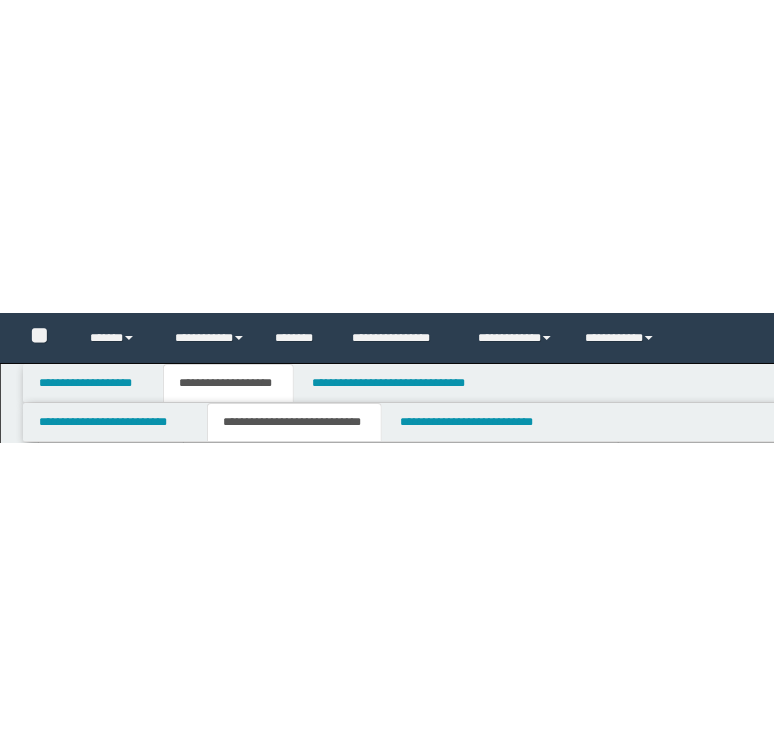 scroll, scrollTop: 1200, scrollLeft: 0, axis: vertical 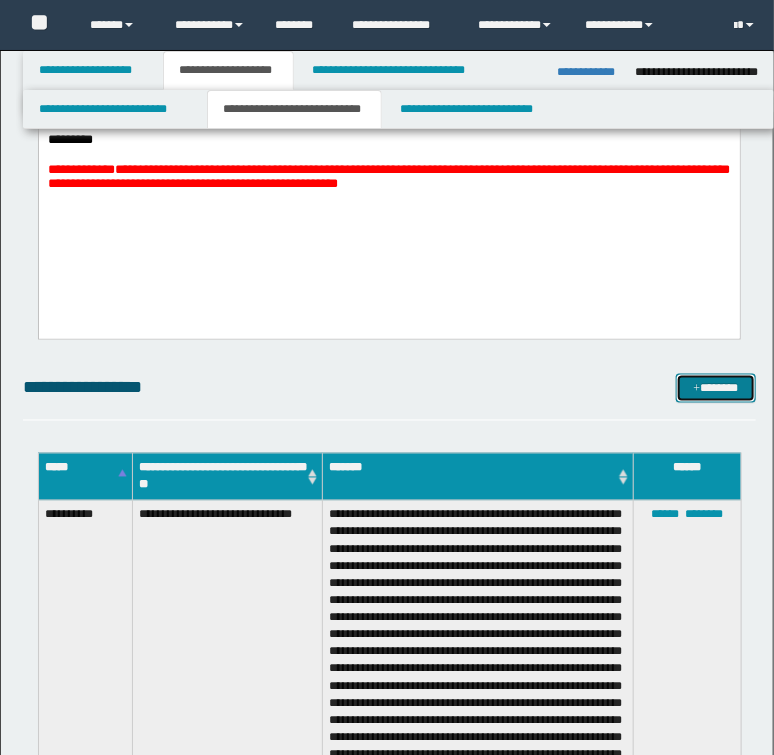 click on "*******" at bounding box center (715, 389) 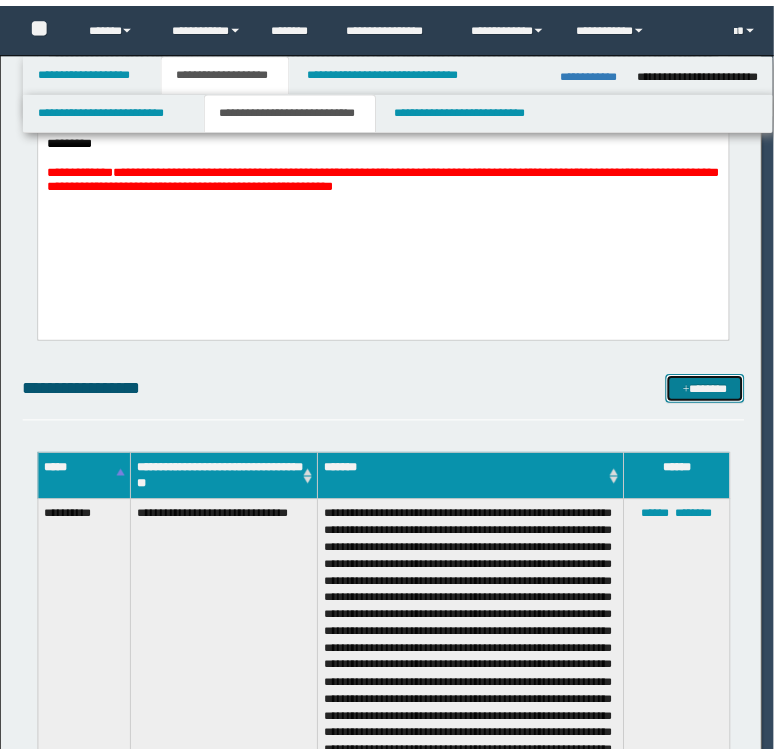 scroll, scrollTop: 0, scrollLeft: 0, axis: both 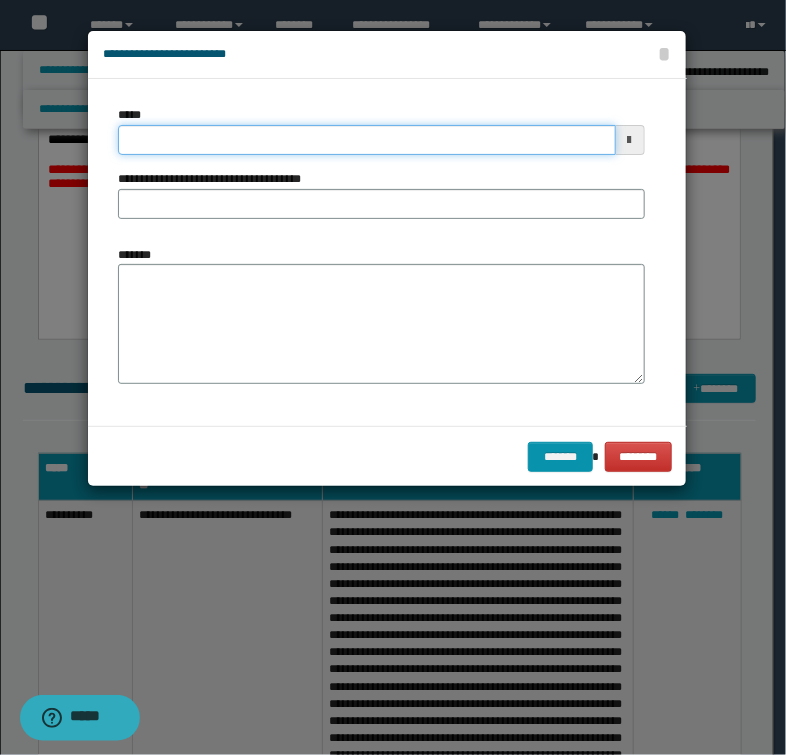 click on "*****" at bounding box center (366, 140) 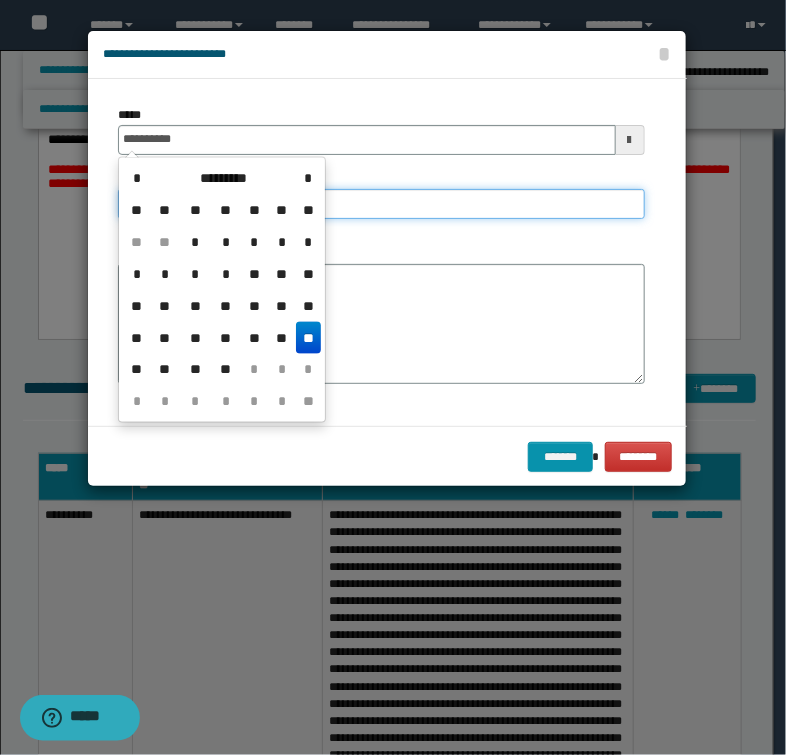 type on "**********" 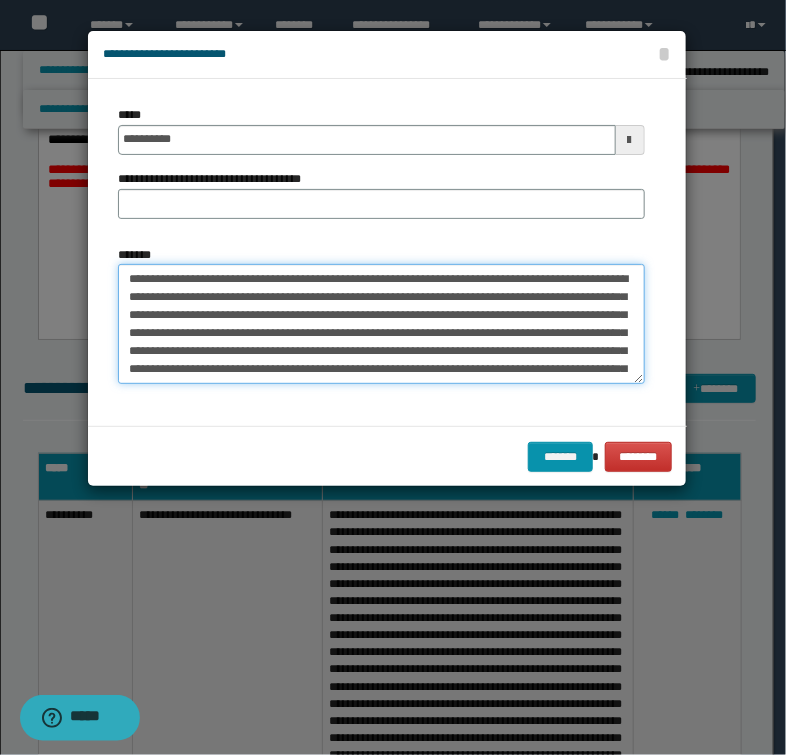 type on "**********" 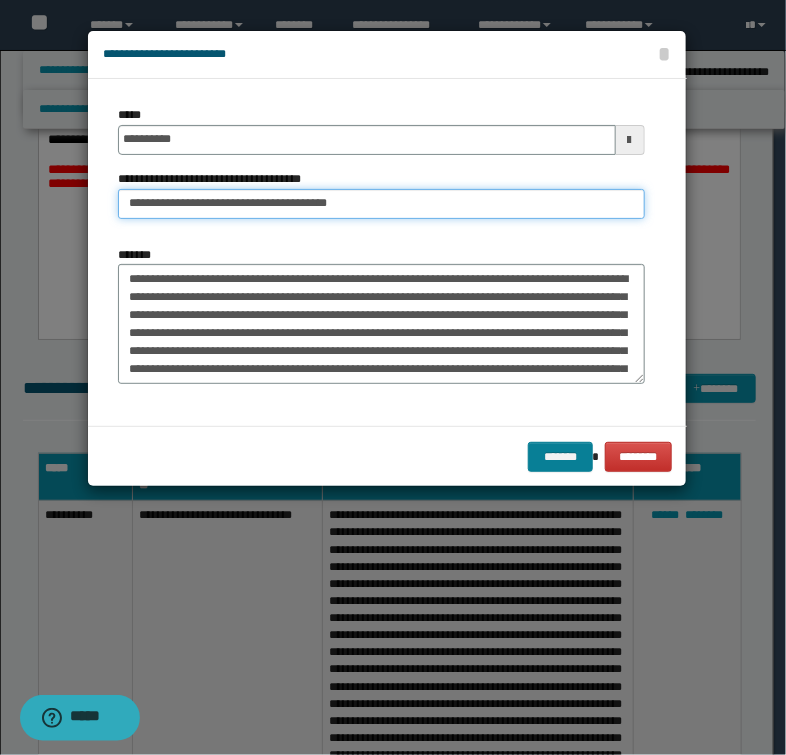 type on "**********" 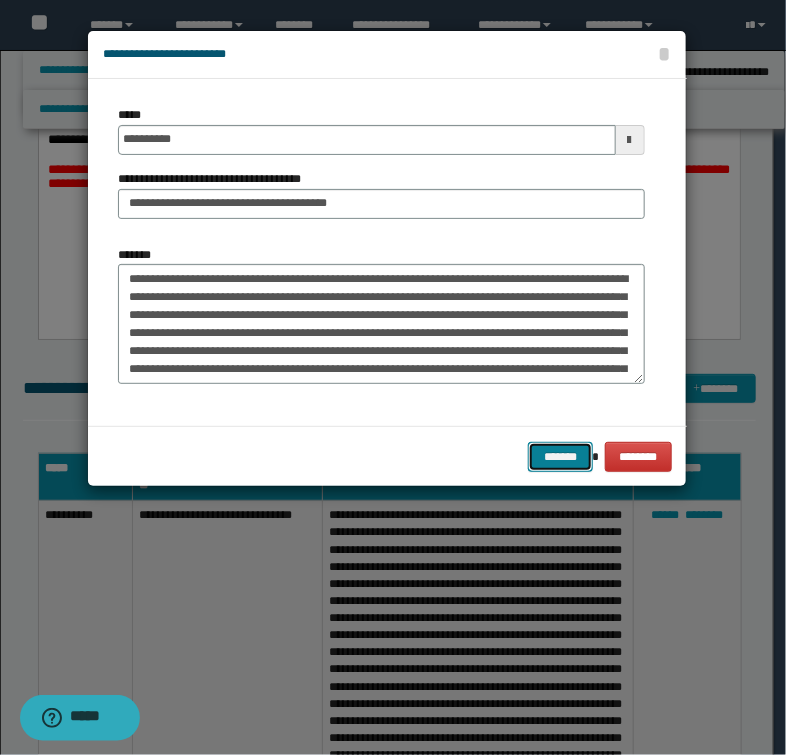 click on "*******" at bounding box center (560, 457) 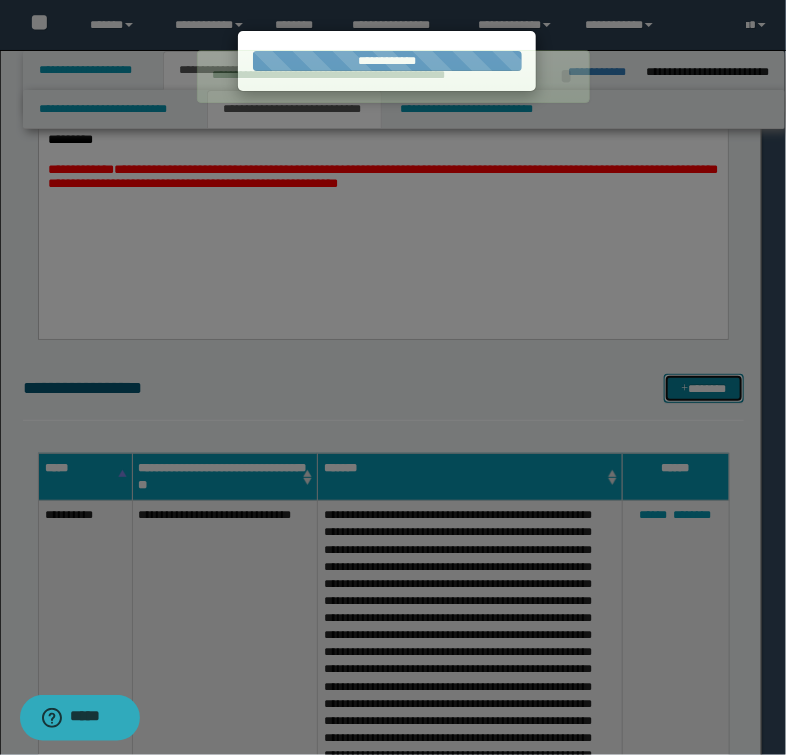 type 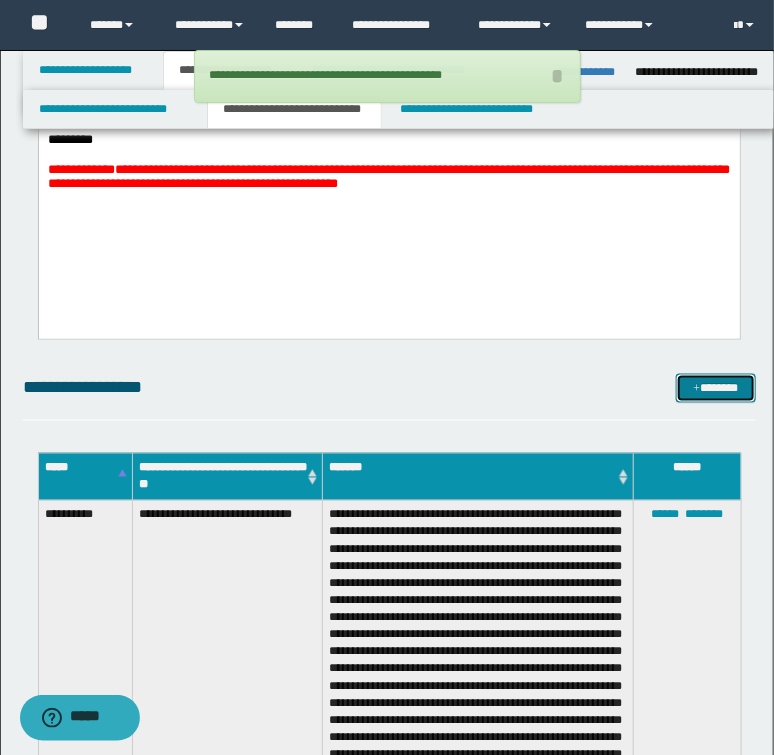 click on "*******" at bounding box center [715, 389] 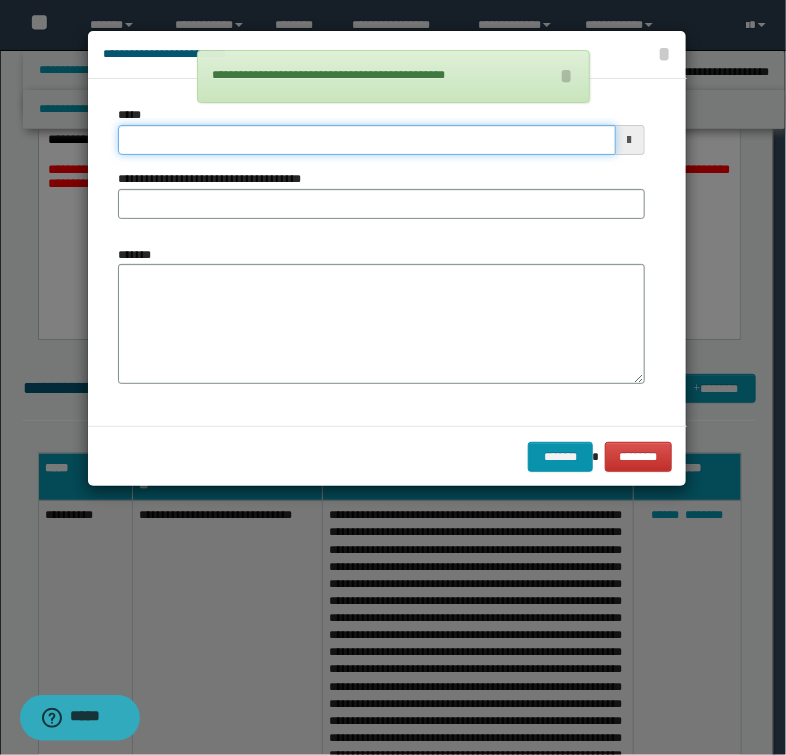 click on "*****" at bounding box center (366, 140) 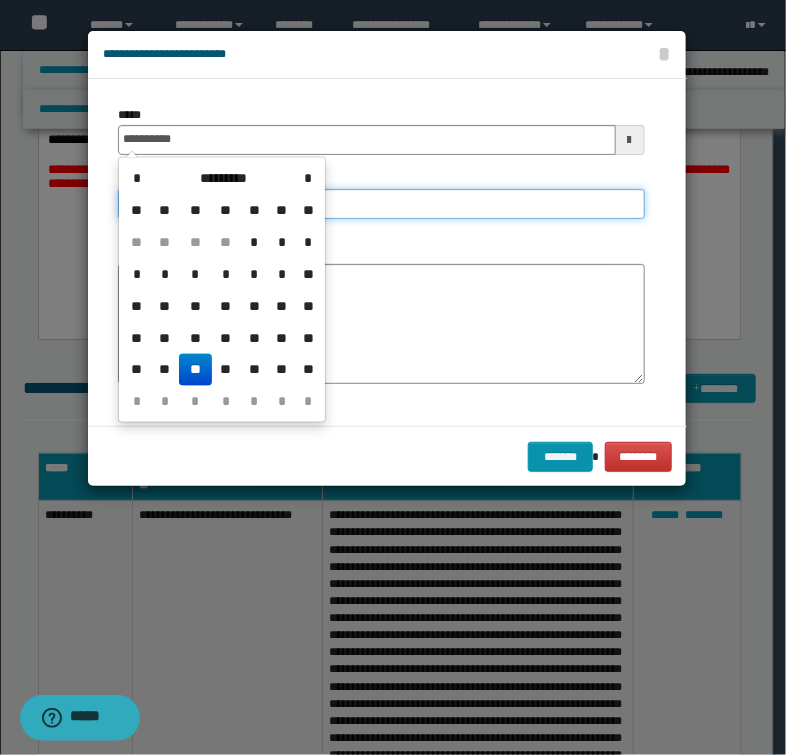 type on "**********" 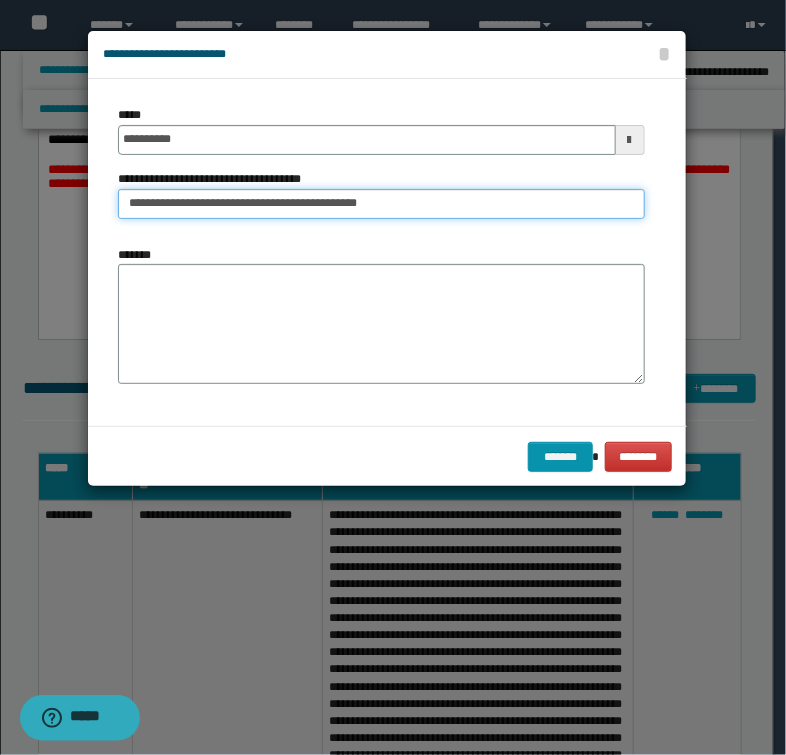 type on "**********" 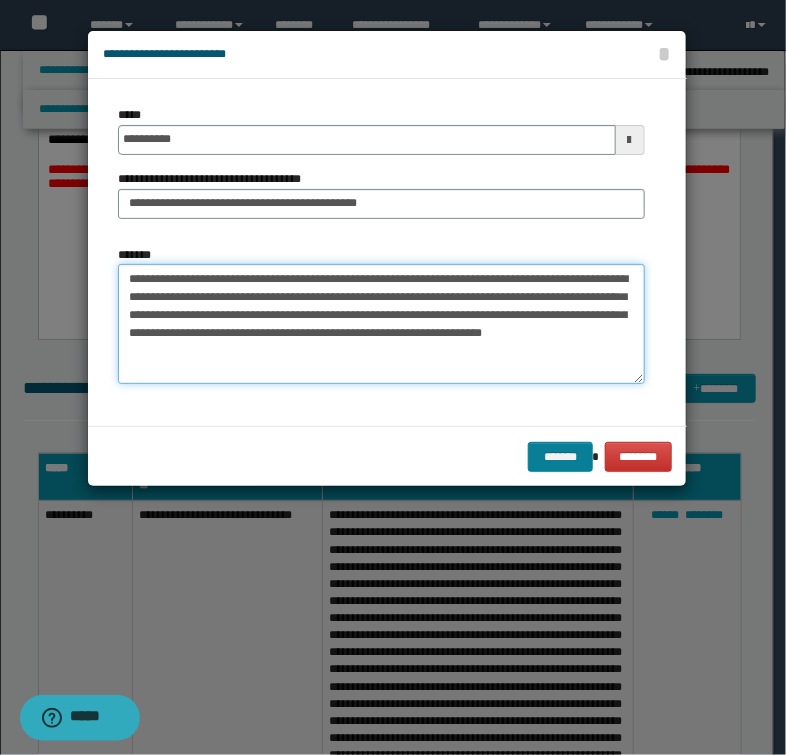 type on "**********" 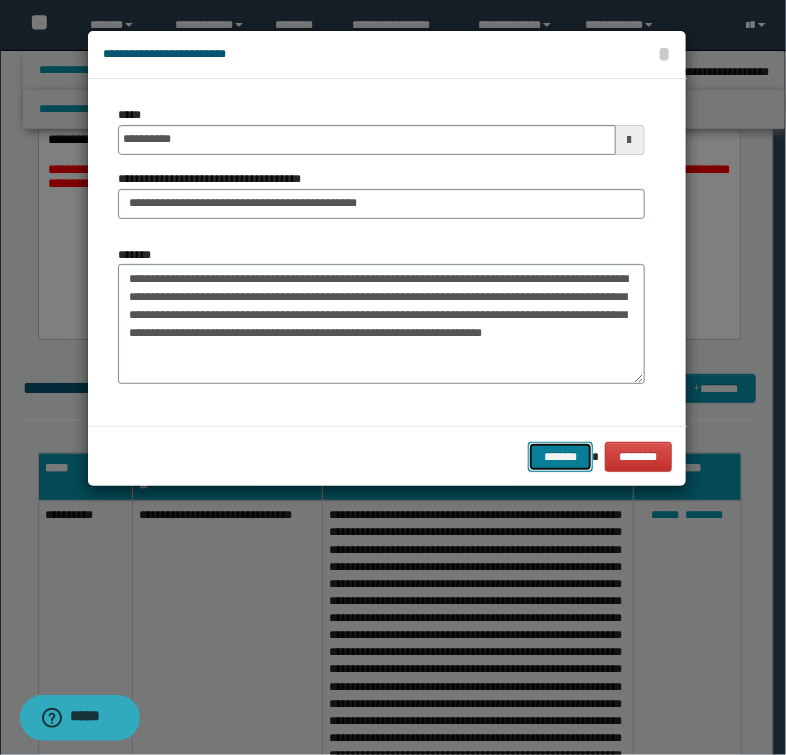 click on "*******" at bounding box center [560, 457] 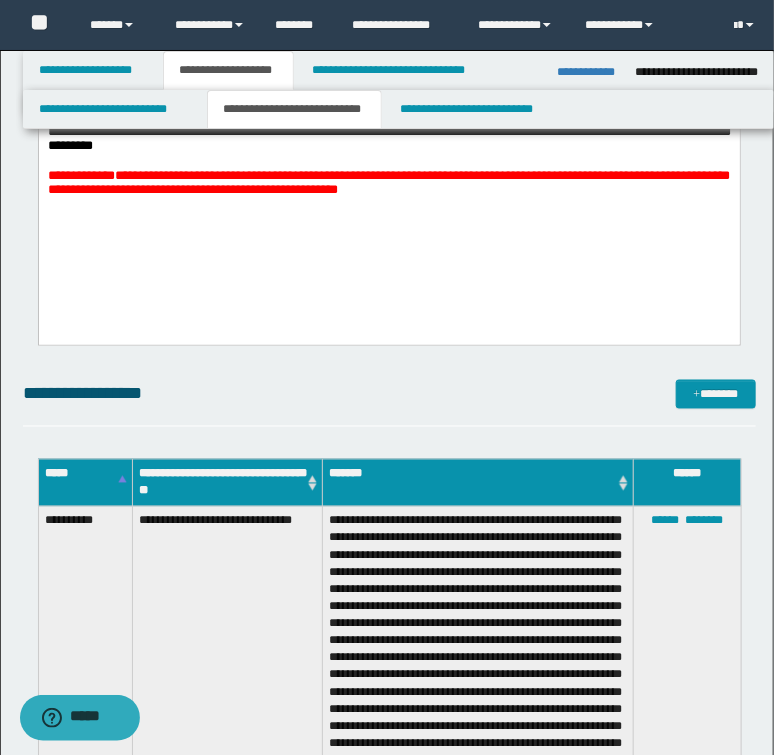 scroll, scrollTop: 720, scrollLeft: 0, axis: vertical 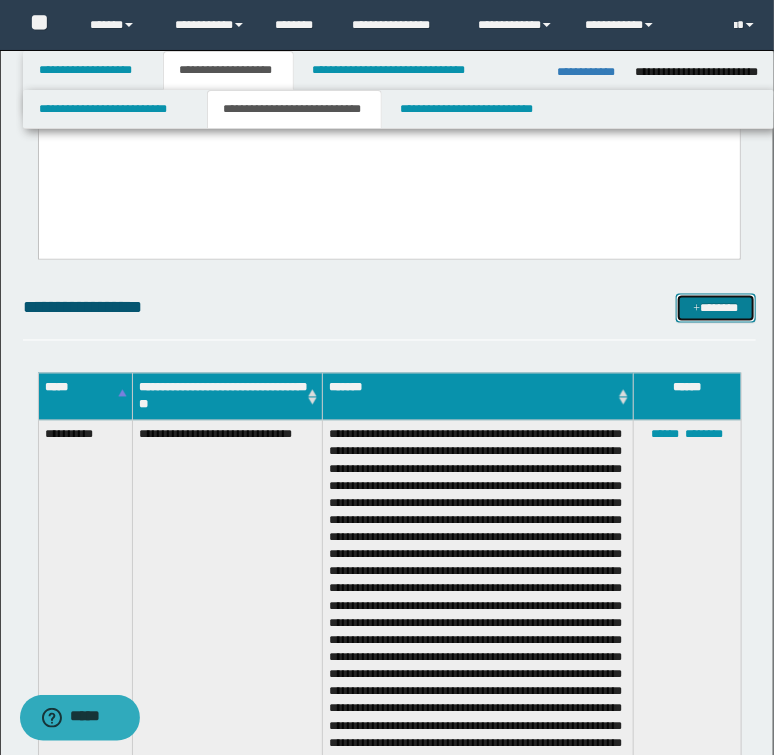 click on "*******" at bounding box center (715, 309) 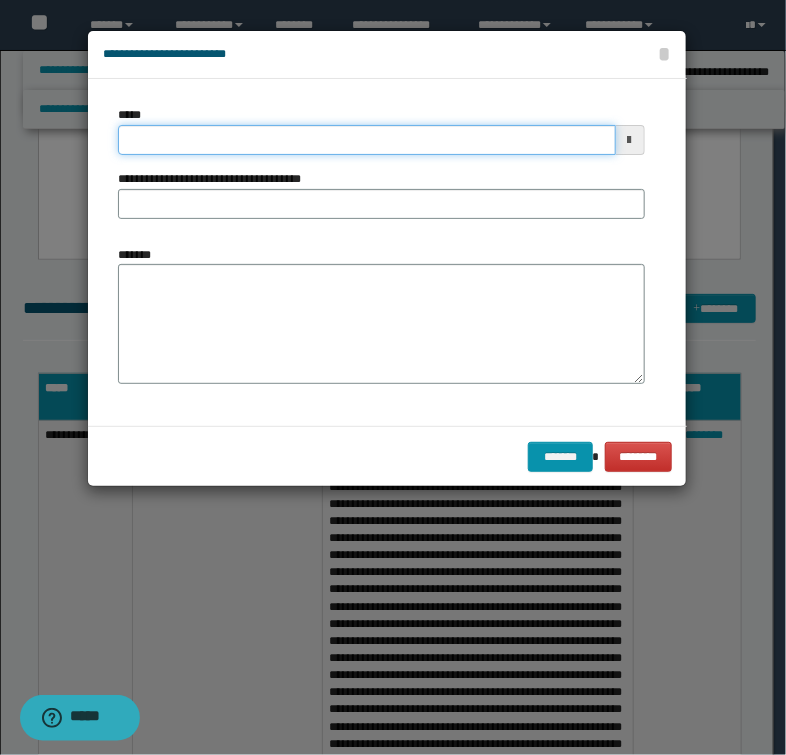 click on "*****" at bounding box center [366, 140] 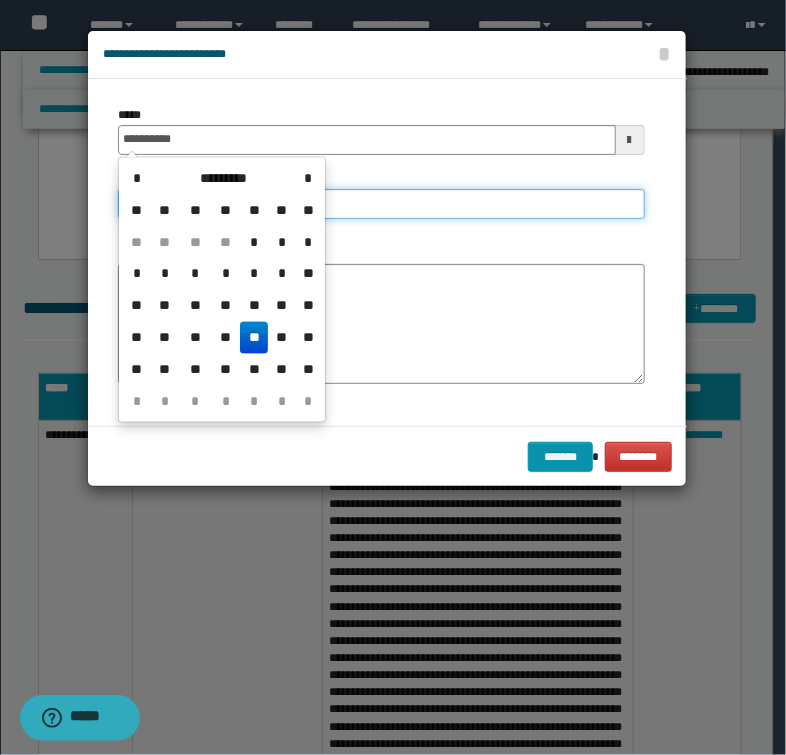 type on "**********" 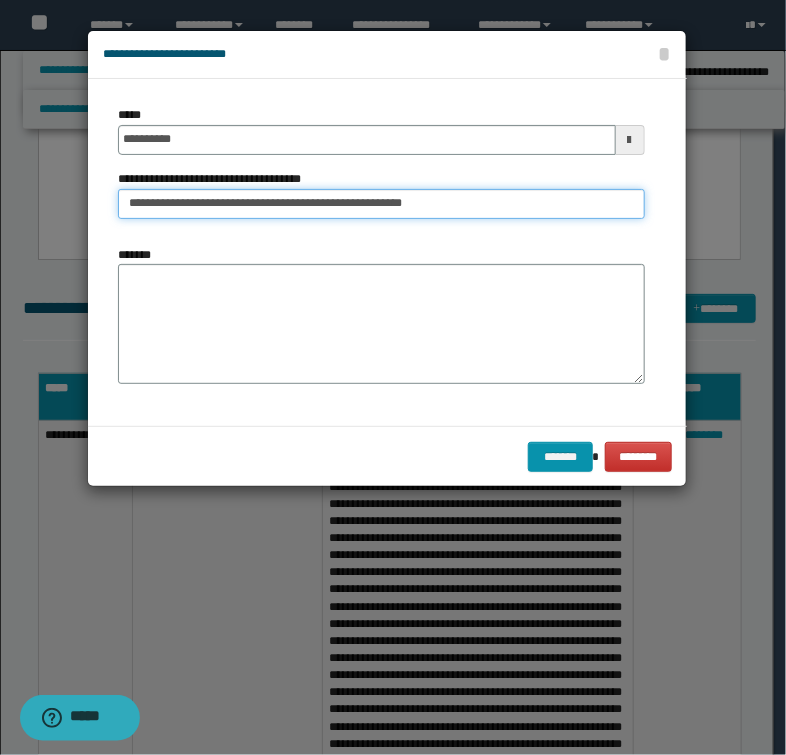 type on "**********" 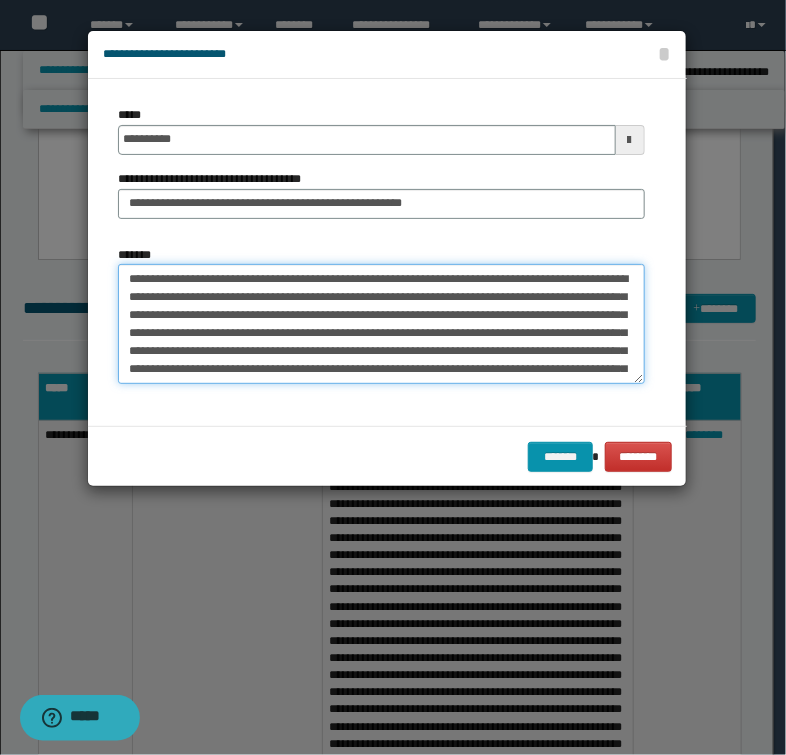 type on "**********" 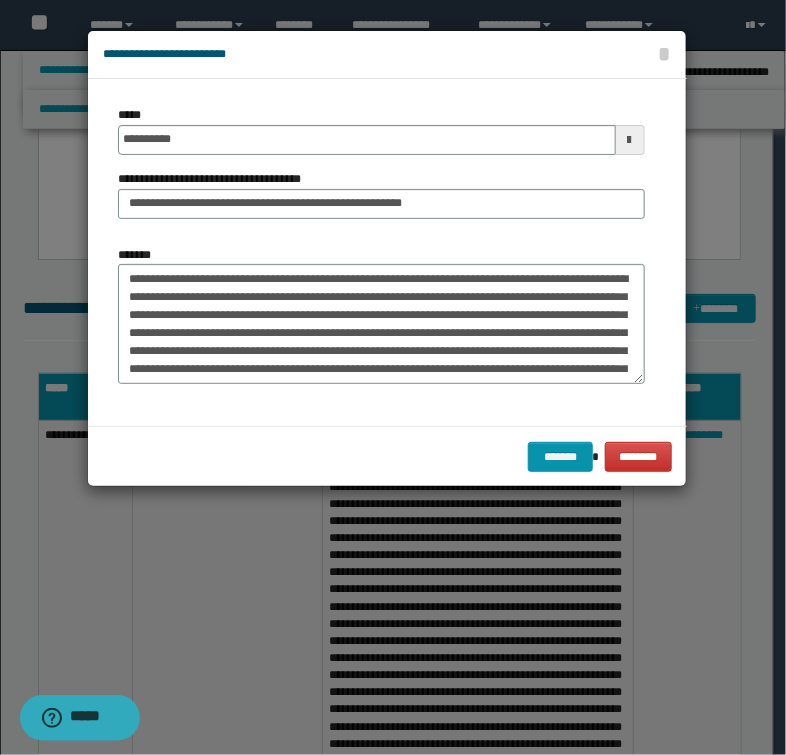 click on "*******
********" at bounding box center (387, 456) 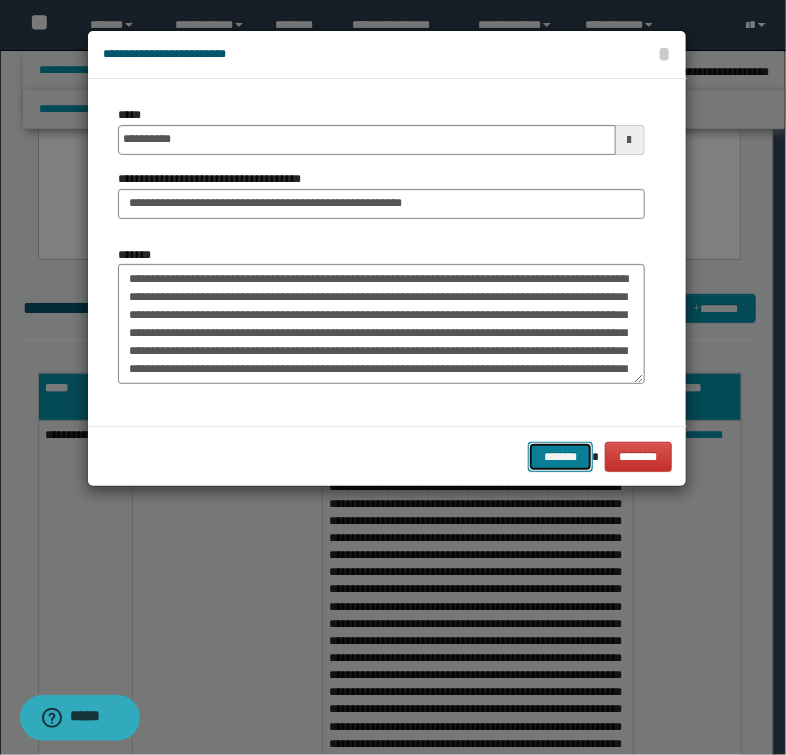 click on "*******" at bounding box center (560, 457) 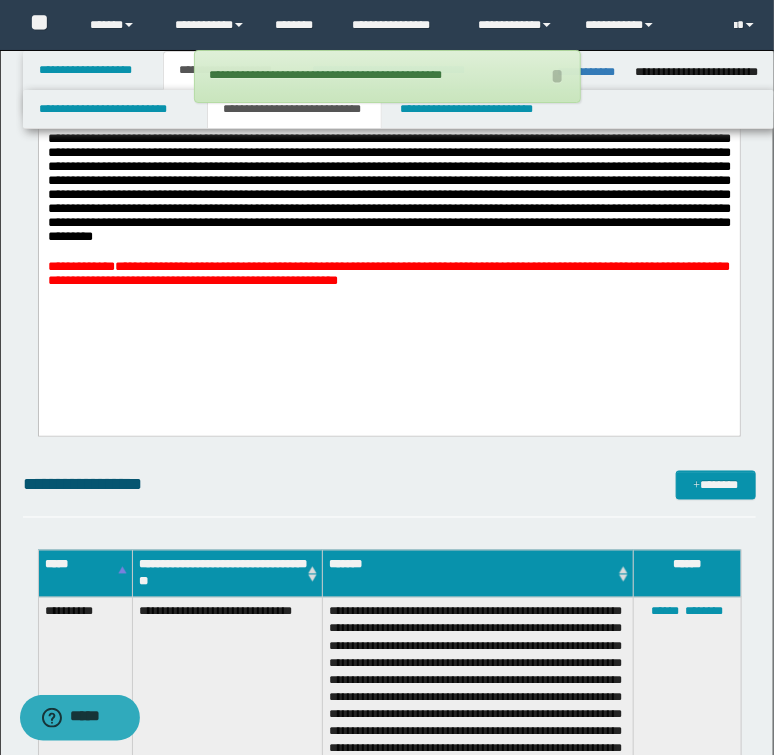 scroll, scrollTop: 400, scrollLeft: 0, axis: vertical 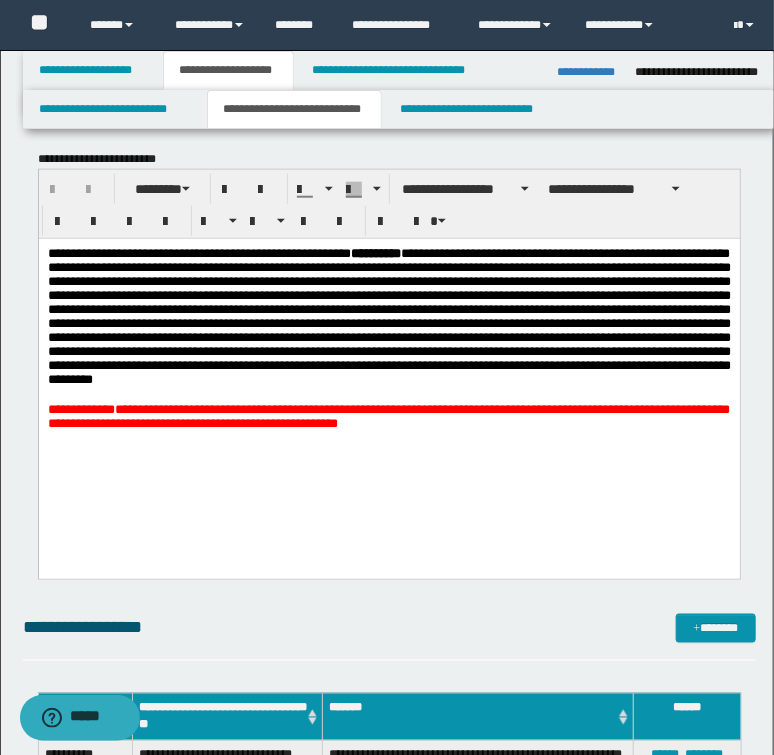 click on "**********" at bounding box center [388, 417] 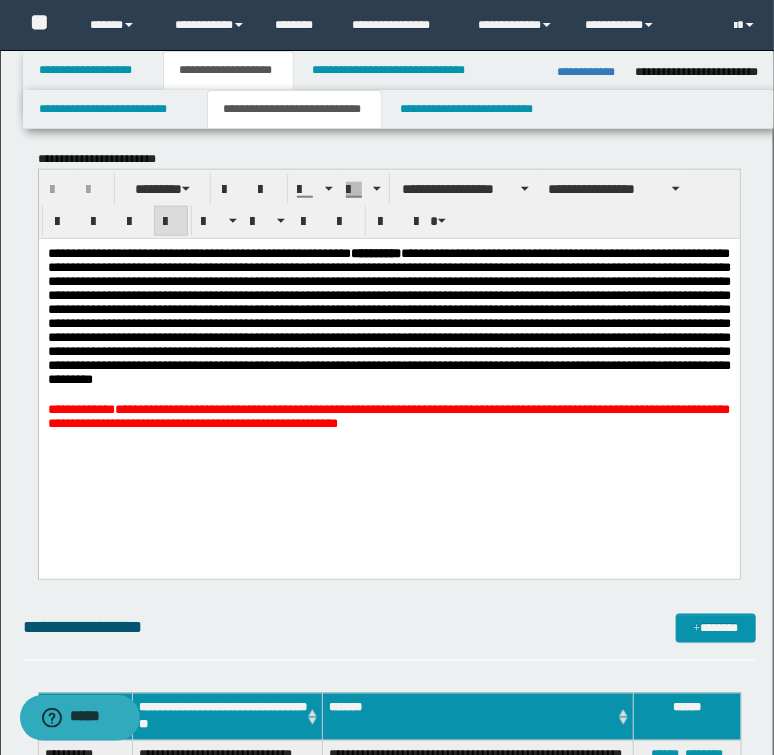 click on "**********" at bounding box center [388, 416] 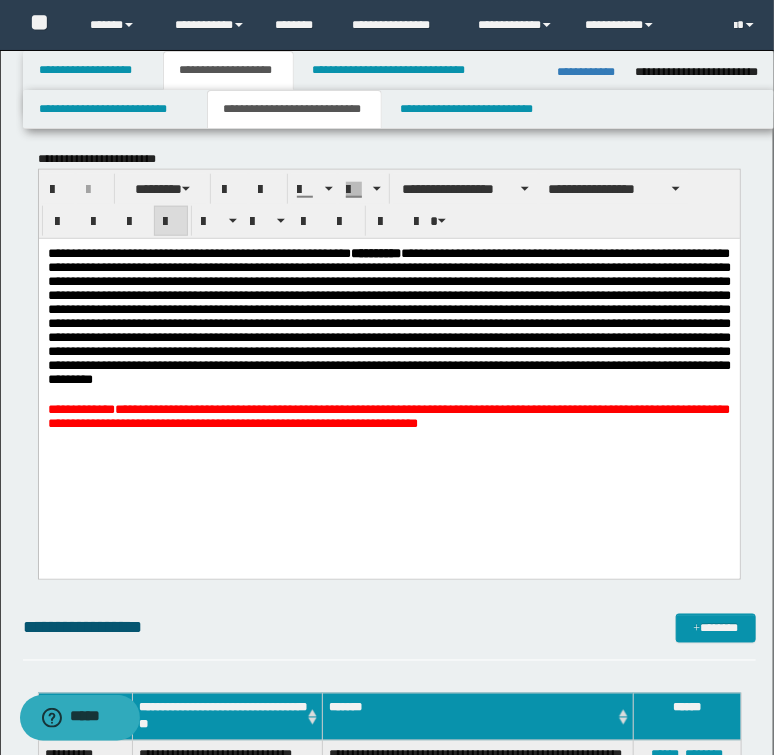 click on "**********" at bounding box center (388, 364) 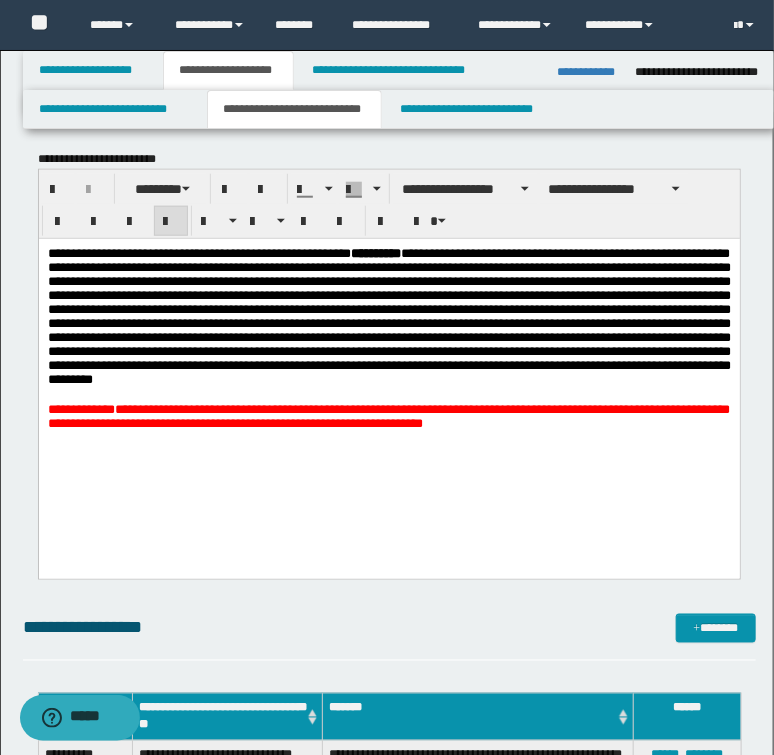 click on "**********" at bounding box center (388, 416) 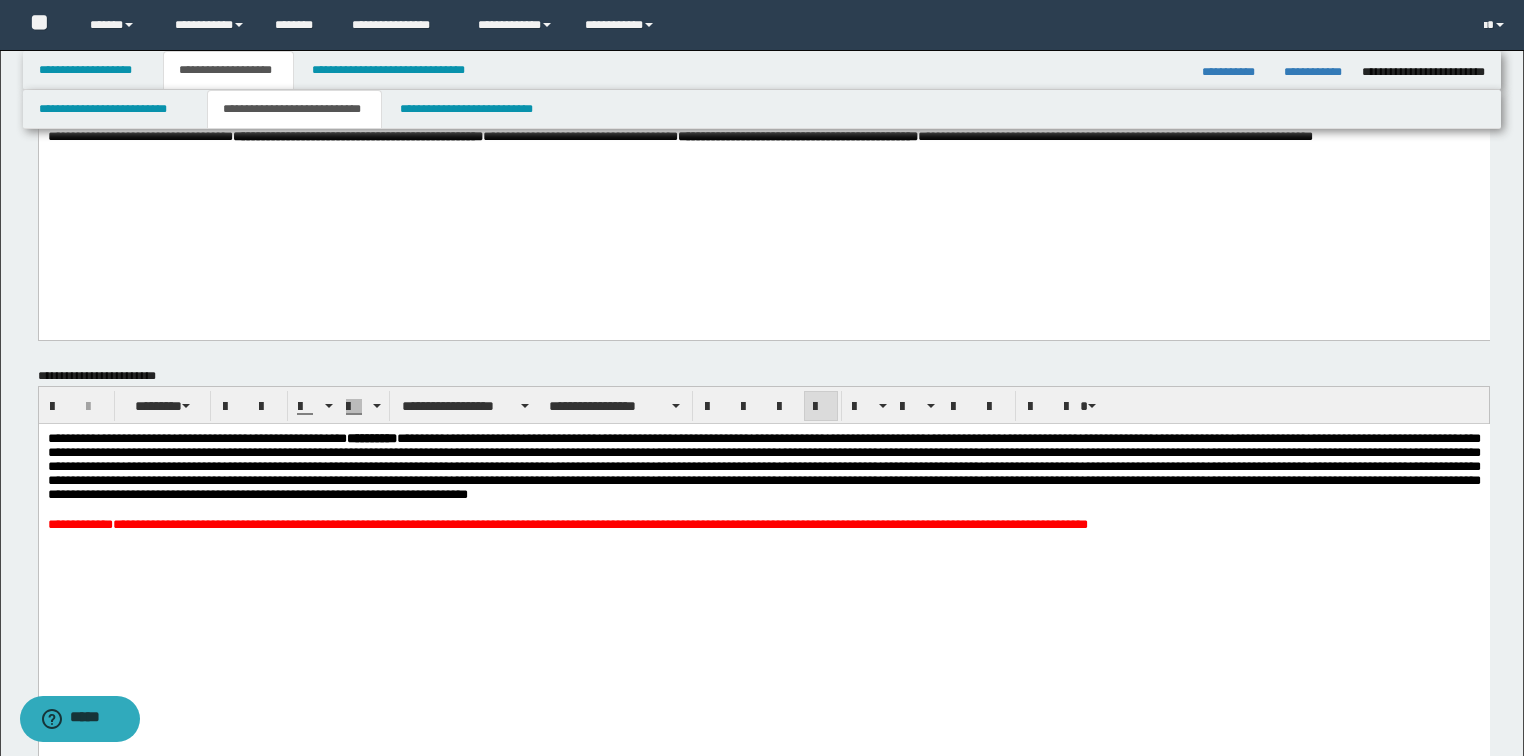 scroll, scrollTop: 0, scrollLeft: 0, axis: both 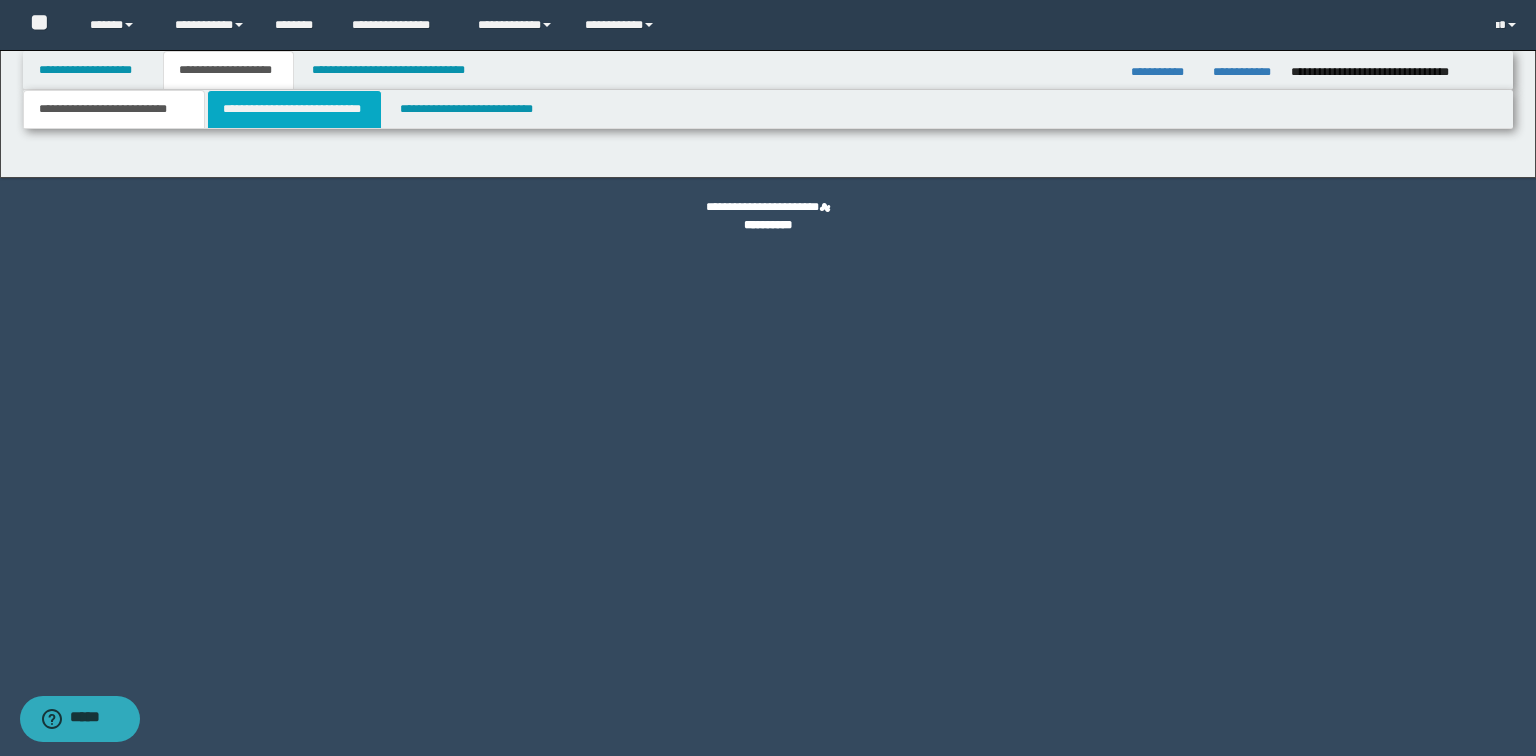 click on "**********" at bounding box center (294, 109) 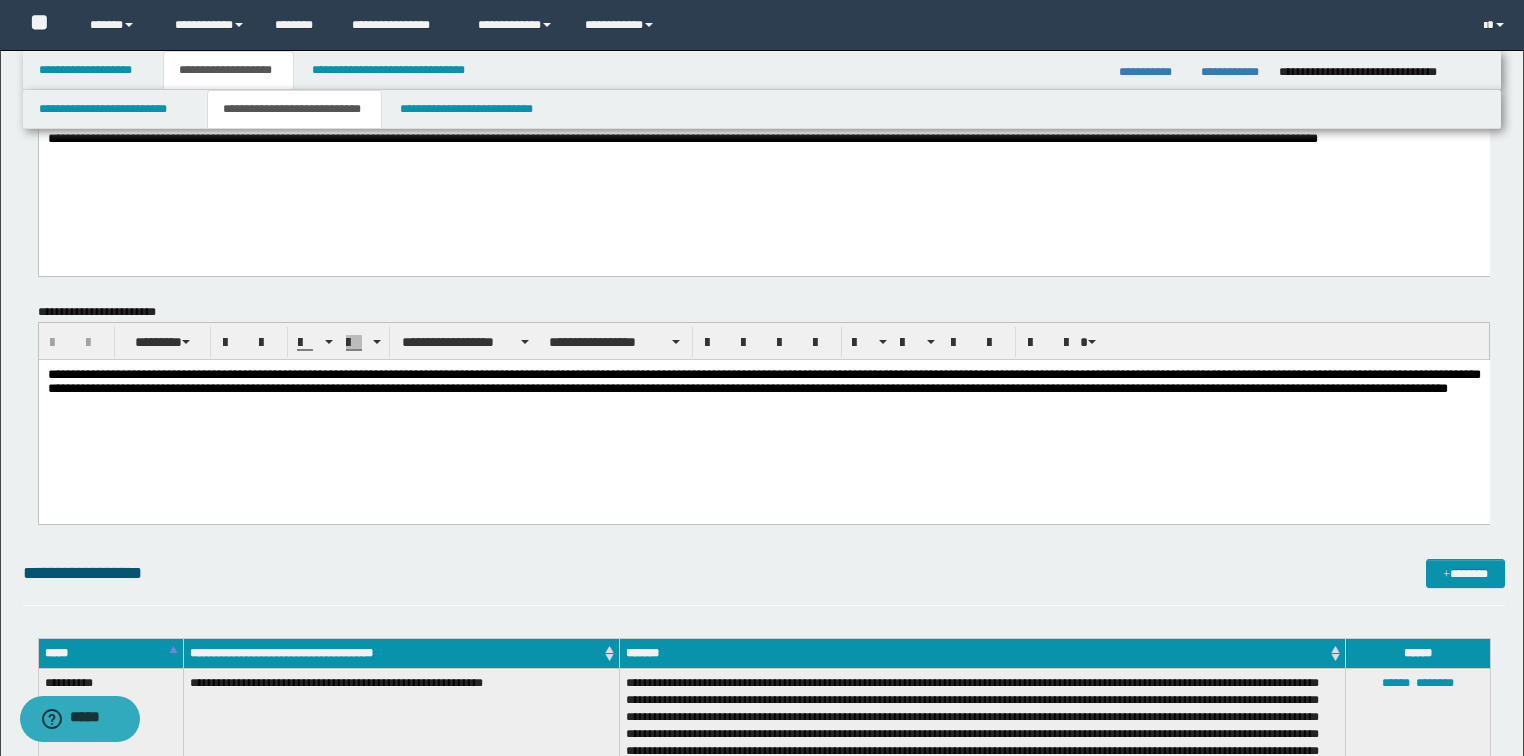 scroll, scrollTop: 160, scrollLeft: 0, axis: vertical 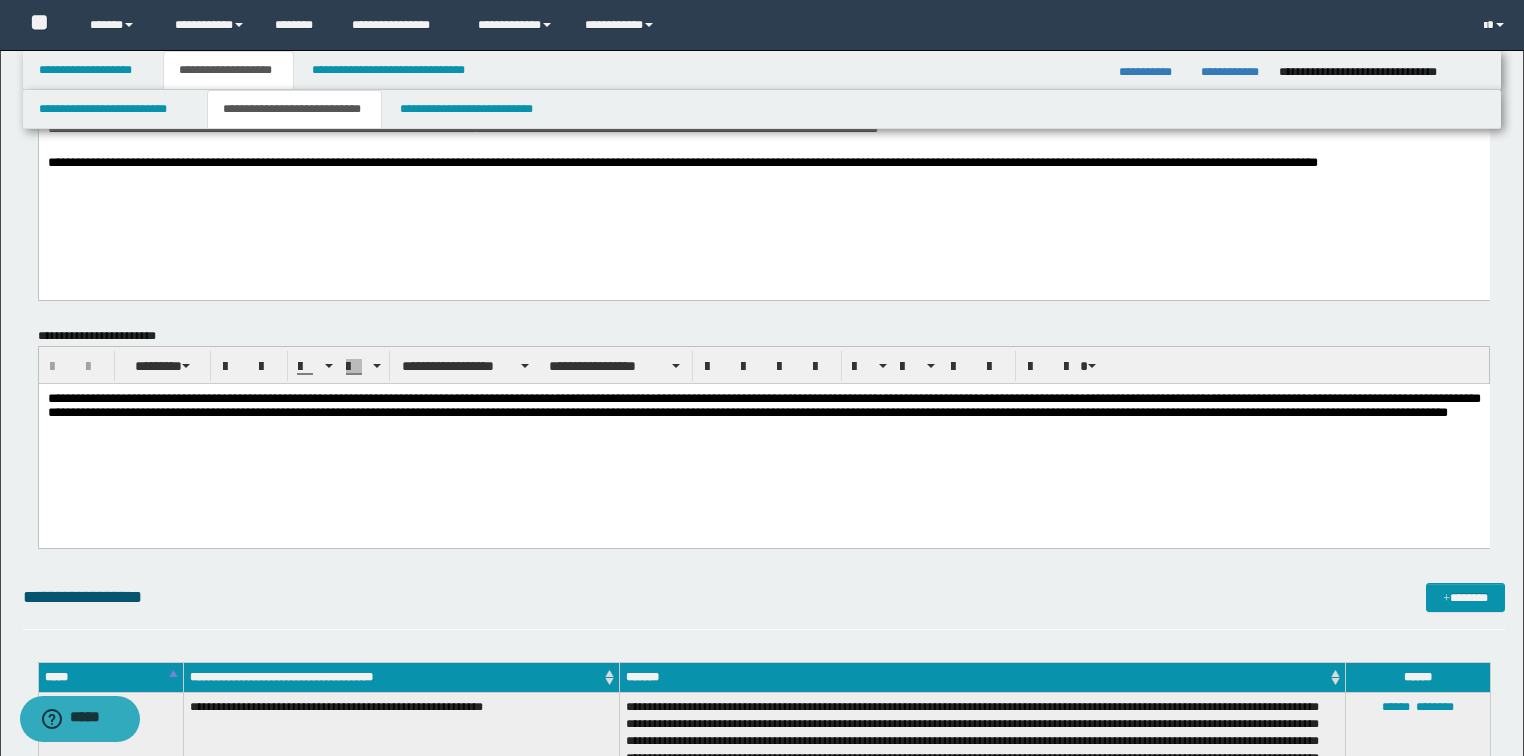 click on "**********" at bounding box center [763, 430] 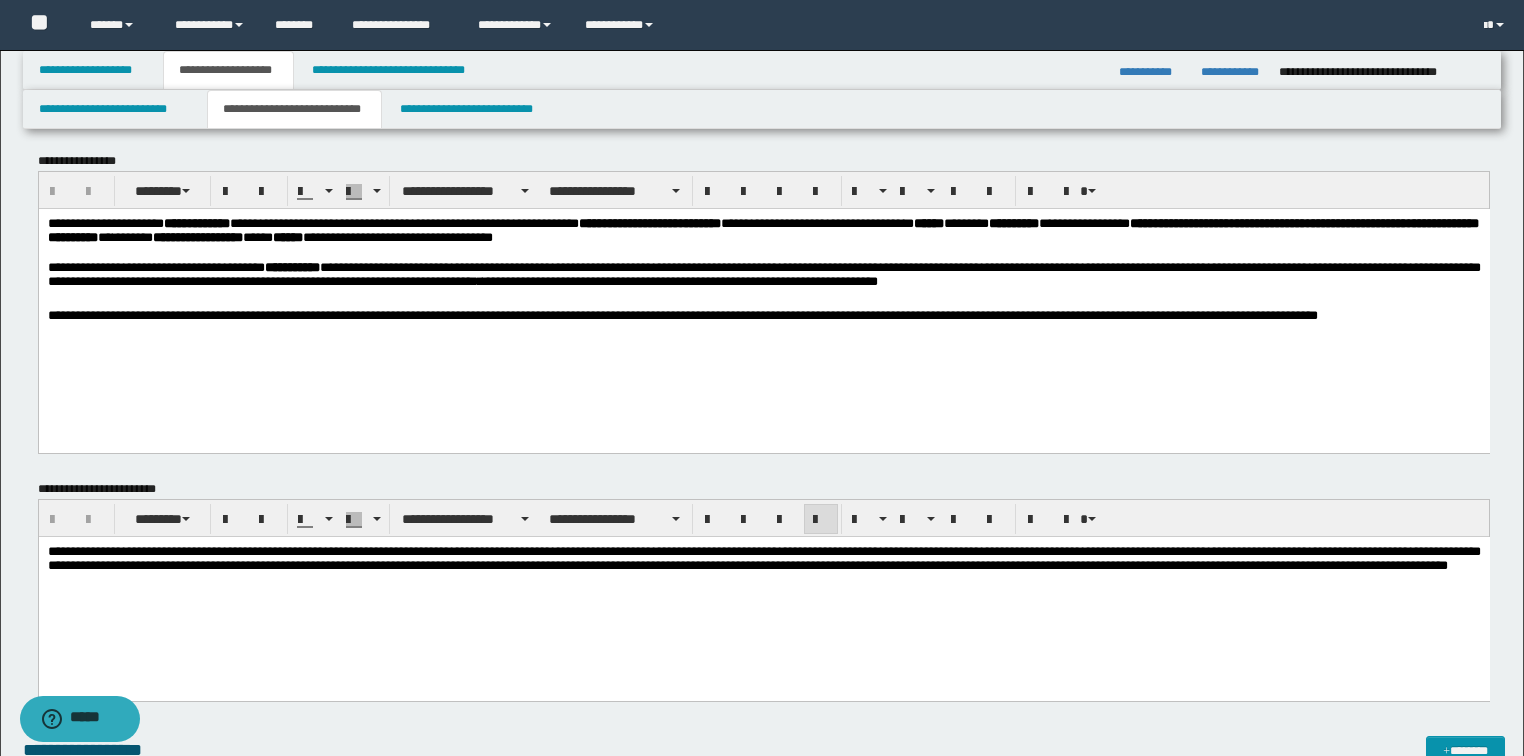 scroll, scrollTop: 0, scrollLeft: 0, axis: both 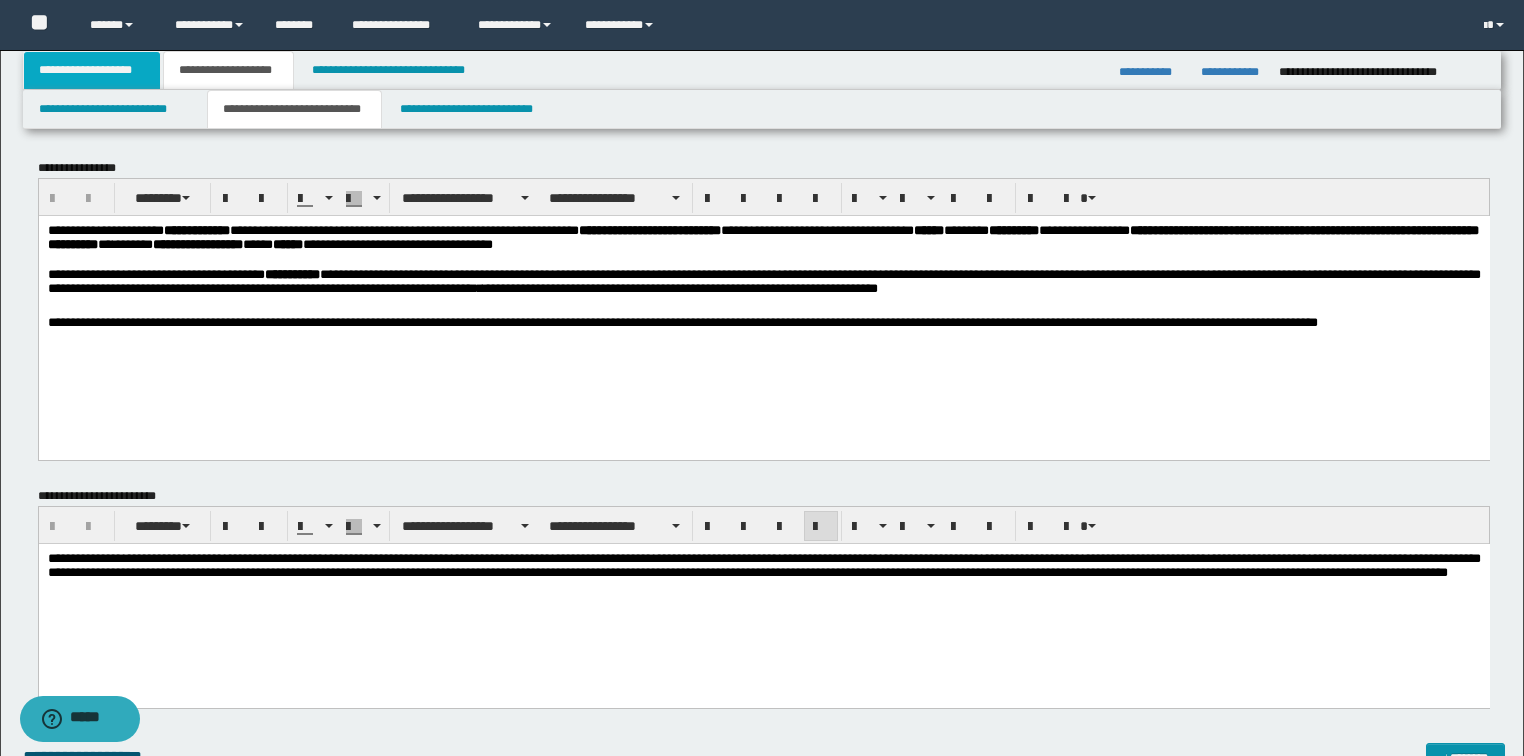 click on "**********" at bounding box center (92, 70) 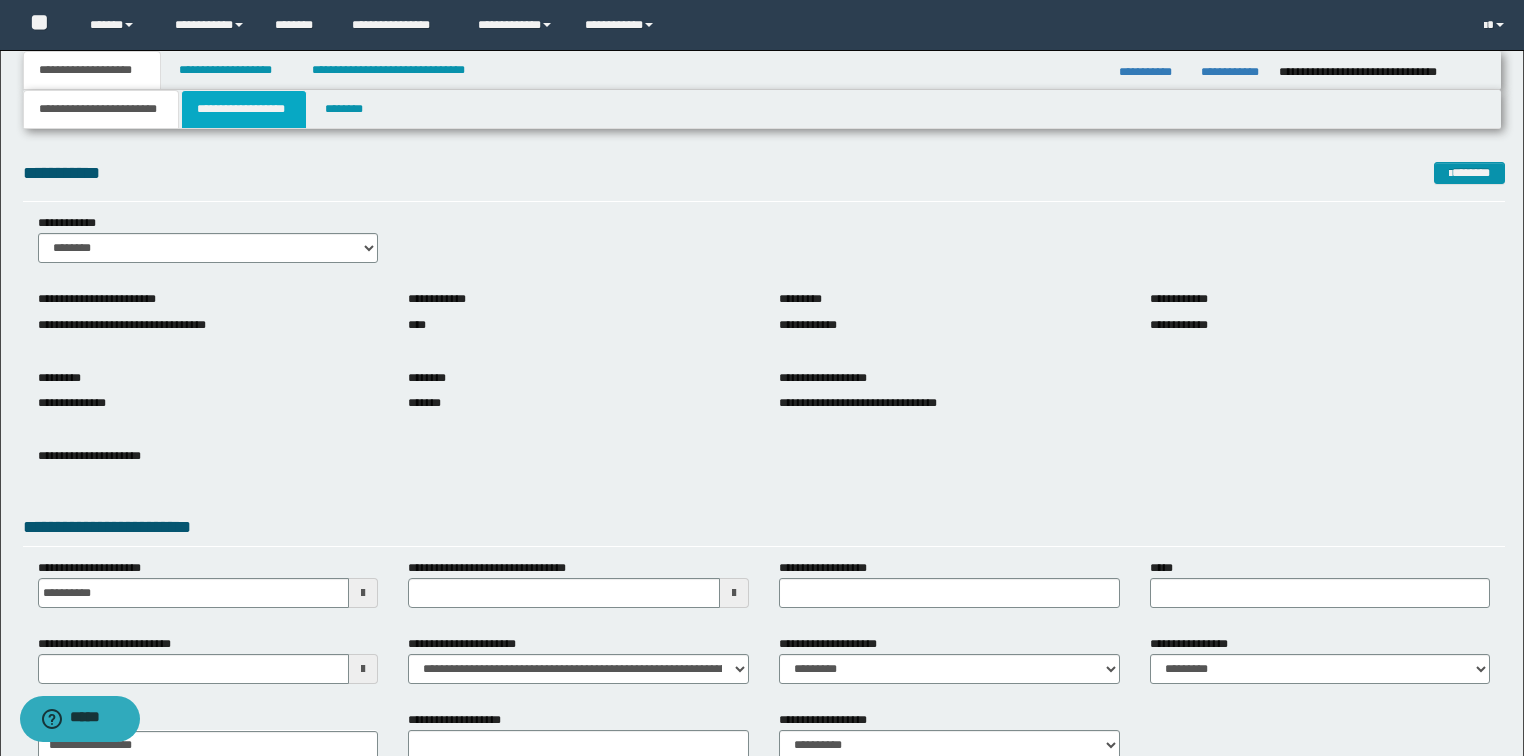 click on "**********" at bounding box center (244, 109) 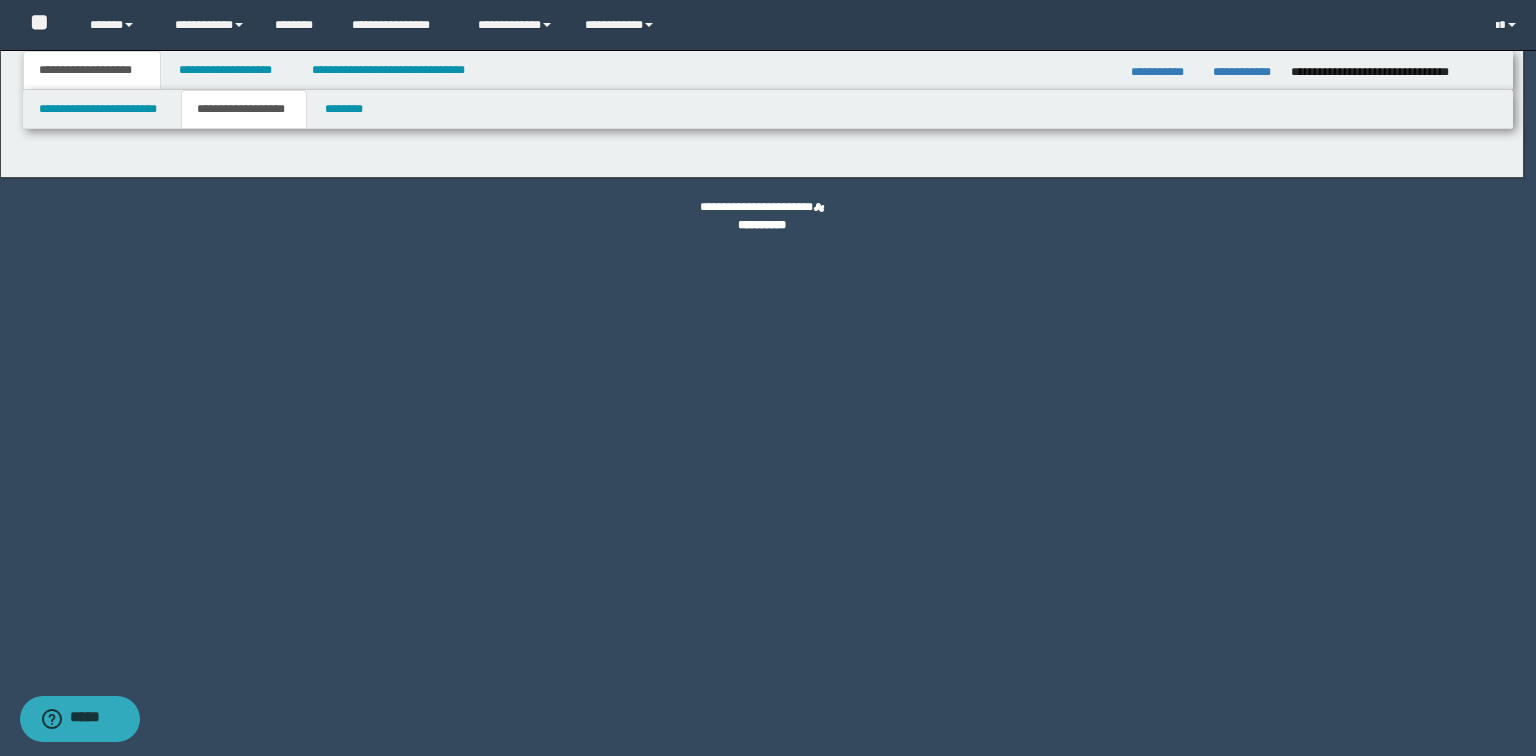type on "**********" 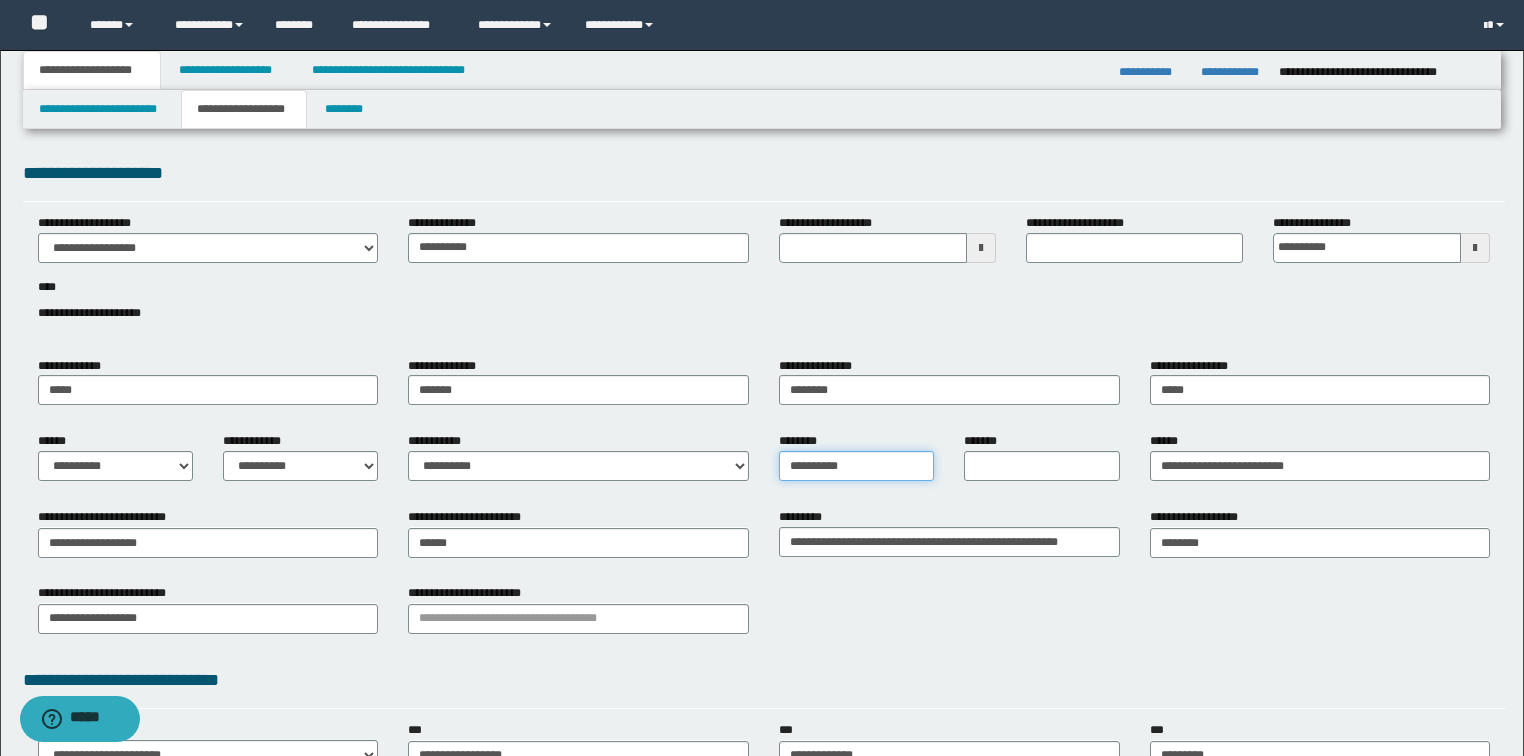 drag, startPoint x: 872, startPoint y: 464, endPoint x: 781, endPoint y: 469, distance: 91.13726 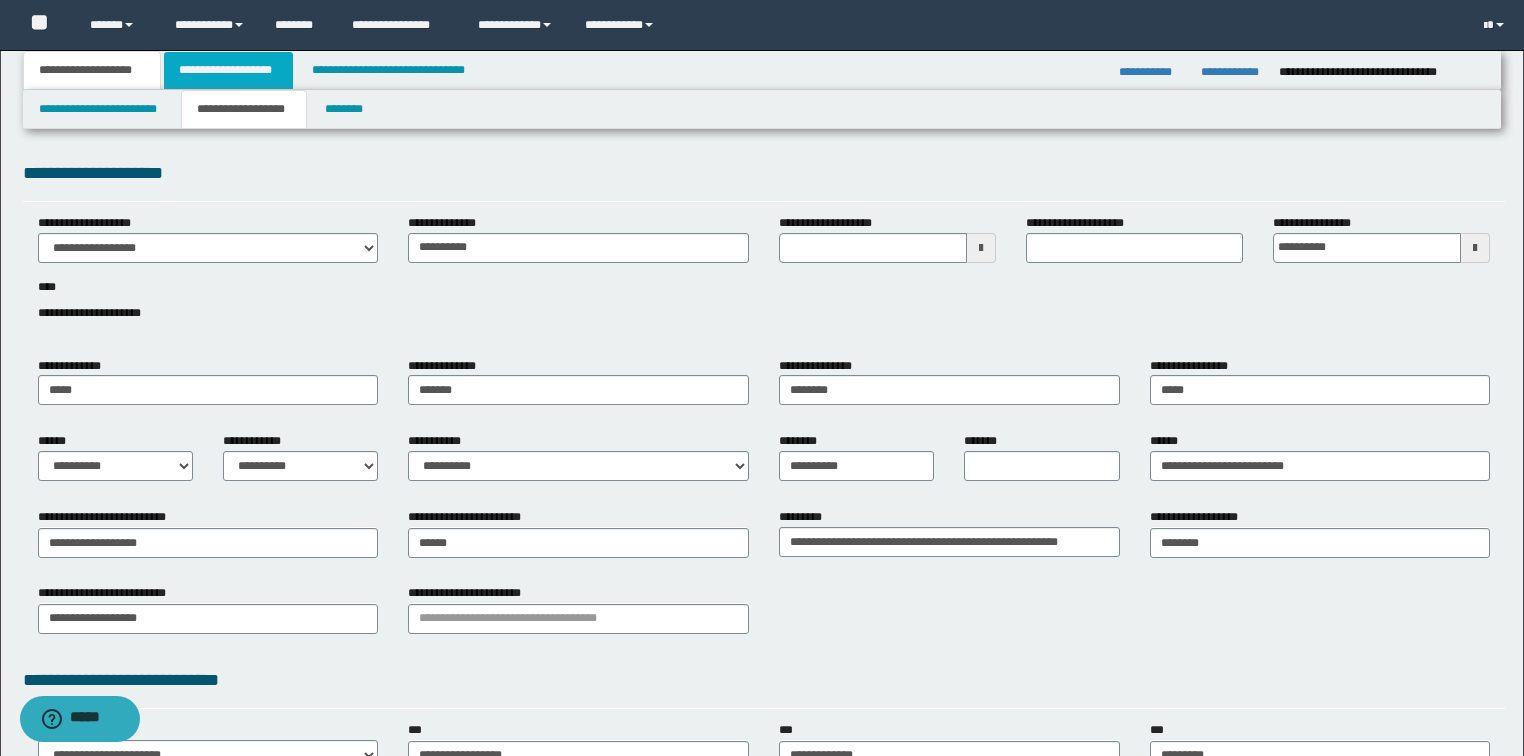 click on "**********" at bounding box center (228, 70) 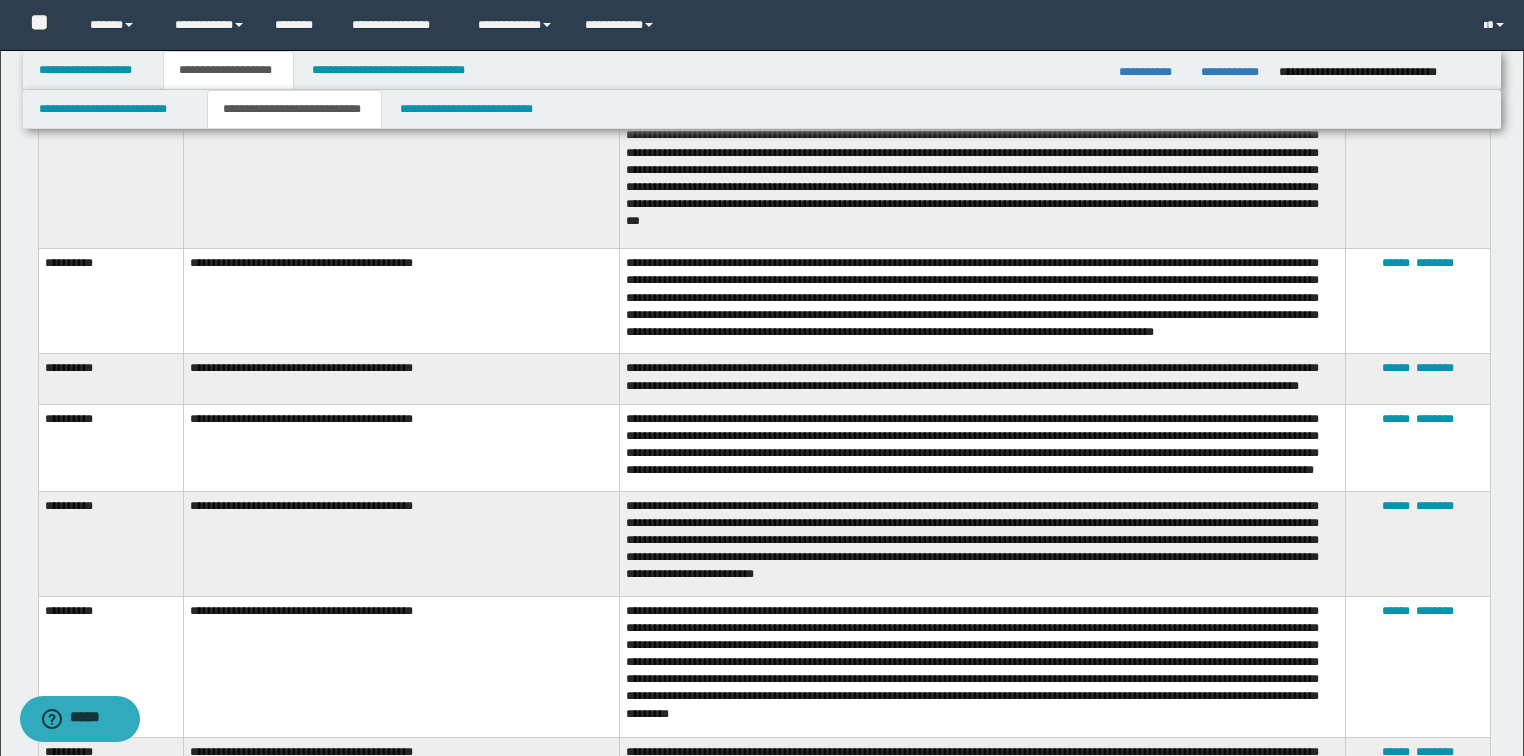 scroll, scrollTop: 1200, scrollLeft: 0, axis: vertical 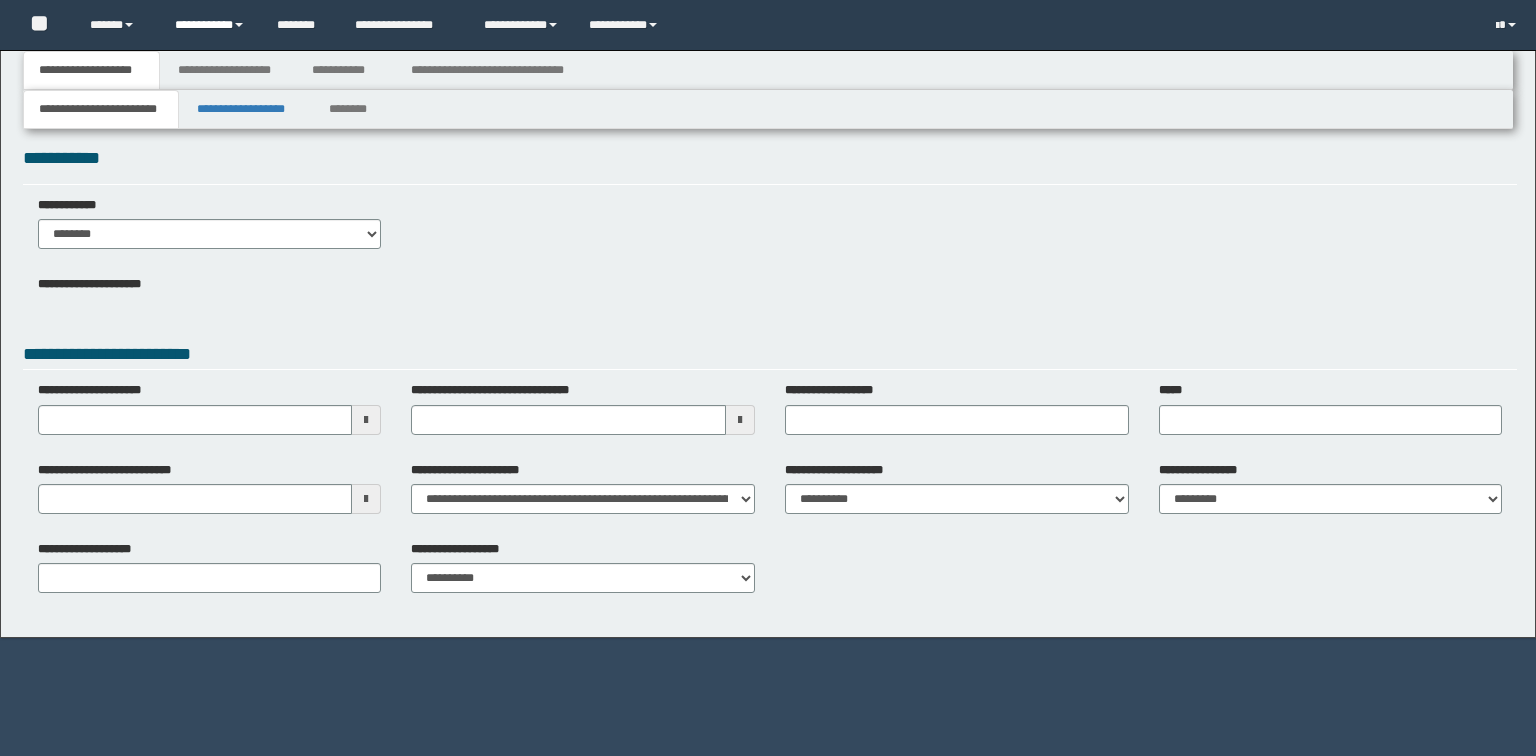 type 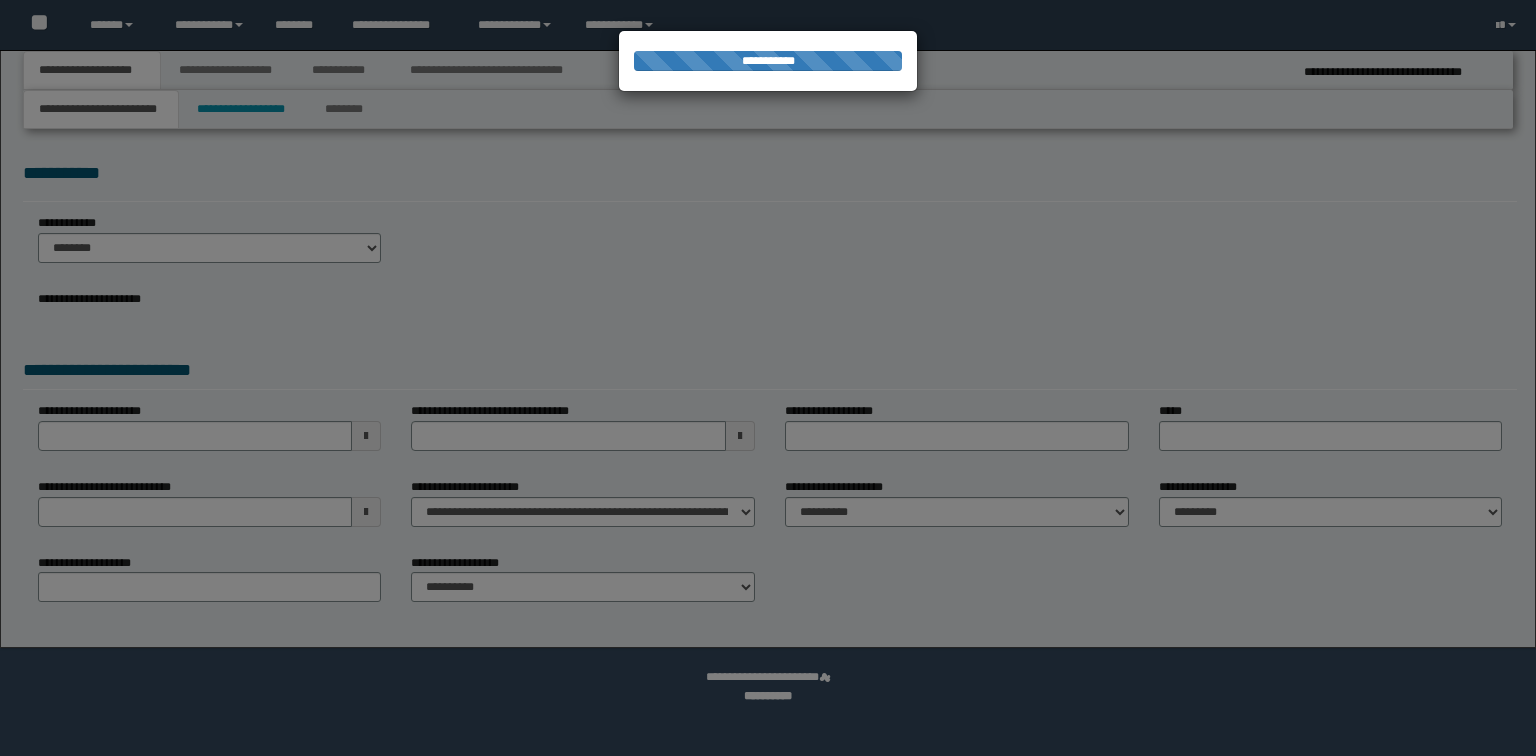 scroll, scrollTop: 0, scrollLeft: 0, axis: both 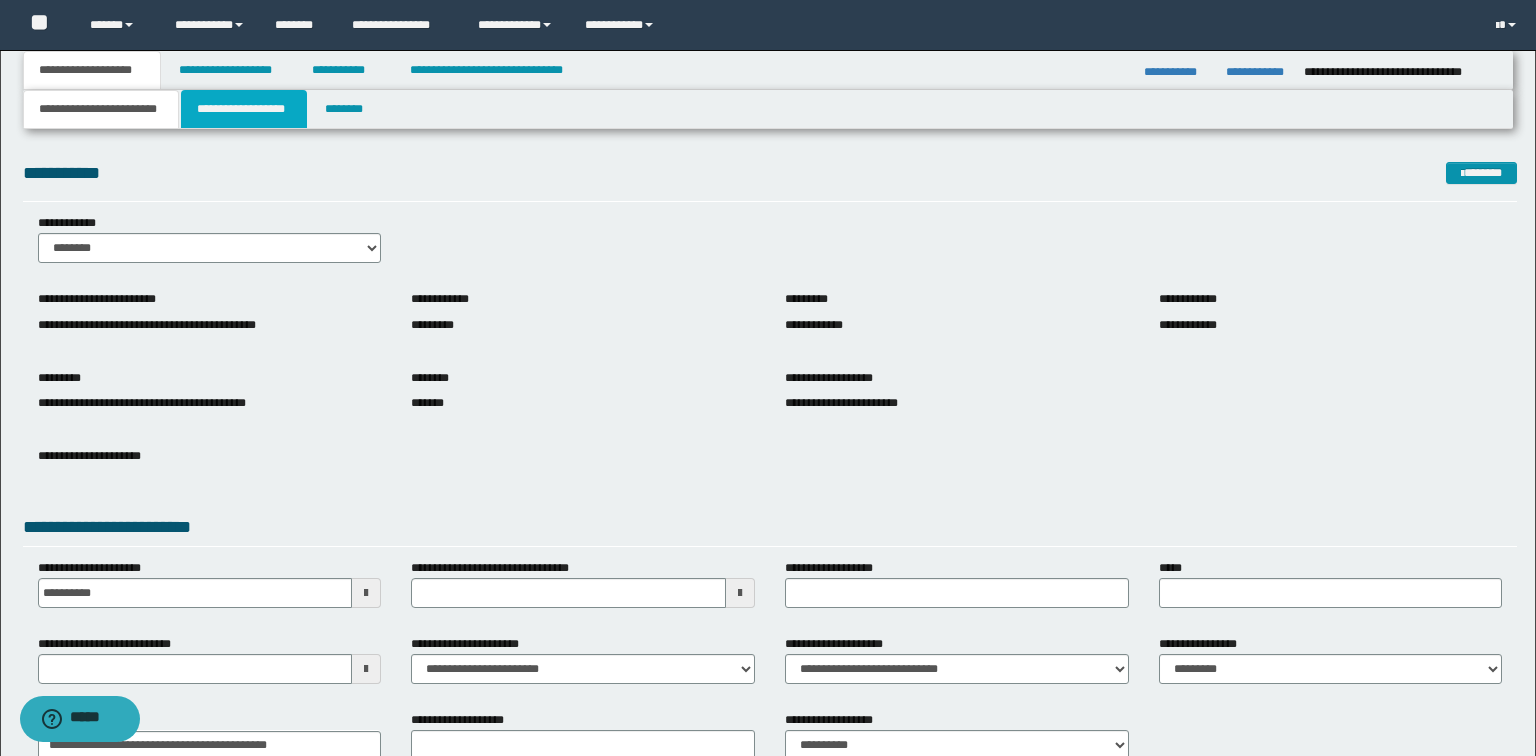 click on "**********" at bounding box center (244, 109) 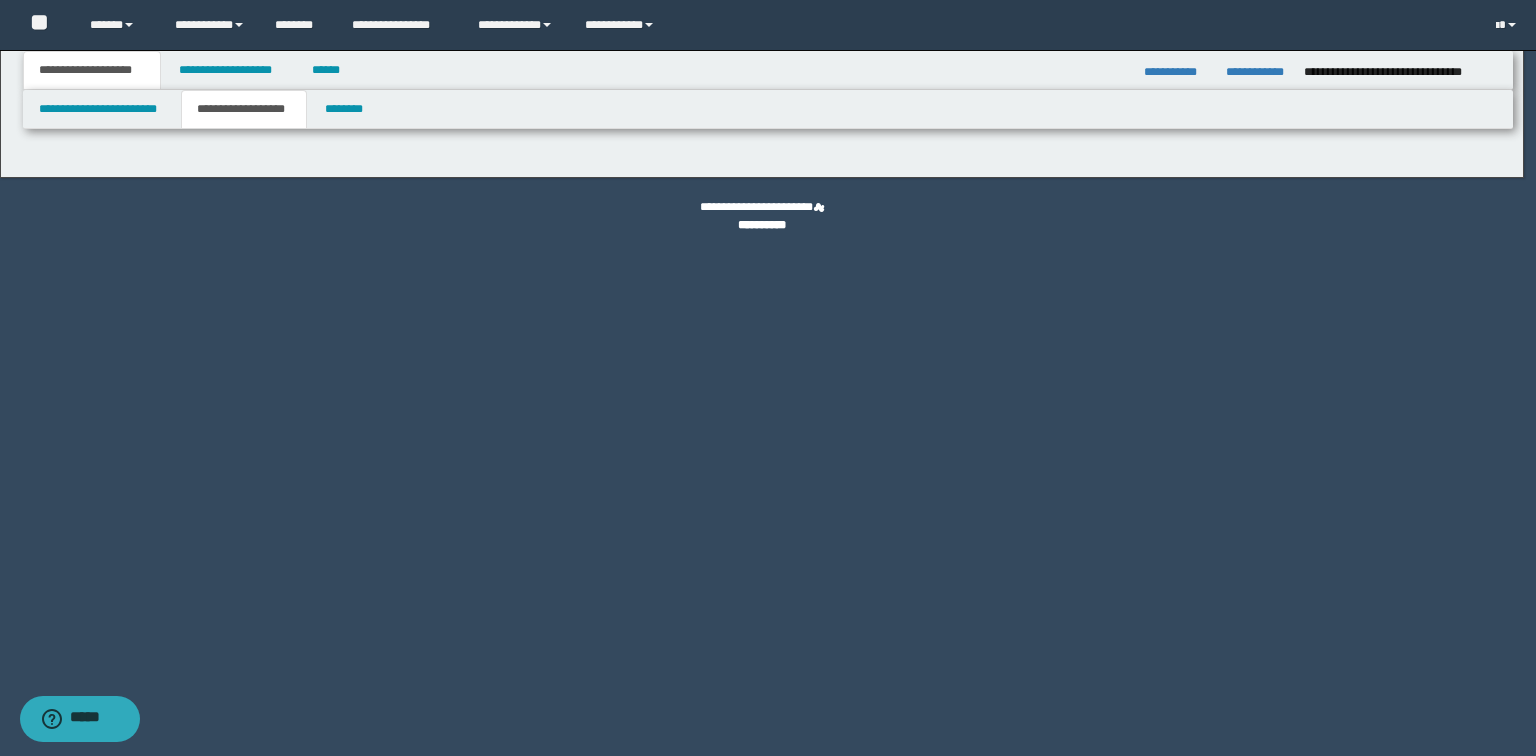 type on "**********" 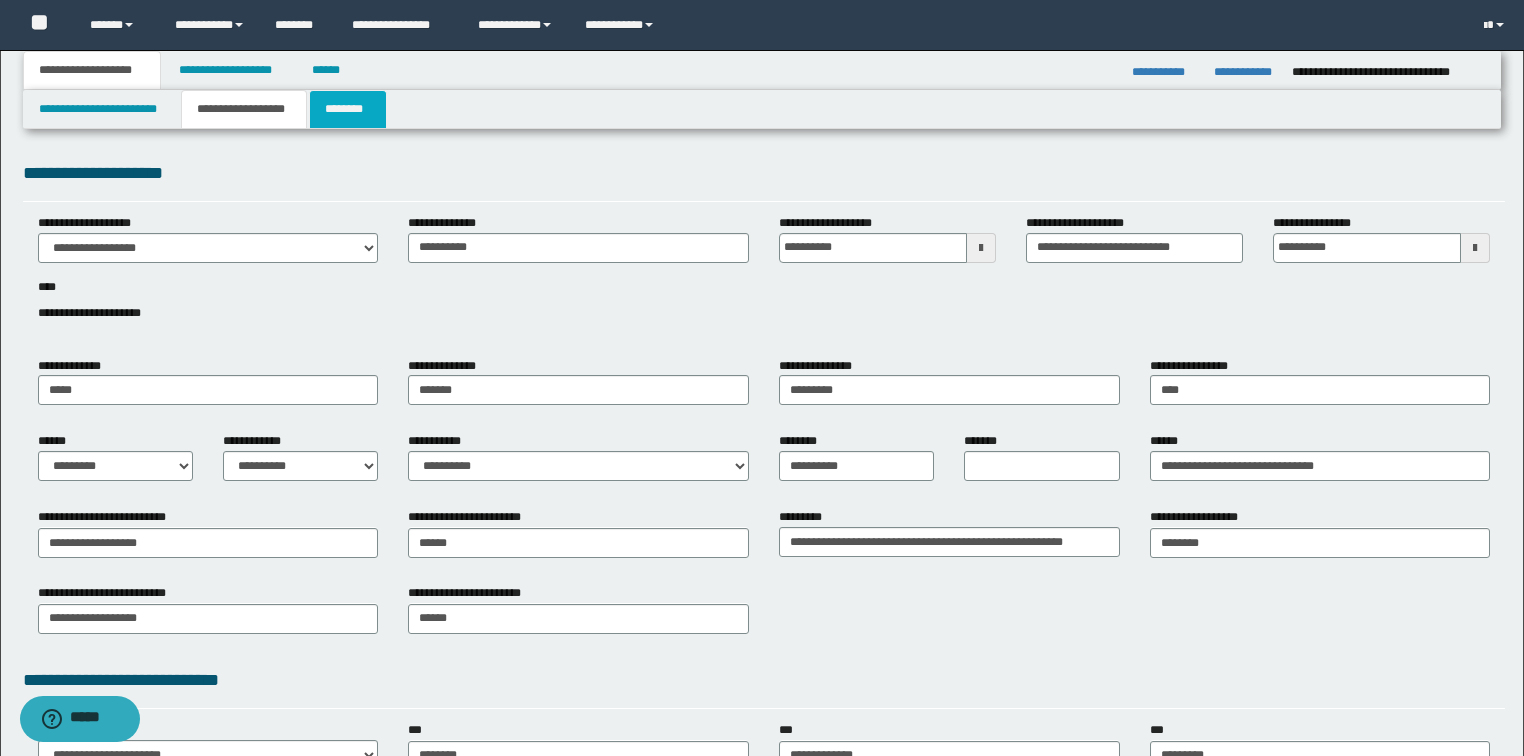 click on "********" at bounding box center [348, 109] 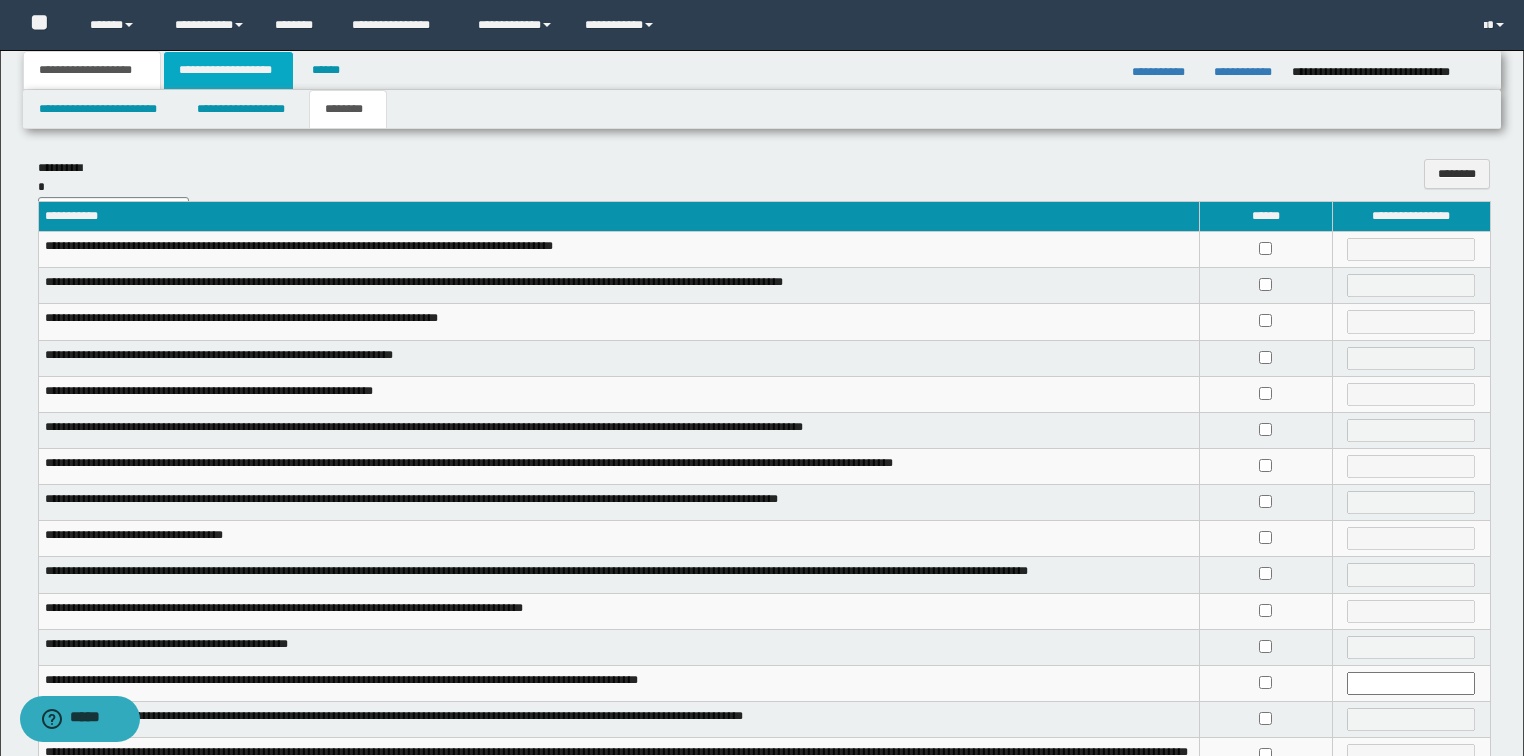 click on "**********" at bounding box center (228, 70) 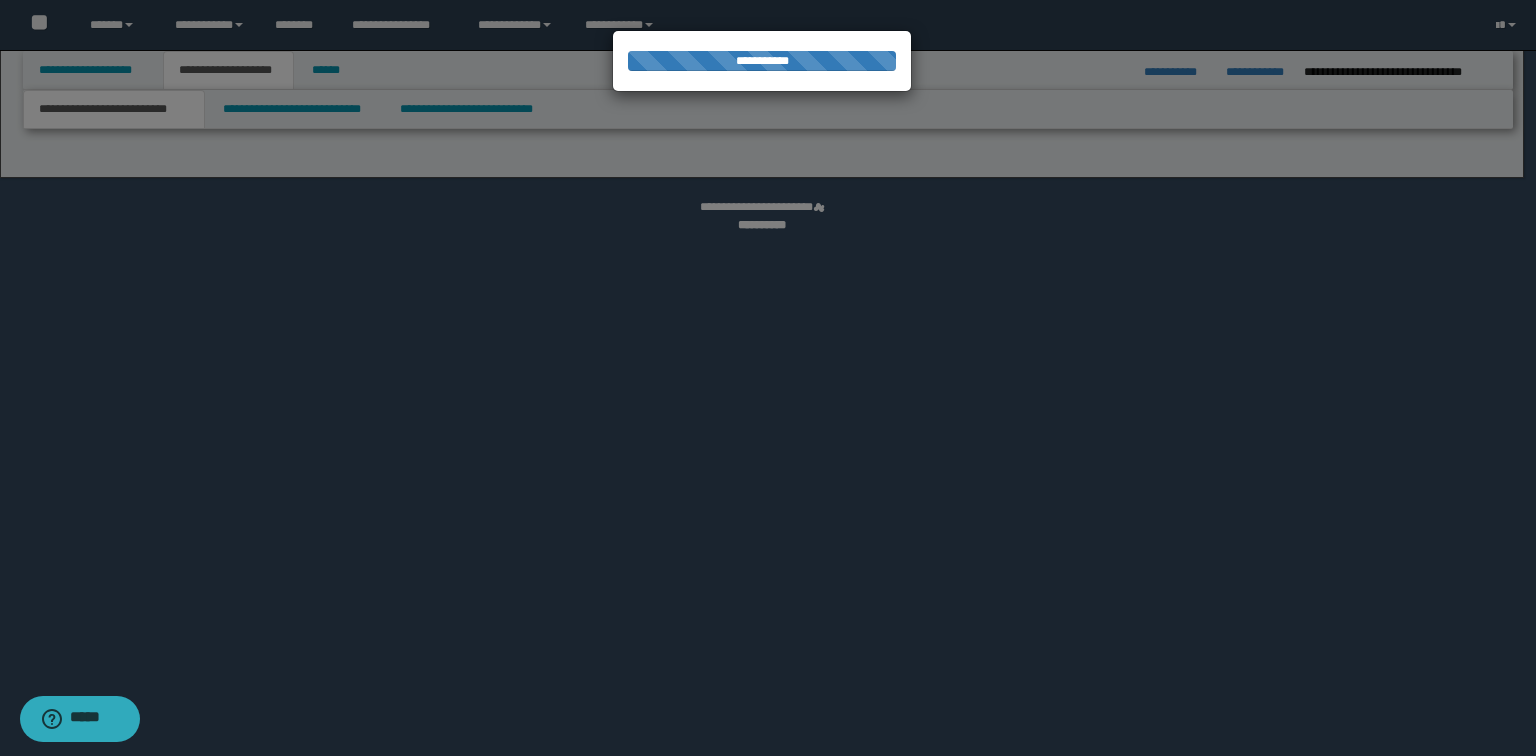 select on "*" 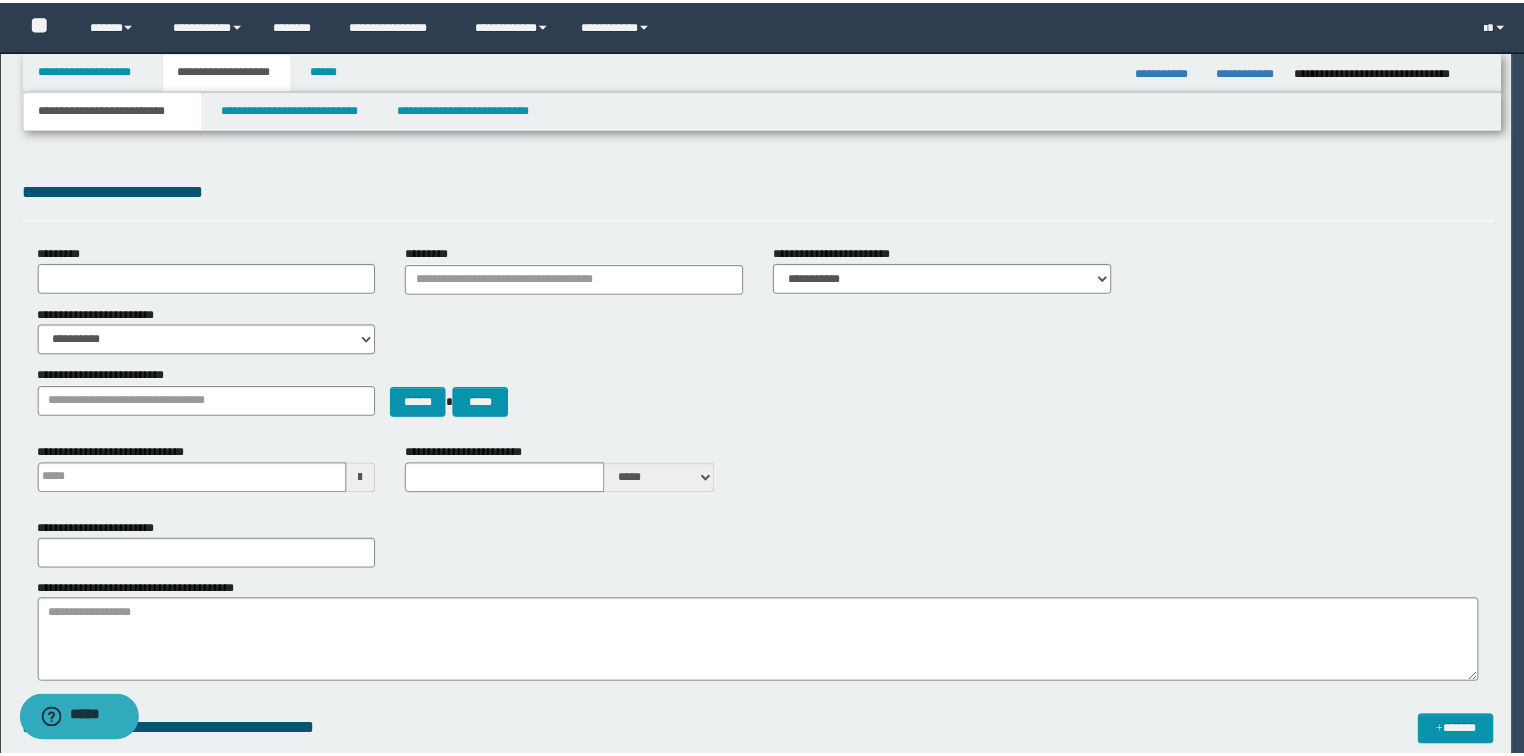 scroll, scrollTop: 0, scrollLeft: 0, axis: both 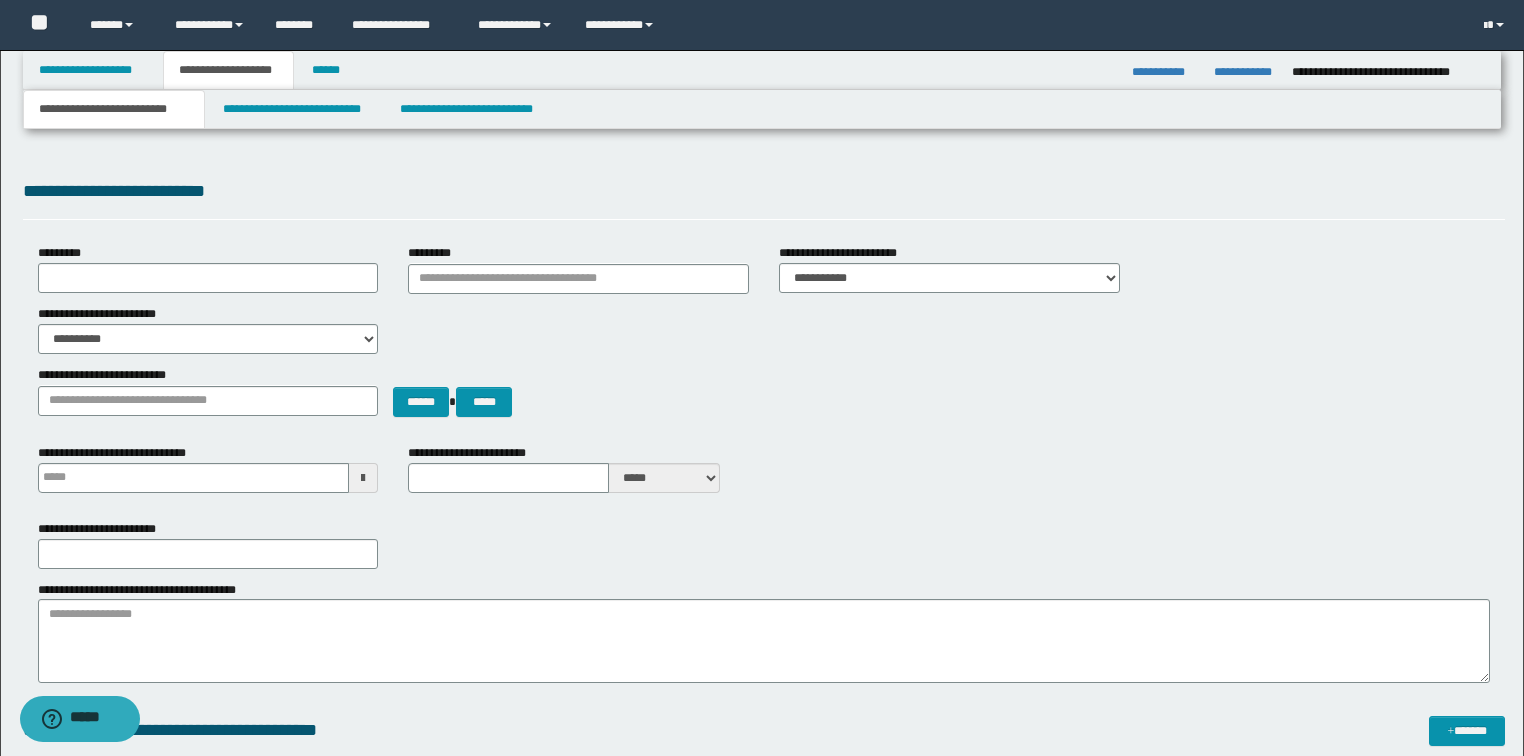 type 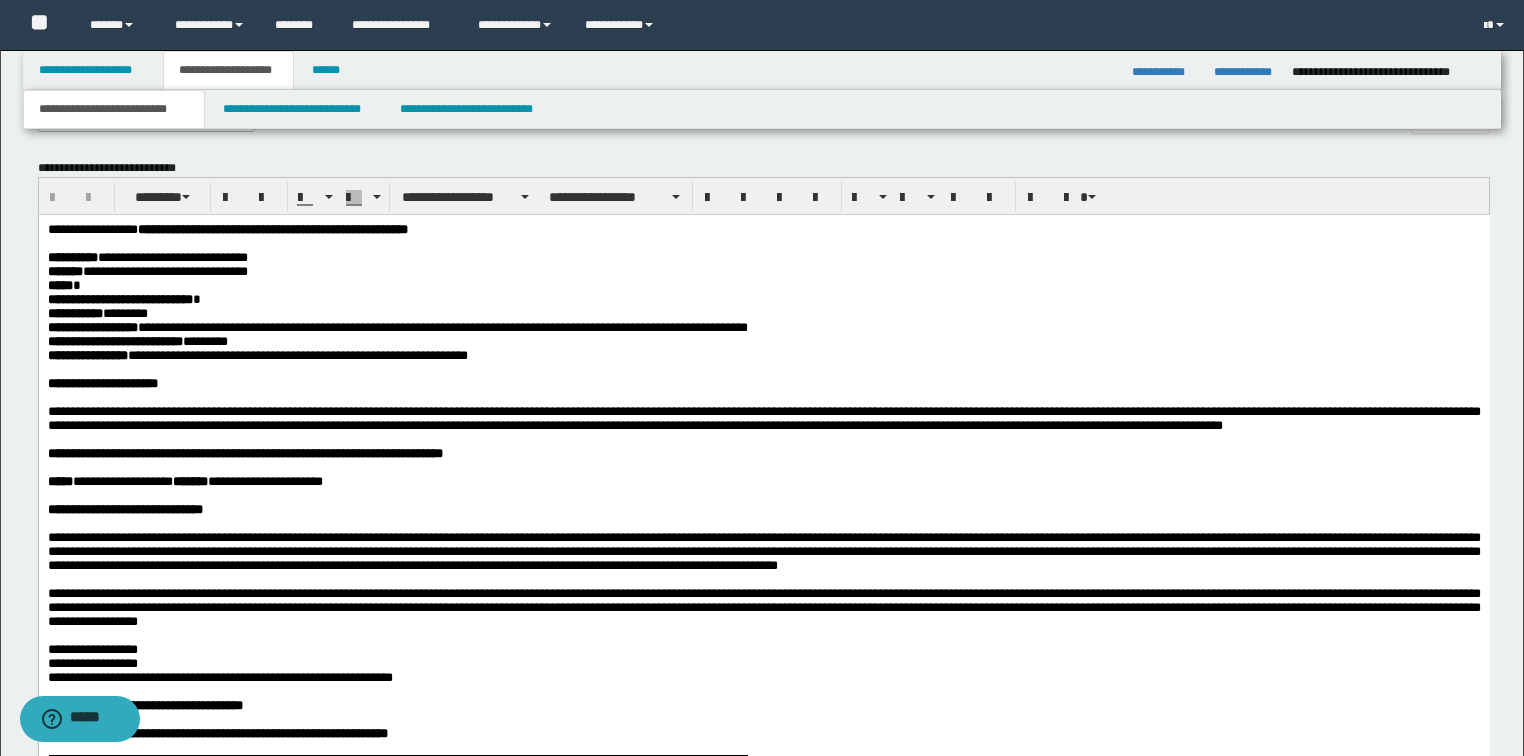 scroll, scrollTop: 960, scrollLeft: 0, axis: vertical 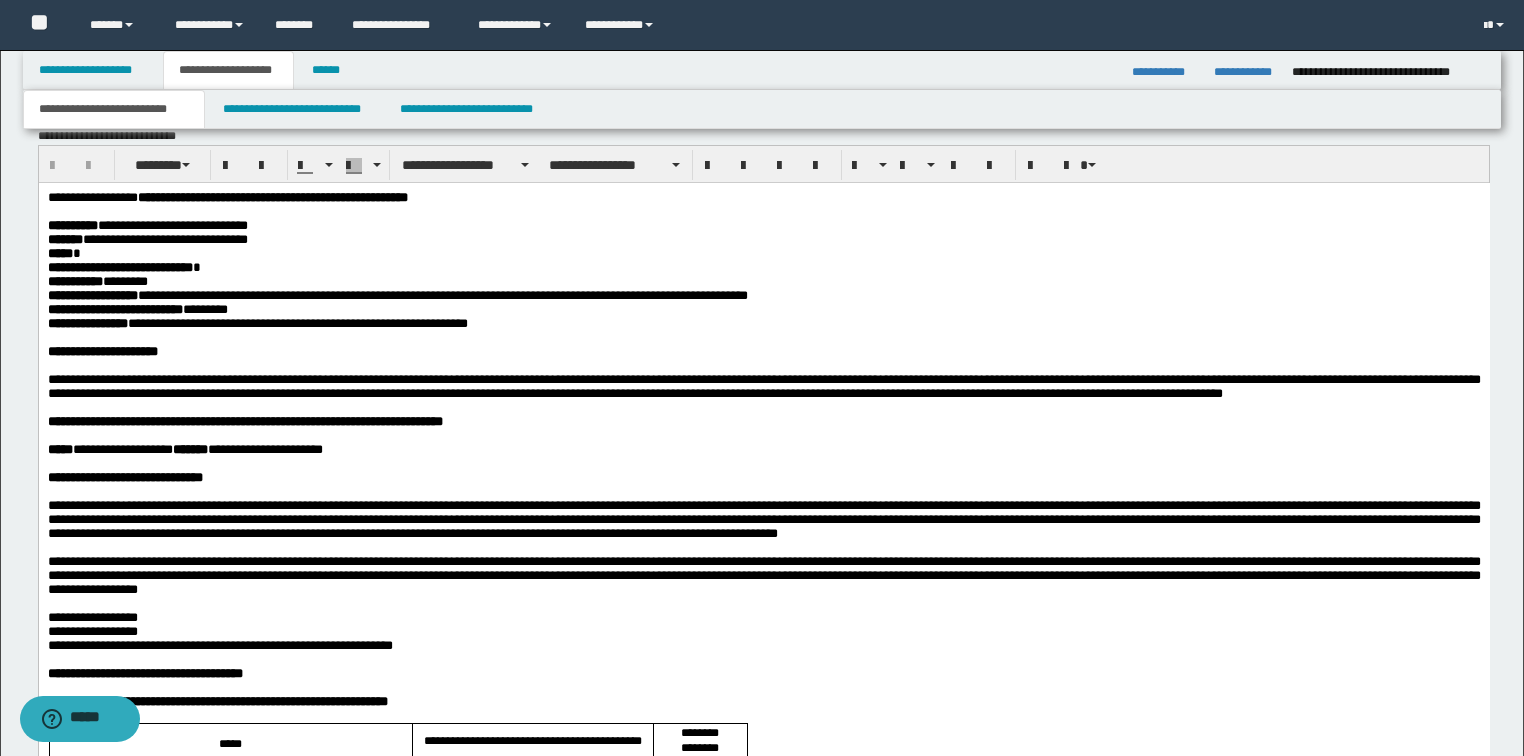 click on "***** *" at bounding box center [763, 254] 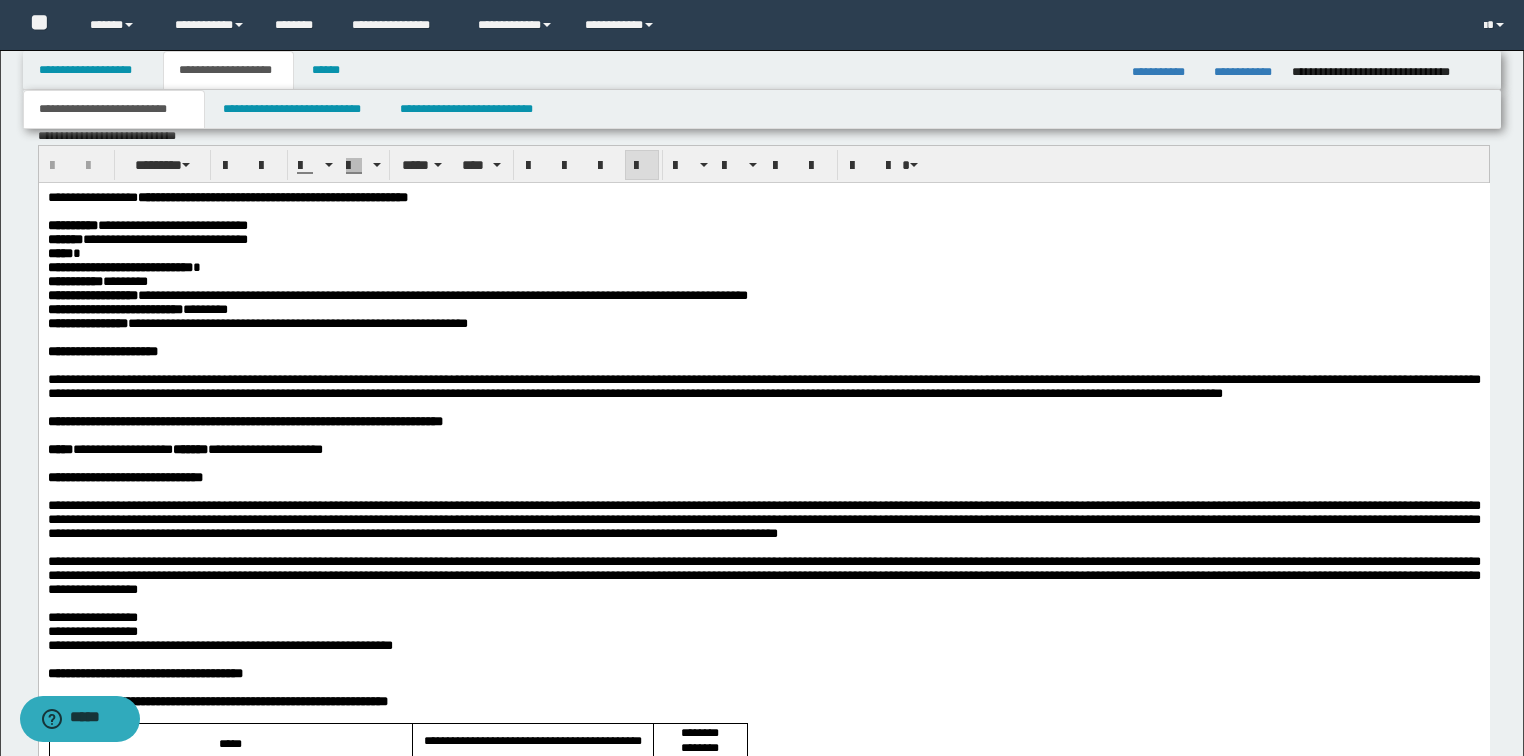 type 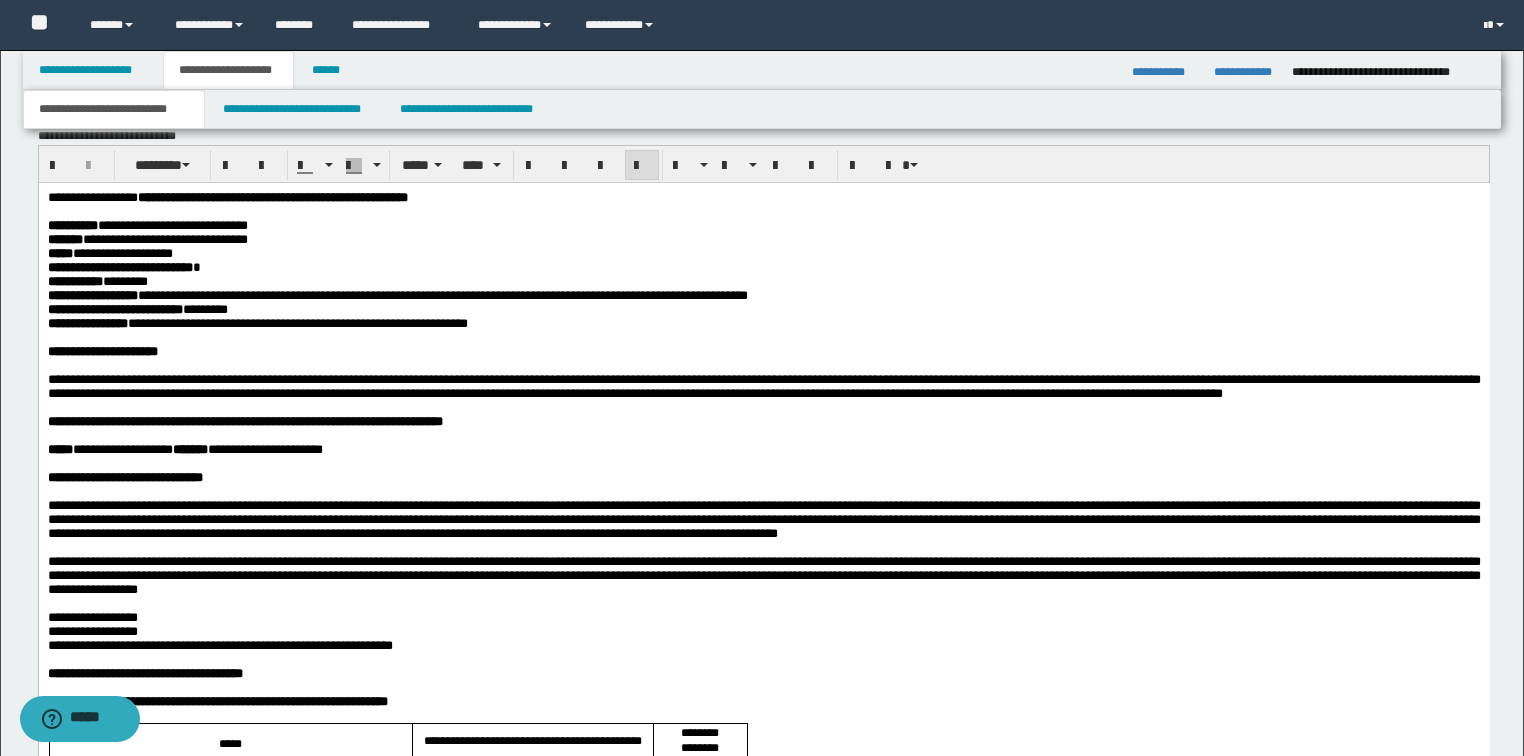drag, startPoint x: 192, startPoint y: 239, endPoint x: 183, endPoint y: 282, distance: 43.931767 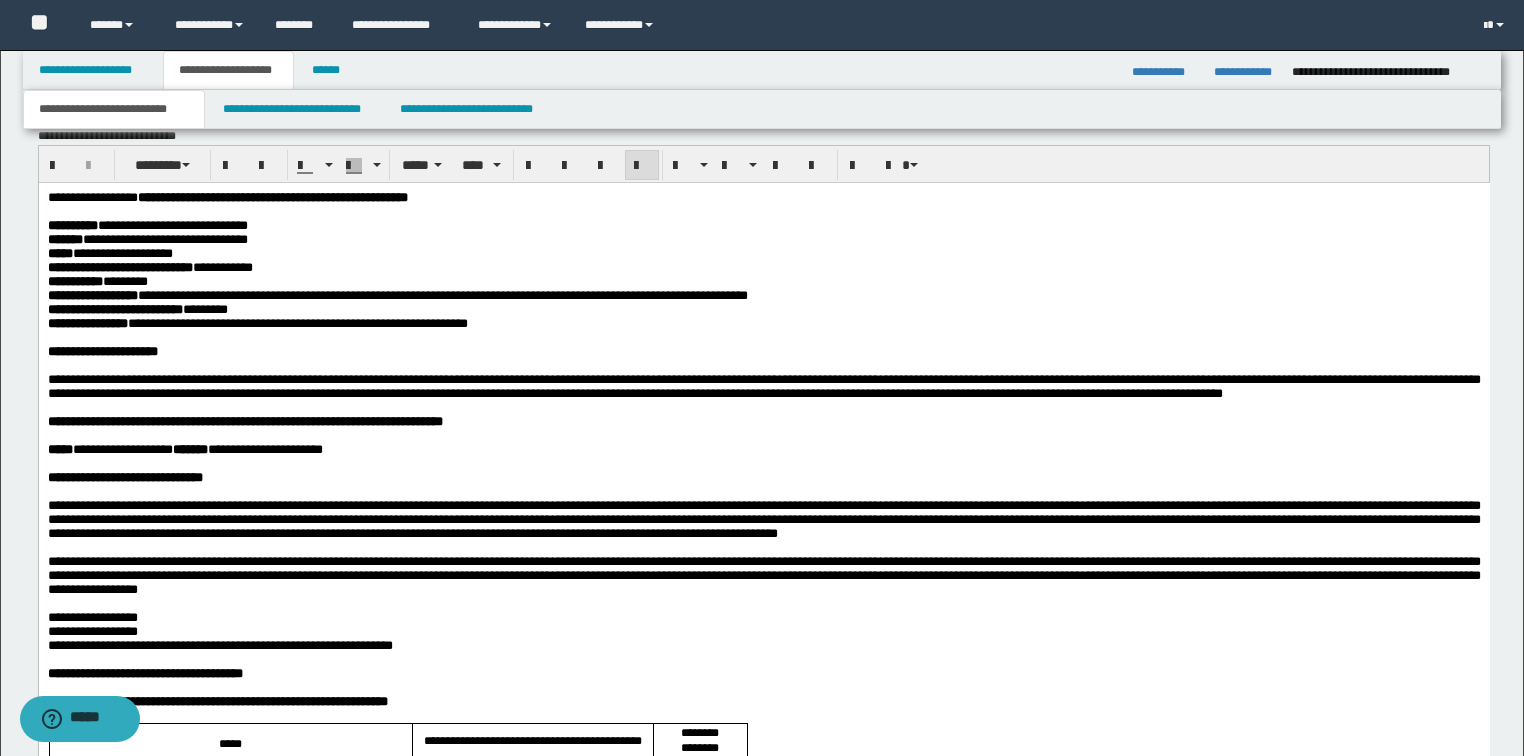 click on "**********" at bounding box center [763, 386] 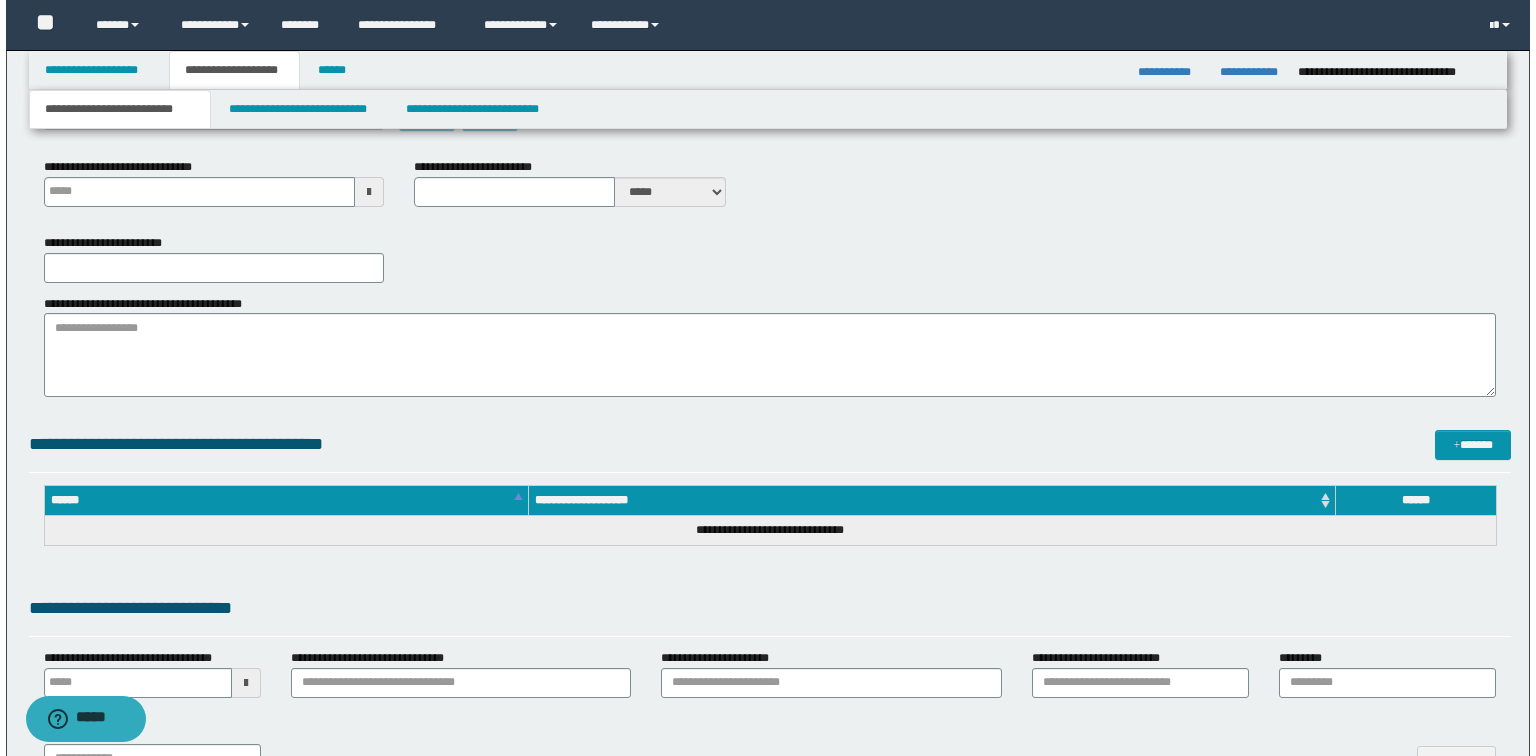 scroll, scrollTop: 0, scrollLeft: 0, axis: both 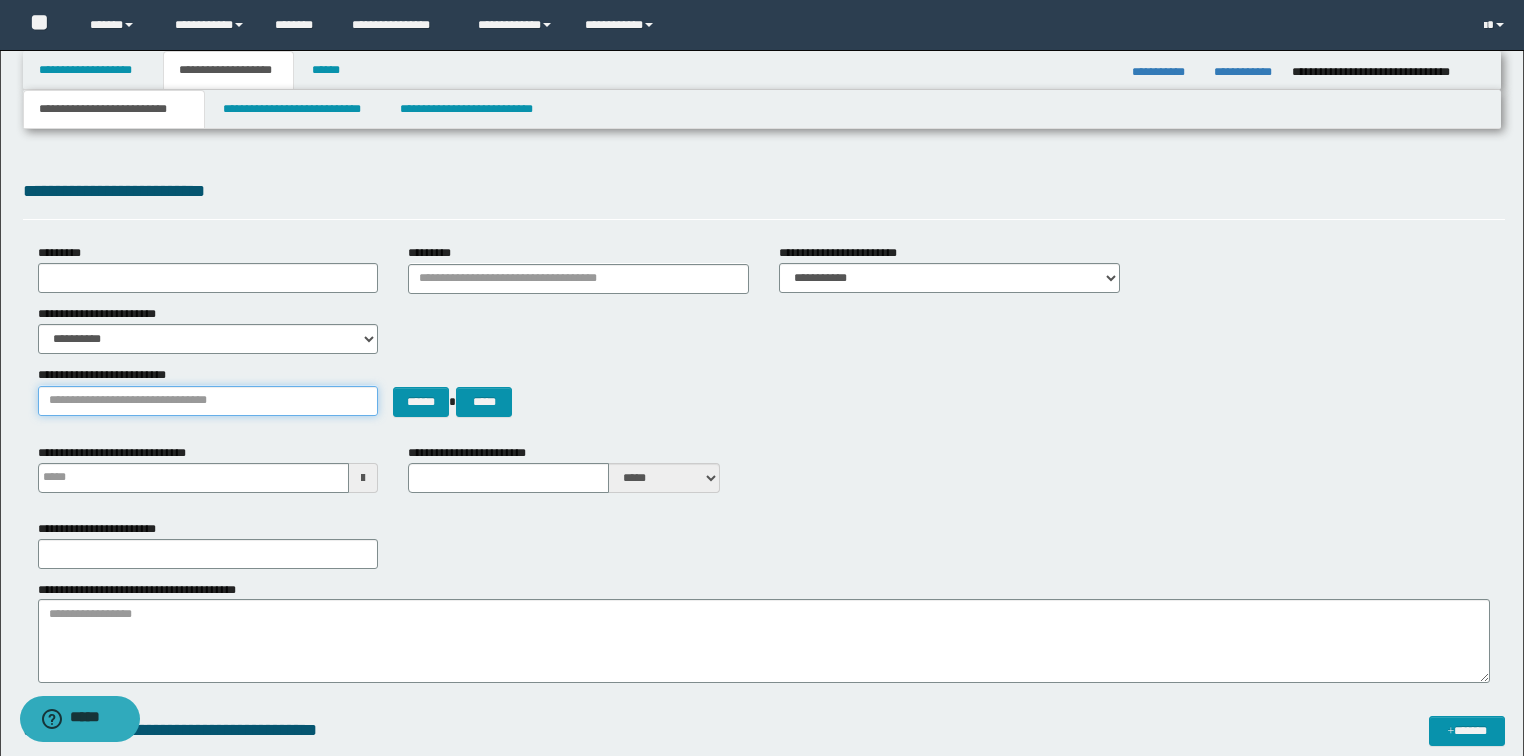 click on "**********" at bounding box center [208, 401] 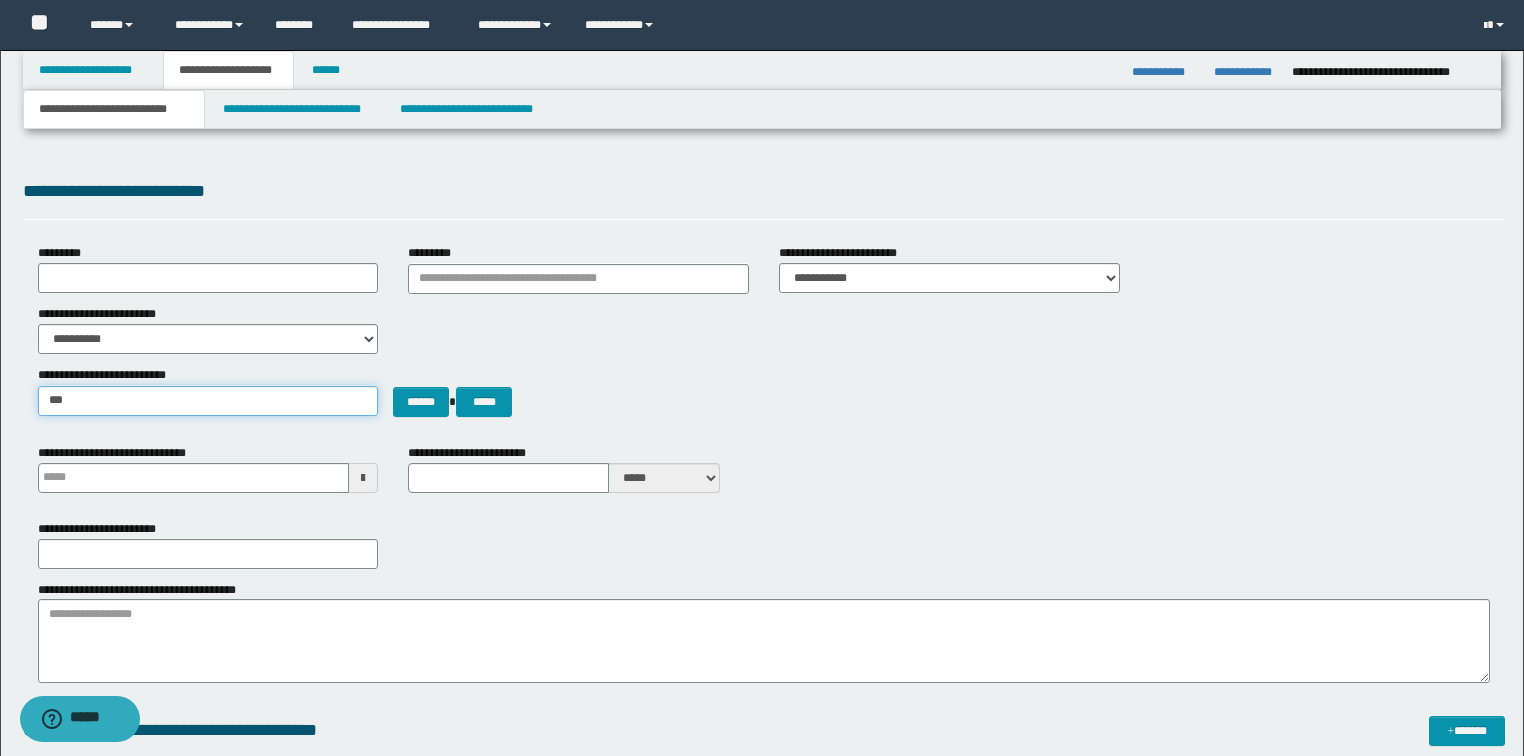 type on "****" 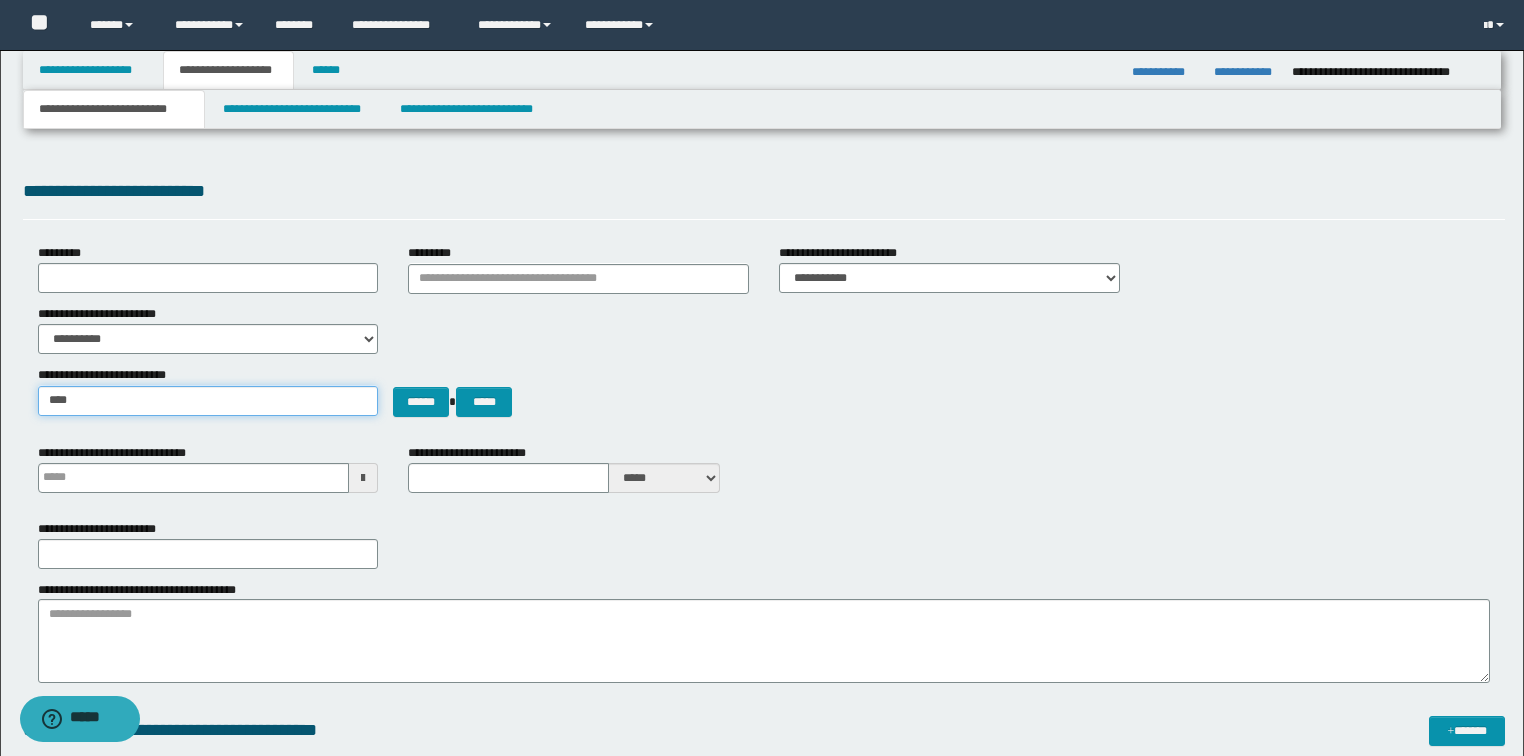 type on "****" 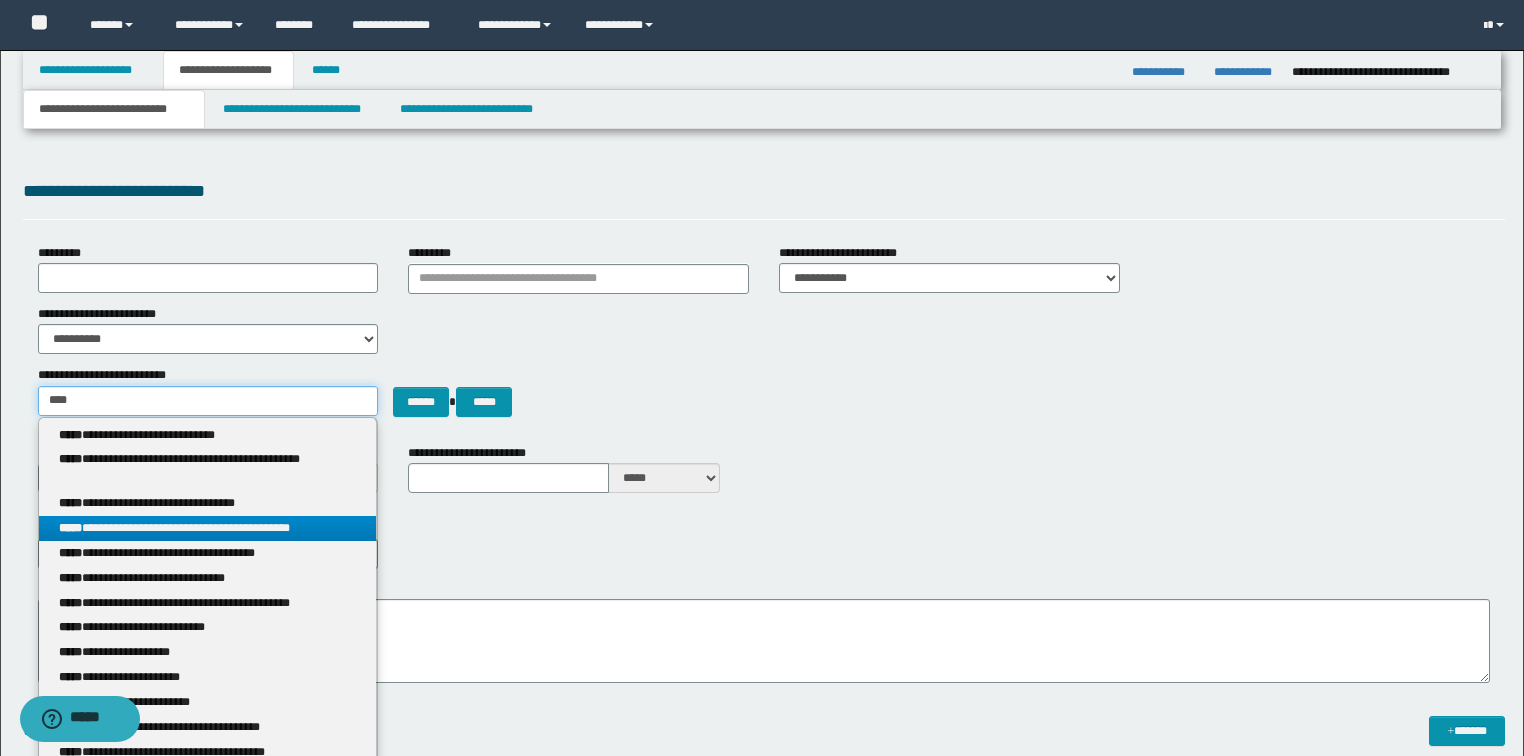 type on "****" 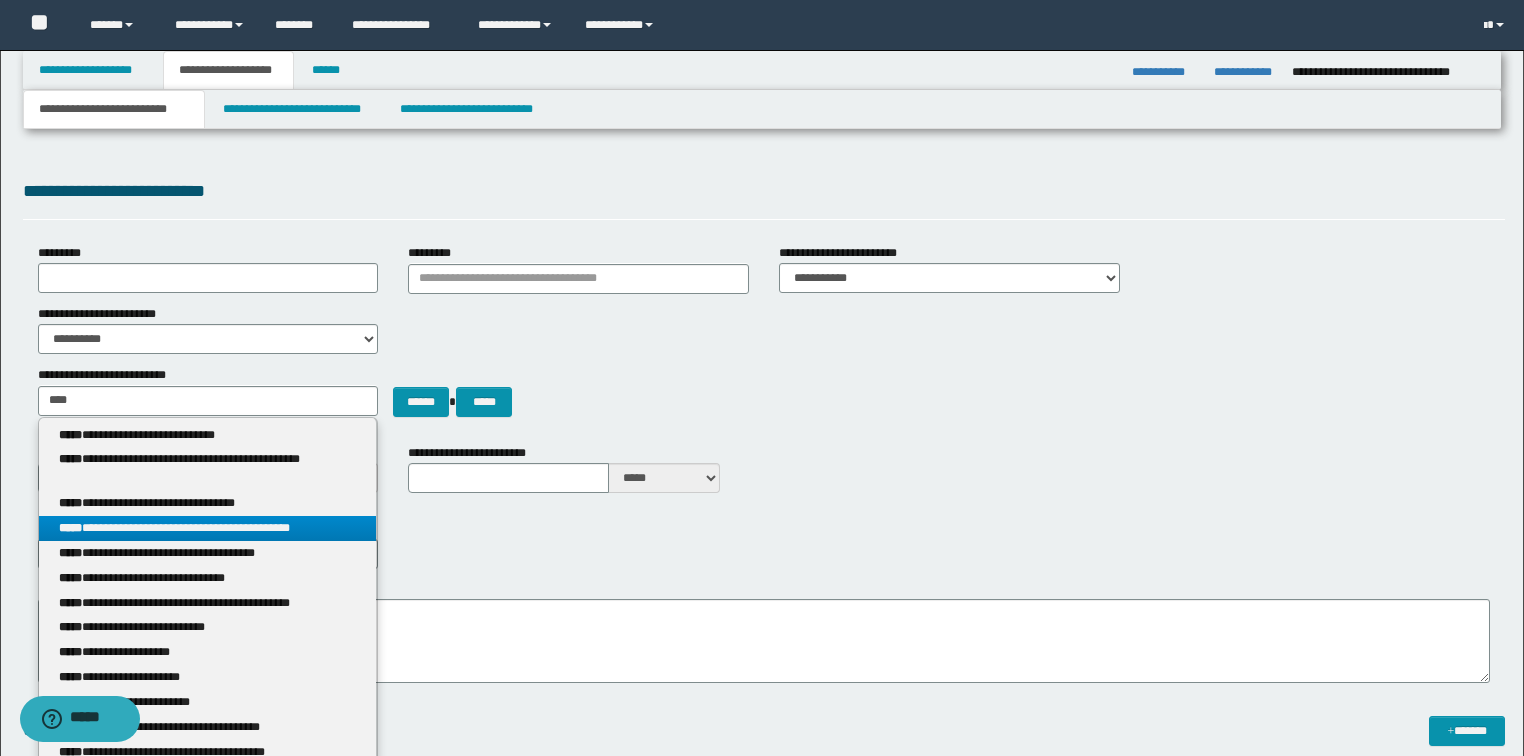 click on "**********" at bounding box center [208, 528] 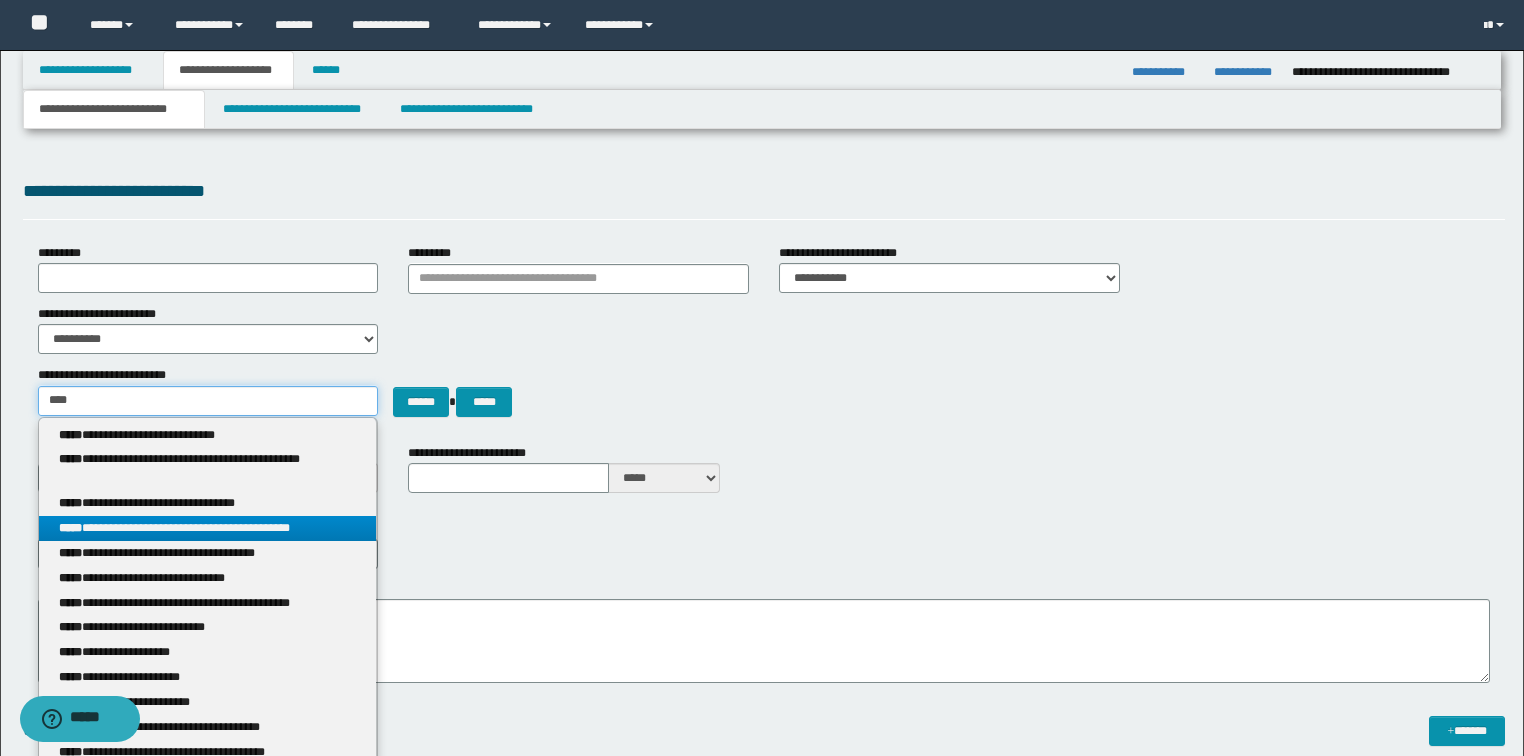 type 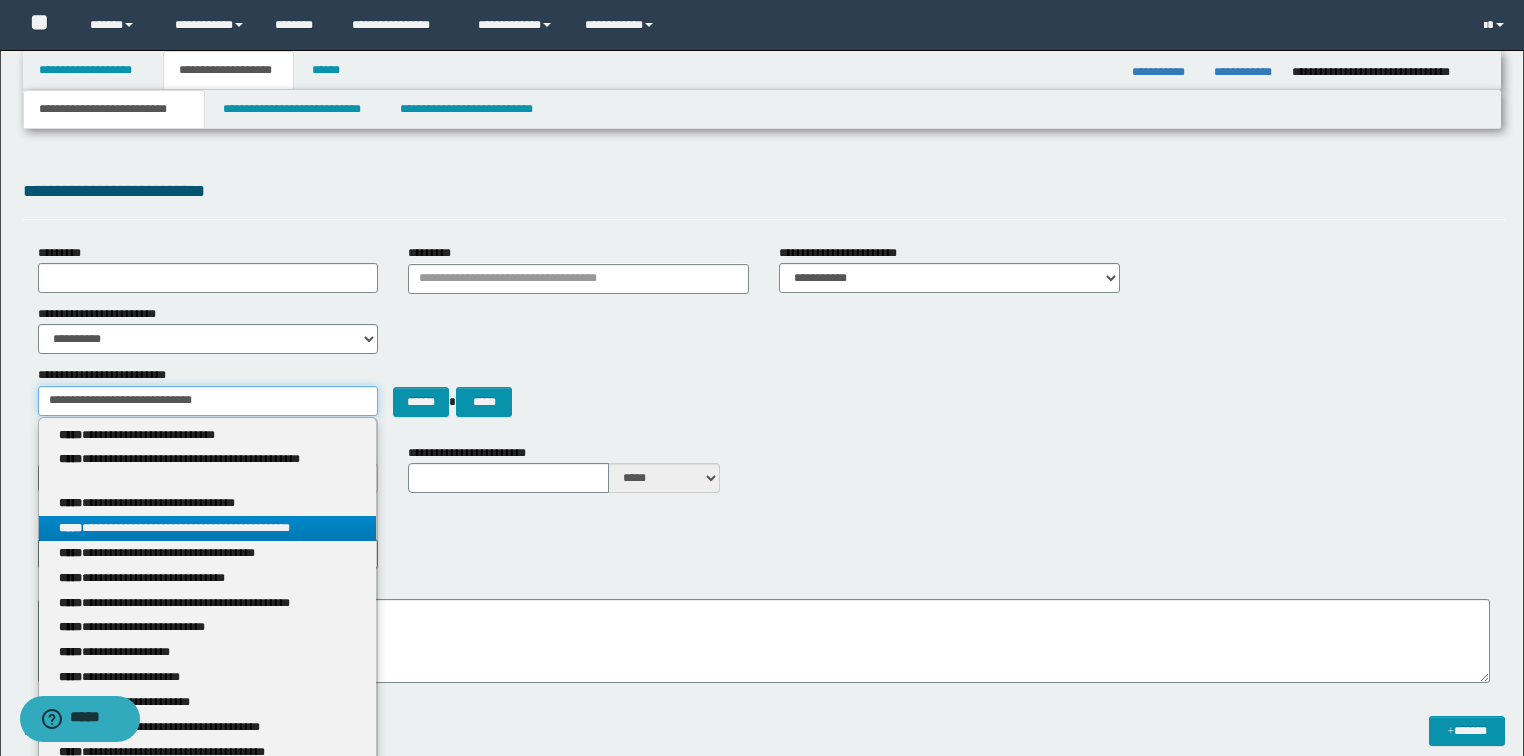 type 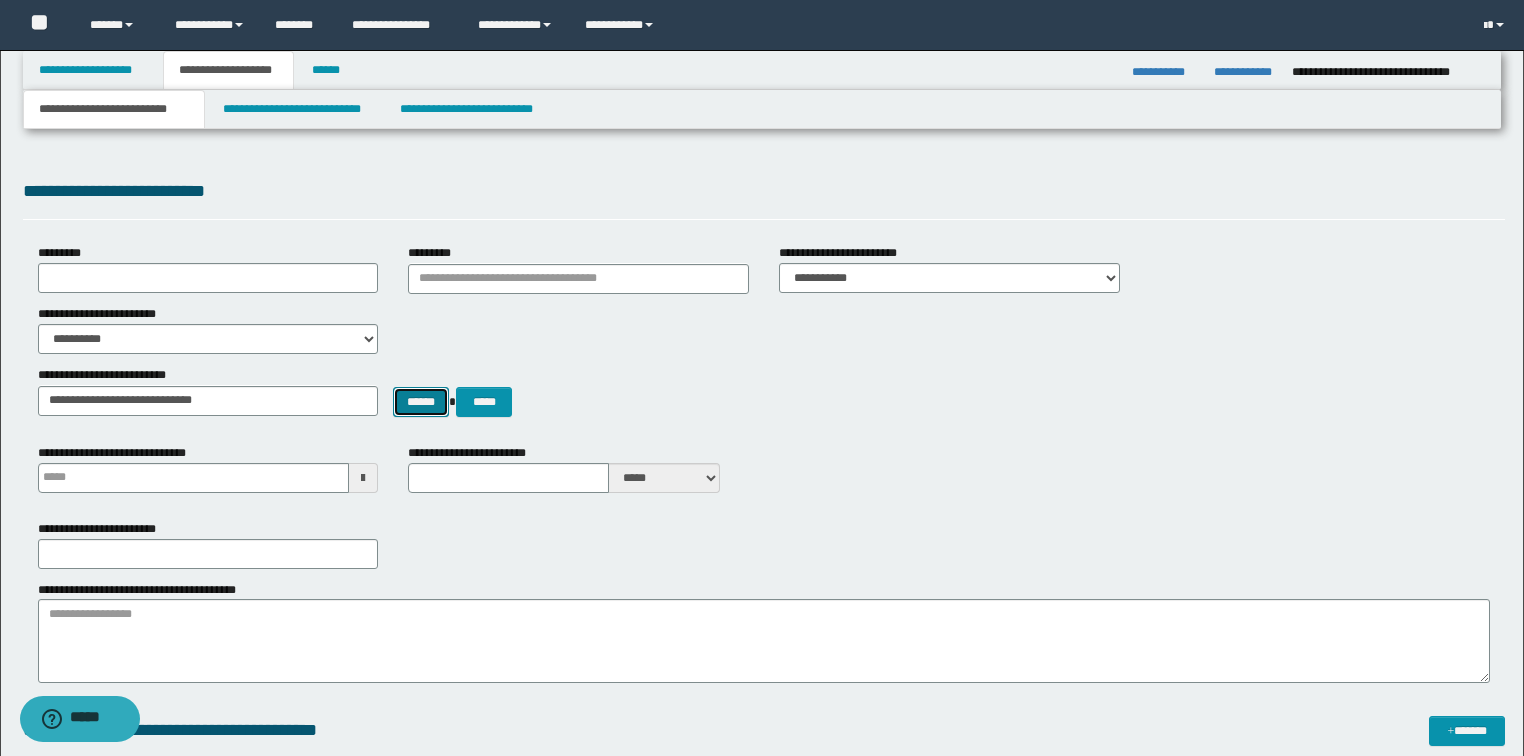 click on "******" at bounding box center (421, 402) 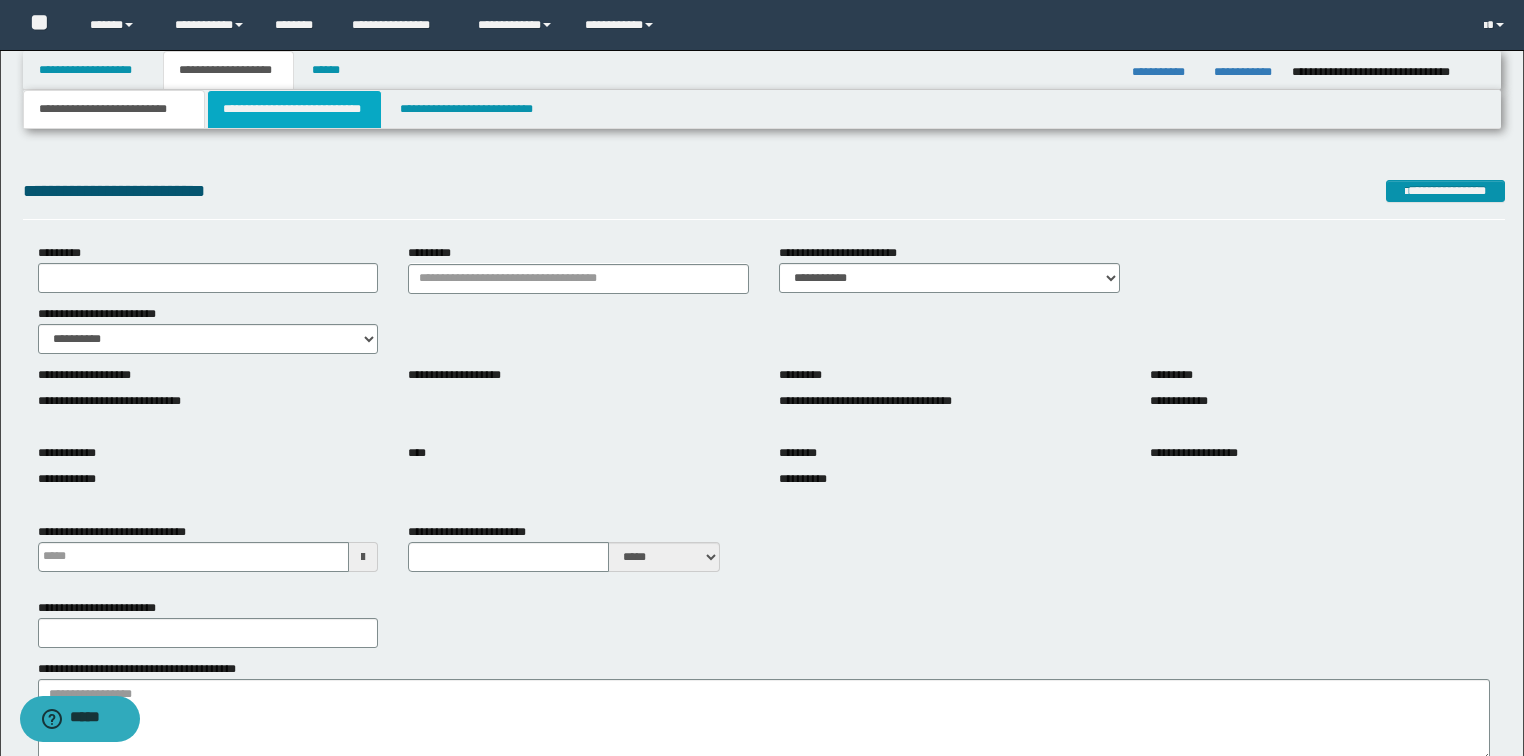 click on "**********" at bounding box center [294, 109] 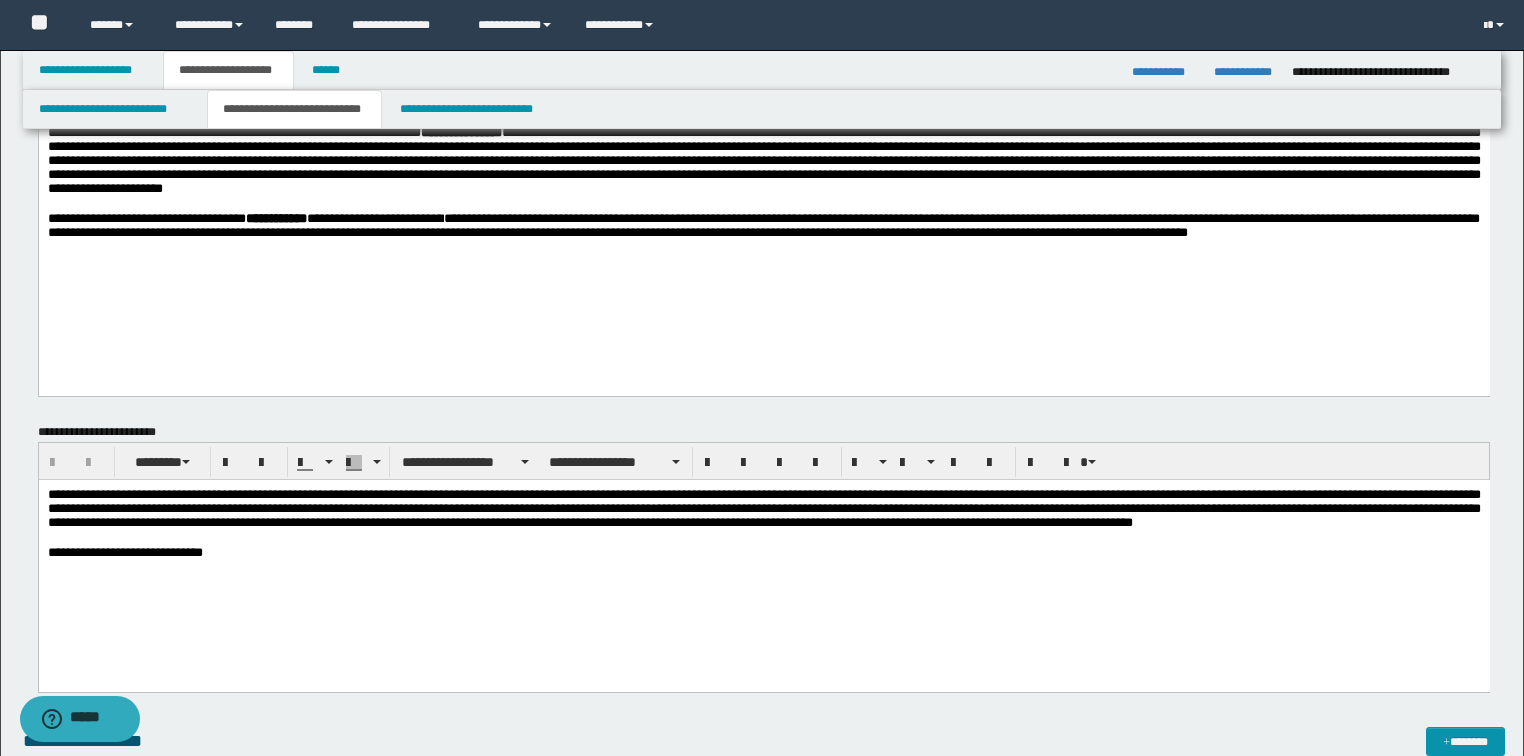 scroll, scrollTop: 160, scrollLeft: 0, axis: vertical 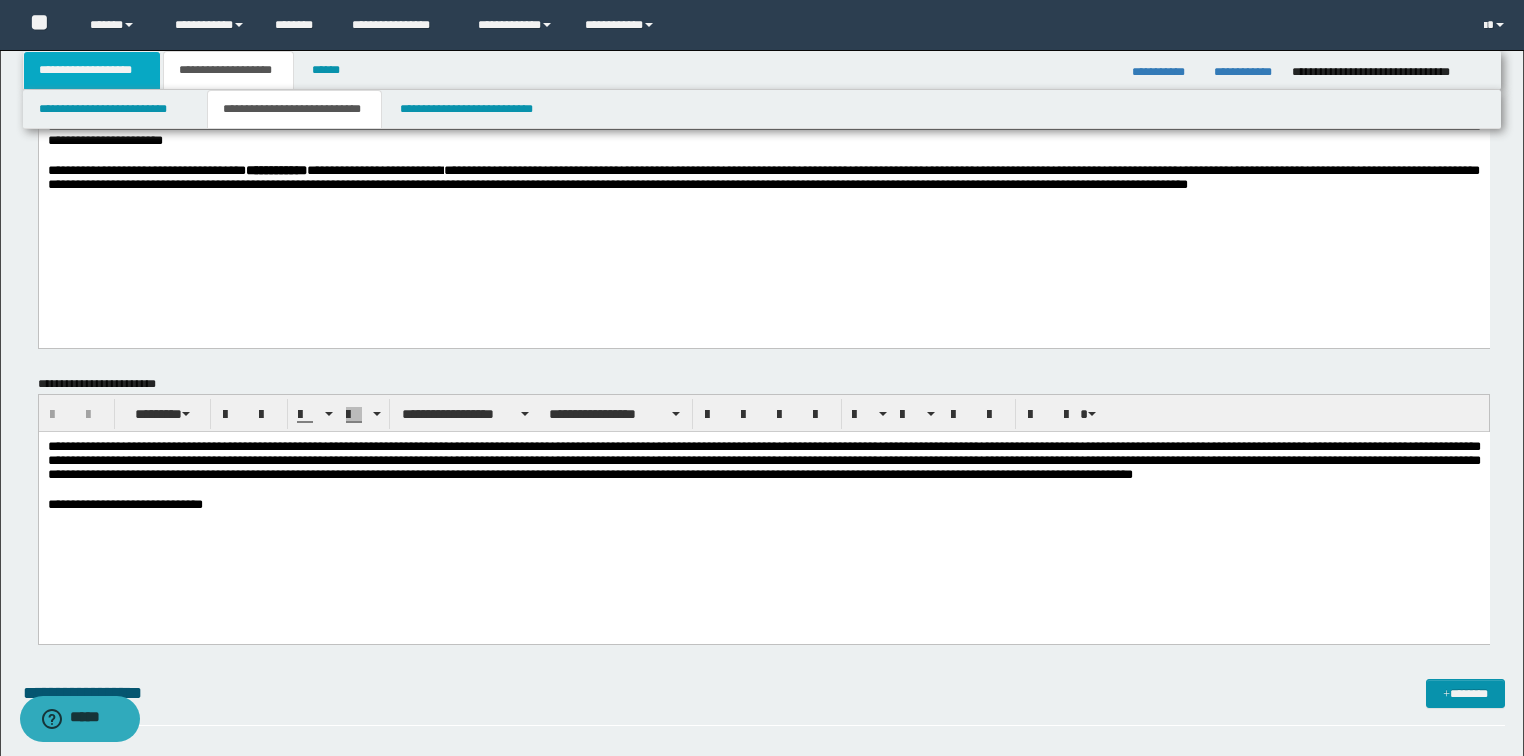 click on "**********" at bounding box center (92, 70) 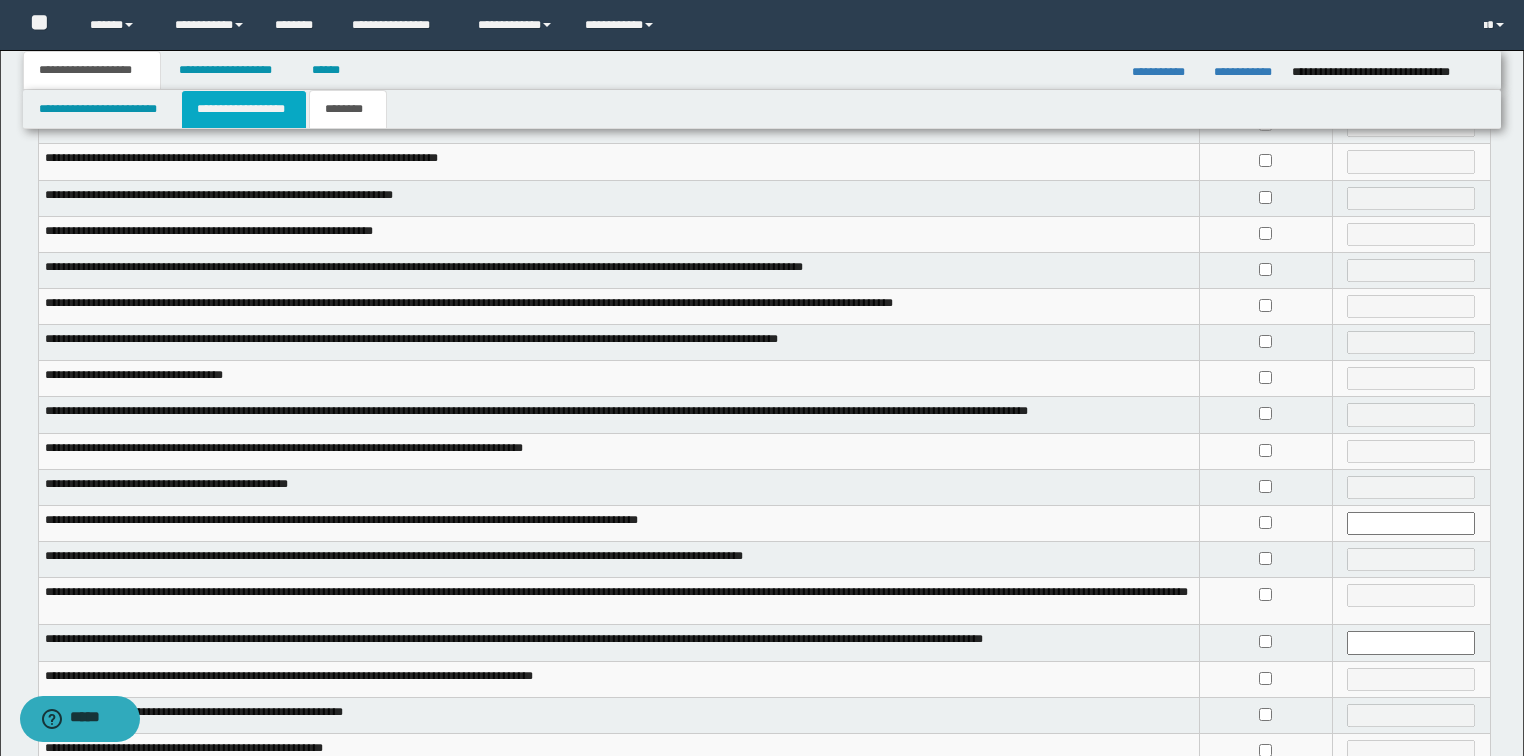 click on "**********" at bounding box center (244, 109) 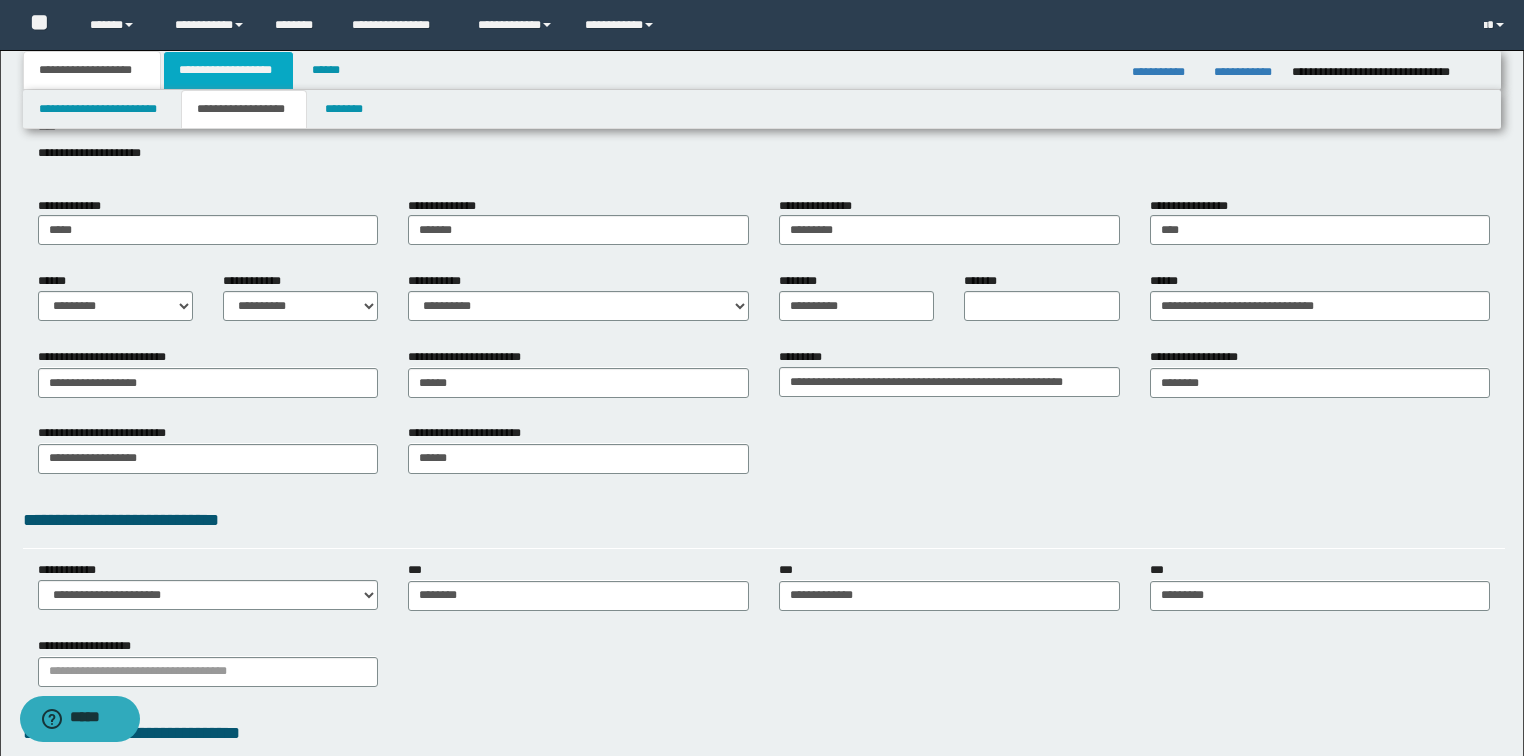 click on "**********" at bounding box center (228, 70) 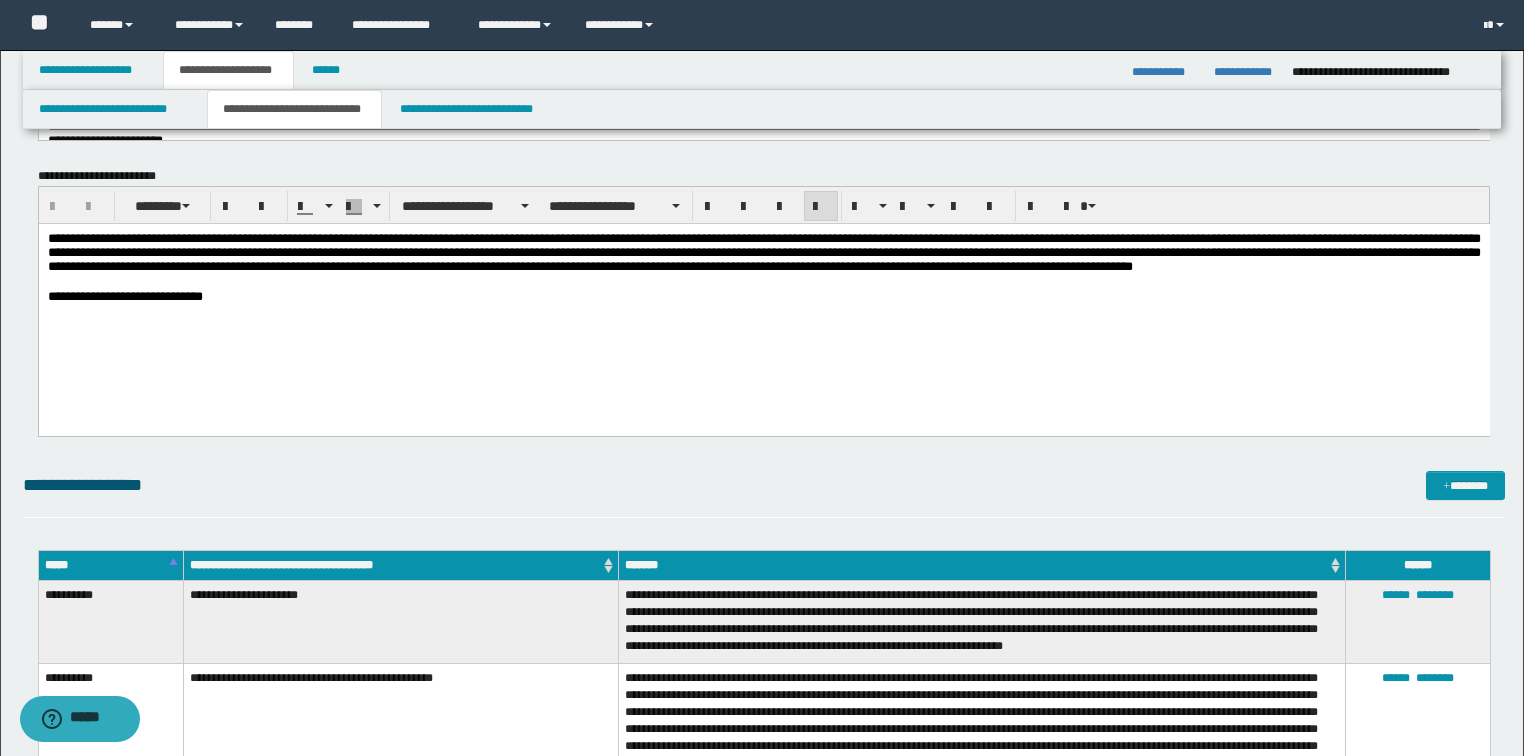 click at bounding box center [763, 281] 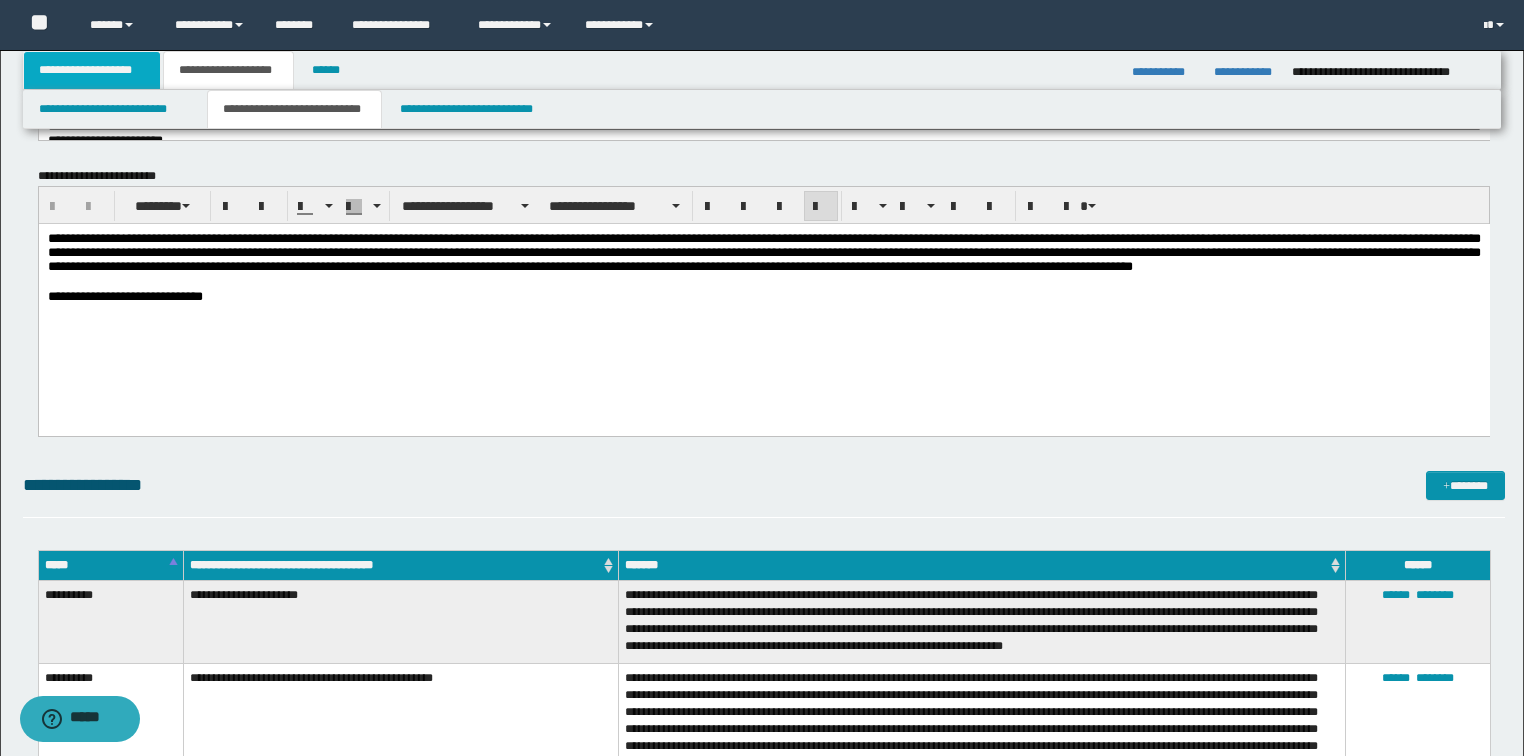 click on "**********" at bounding box center (92, 70) 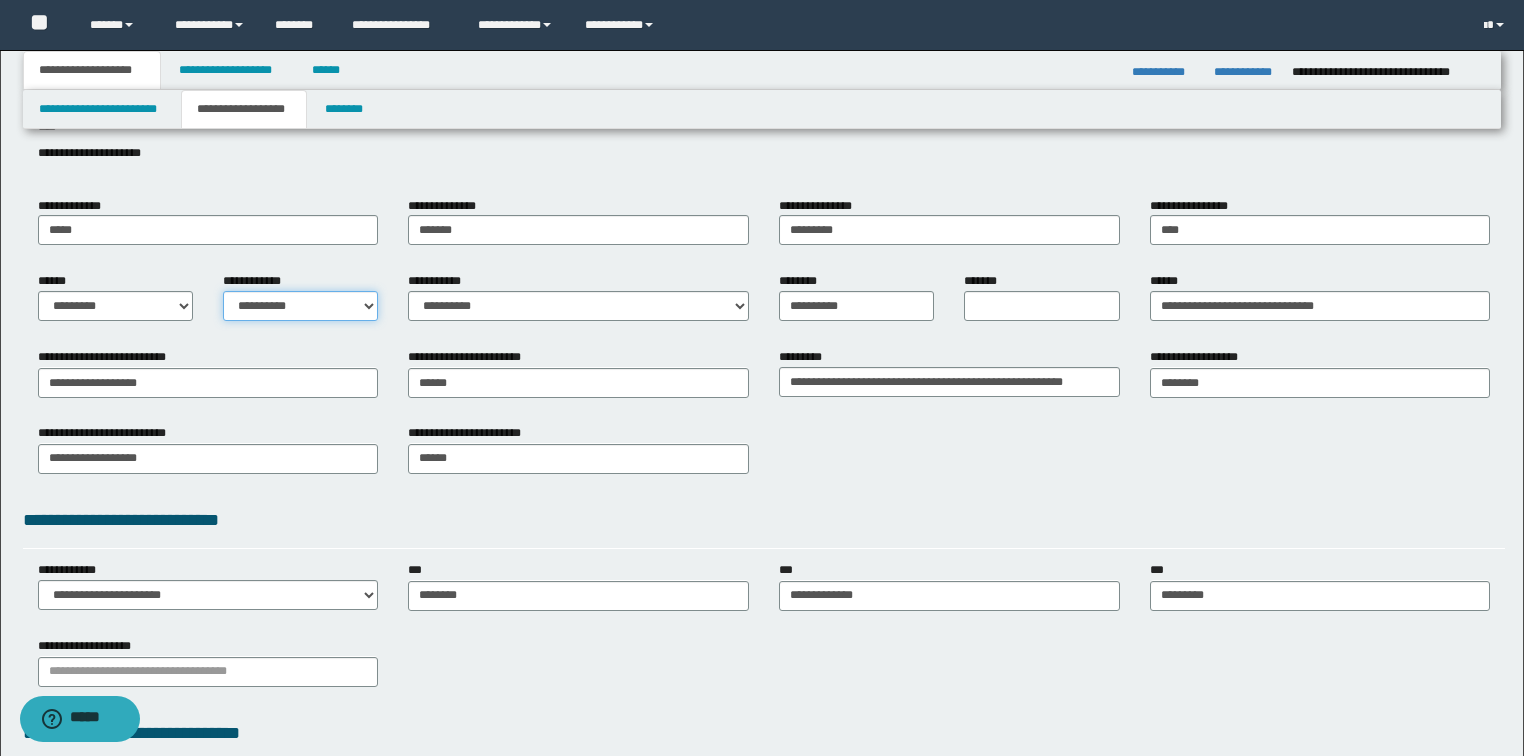 click on "**********" at bounding box center [300, 306] 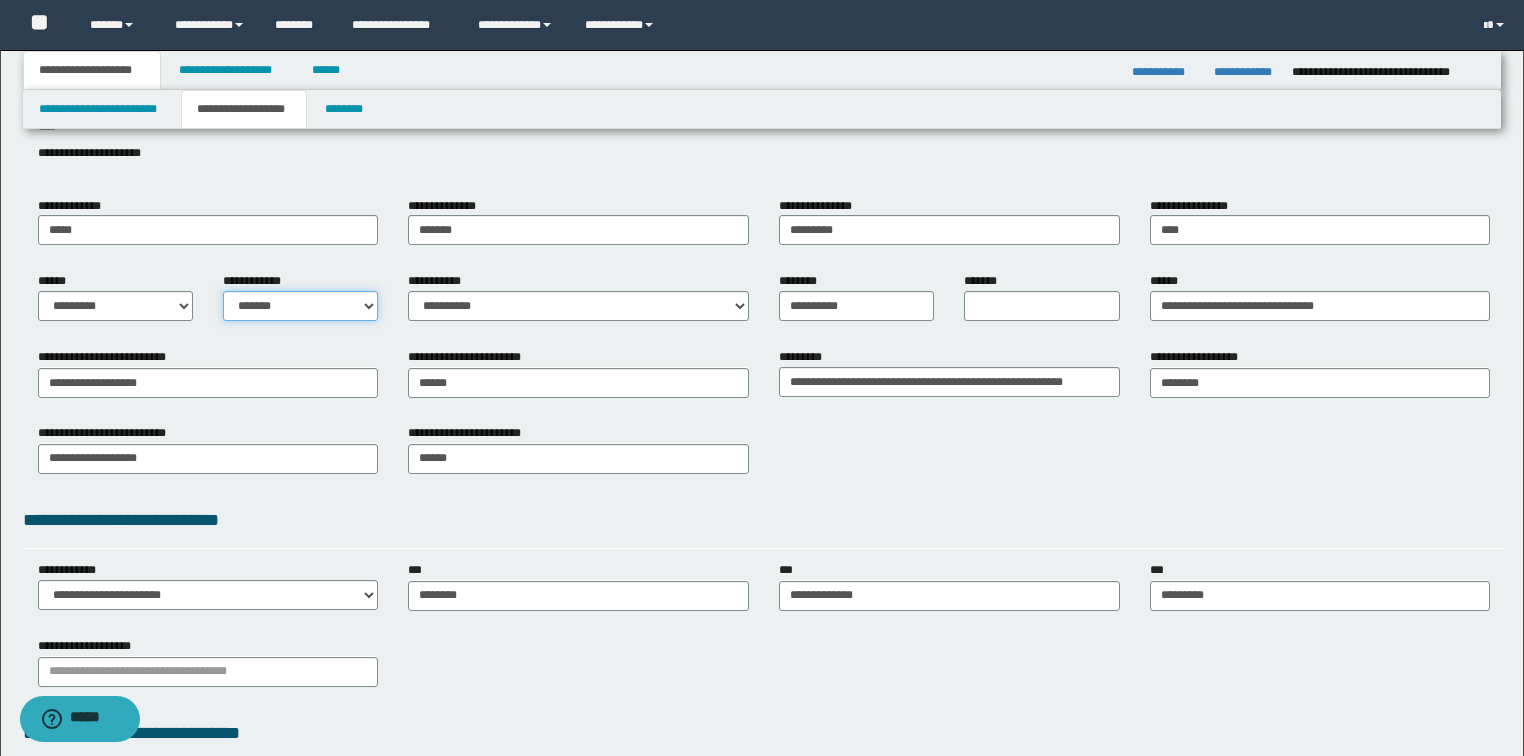 click on "**********" at bounding box center (300, 306) 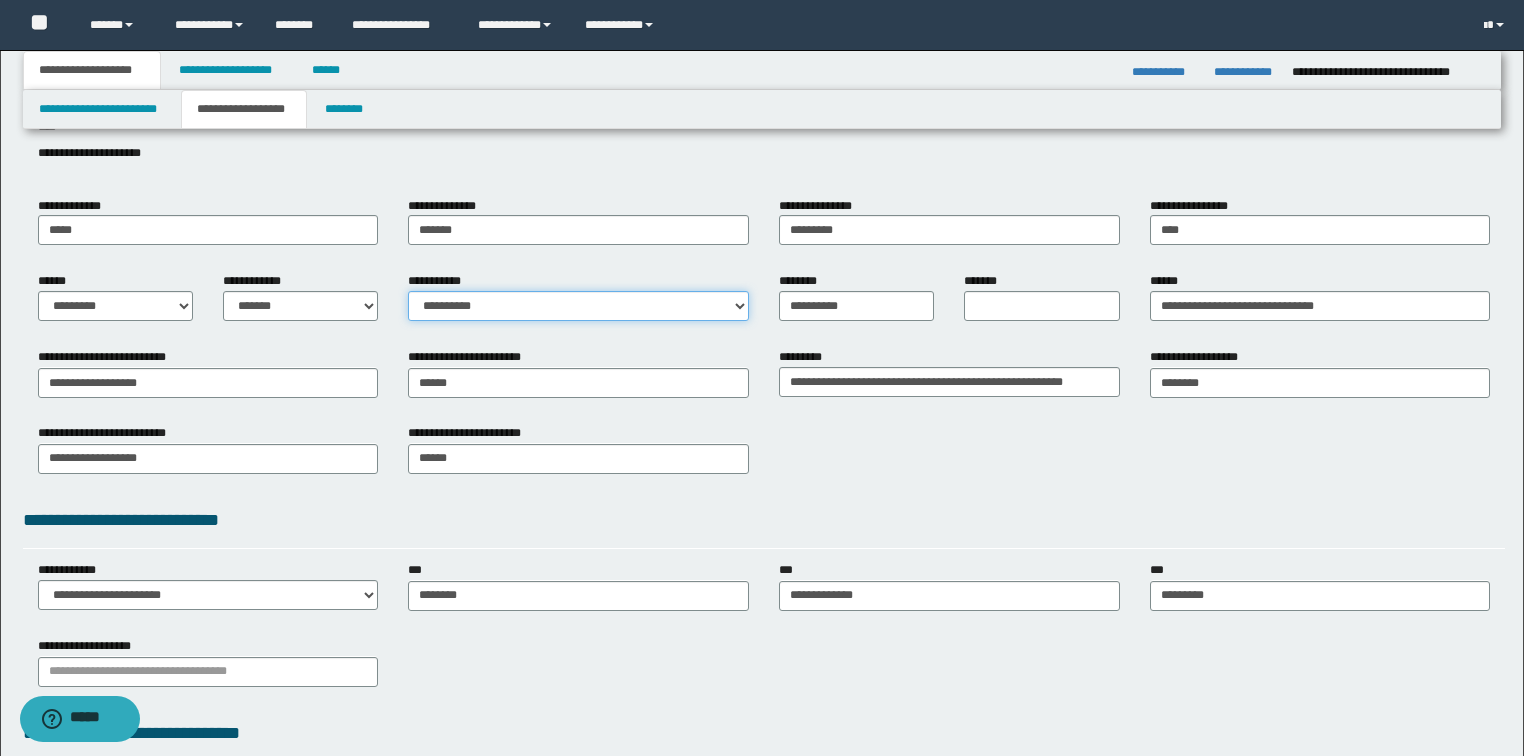 click on "**********" at bounding box center [578, 306] 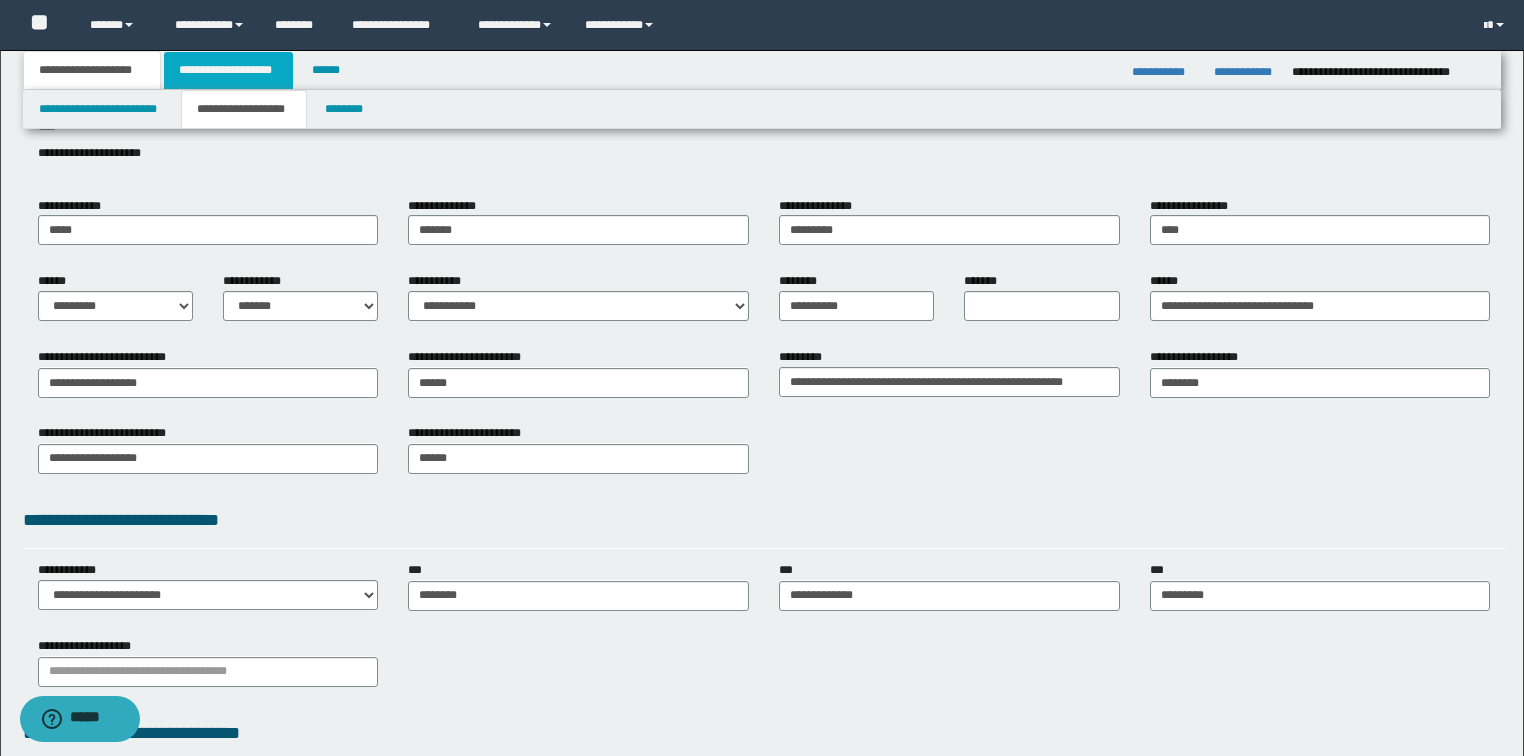 drag, startPoint x: 224, startPoint y: 70, endPoint x: 210, endPoint y: 75, distance: 14.866069 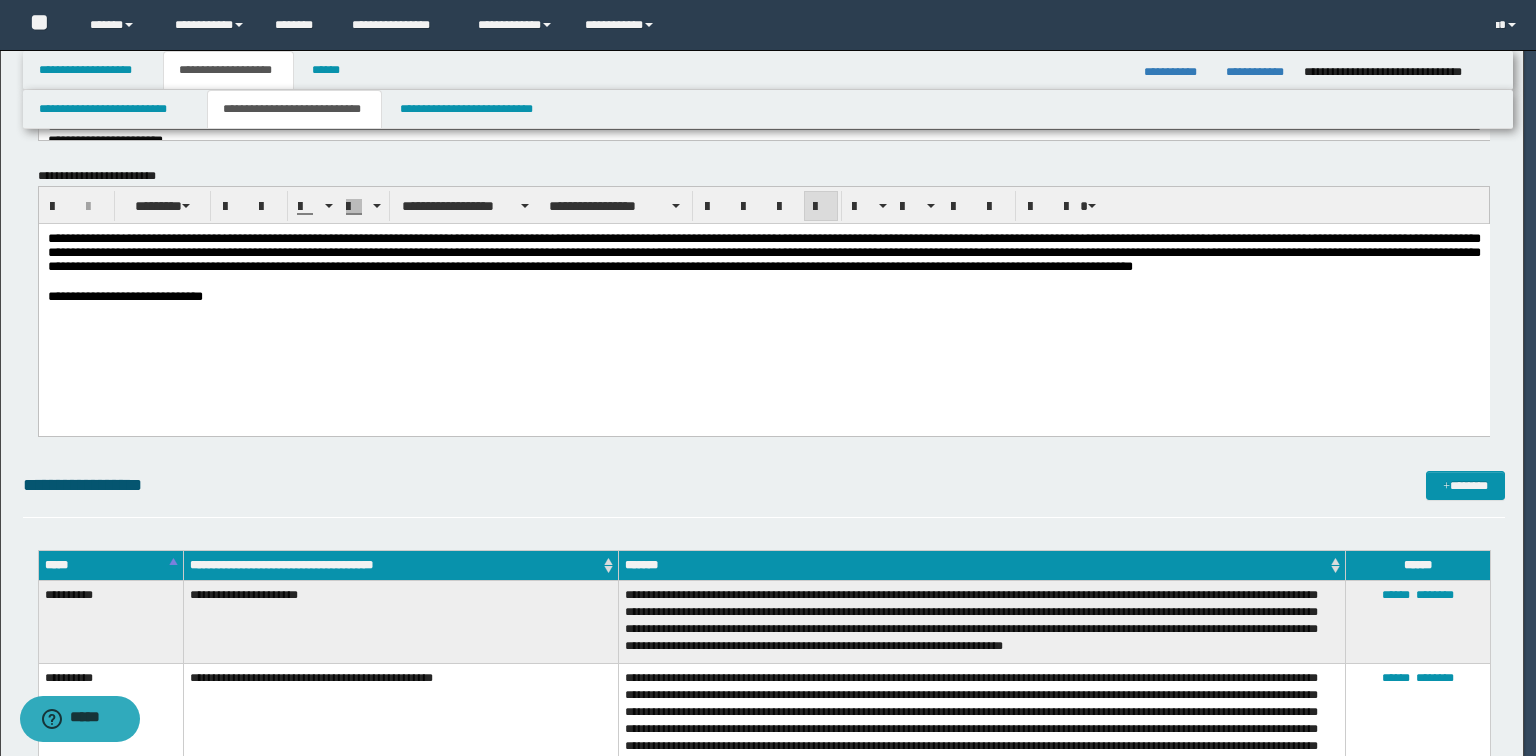 type 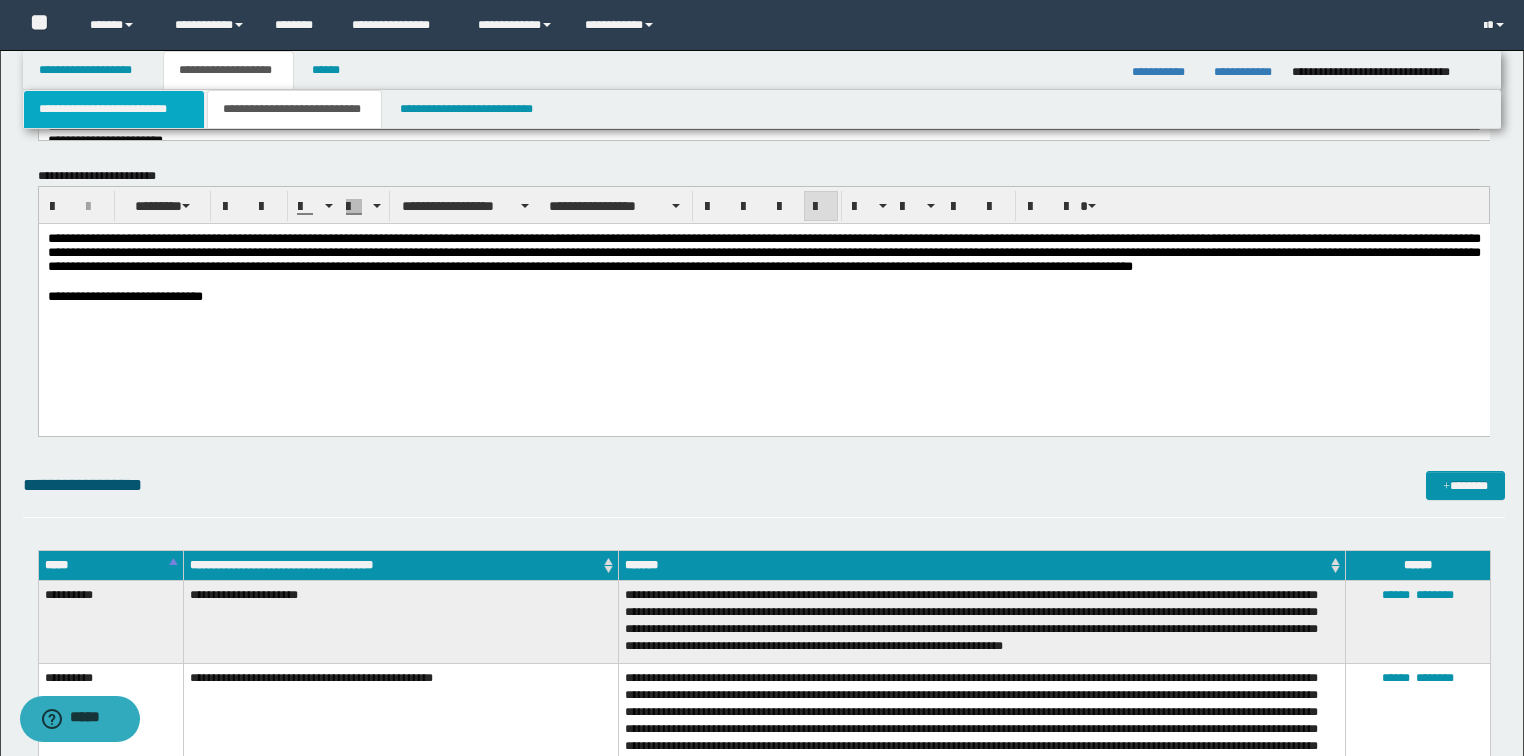 click on "**********" at bounding box center (114, 109) 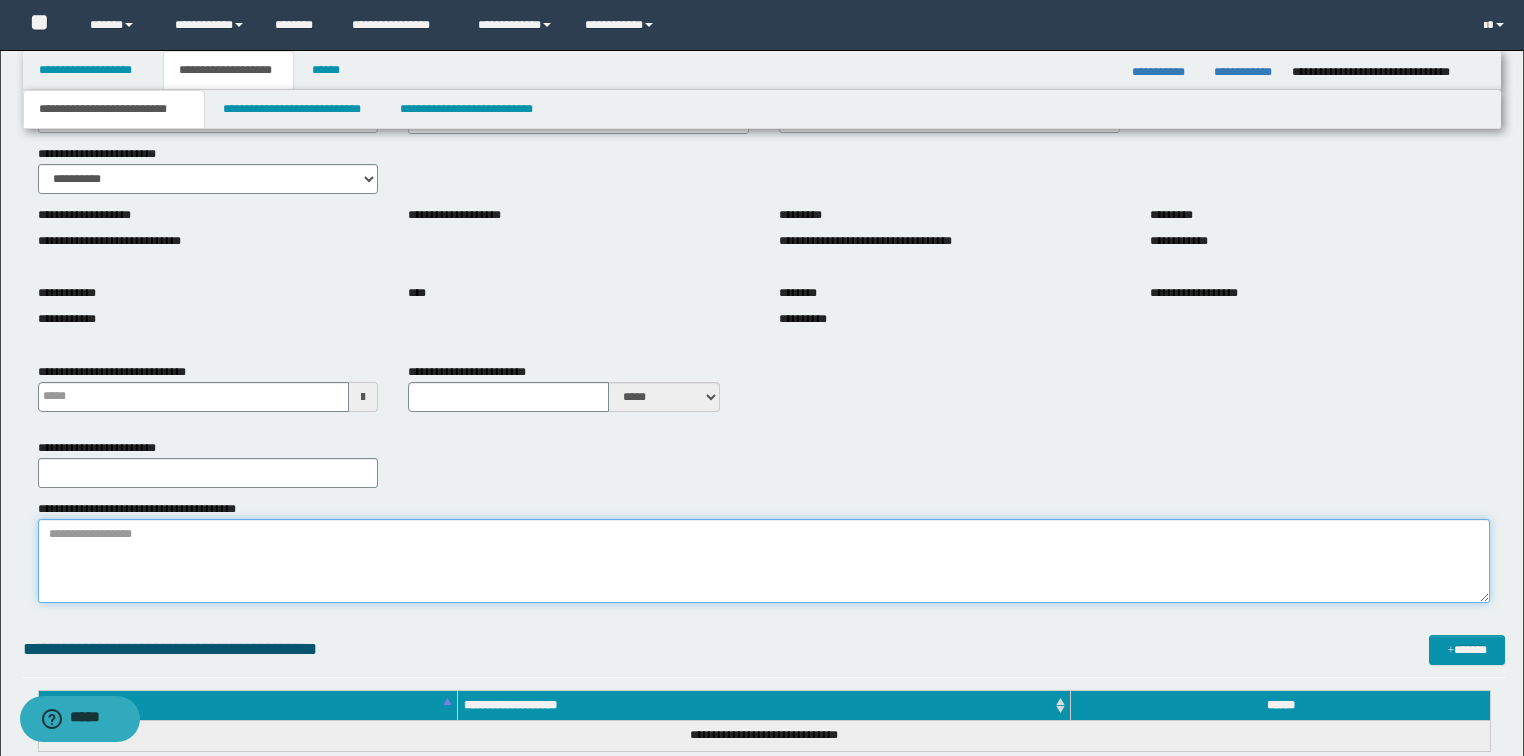 click on "**********" at bounding box center [764, 561] 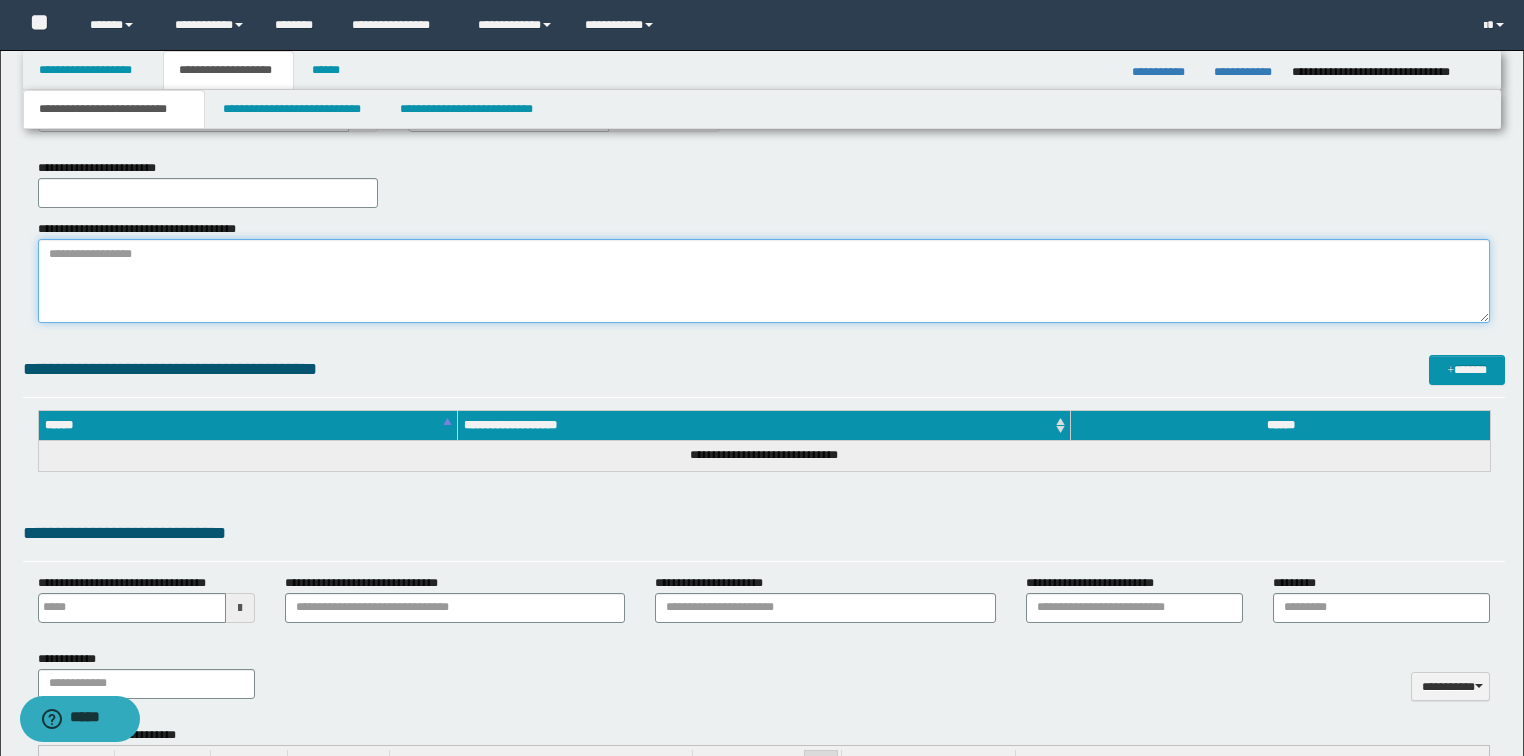 scroll, scrollTop: 480, scrollLeft: 0, axis: vertical 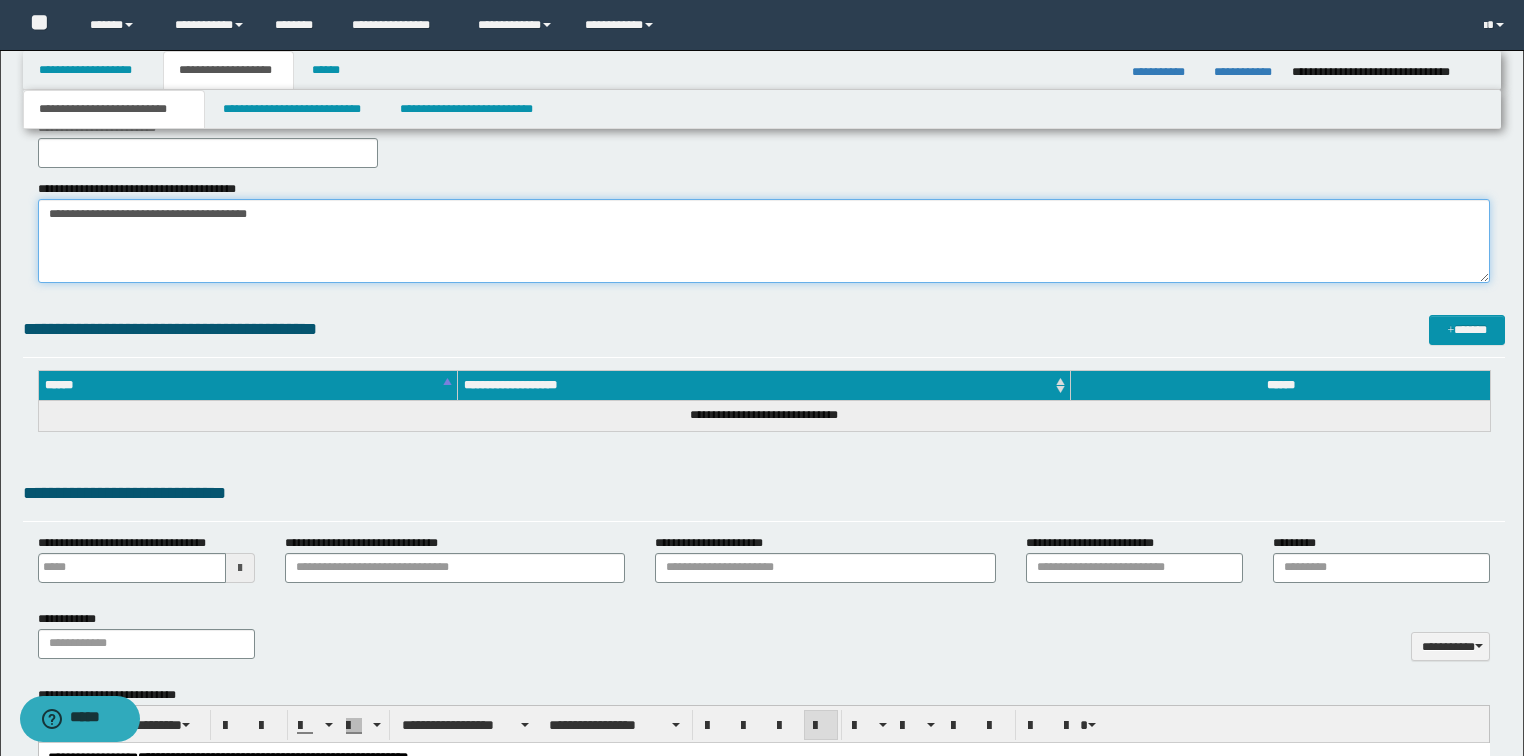 type on "**********" 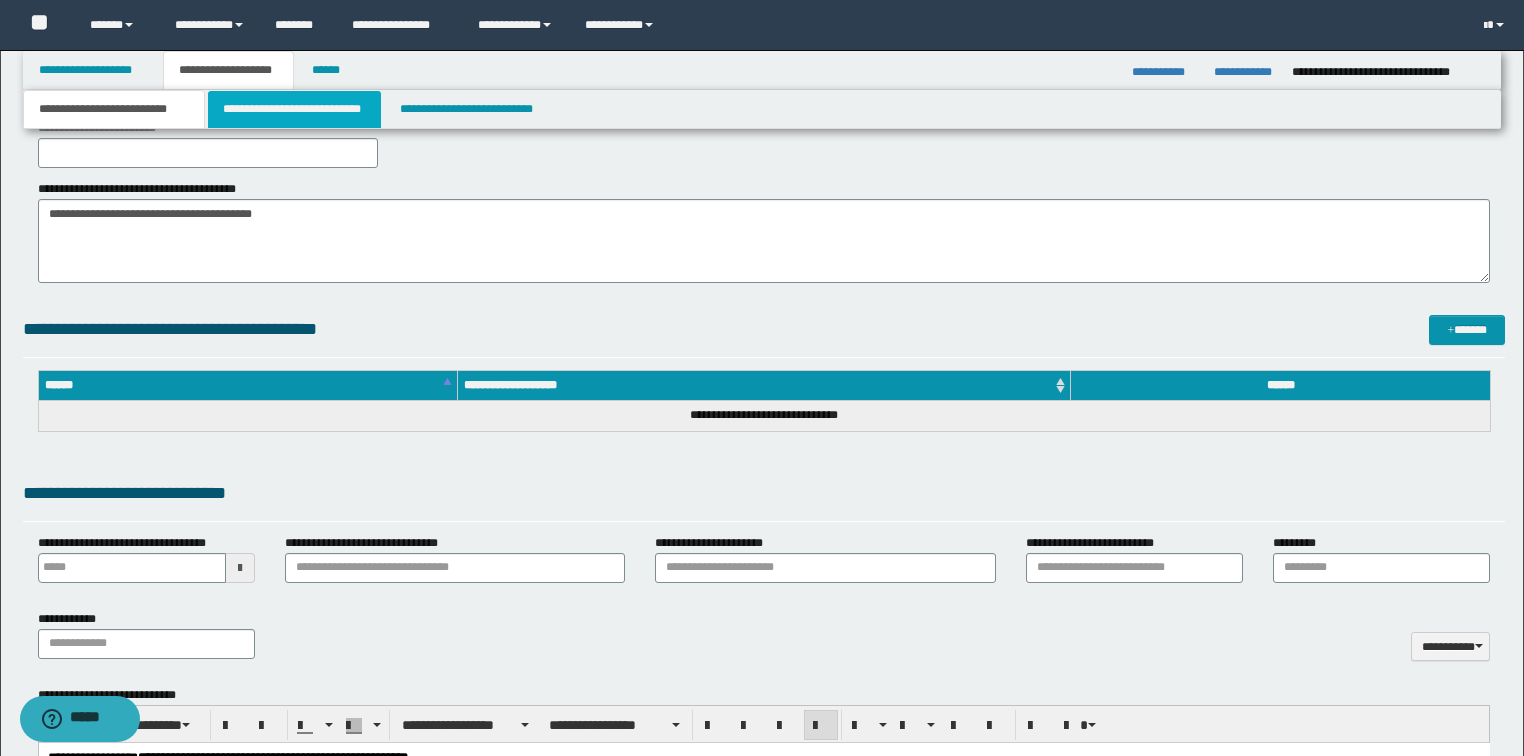 click on "**********" at bounding box center [294, 109] 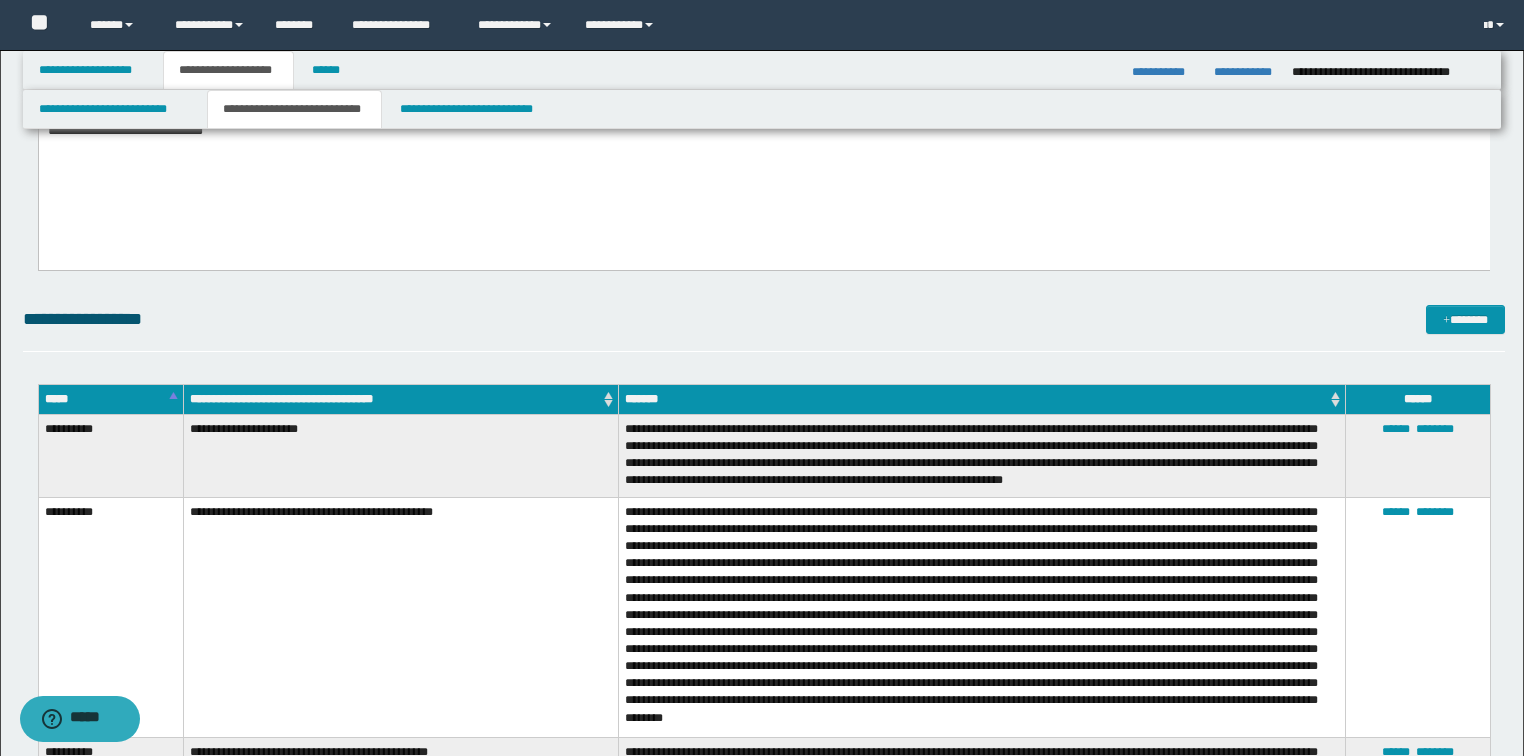 scroll, scrollTop: 0, scrollLeft: 0, axis: both 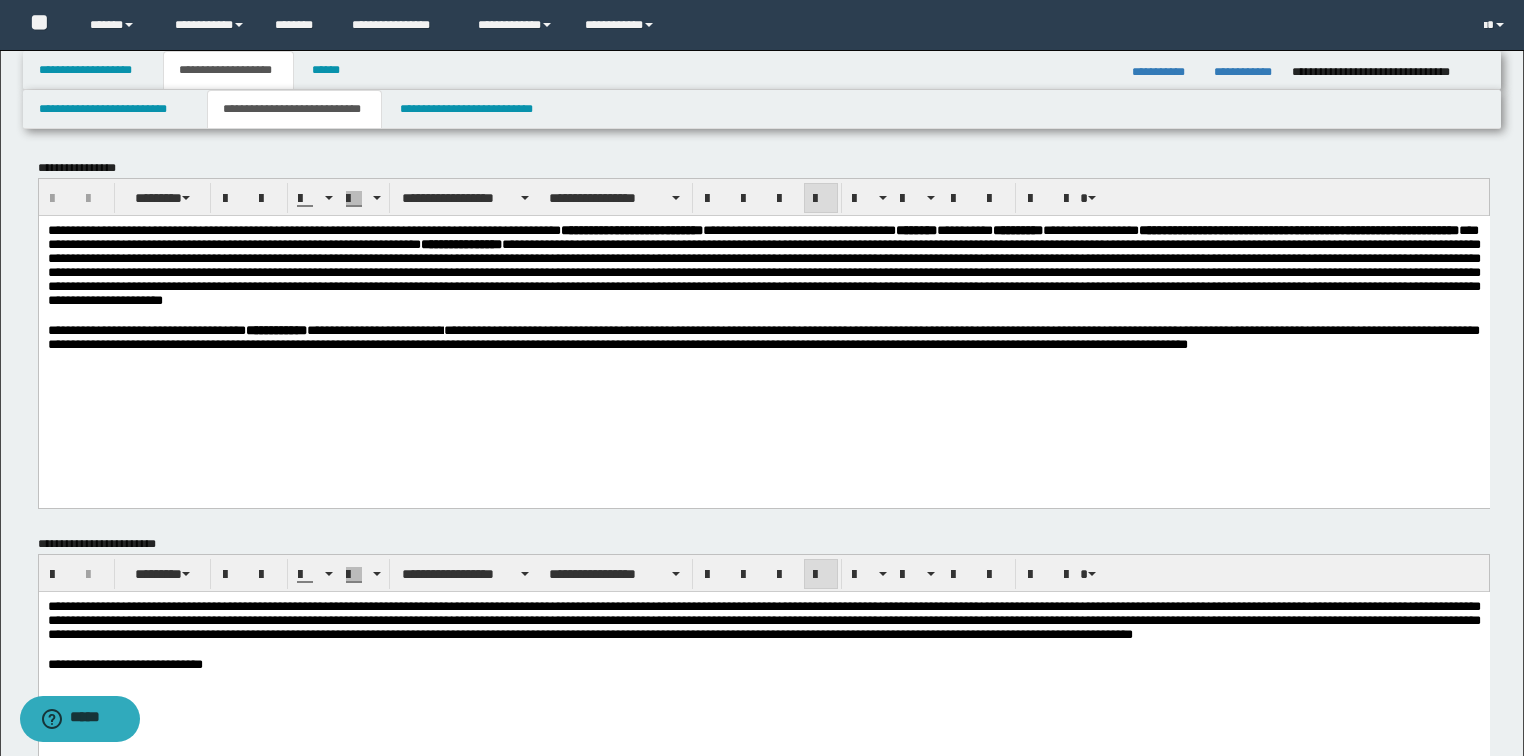 click on "**********" at bounding box center (763, 264) 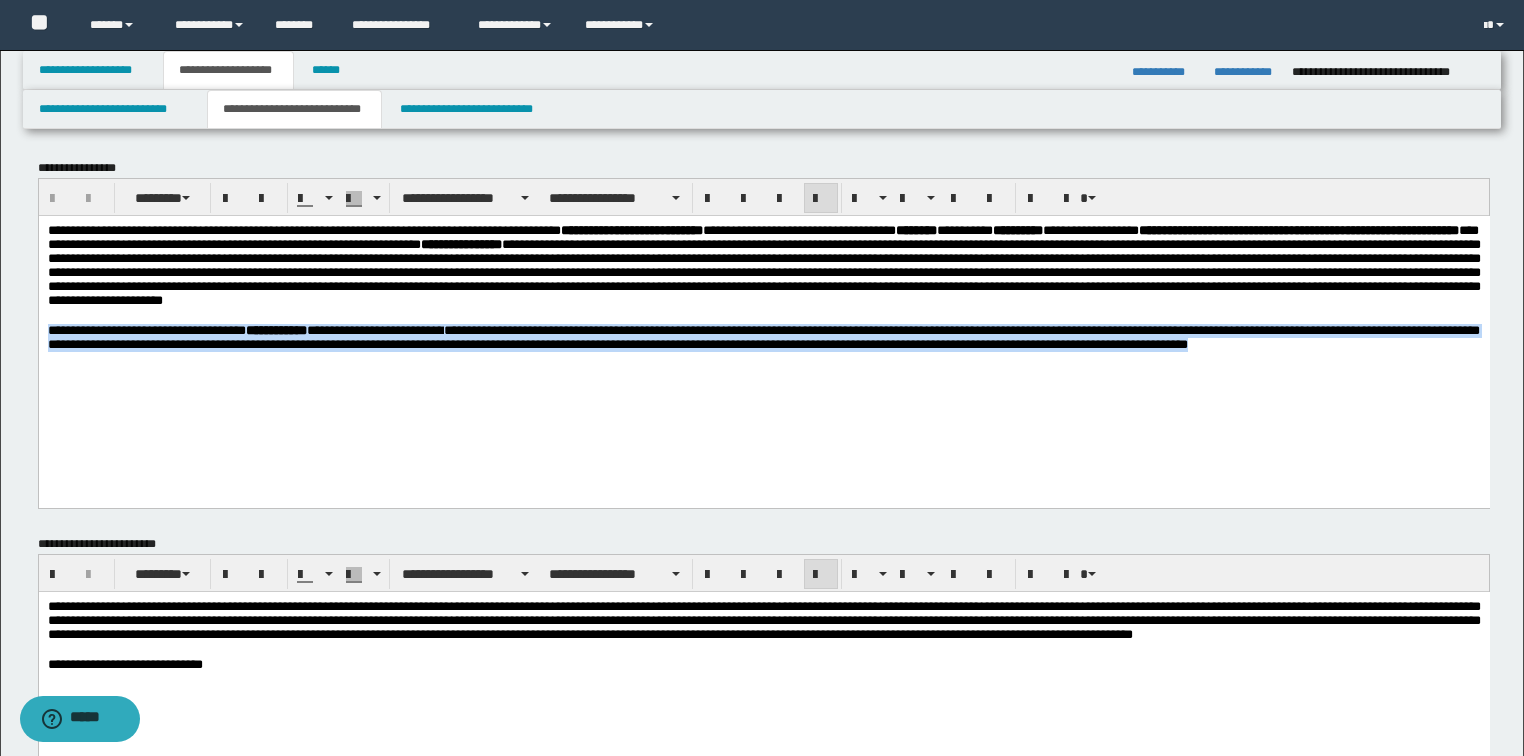 drag, startPoint x: 375, startPoint y: 399, endPoint x: 46, endPoint y: 362, distance: 331.074 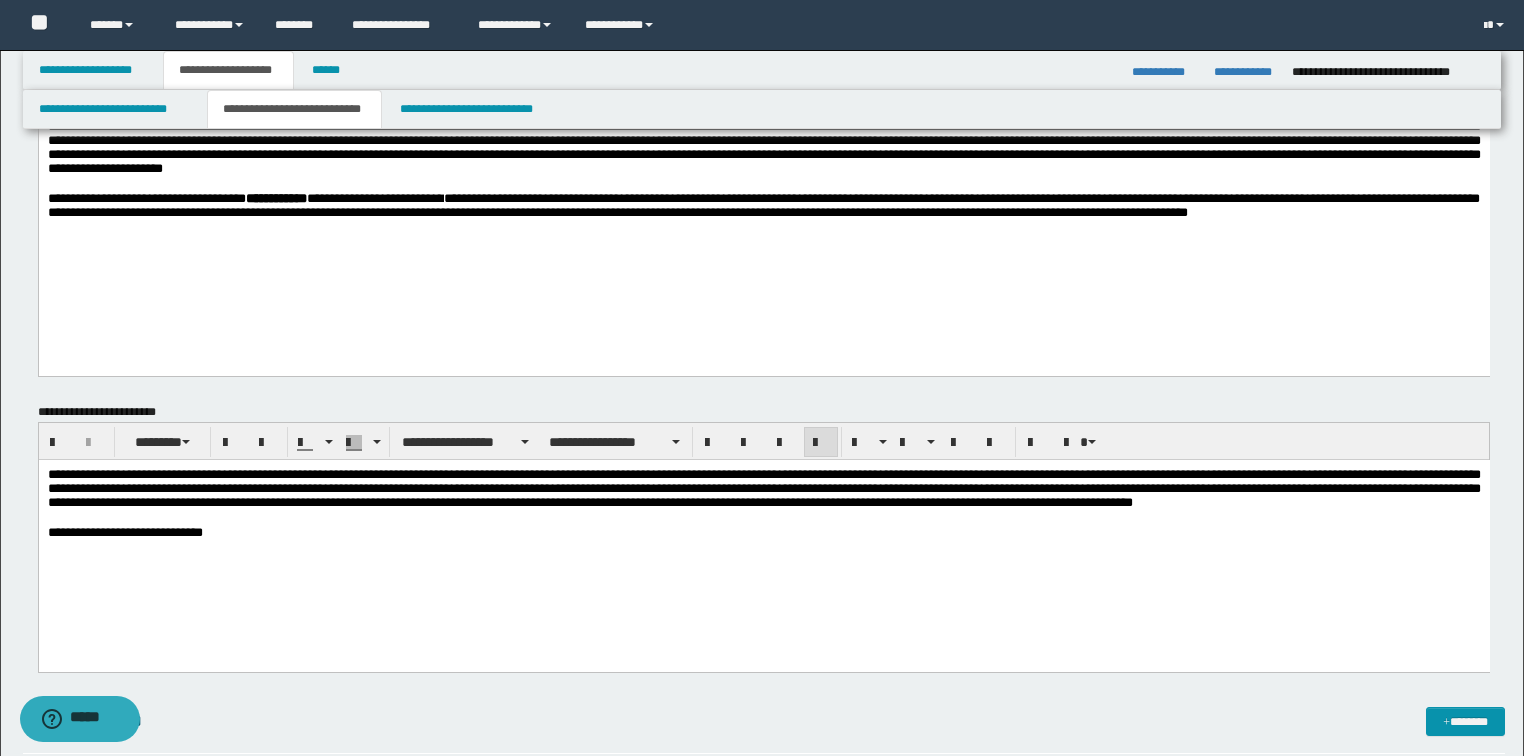 scroll, scrollTop: 160, scrollLeft: 0, axis: vertical 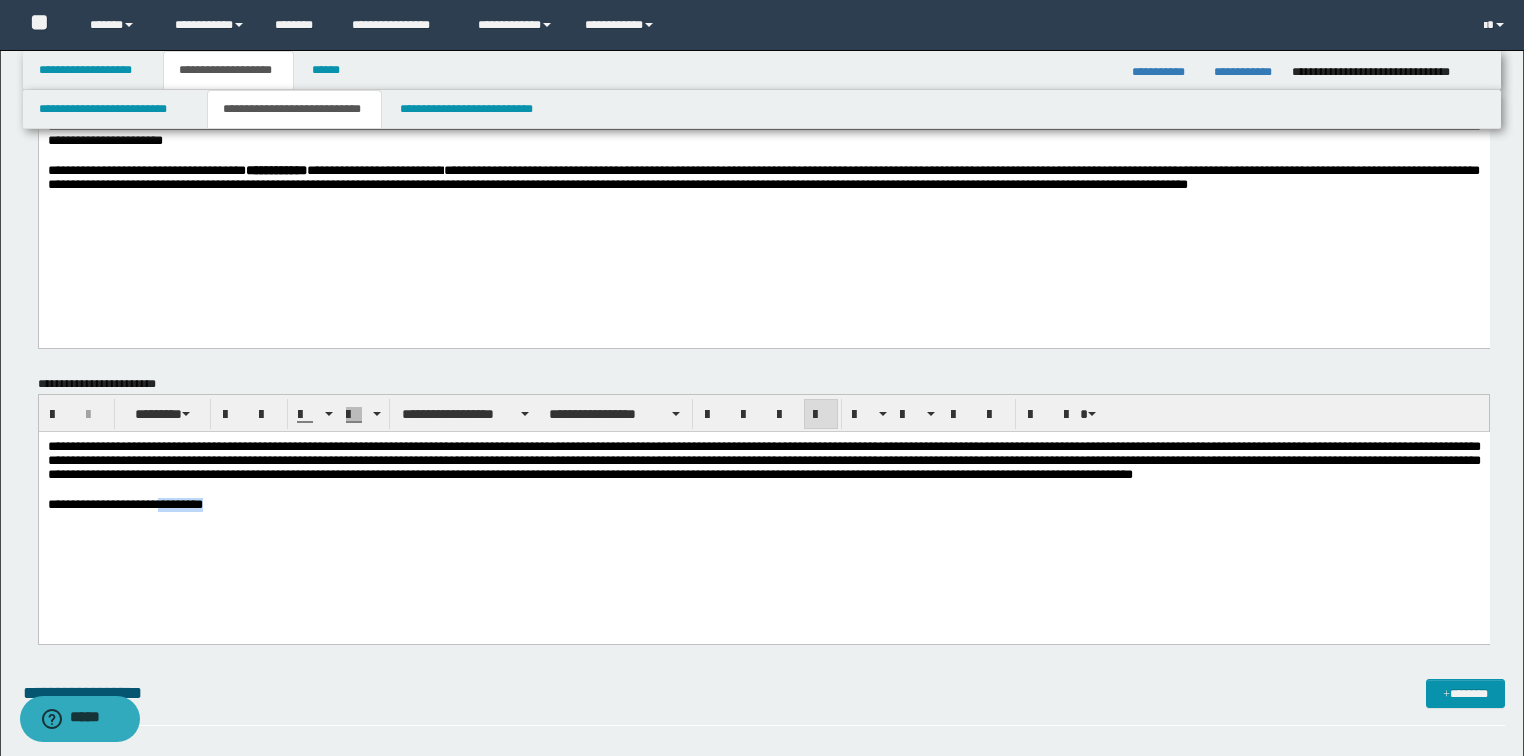 drag, startPoint x: 246, startPoint y: 533, endPoint x: 171, endPoint y: 543, distance: 75.66373 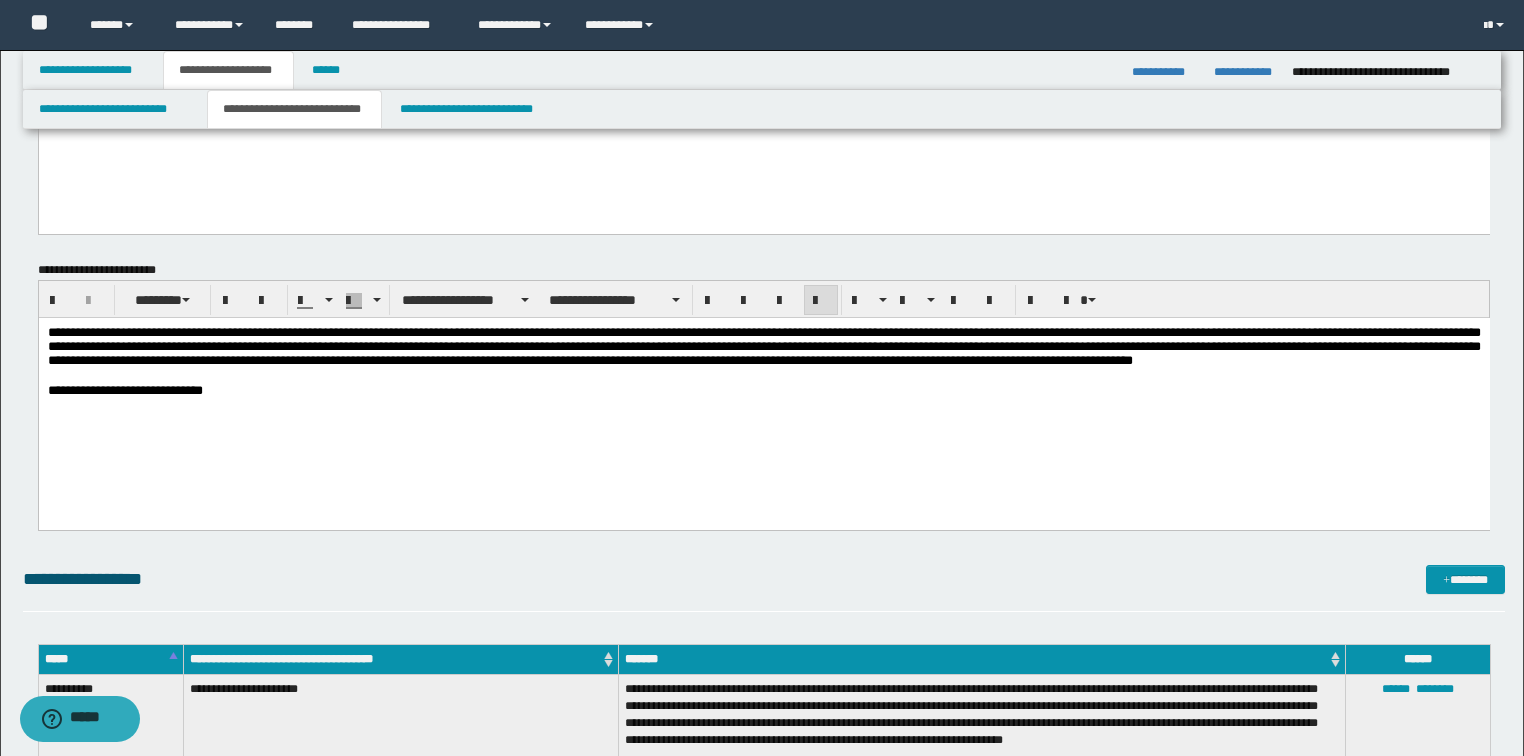 scroll, scrollTop: 320, scrollLeft: 0, axis: vertical 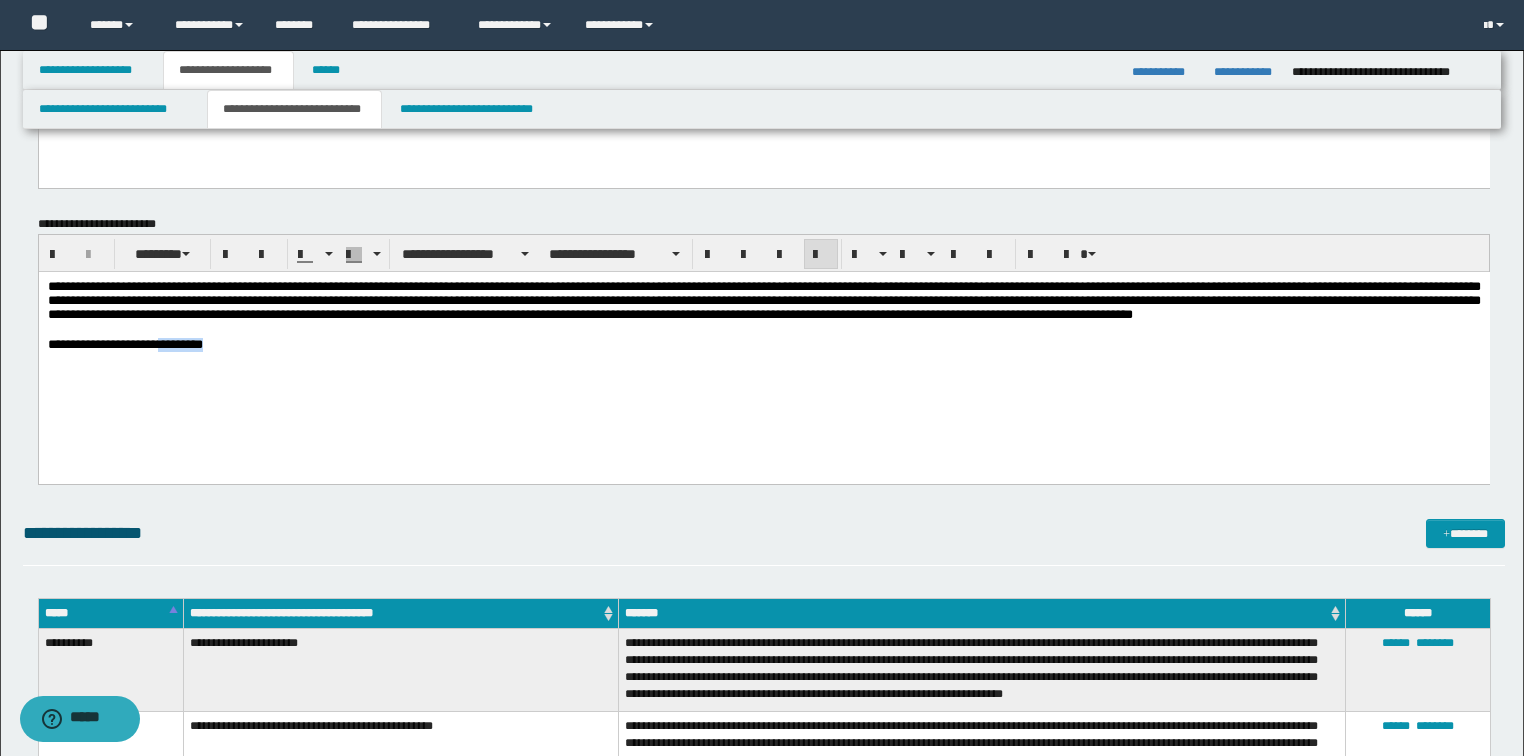 drag, startPoint x: 251, startPoint y: 371, endPoint x: 169, endPoint y: 365, distance: 82.219215 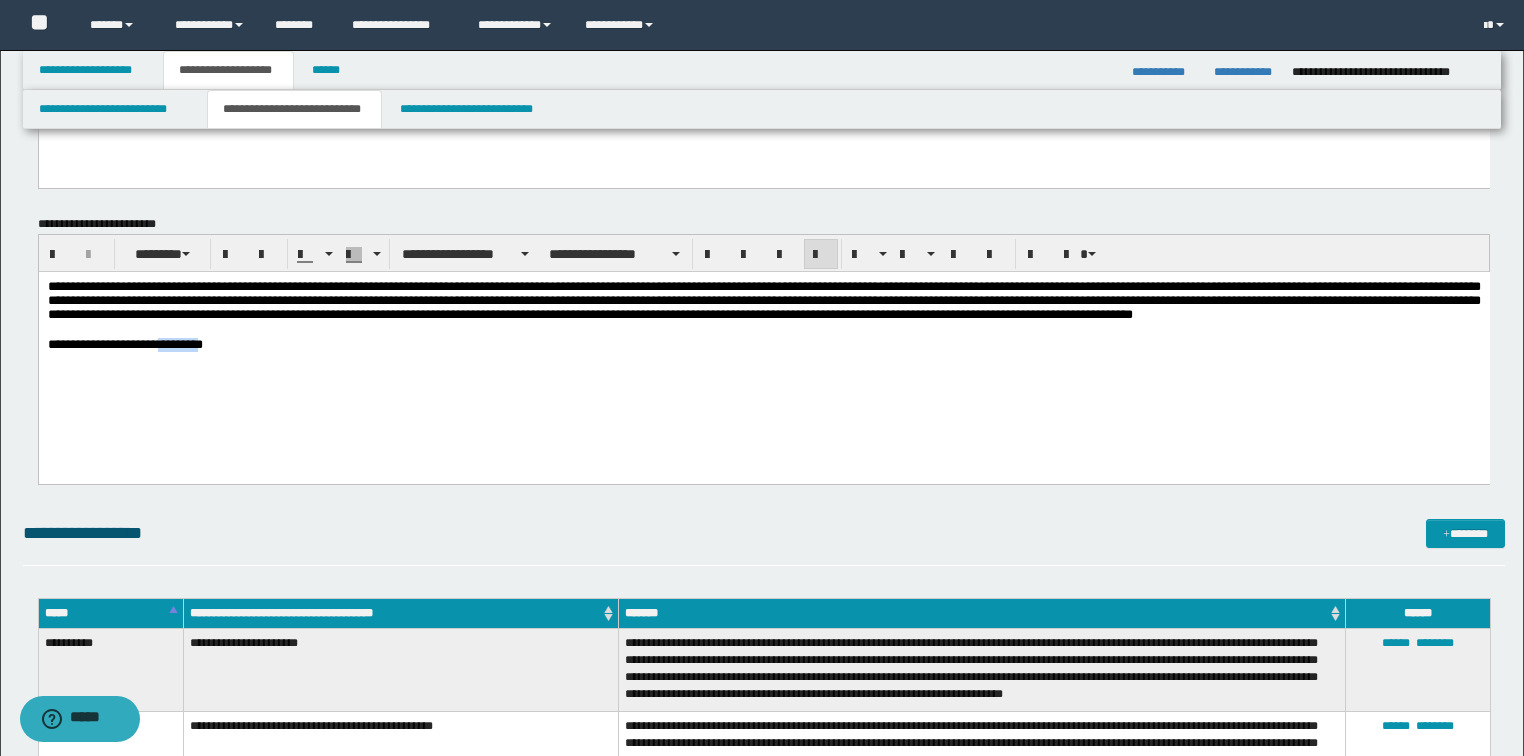 drag, startPoint x: 171, startPoint y: 365, endPoint x: 233, endPoint y: 371, distance: 62.289646 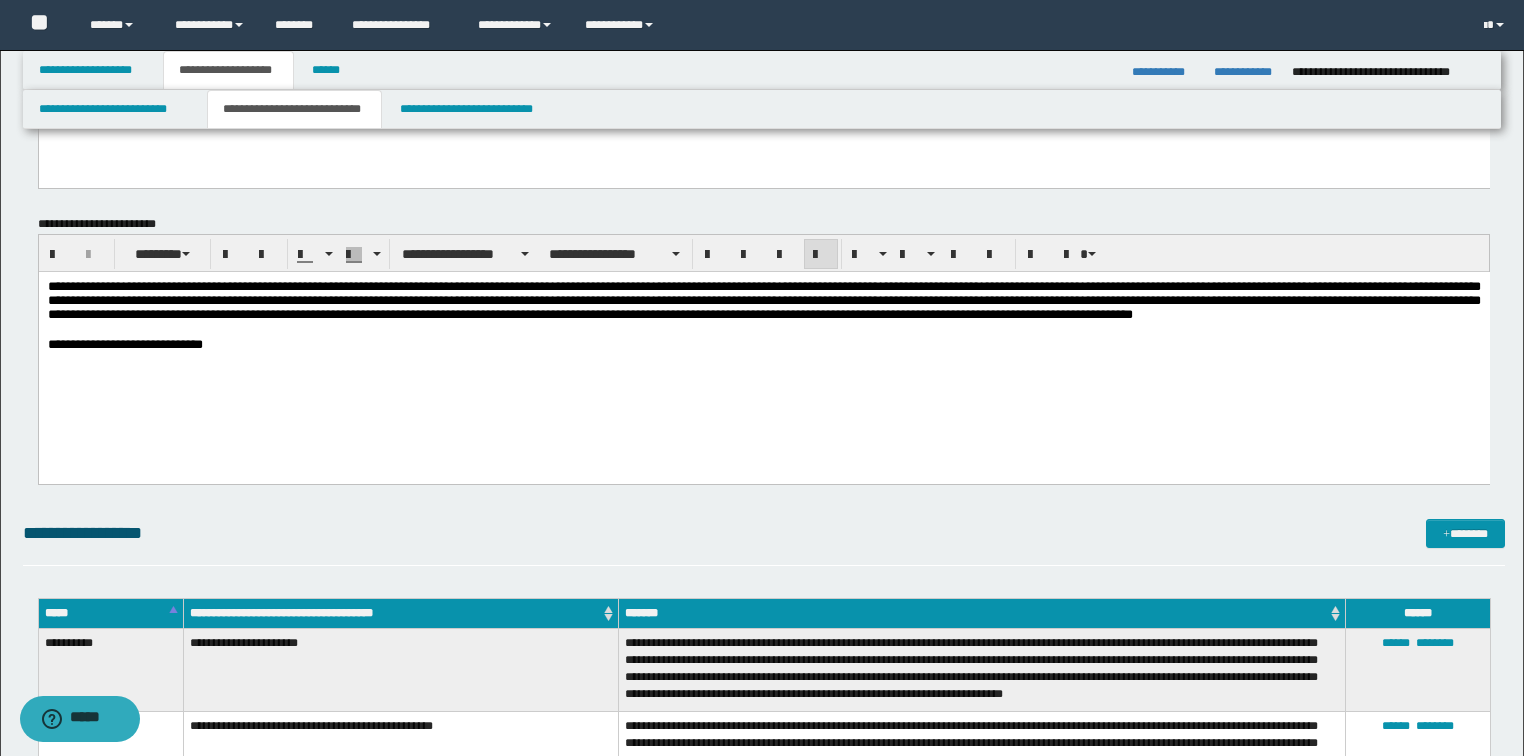 click on "**********" at bounding box center (763, 344) 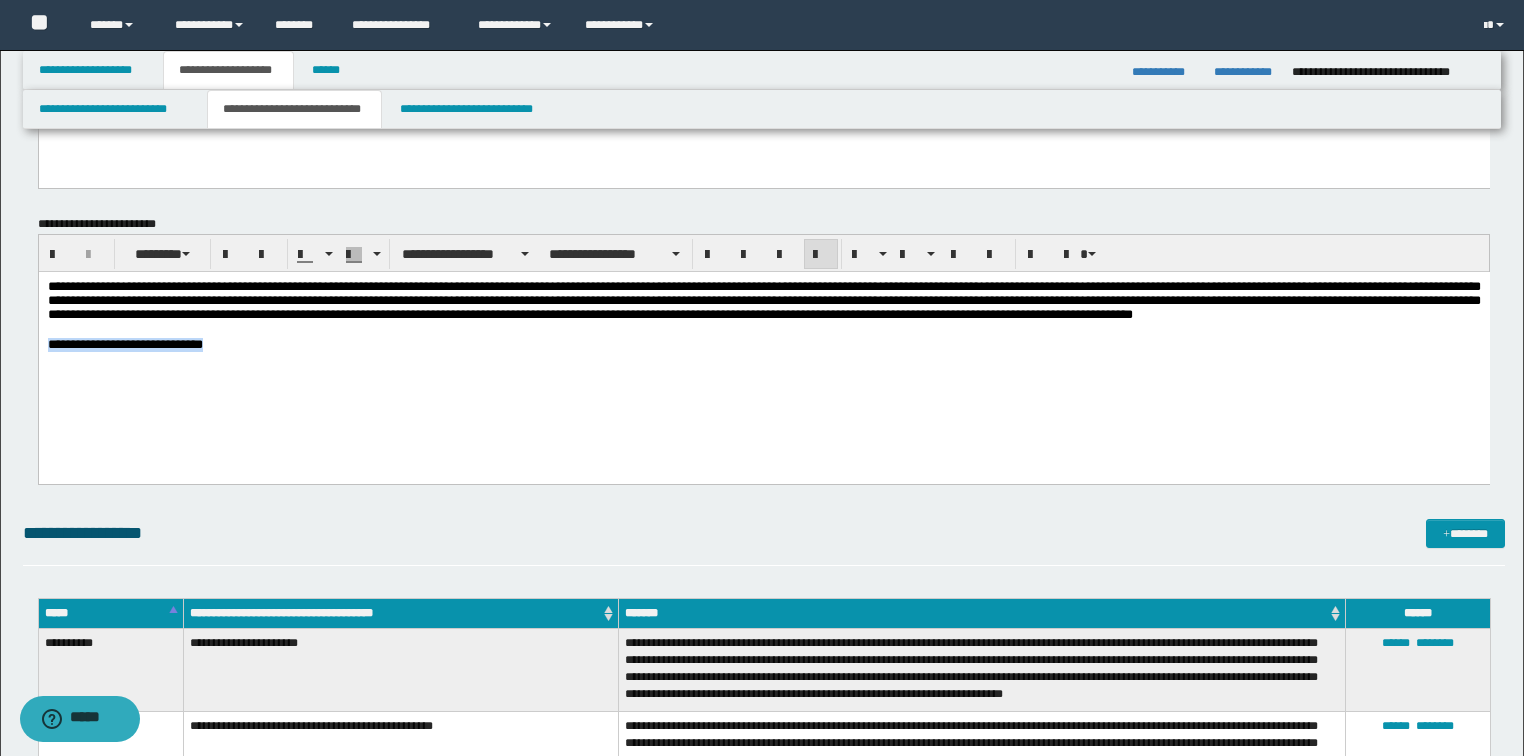 type 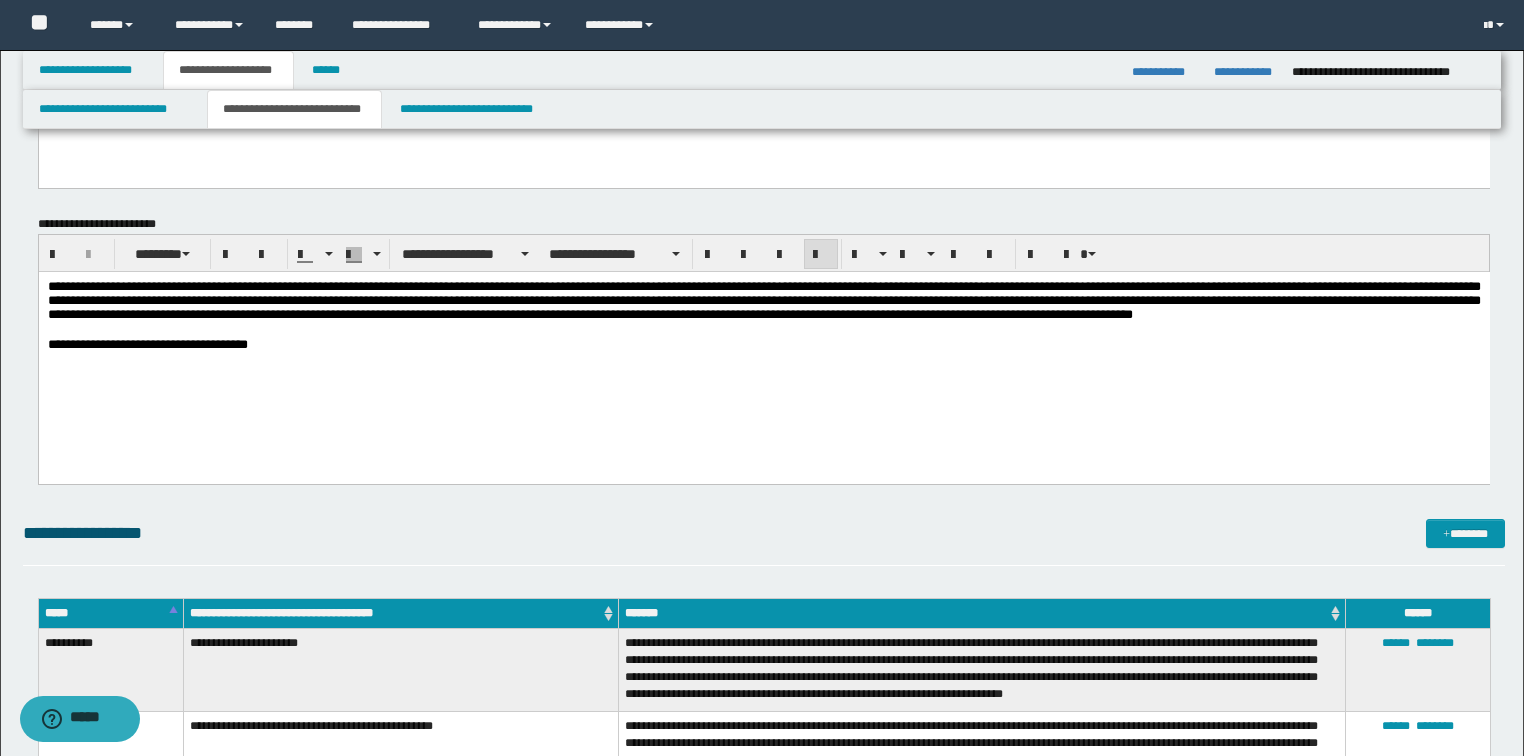 click on "**********" at bounding box center [763, 344] 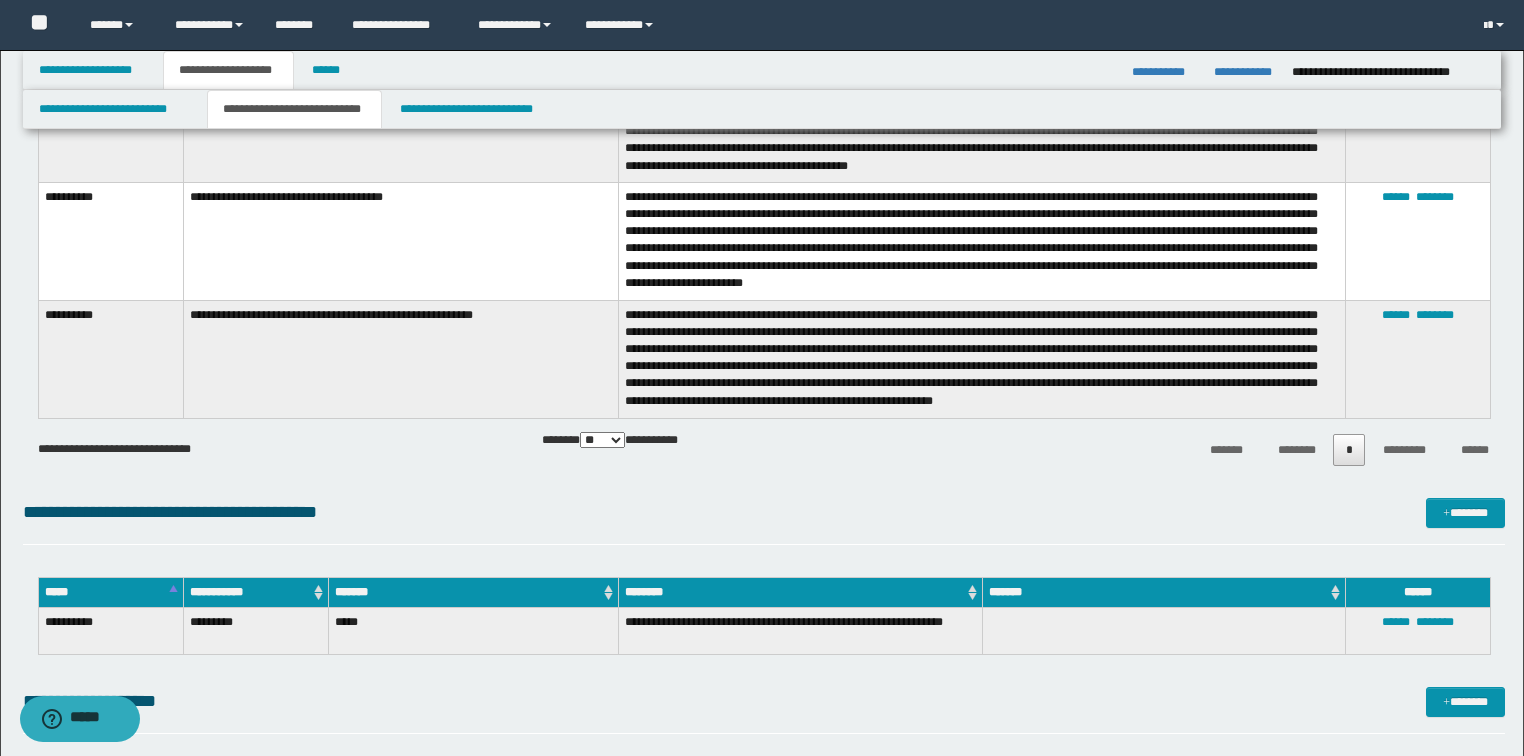 scroll, scrollTop: 1520, scrollLeft: 0, axis: vertical 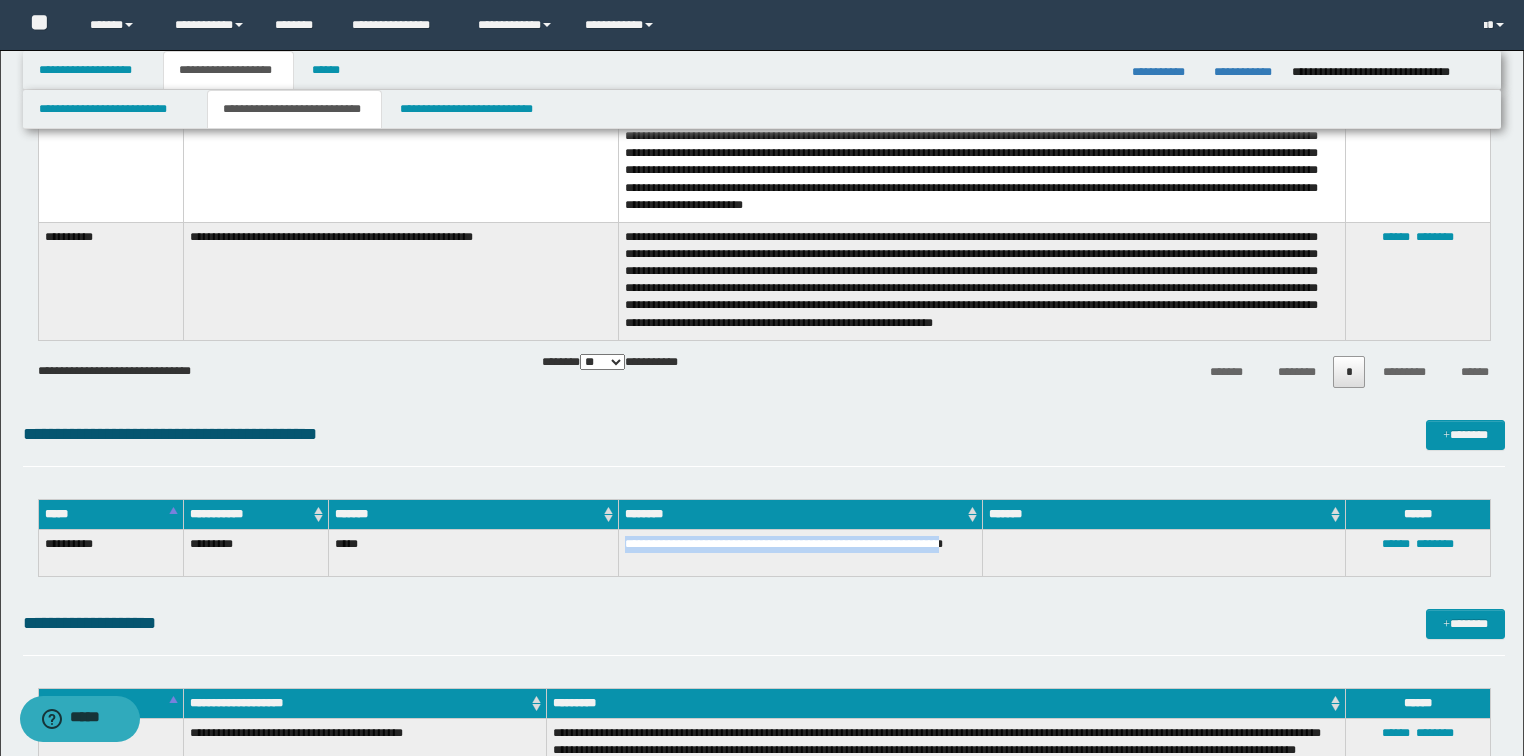 drag, startPoint x: 718, startPoint y: 560, endPoint x: 604, endPoint y: 548, distance: 114.62984 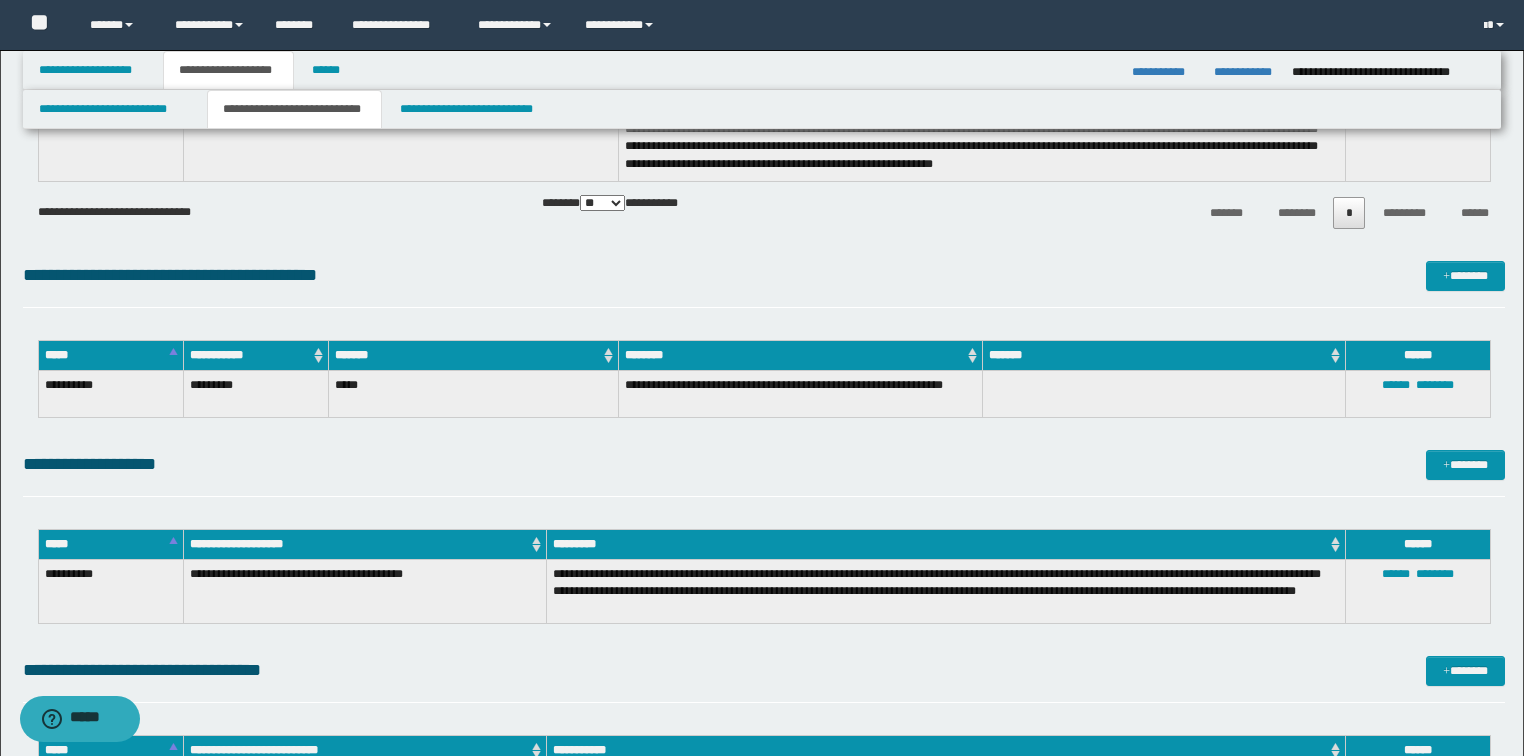 scroll, scrollTop: 1680, scrollLeft: 0, axis: vertical 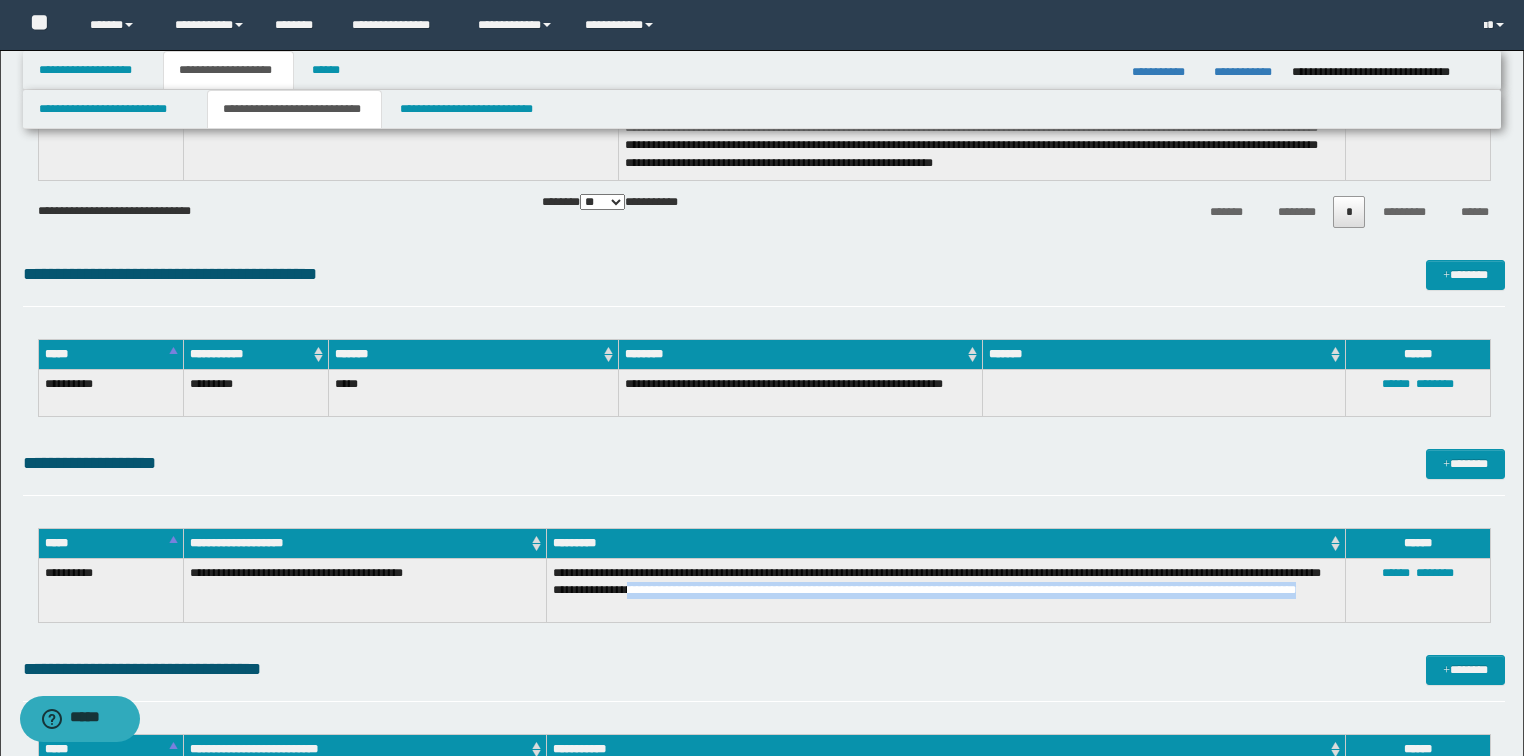 drag, startPoint x: 709, startPoint y: 590, endPoint x: 753, endPoint y: 600, distance: 45.122055 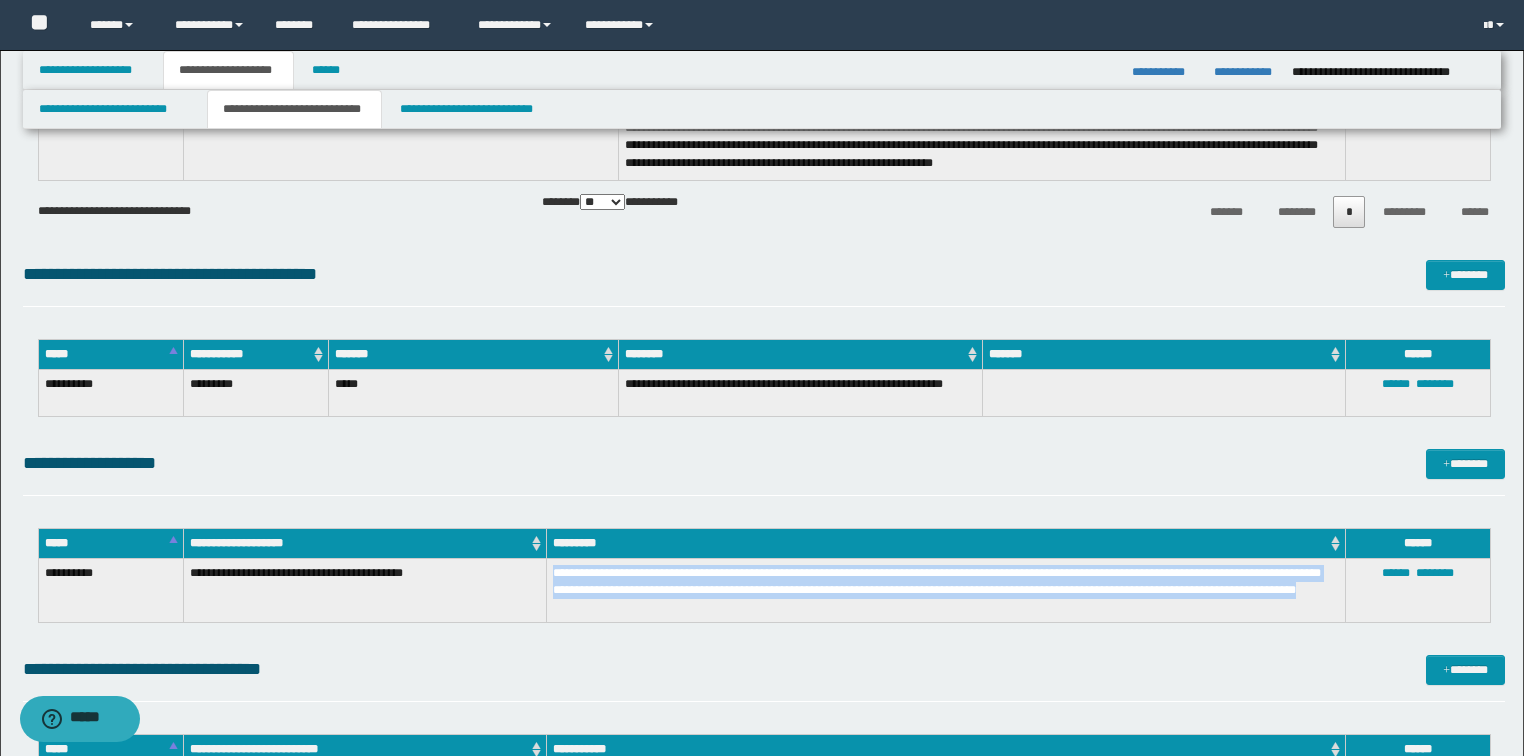 drag, startPoint x: 665, startPoint y: 611, endPoint x: 508, endPoint y: 562, distance: 164.46884 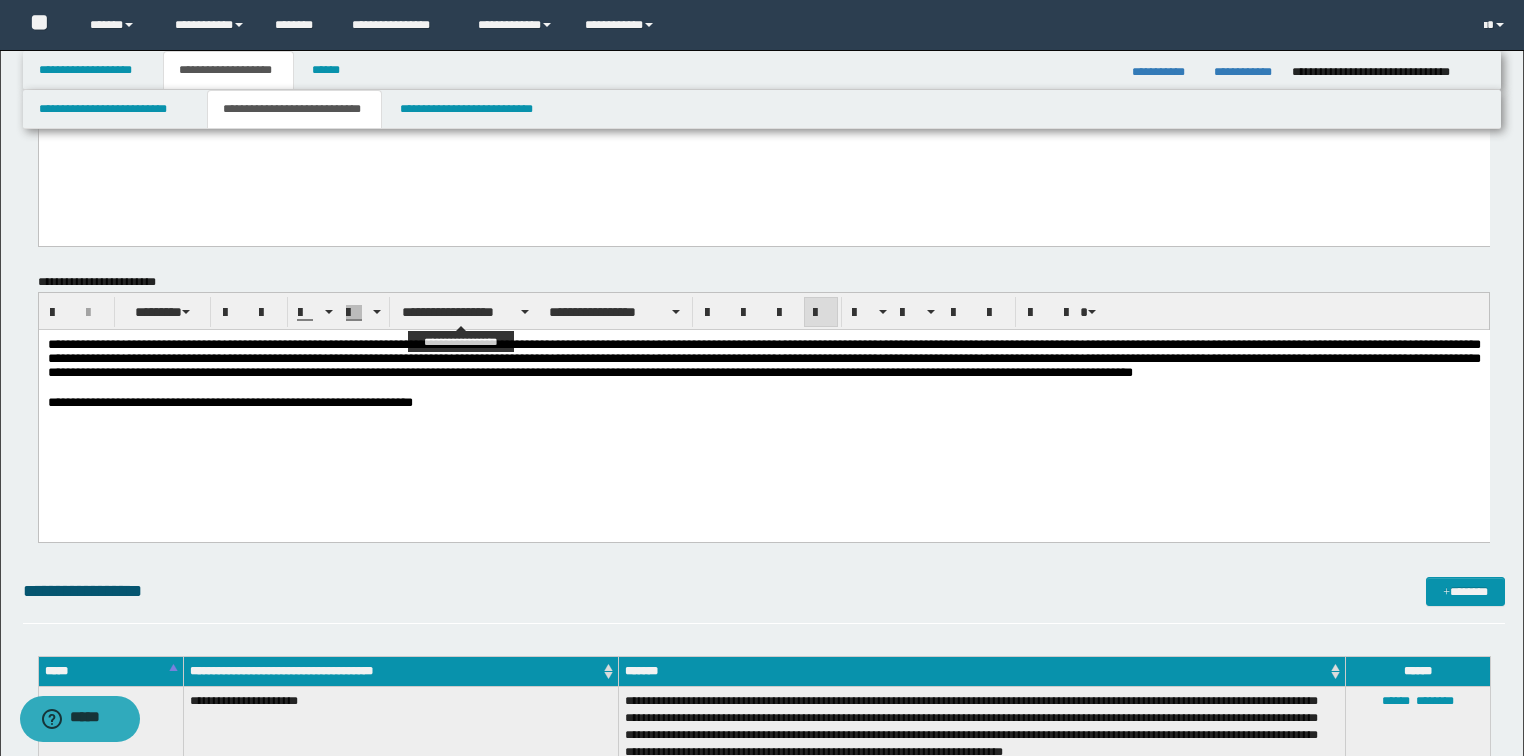 scroll, scrollTop: 320, scrollLeft: 0, axis: vertical 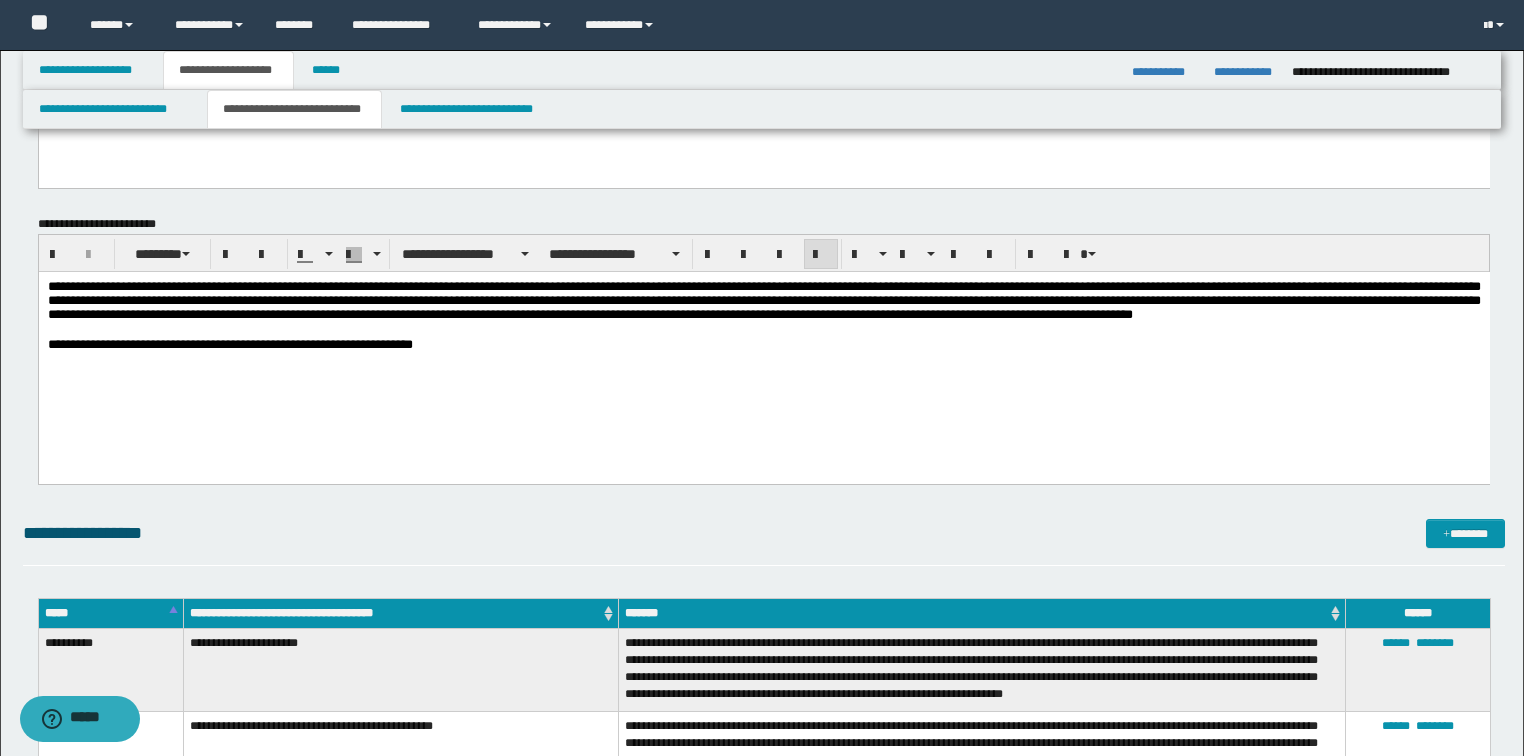 click on "**********" at bounding box center [763, 340] 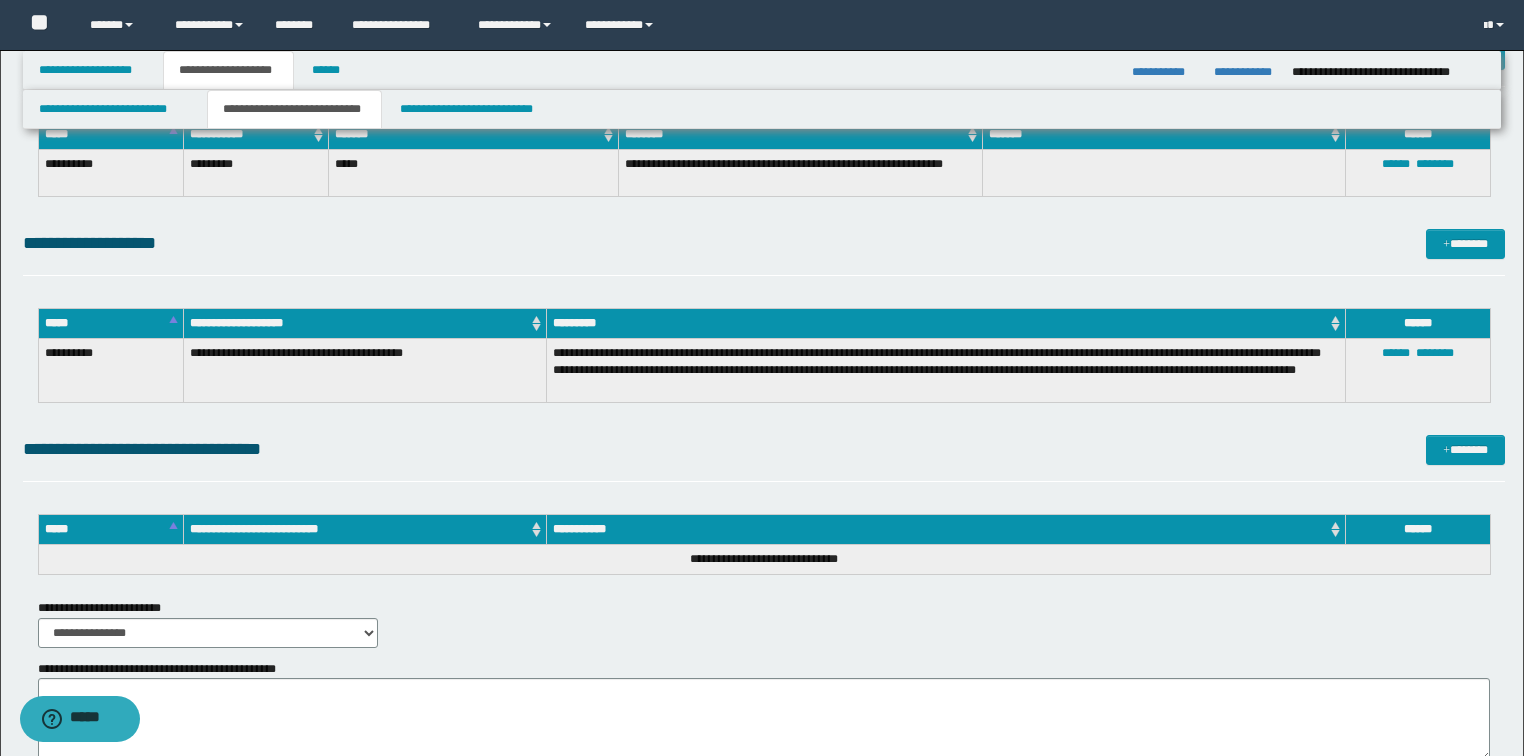 scroll, scrollTop: 2000, scrollLeft: 0, axis: vertical 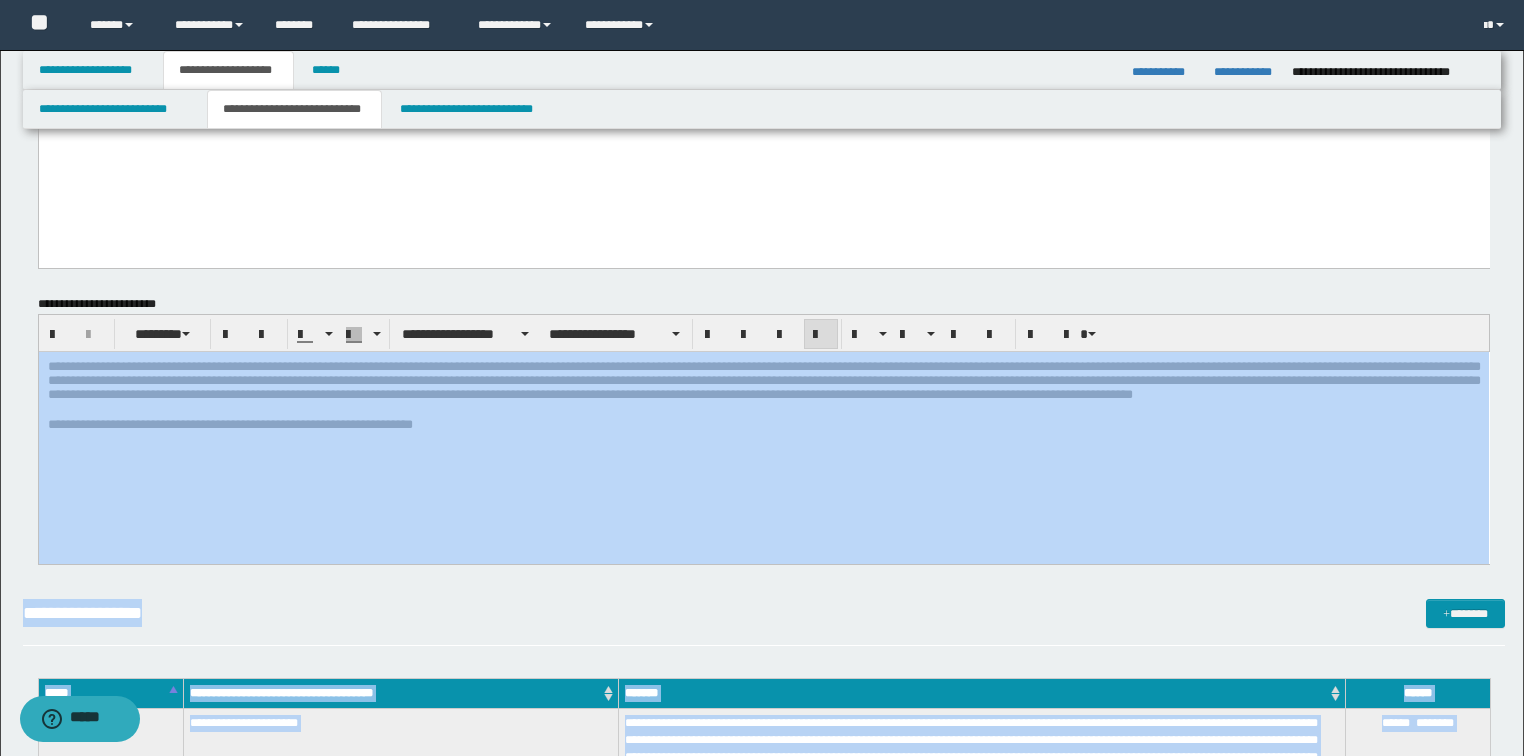 drag, startPoint x: 696, startPoint y: 641, endPoint x: 82, endPoint y: 454, distance: 641.845 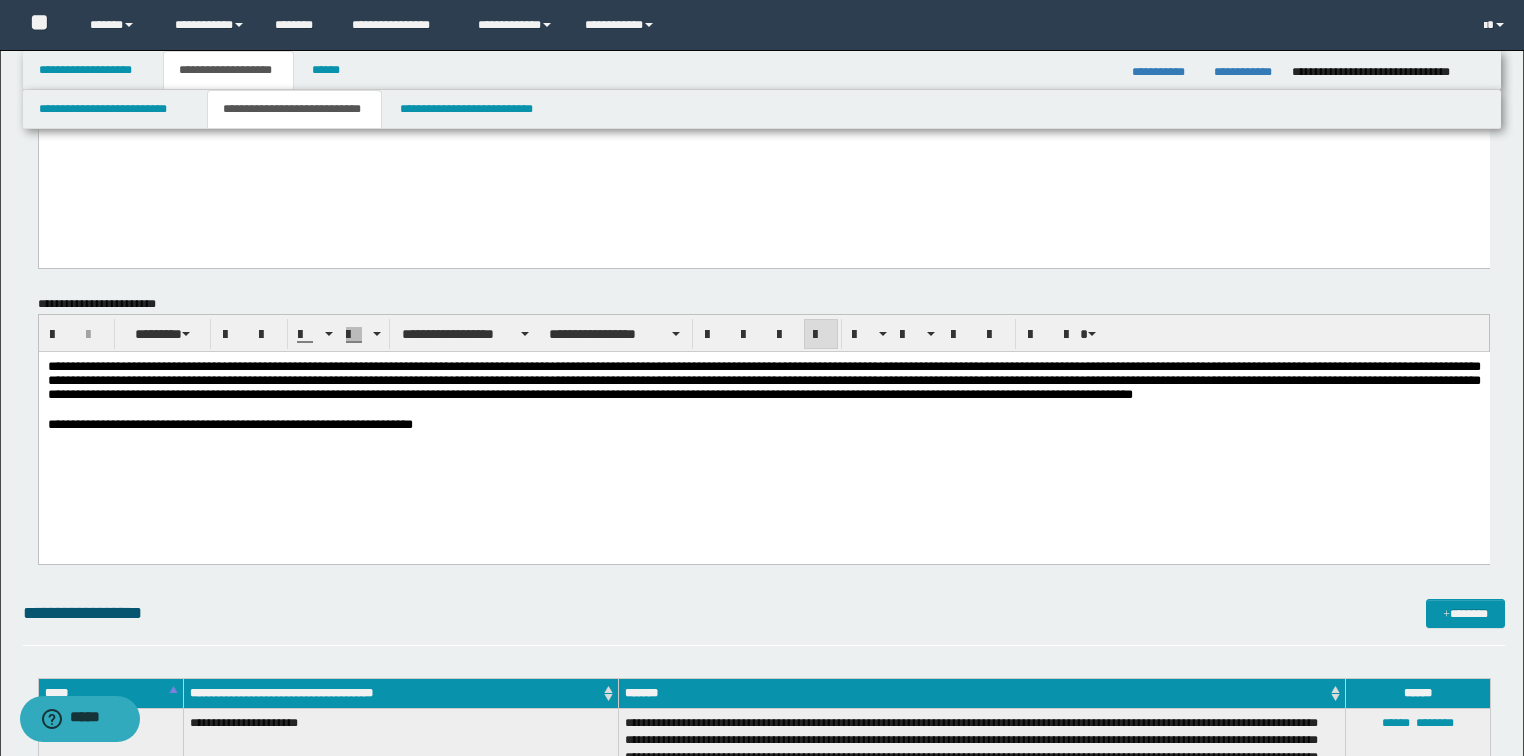 click on "**********" at bounding box center (229, 423) 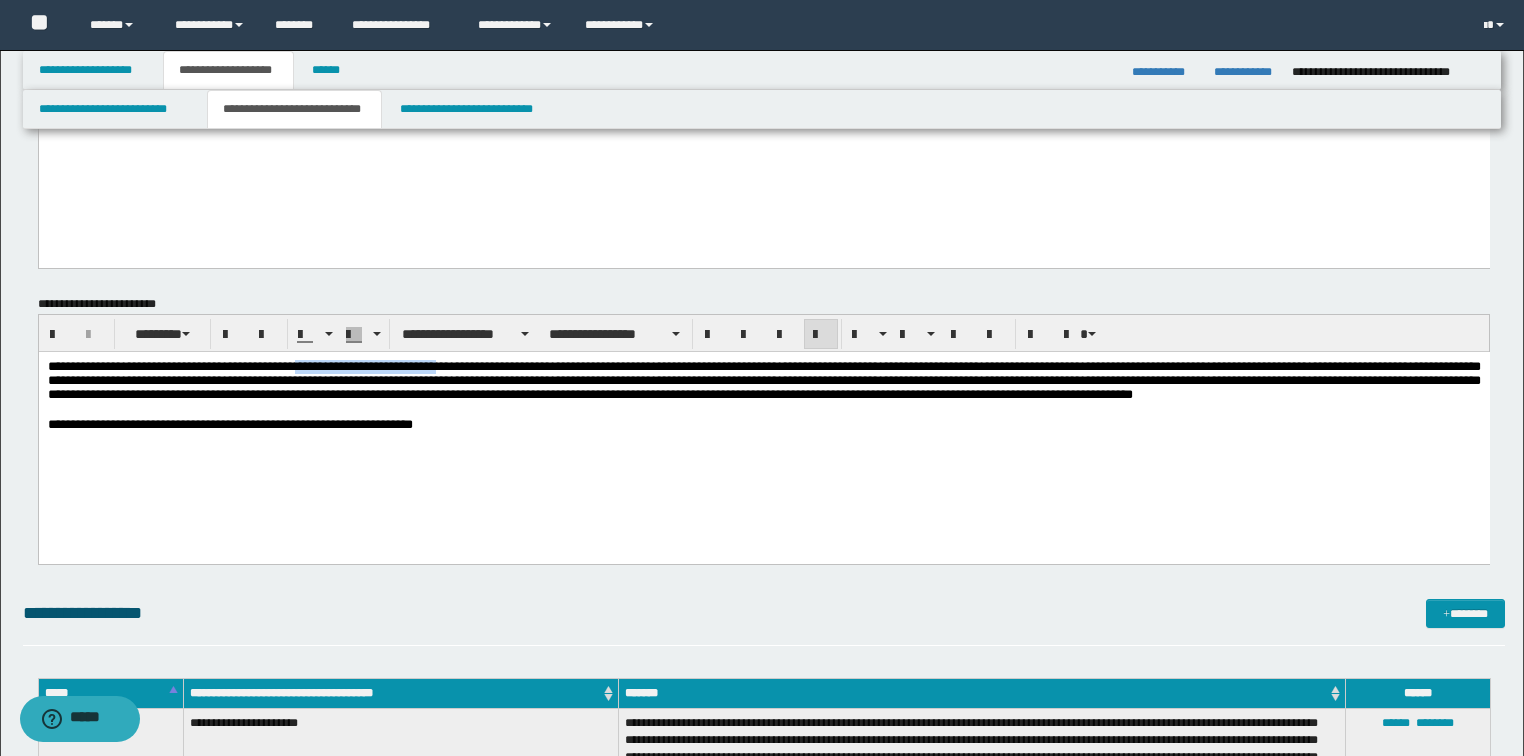 drag, startPoint x: 355, startPoint y: 367, endPoint x: 527, endPoint y: 363, distance: 172.04651 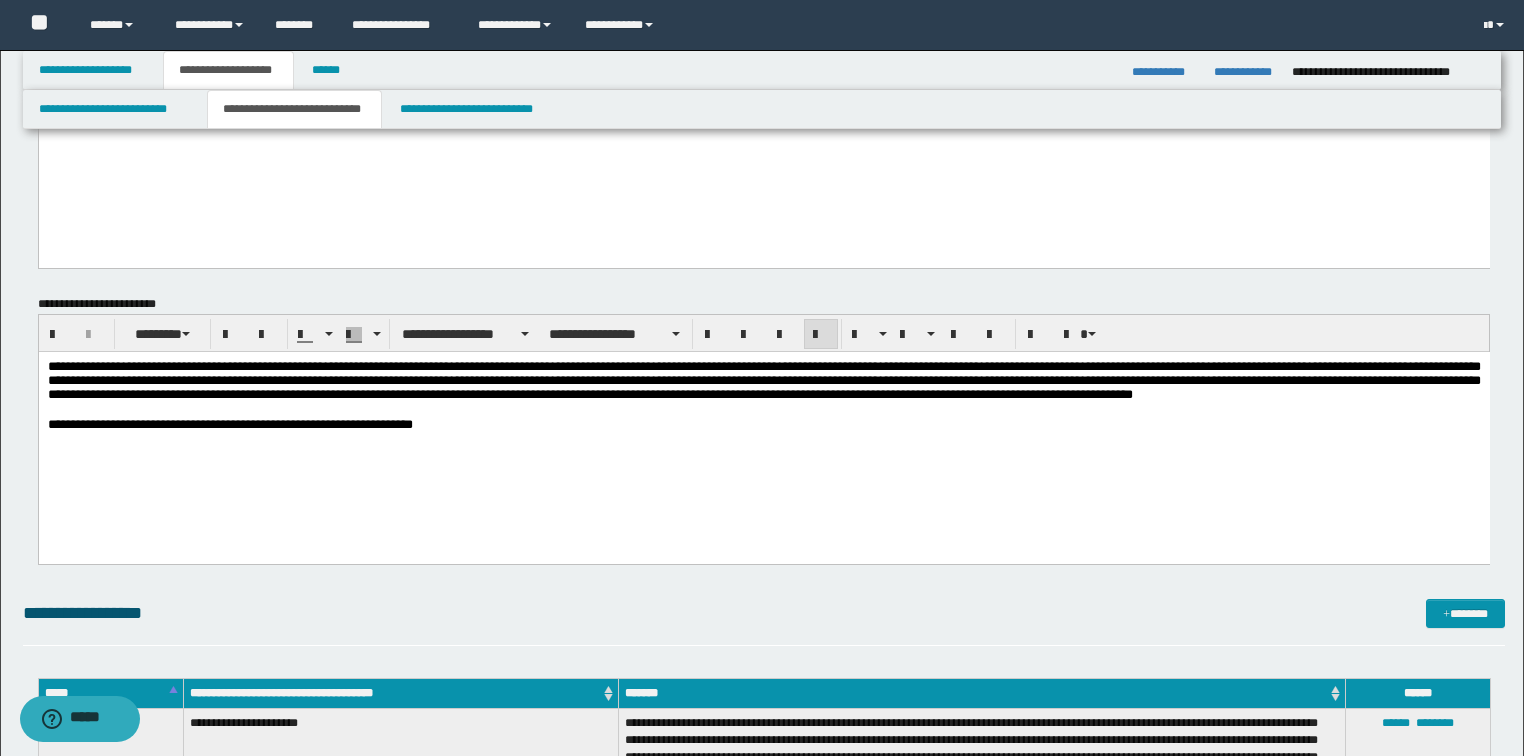 click on "**********" at bounding box center (763, 420) 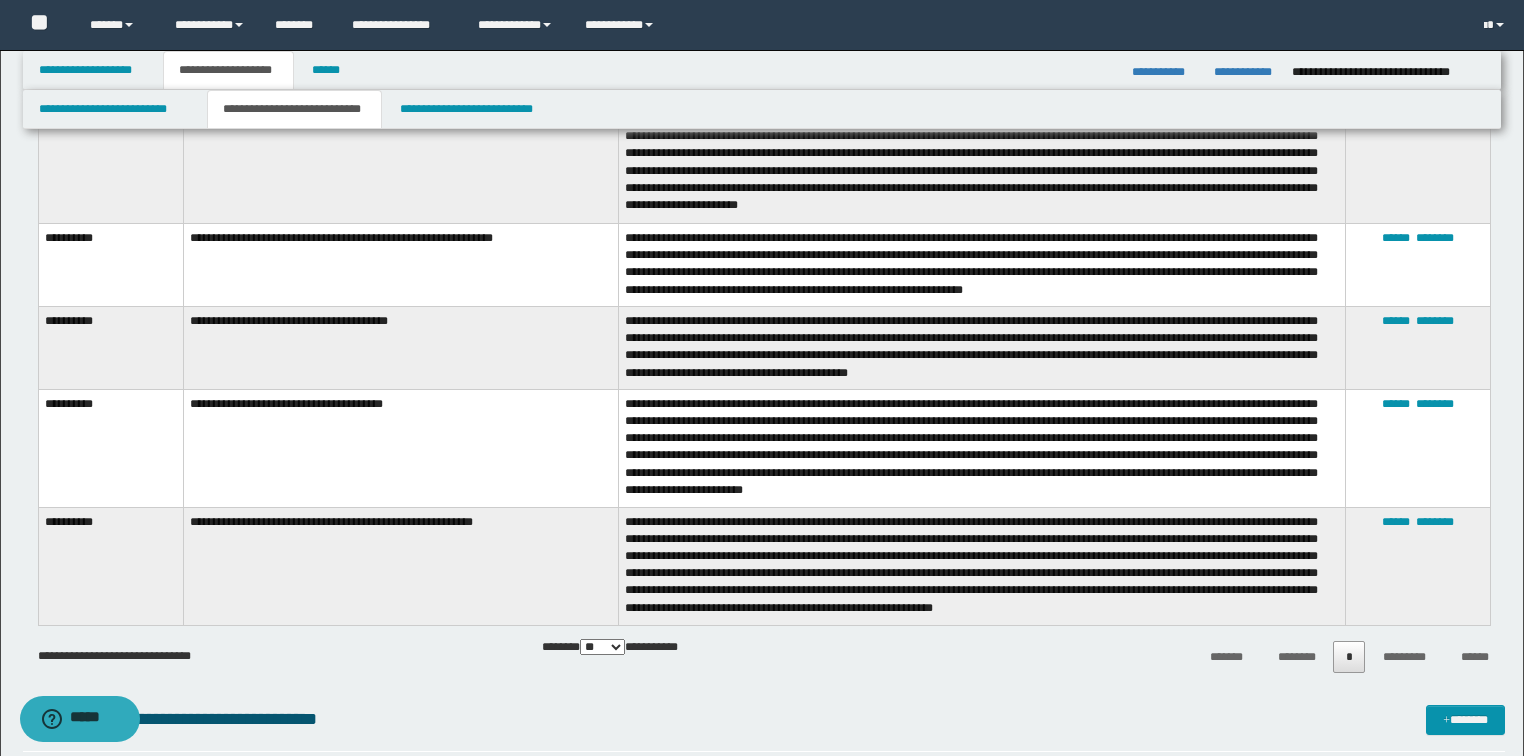 scroll, scrollTop: 1280, scrollLeft: 0, axis: vertical 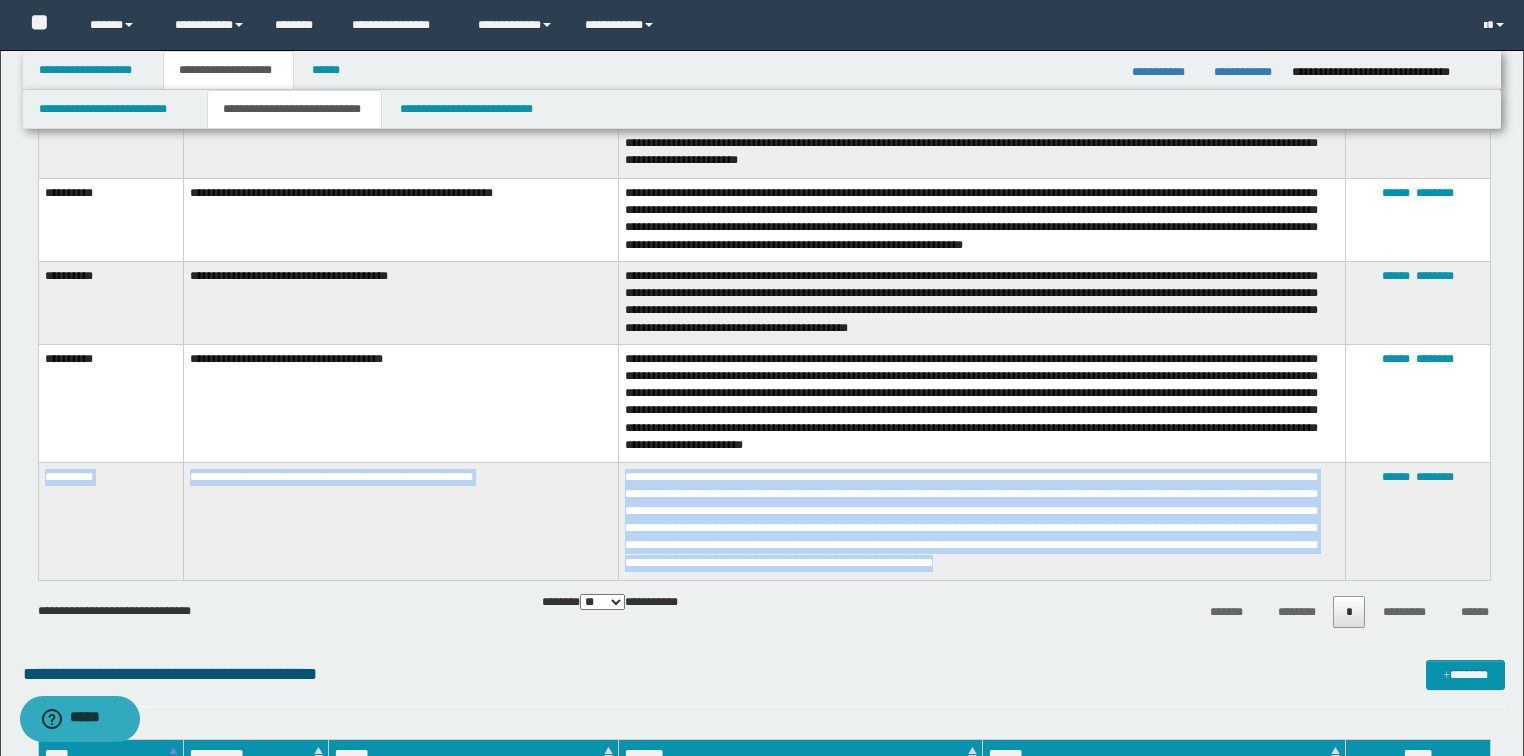 drag, startPoint x: 1235, startPoint y: 568, endPoint x: 46, endPoint y: 503, distance: 1190.7754 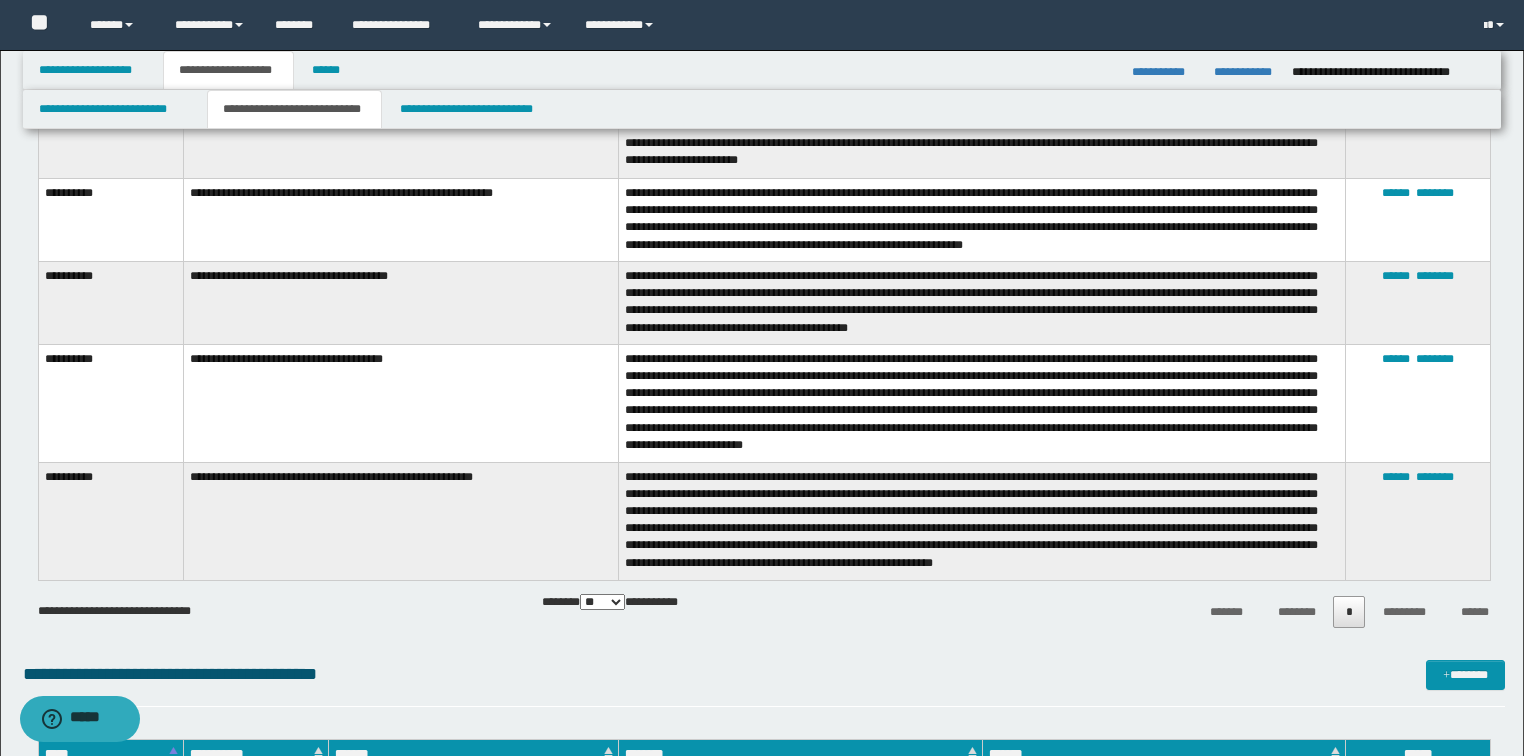 click on "**********" at bounding box center [982, 521] 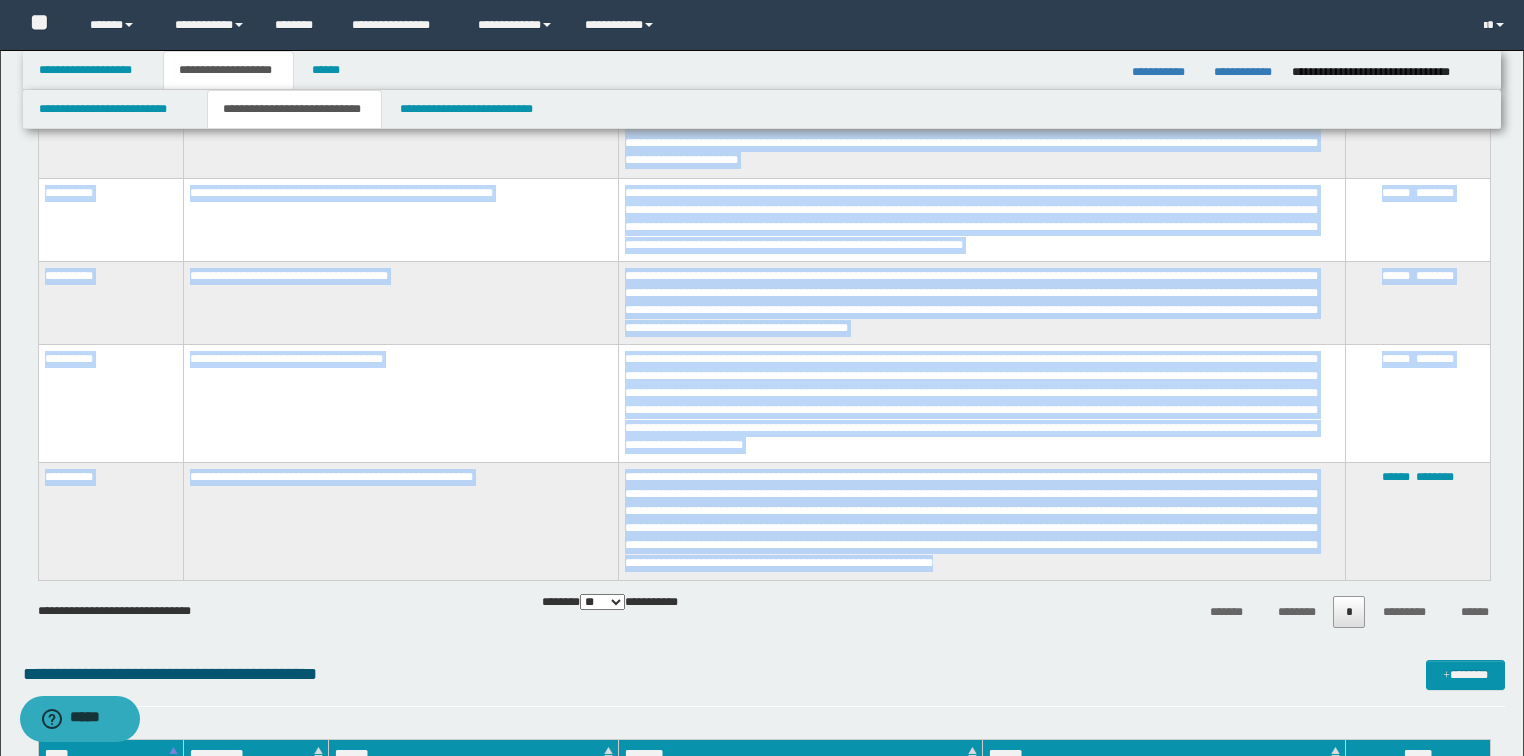 drag, startPoint x: 1252, startPoint y: 566, endPoint x: 0, endPoint y: 451, distance: 1257.2705 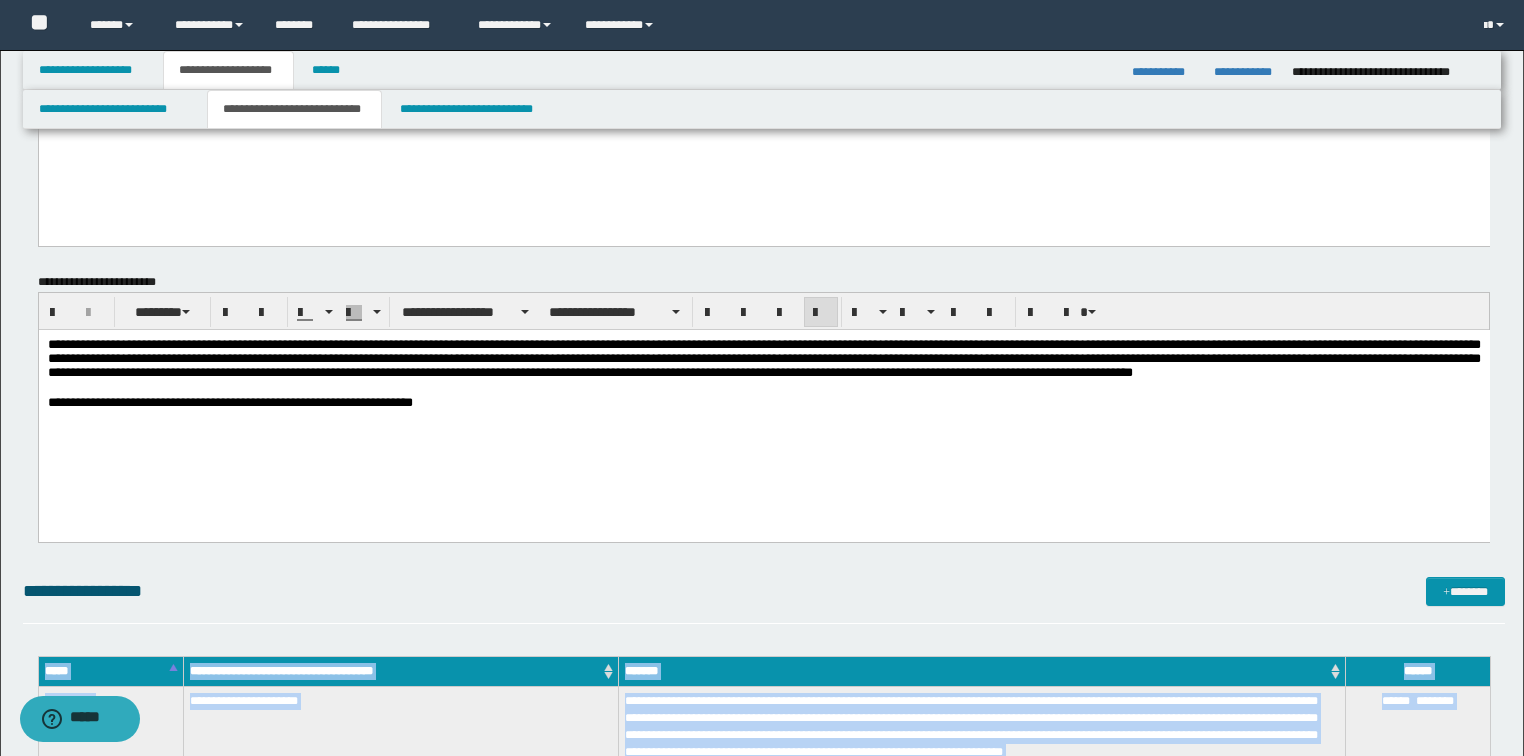 scroll, scrollTop: 640, scrollLeft: 0, axis: vertical 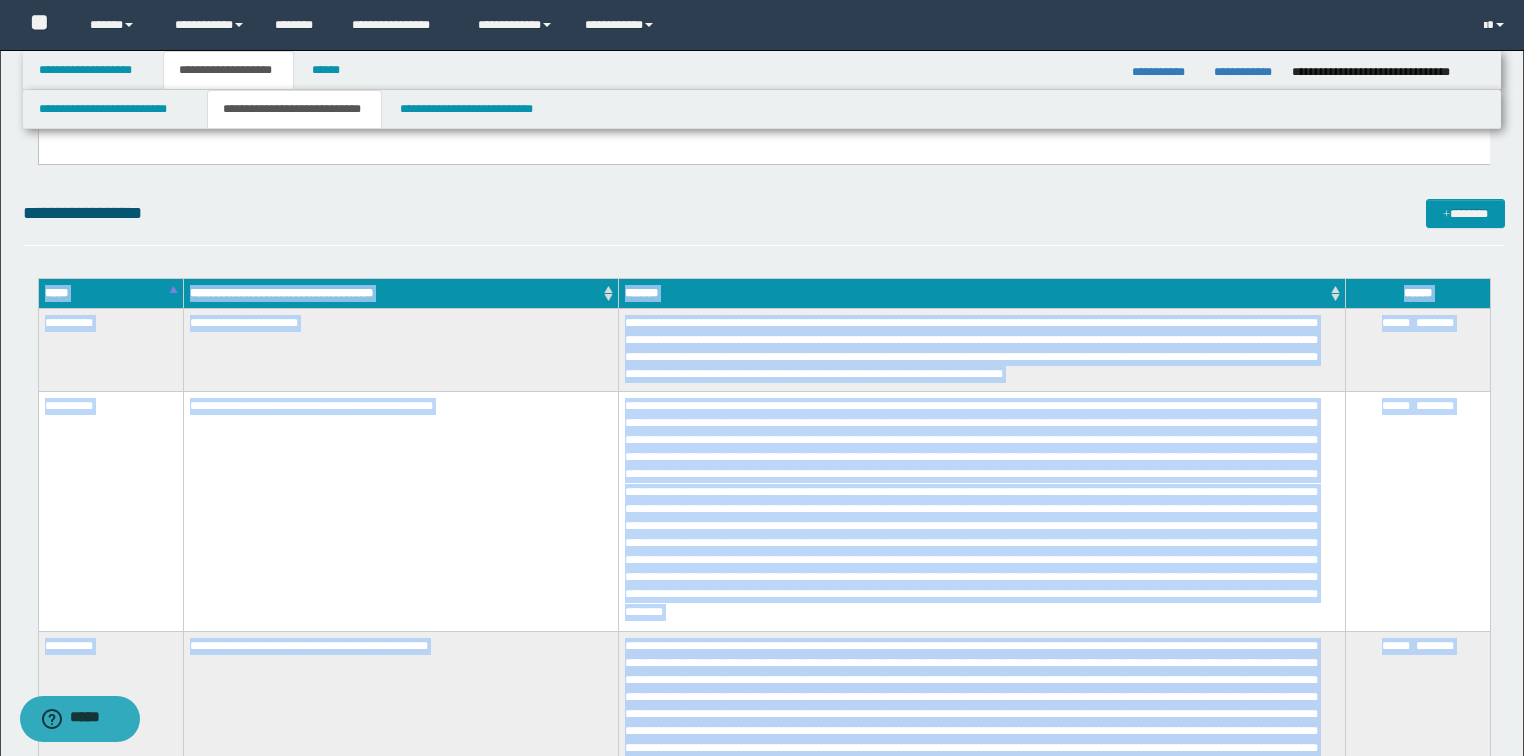 click on "**********" at bounding box center (400, 511) 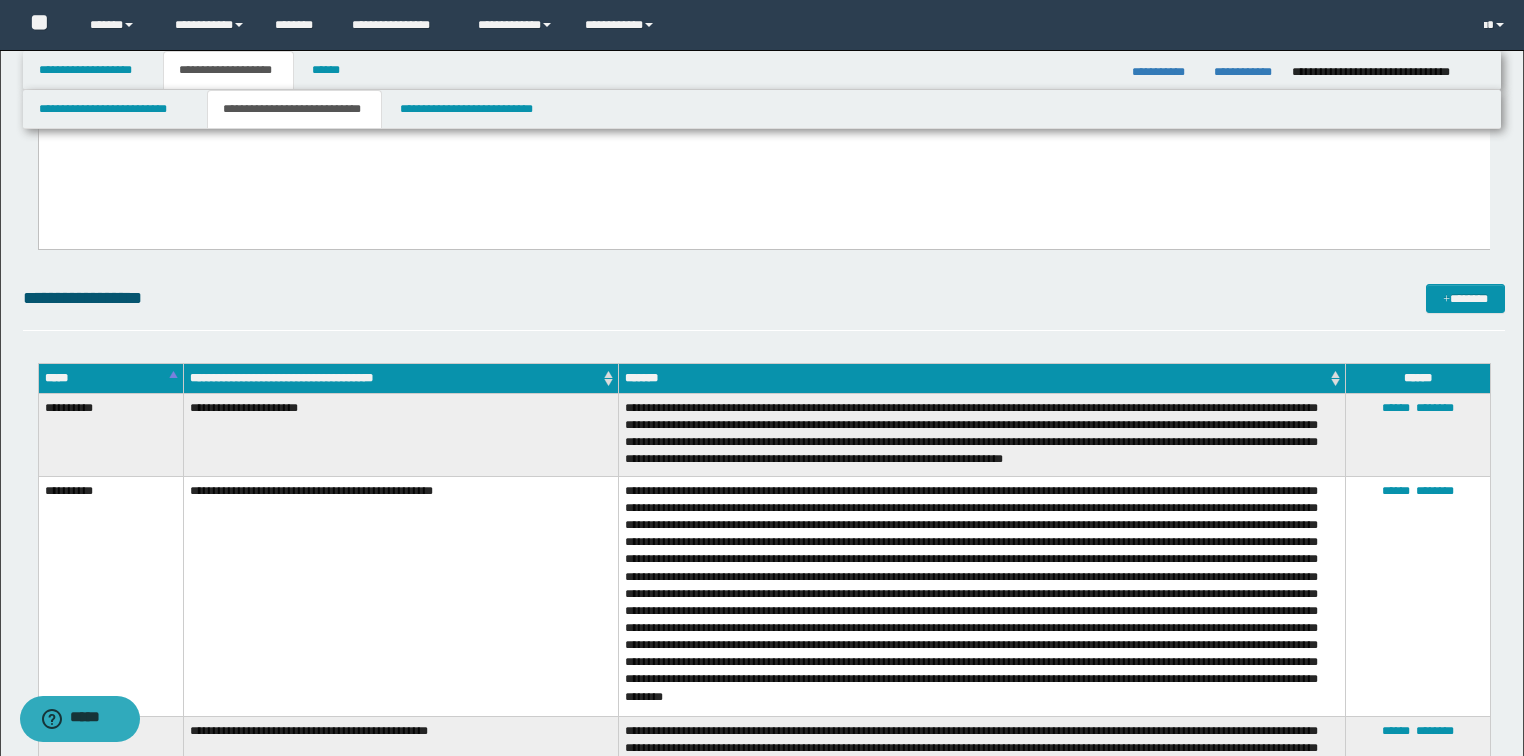 scroll, scrollTop: 160, scrollLeft: 0, axis: vertical 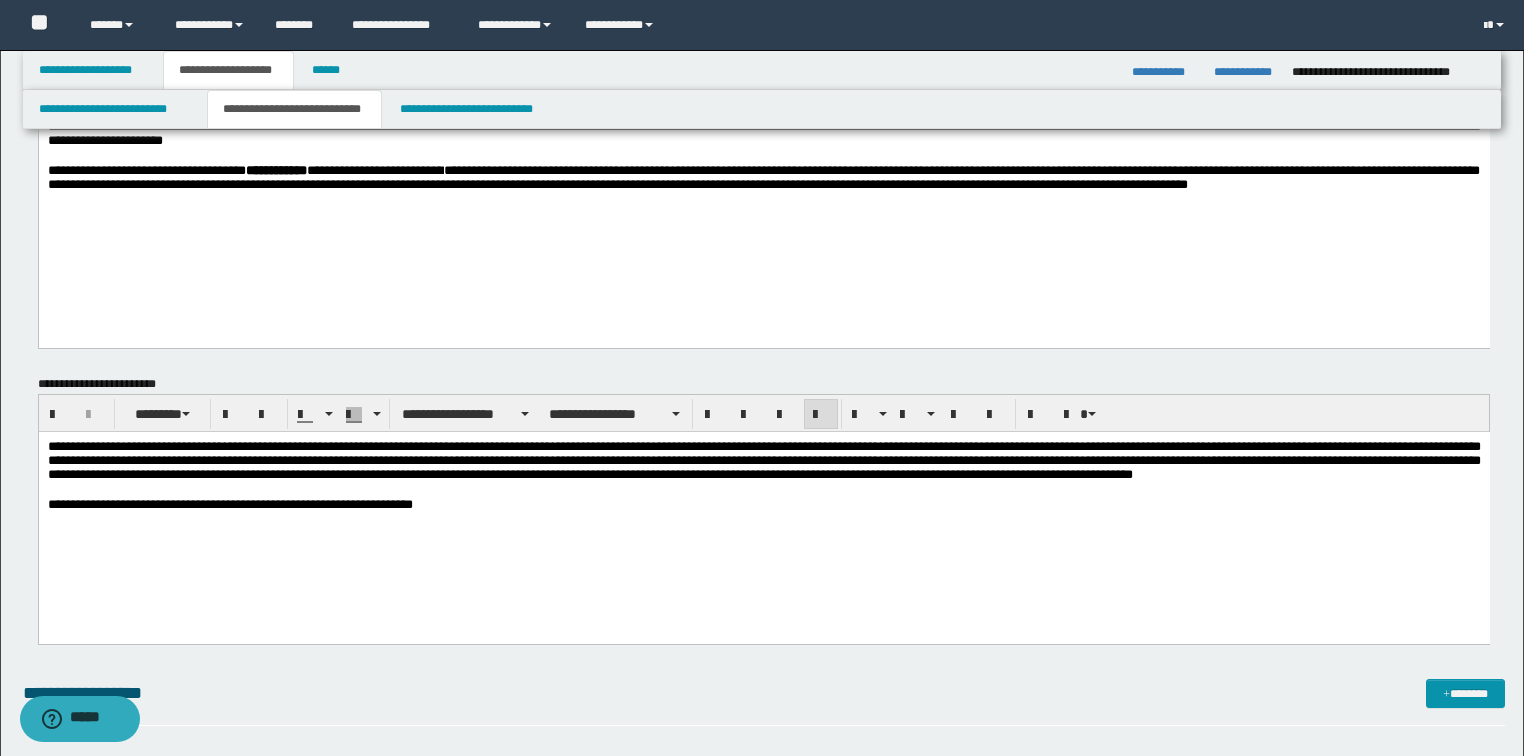 click on "**********" at bounding box center (763, 504) 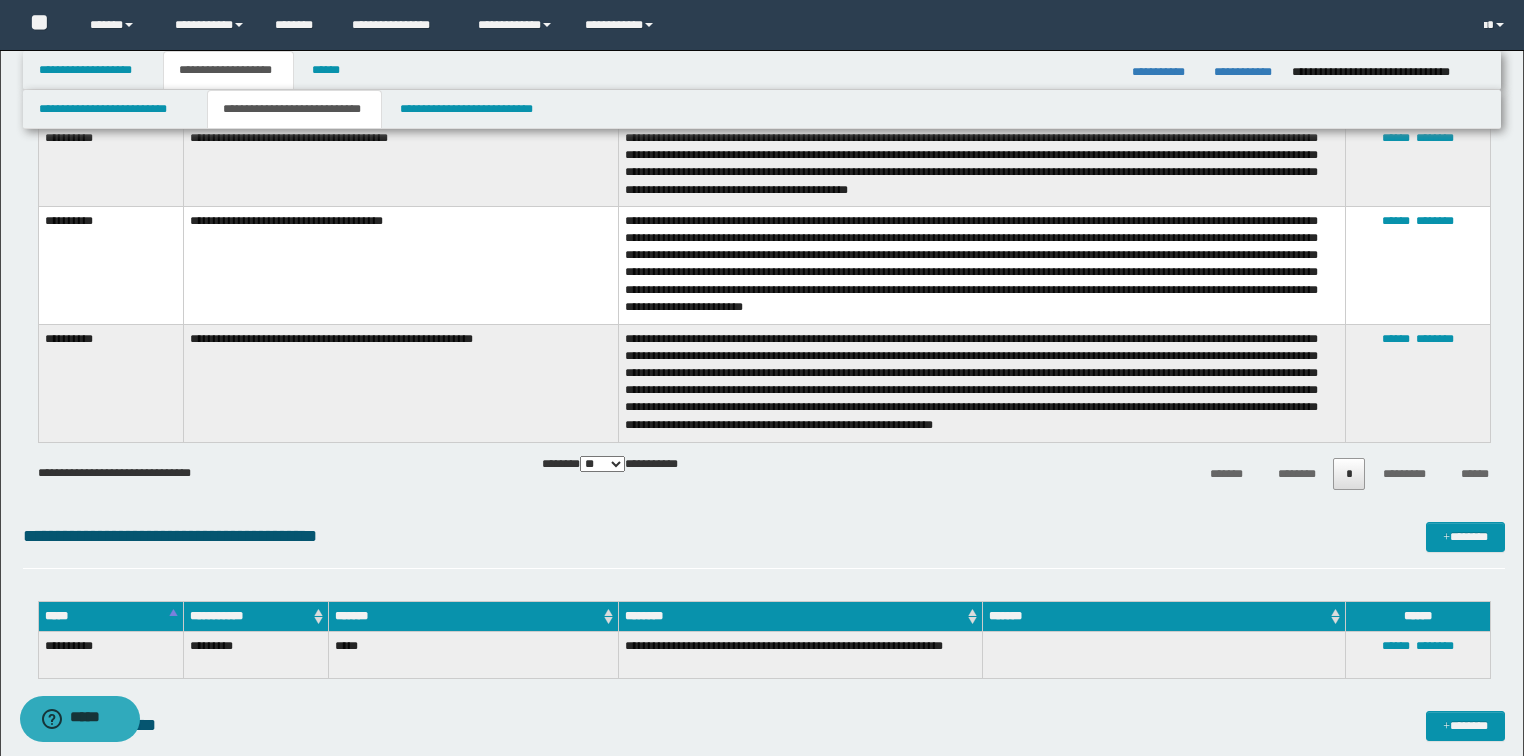 scroll, scrollTop: 1360, scrollLeft: 0, axis: vertical 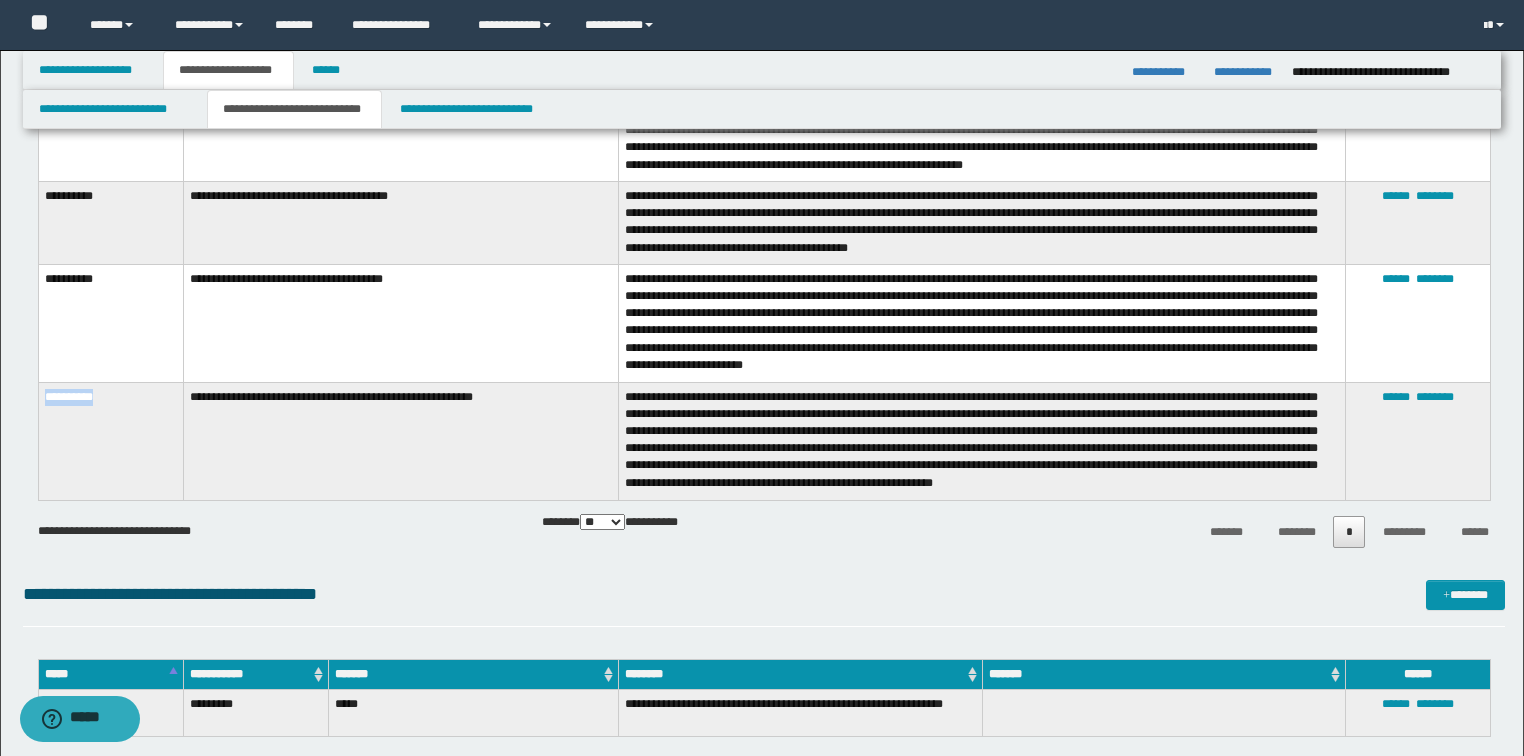 drag, startPoint x: 114, startPoint y: 404, endPoint x: 45, endPoint y: 410, distance: 69.260376 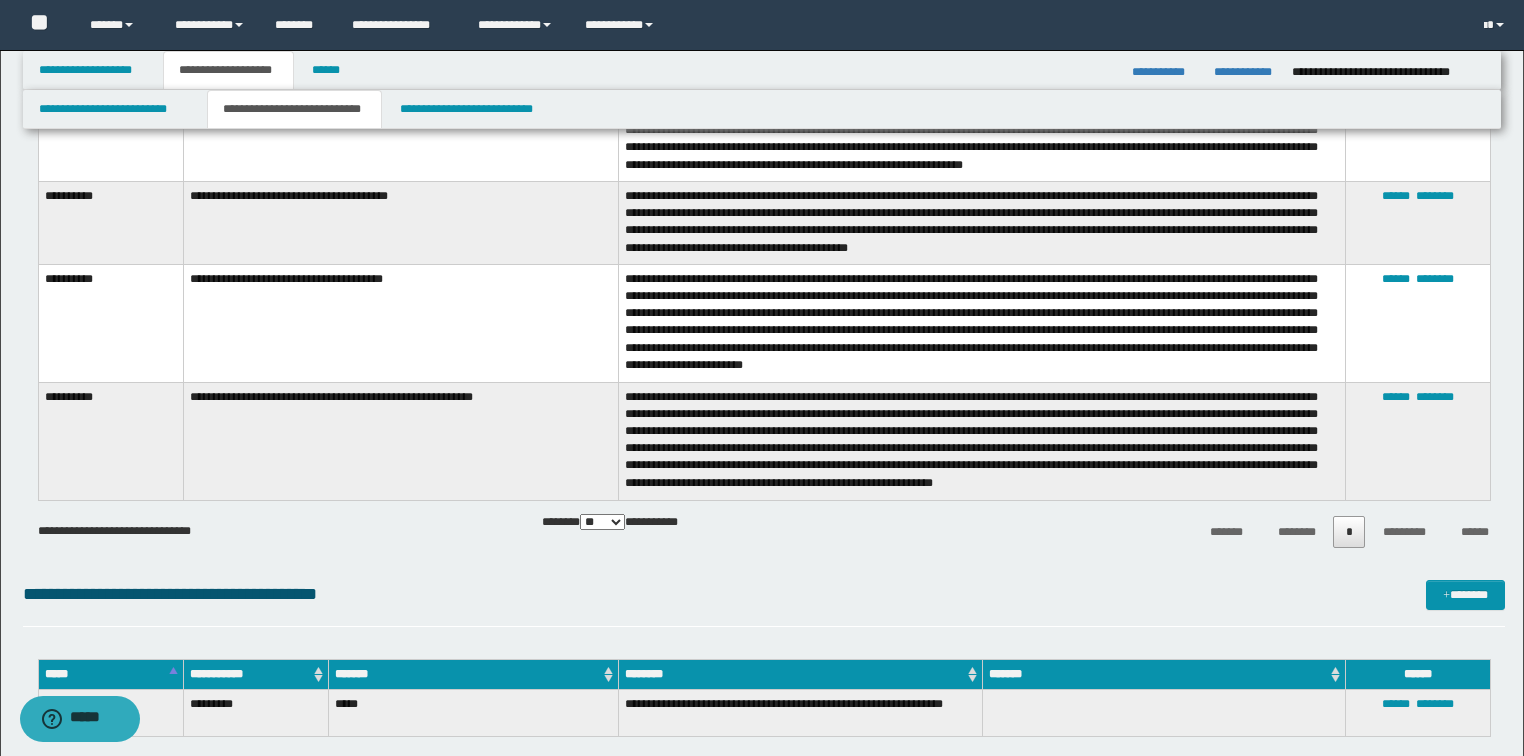 drag, startPoint x: 380, startPoint y: 455, endPoint x: 396, endPoint y: 460, distance: 16.763054 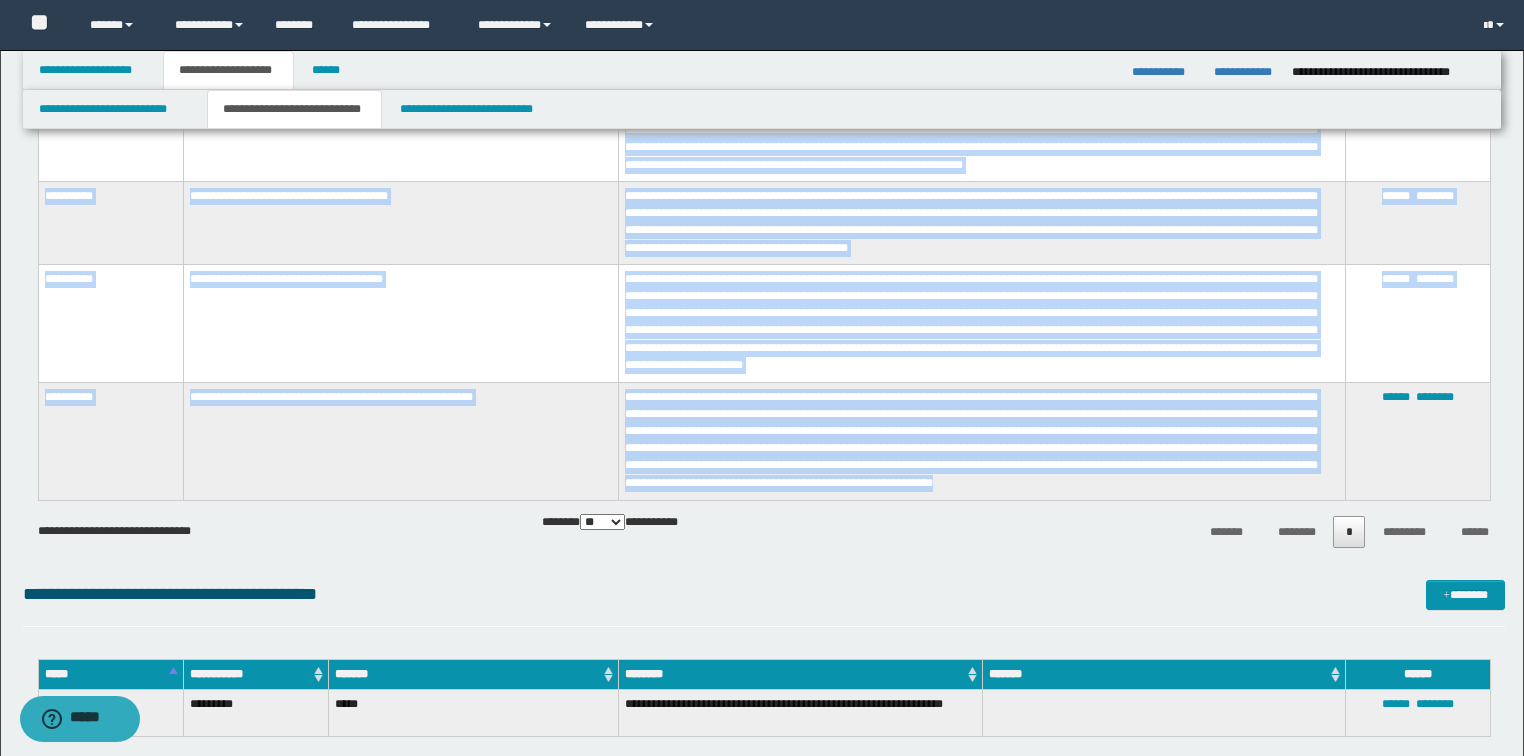 drag, startPoint x: 1255, startPoint y: 492, endPoint x: 26, endPoint y: 411, distance: 1231.6664 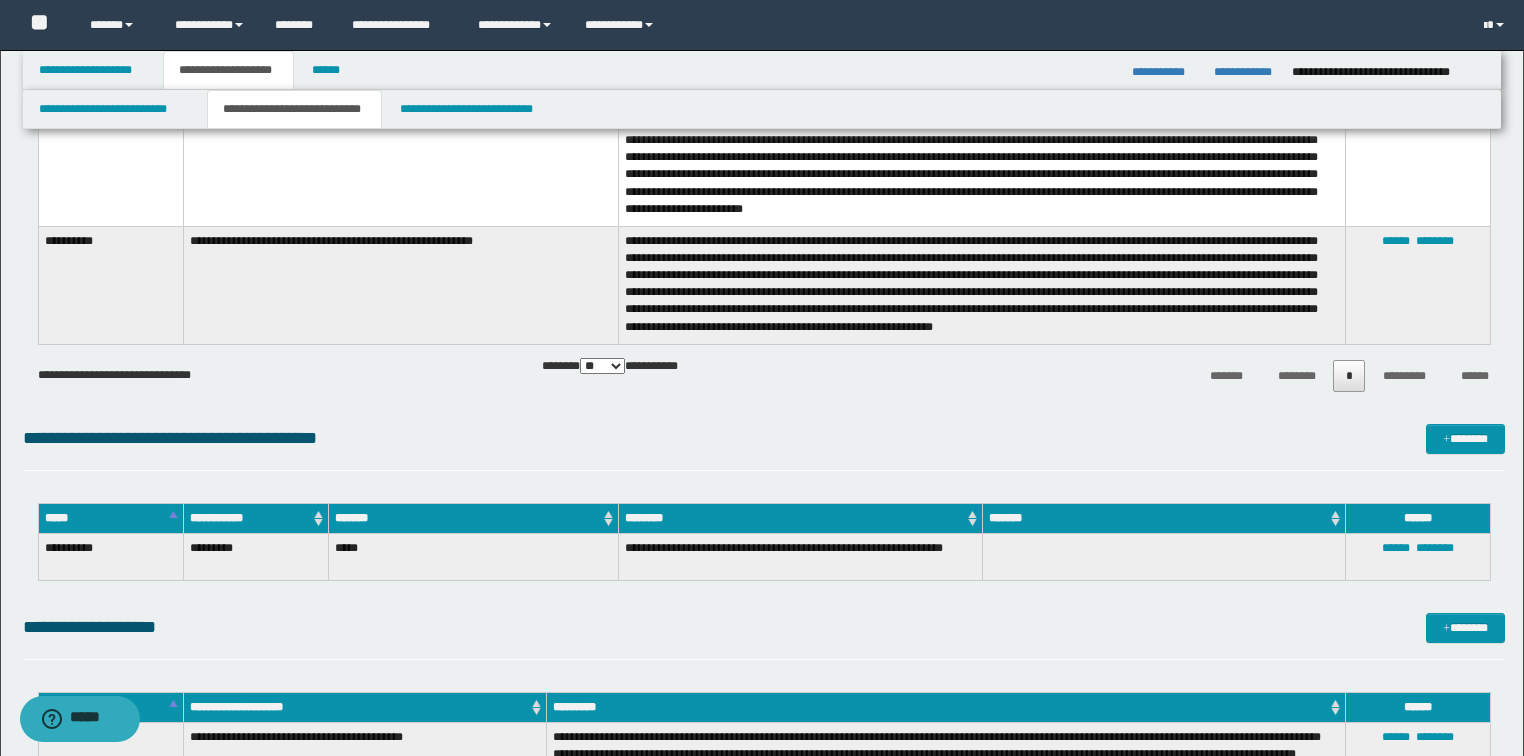 scroll, scrollTop: 1520, scrollLeft: 0, axis: vertical 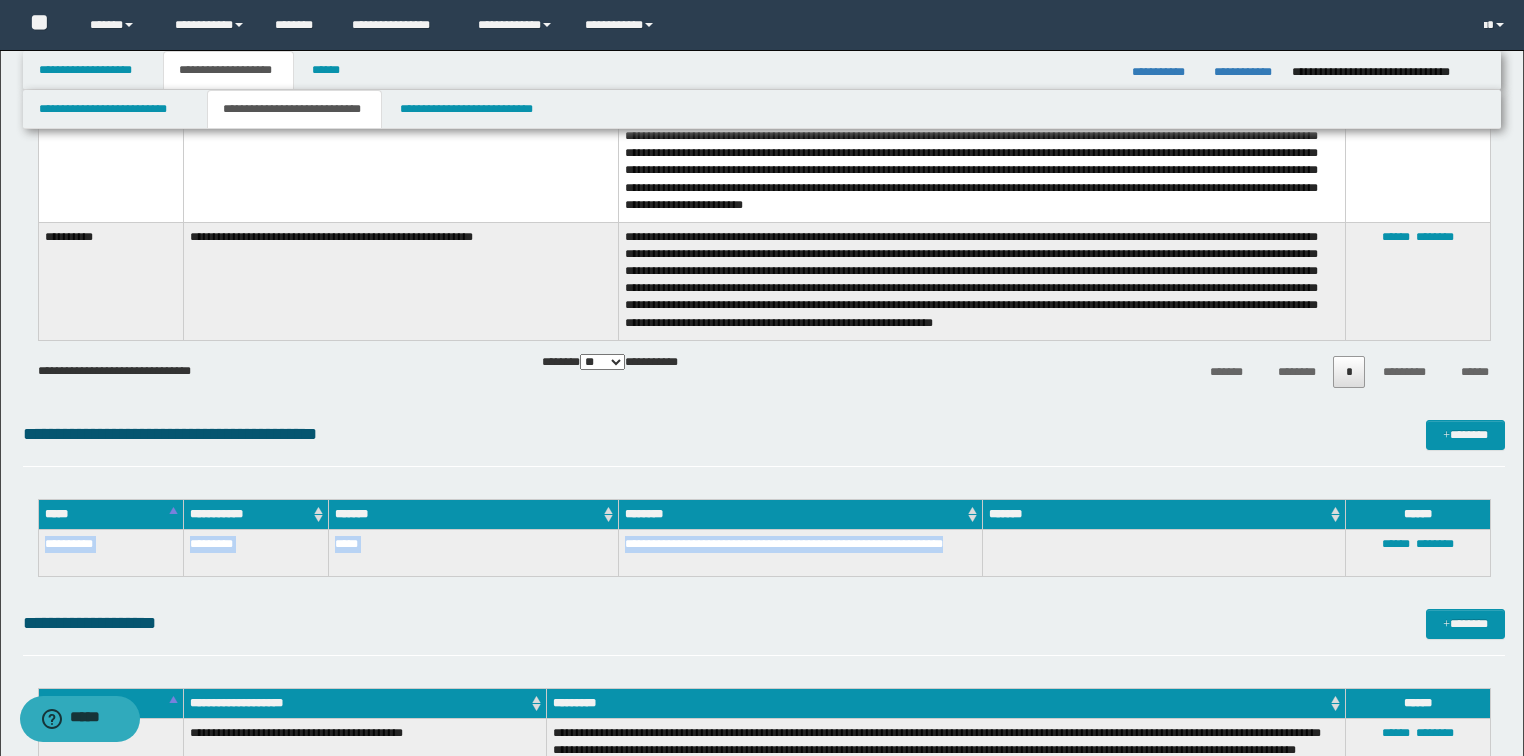 drag, startPoint x: 726, startPoint y: 560, endPoint x: 40, endPoint y: 537, distance: 686.38544 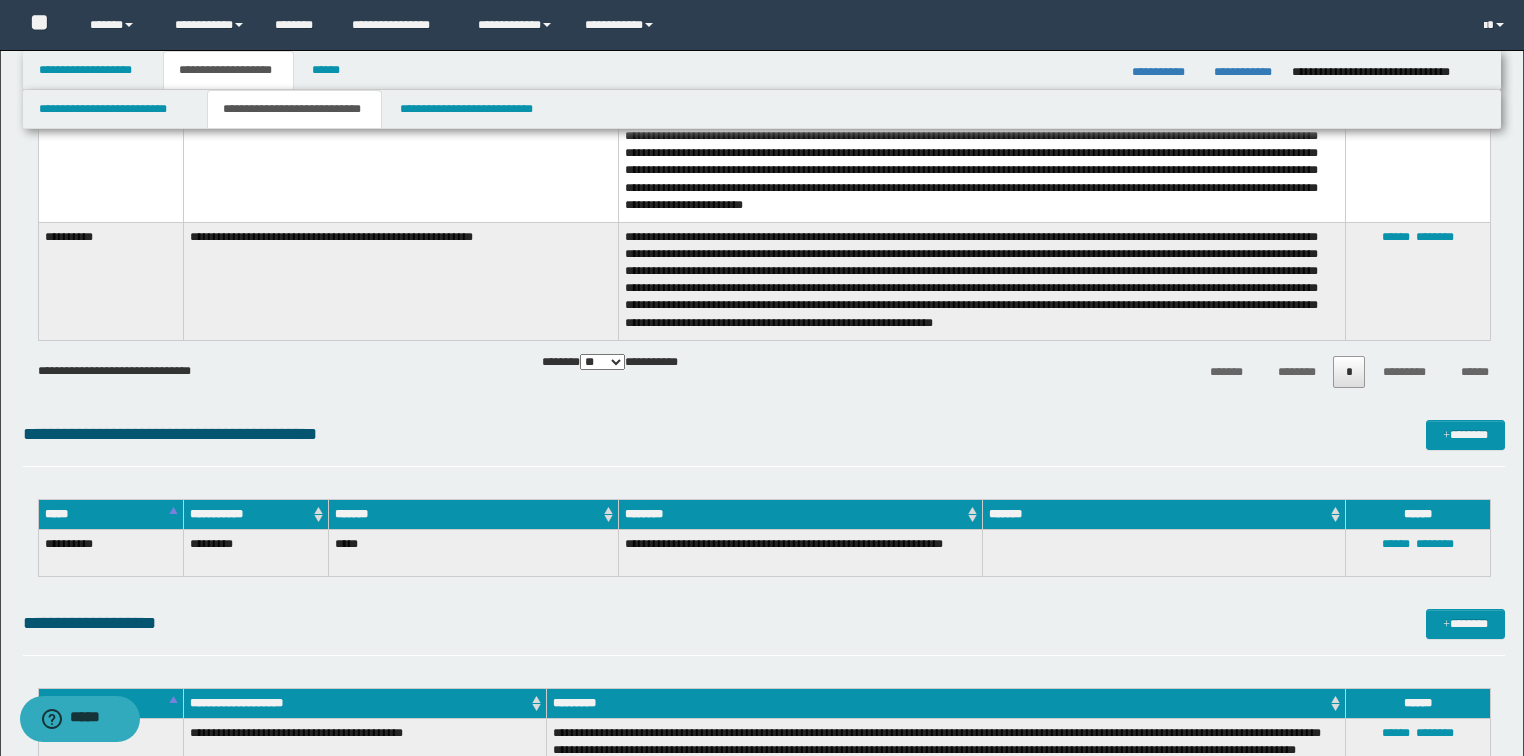 click on "**********" at bounding box center [764, 443] 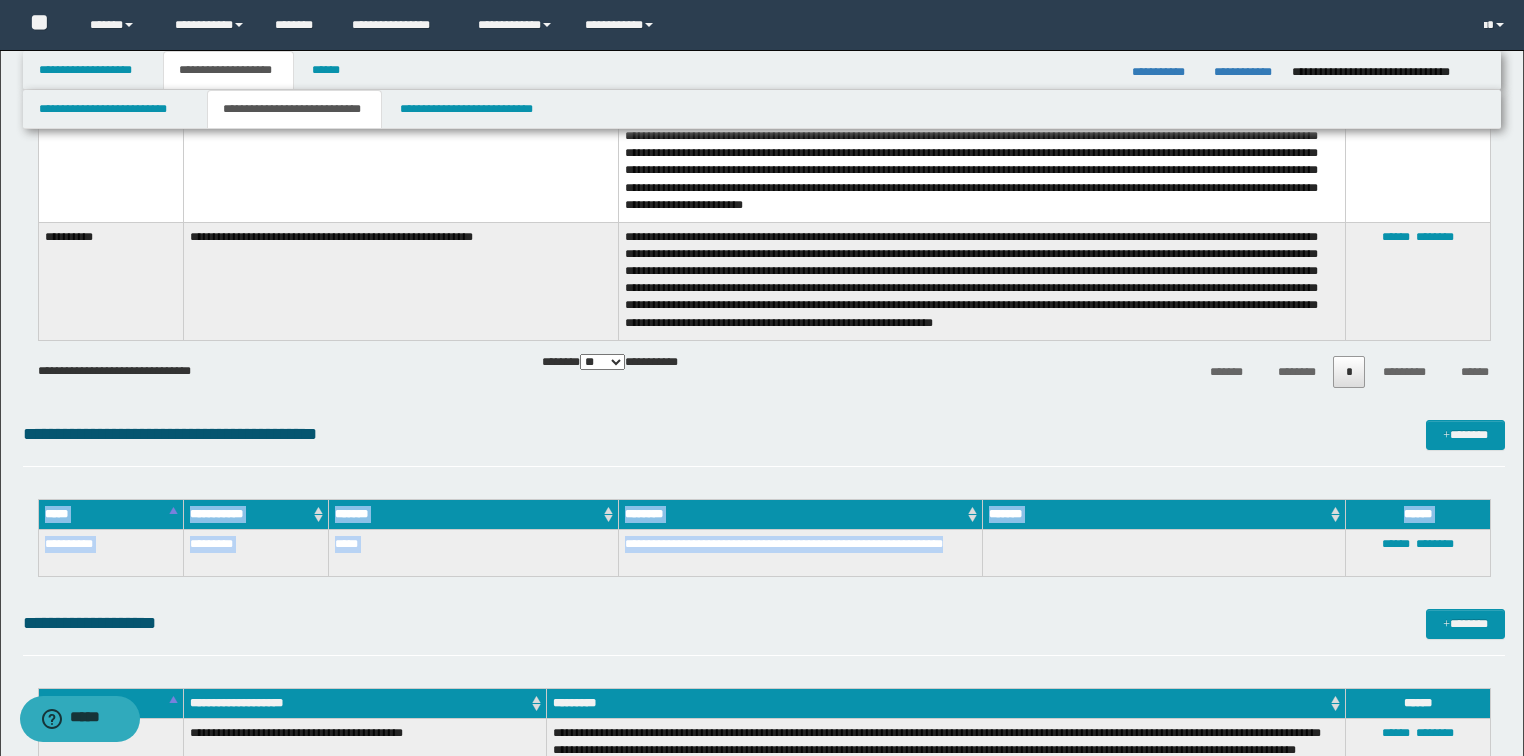 drag, startPoint x: 726, startPoint y: 564, endPoint x: 0, endPoint y: 548, distance: 726.1763 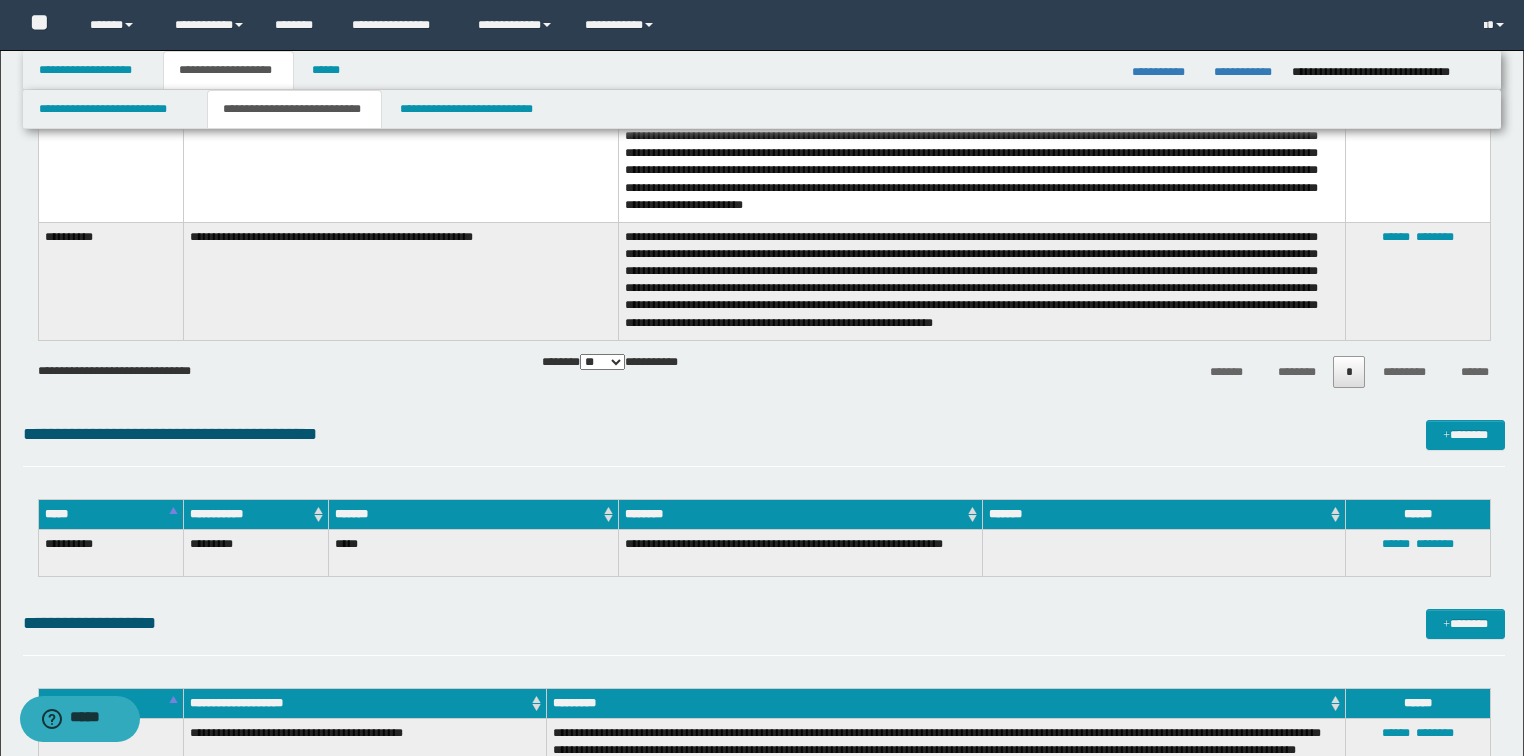 click on "**********" at bounding box center (764, 434) 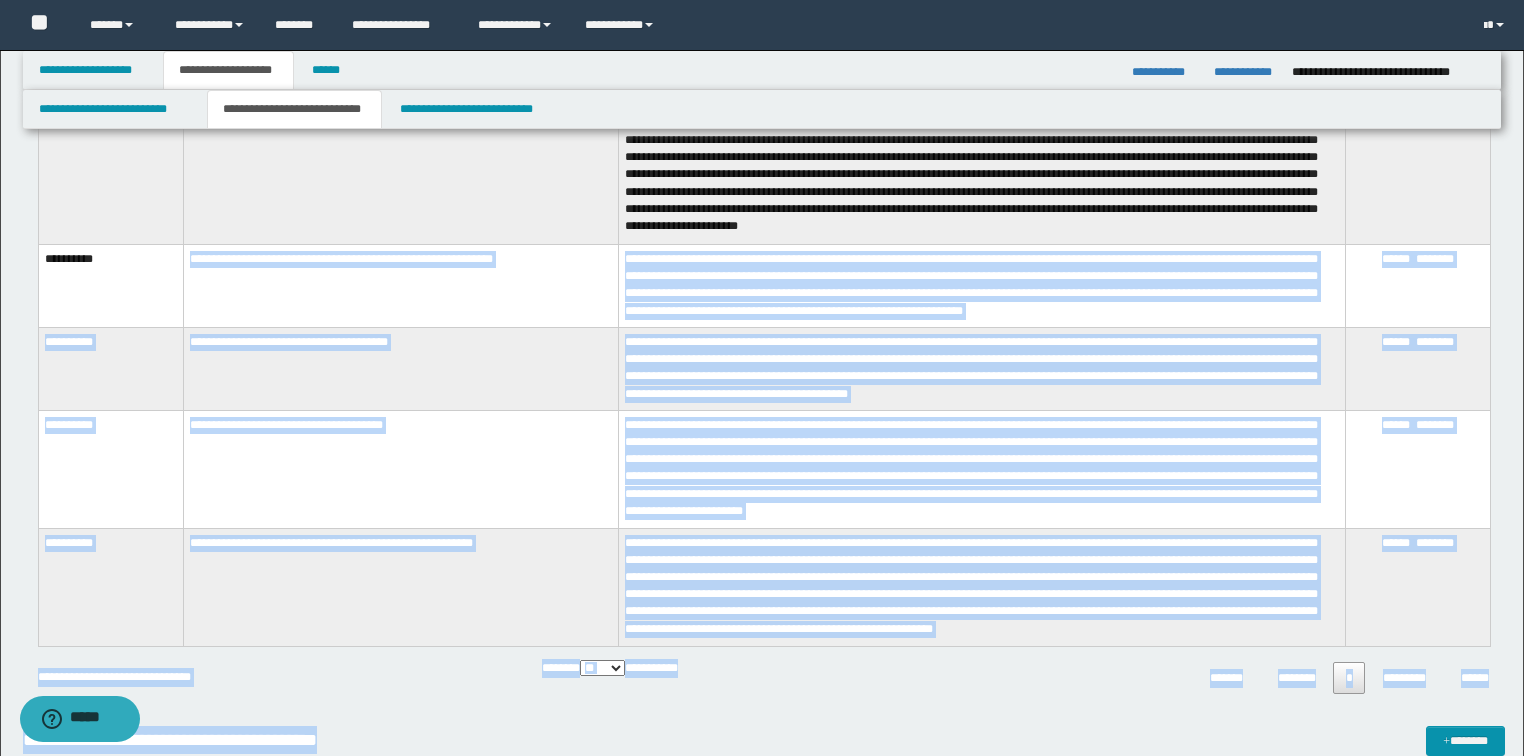 scroll, scrollTop: 1200, scrollLeft: 0, axis: vertical 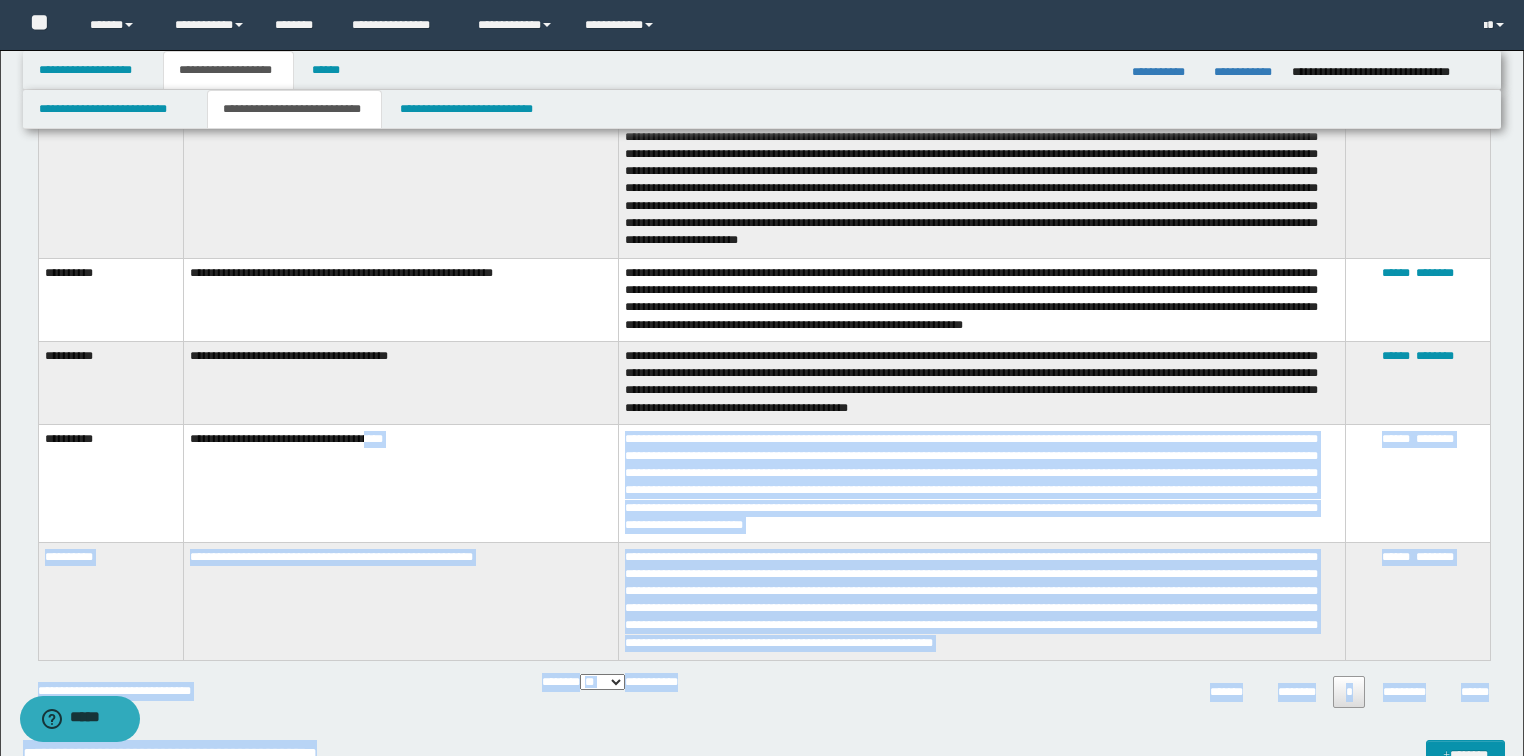 drag, startPoint x: 407, startPoint y: 446, endPoint x: 368, endPoint y: 481, distance: 52.40229 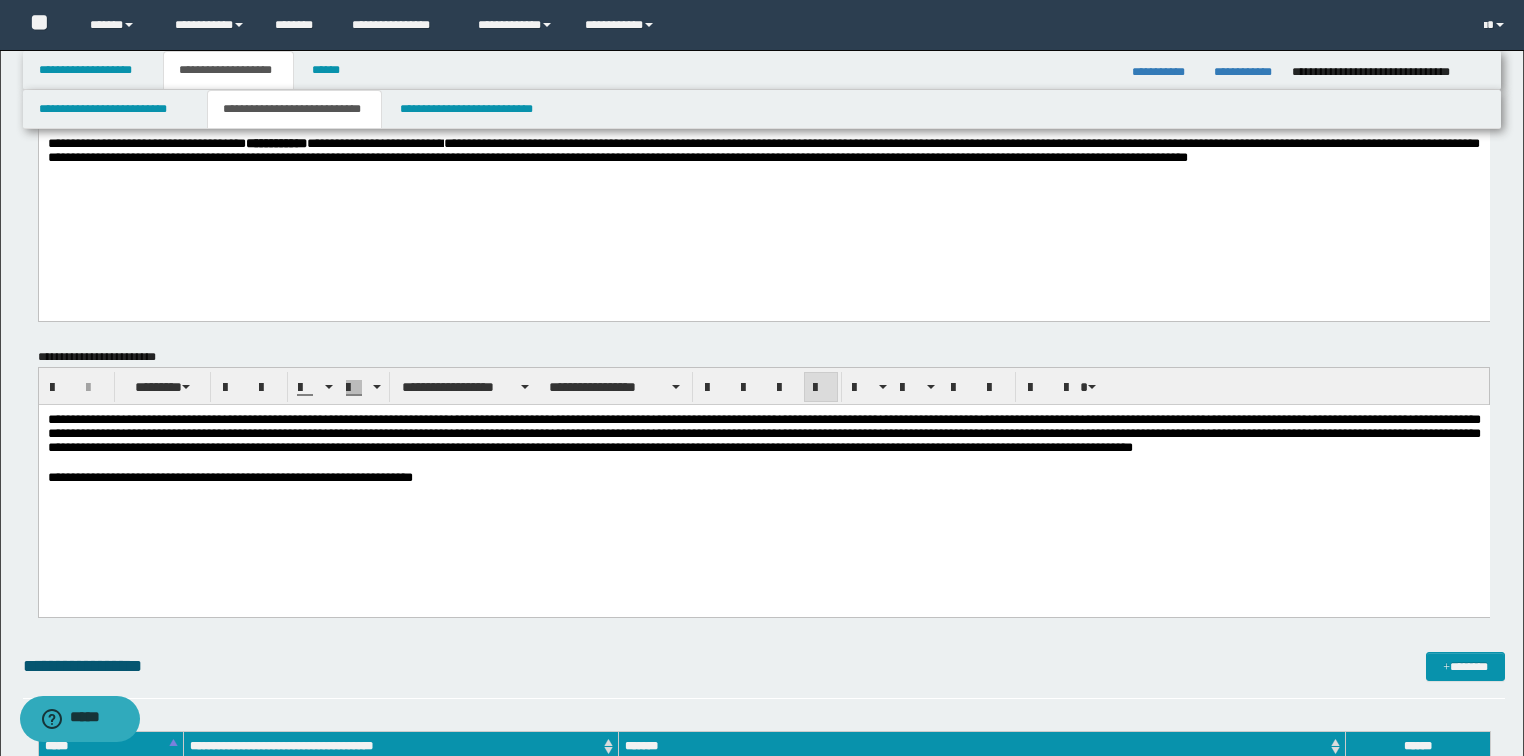 scroll, scrollTop: 0, scrollLeft: 0, axis: both 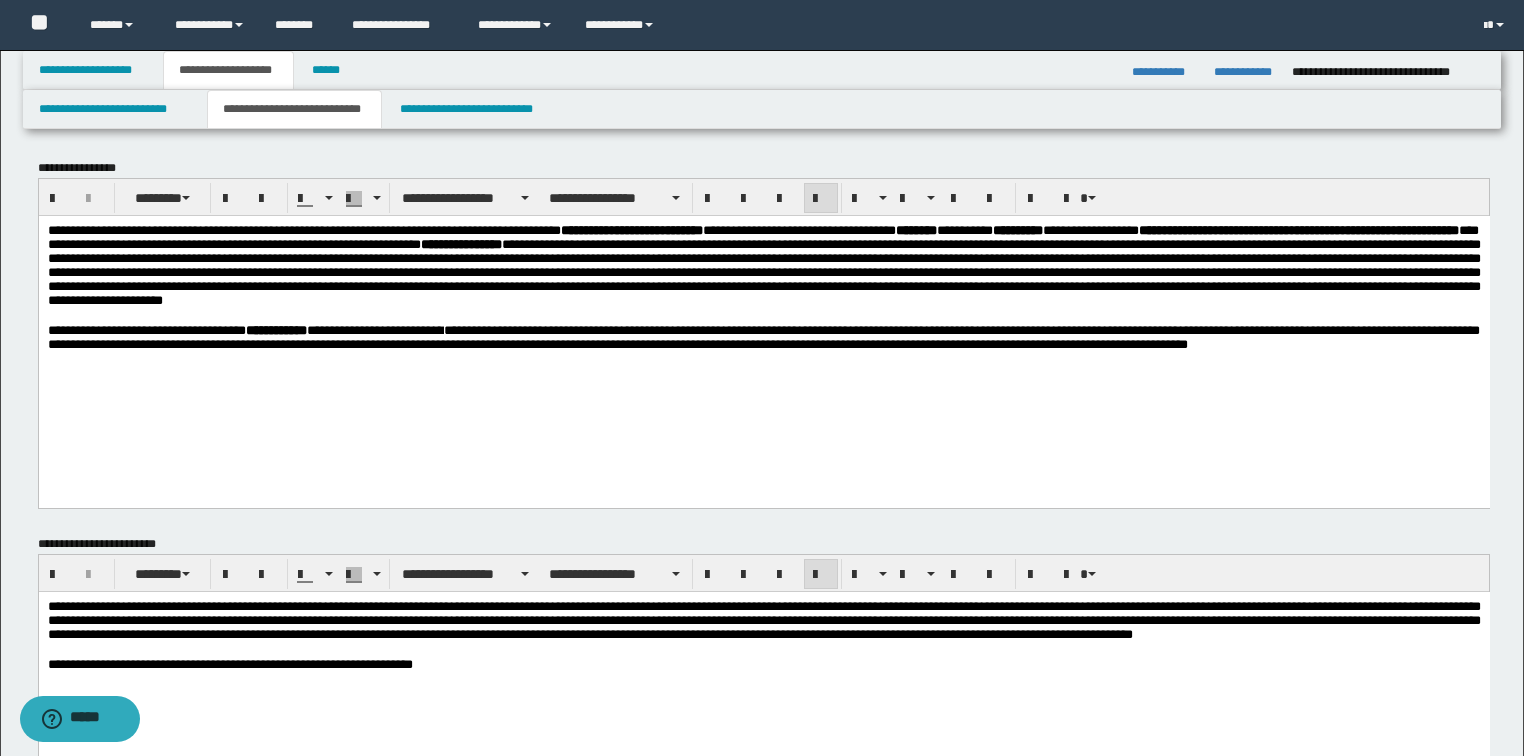 click on "**********" at bounding box center (763, 664) 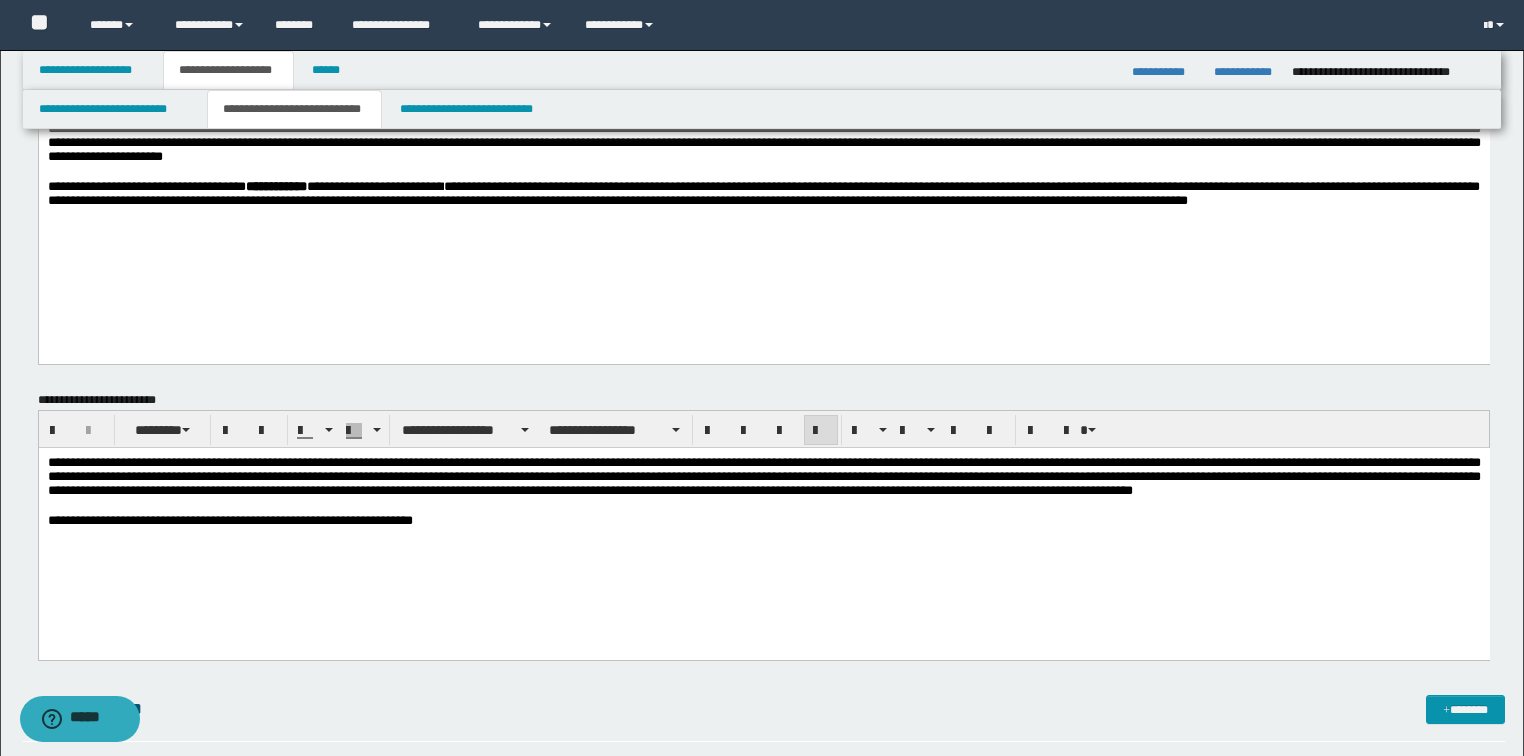 scroll, scrollTop: 0, scrollLeft: 0, axis: both 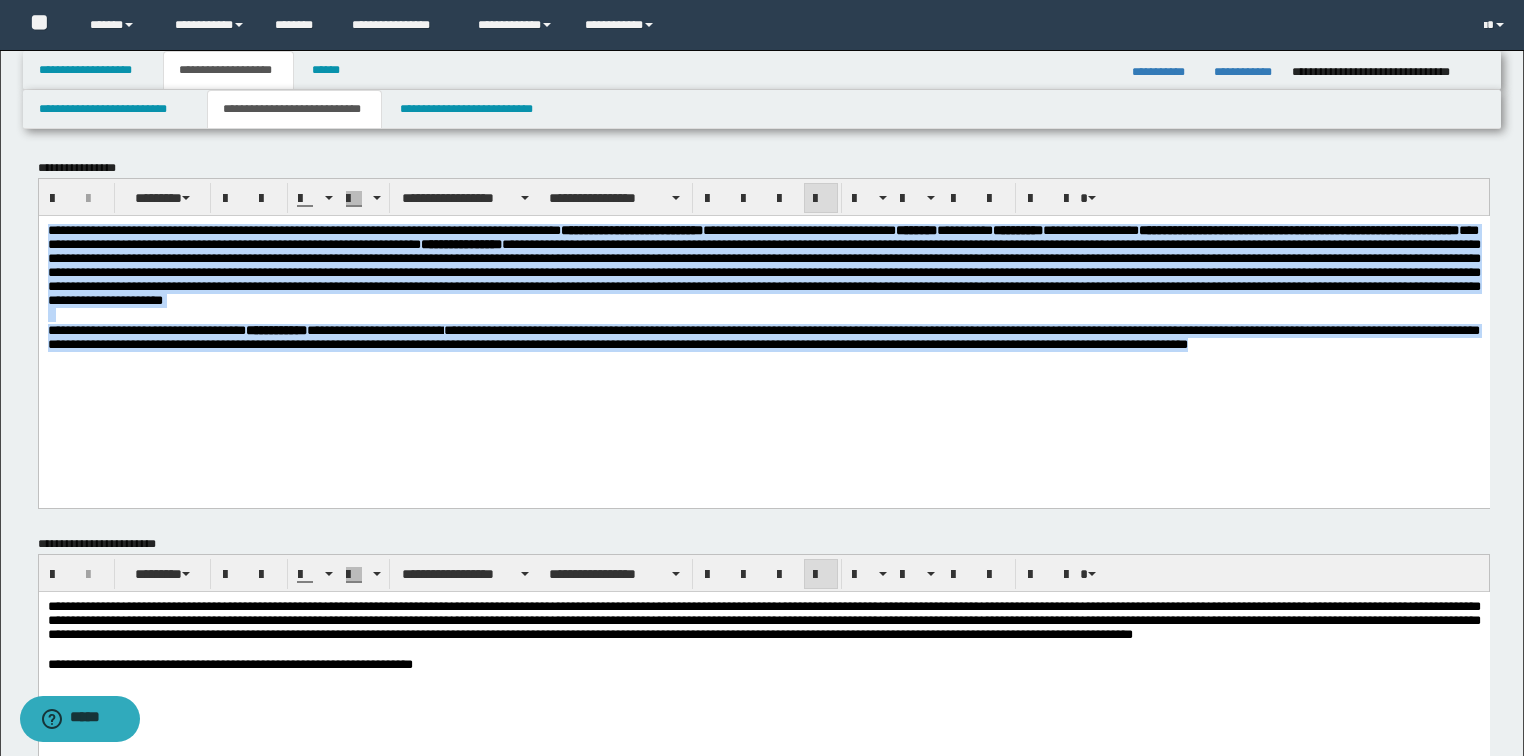 drag, startPoint x: 361, startPoint y: 393, endPoint x: 31, endPoint y: 224, distance: 370.75732 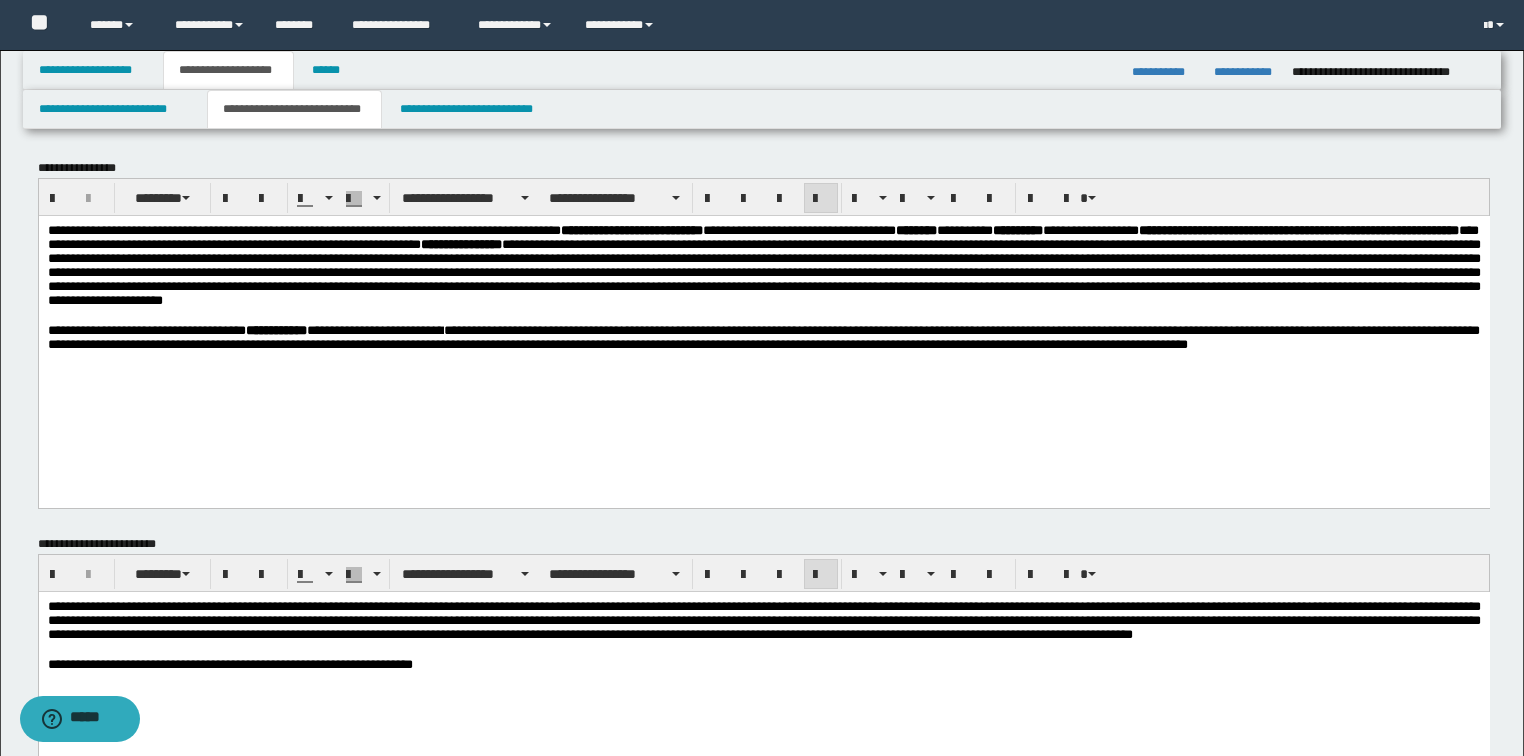 drag, startPoint x: 549, startPoint y: 727, endPoint x: 570, endPoint y: 700, distance: 34.20526 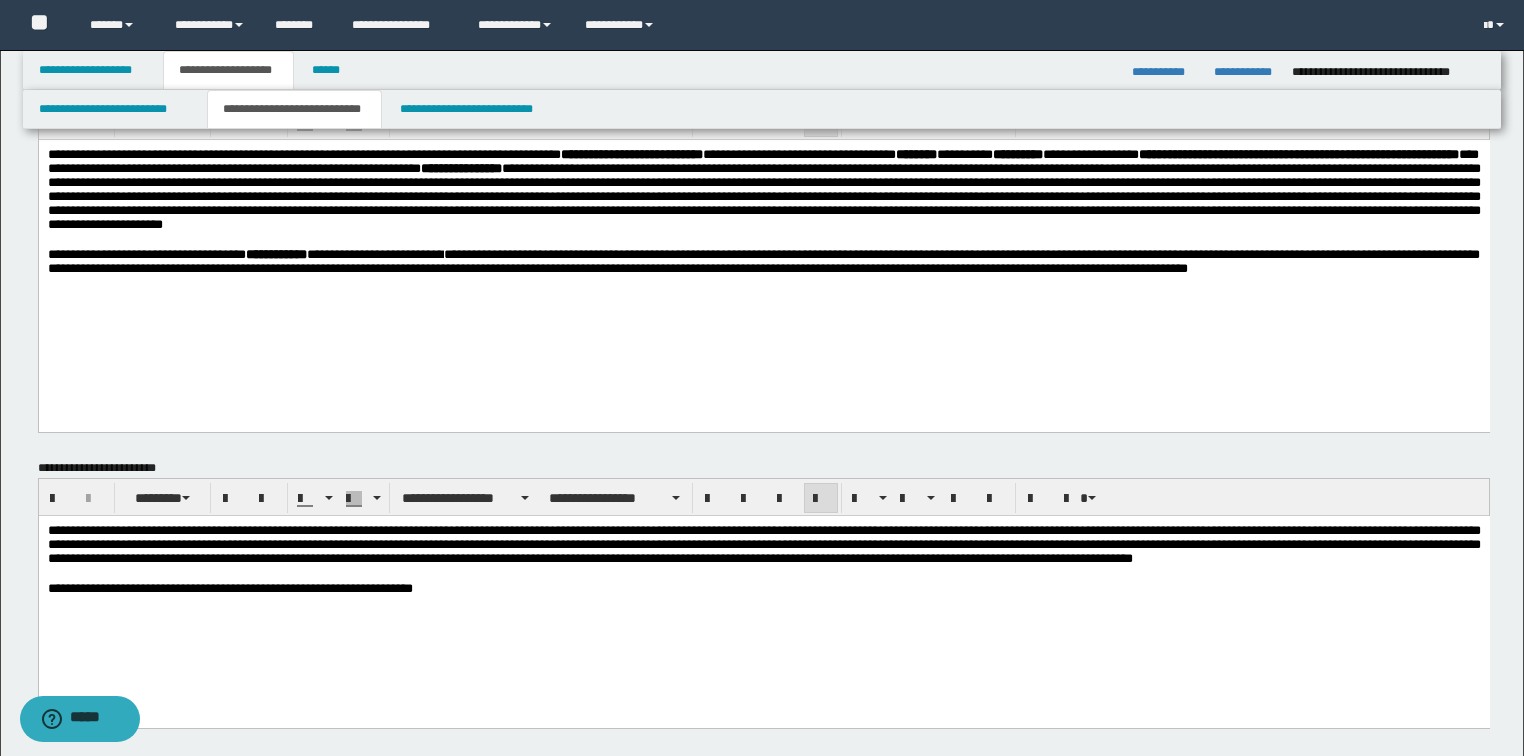 scroll, scrollTop: 80, scrollLeft: 0, axis: vertical 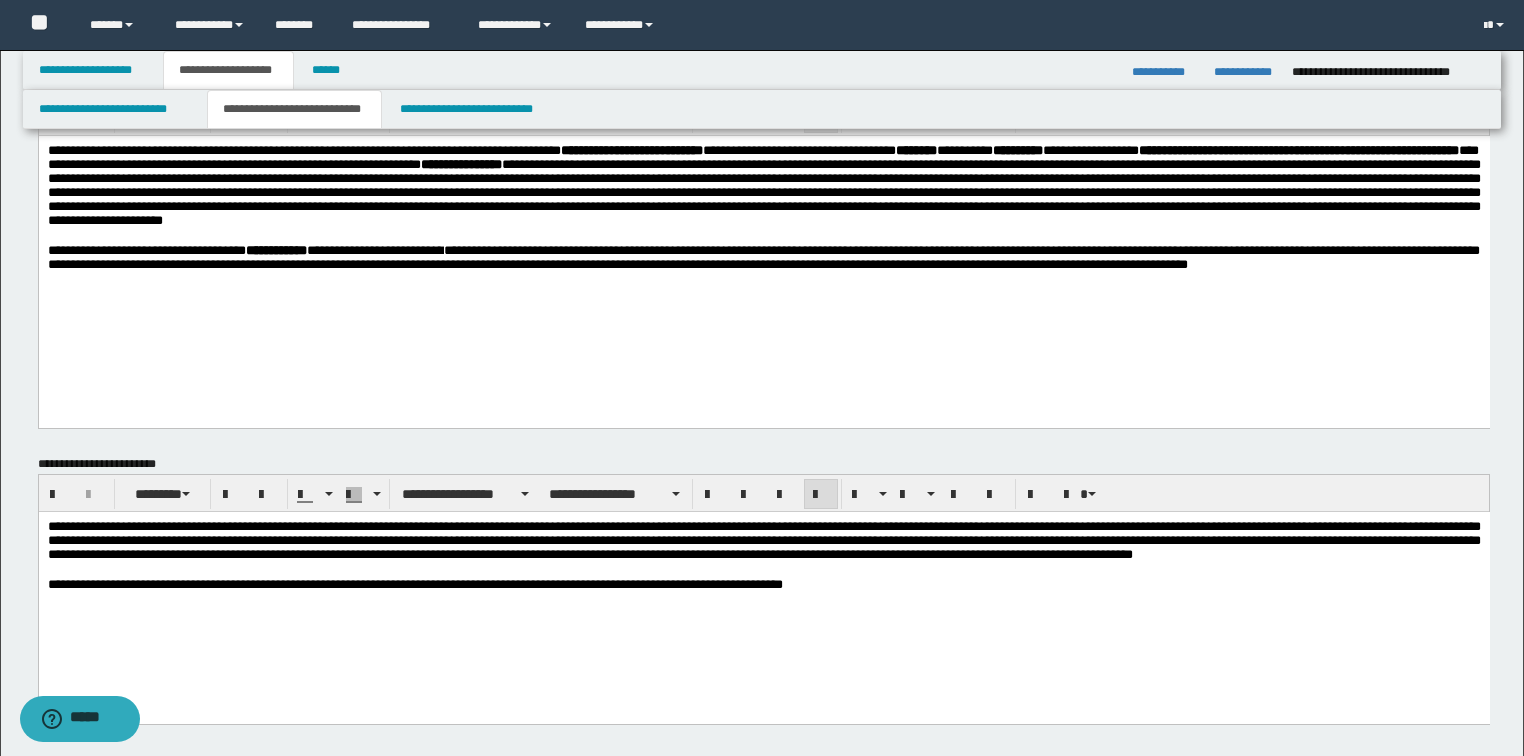 click on "**********" at bounding box center (763, 580) 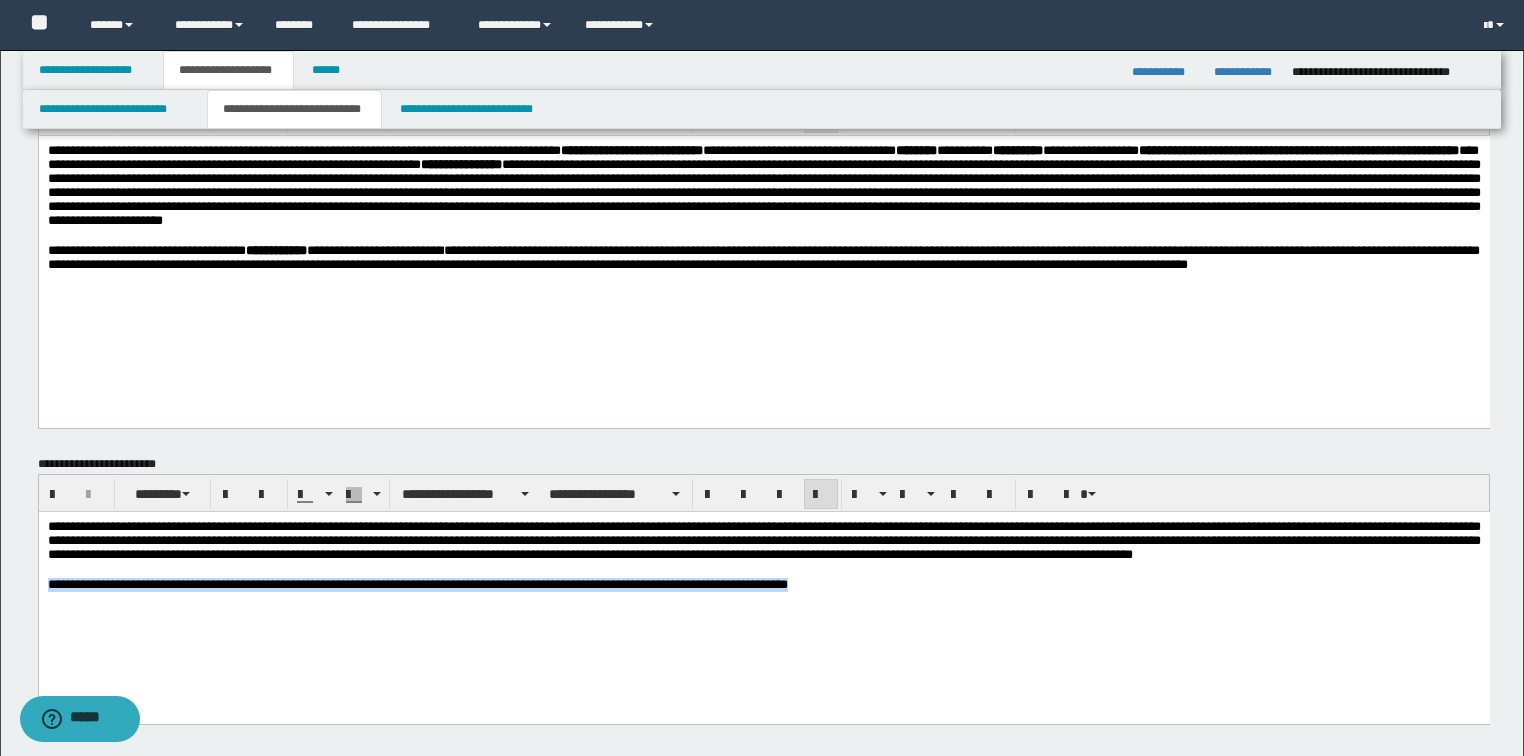 drag, startPoint x: 963, startPoint y: 603, endPoint x: 49, endPoint y: 1114, distance: 1047.1471 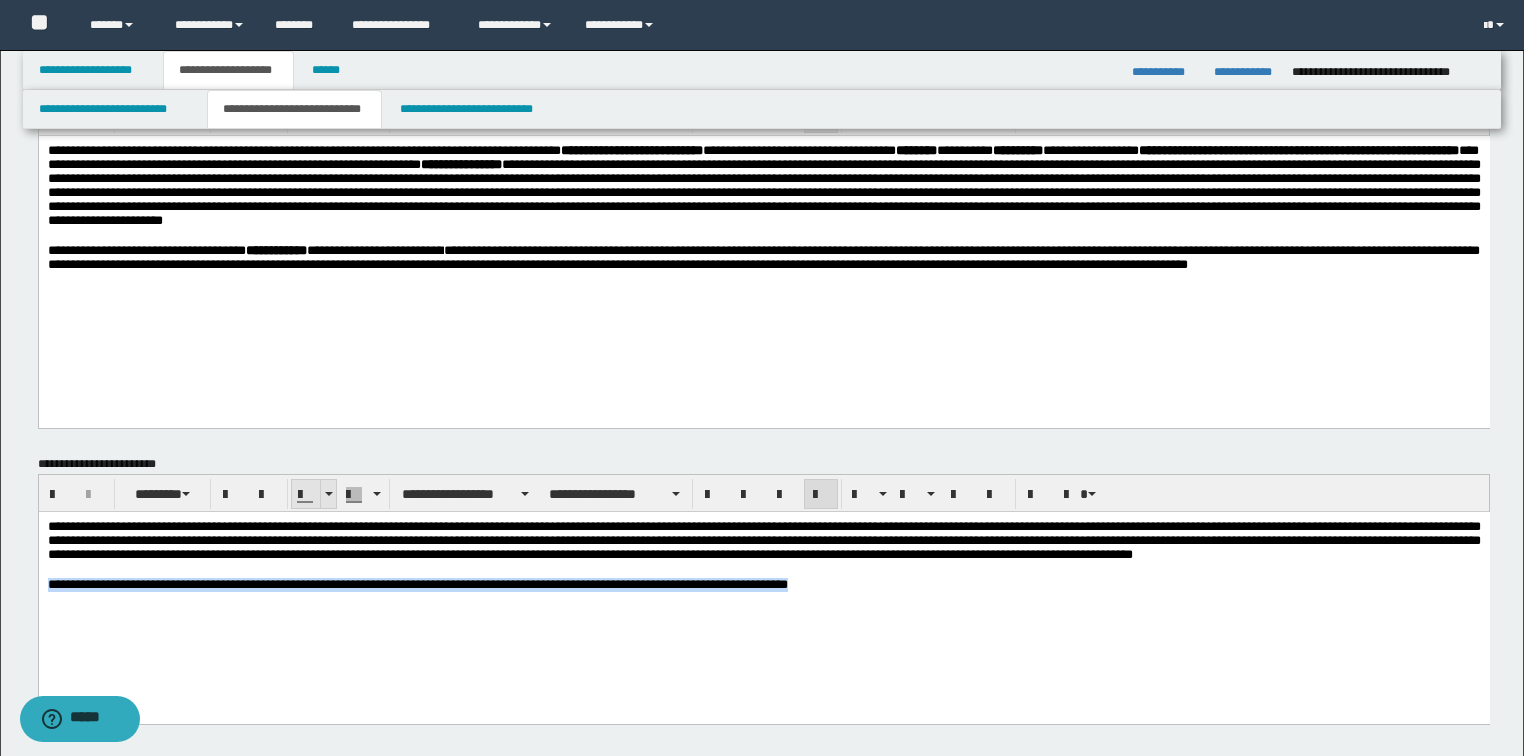 click at bounding box center [328, 494] 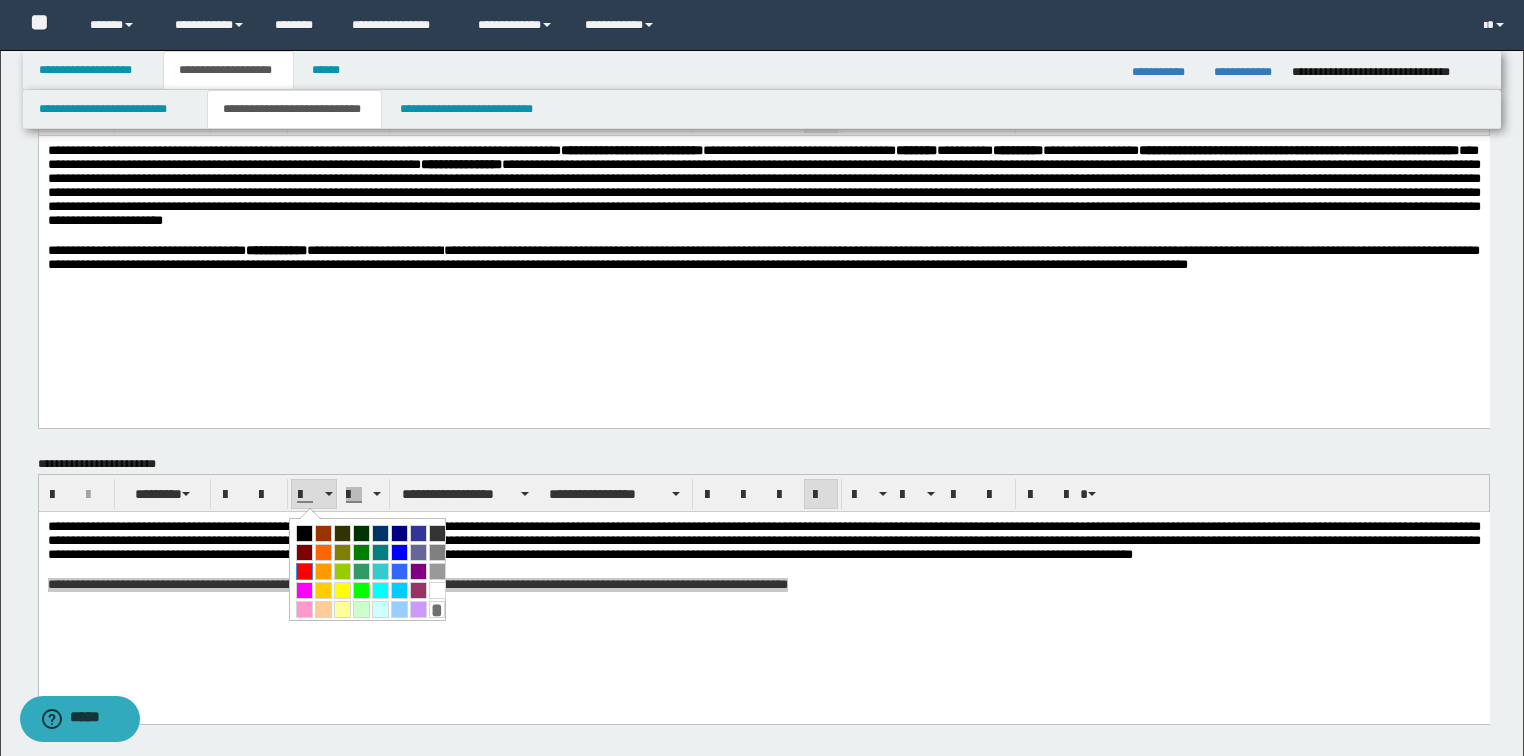 click at bounding box center (304, 571) 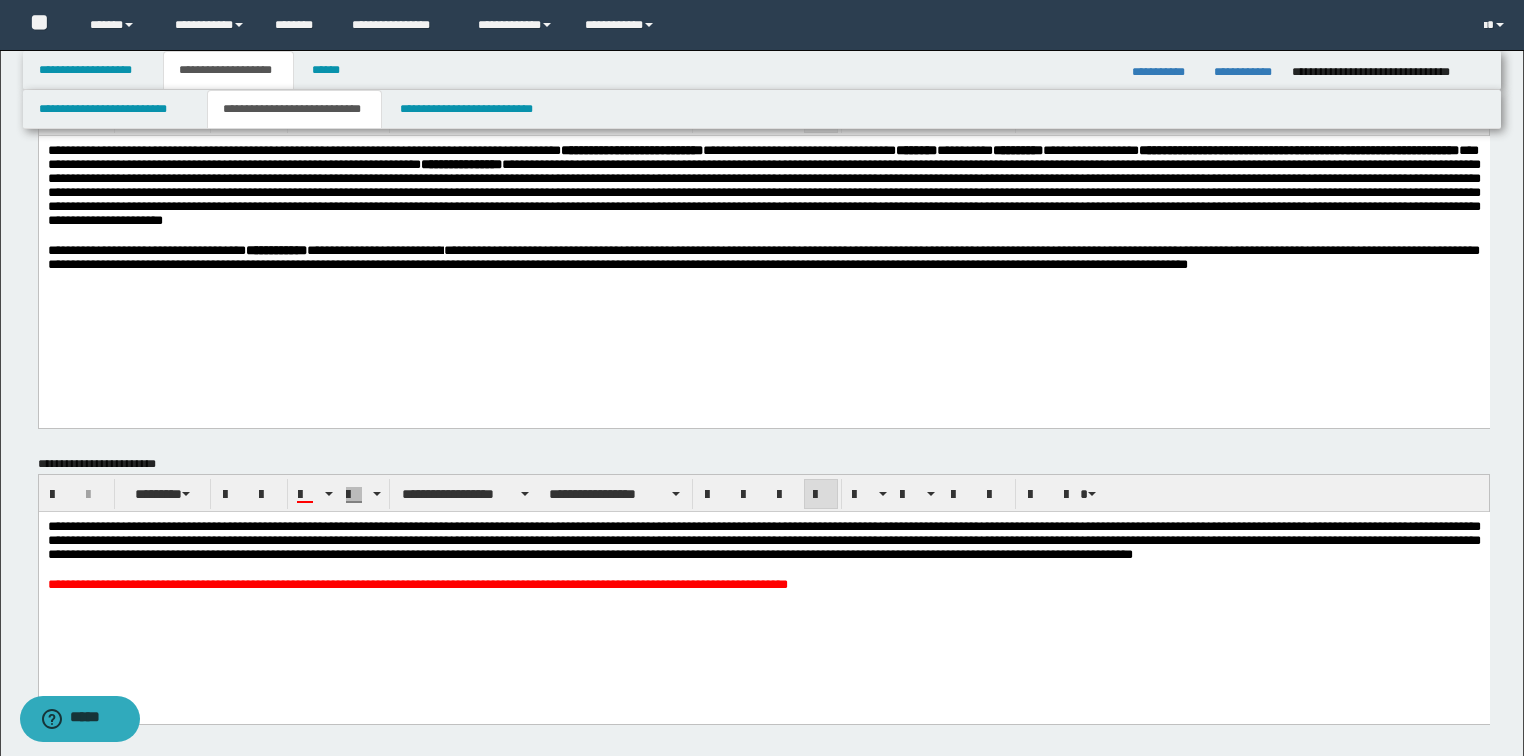 drag, startPoint x: 327, startPoint y: 602, endPoint x: 454, endPoint y: 613, distance: 127.47549 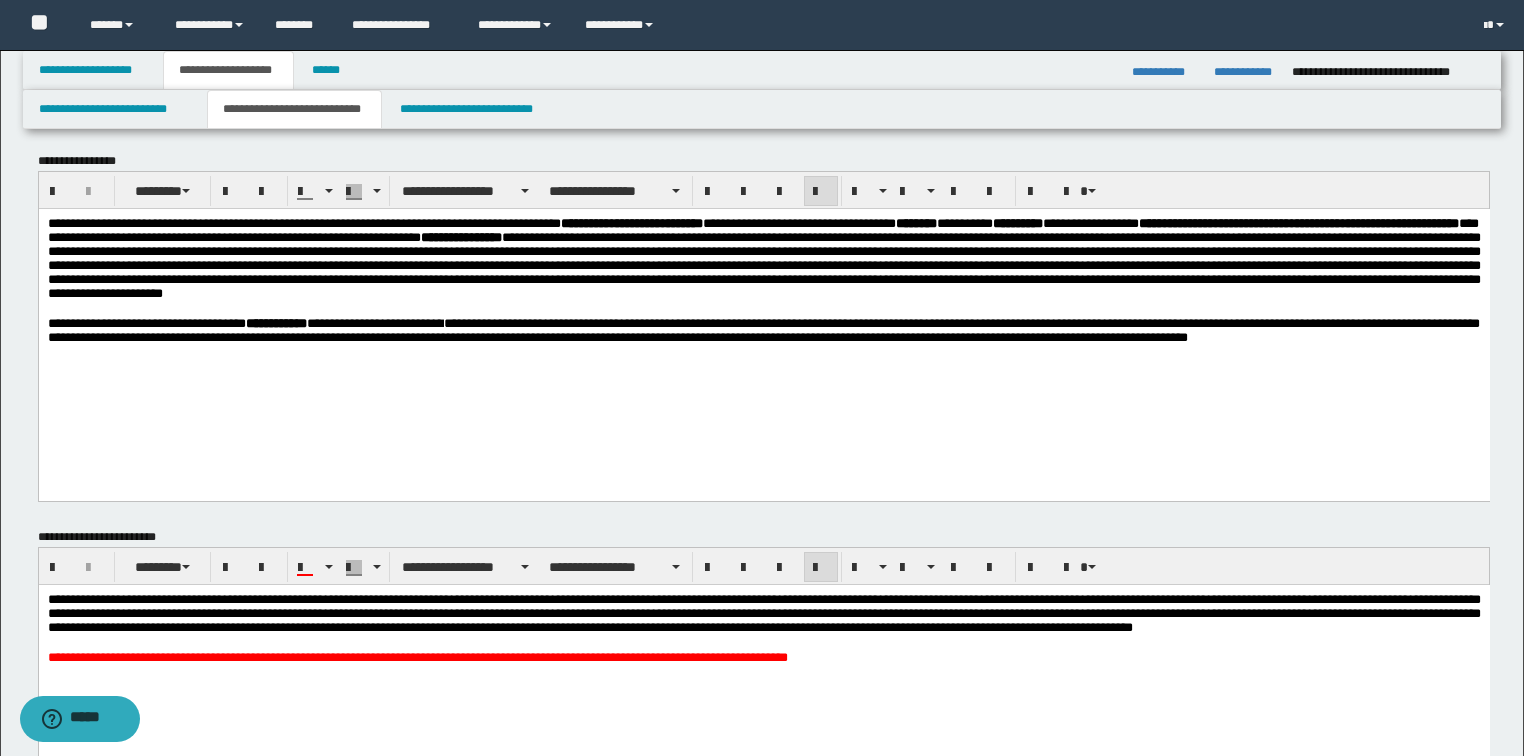 scroll, scrollTop: 0, scrollLeft: 0, axis: both 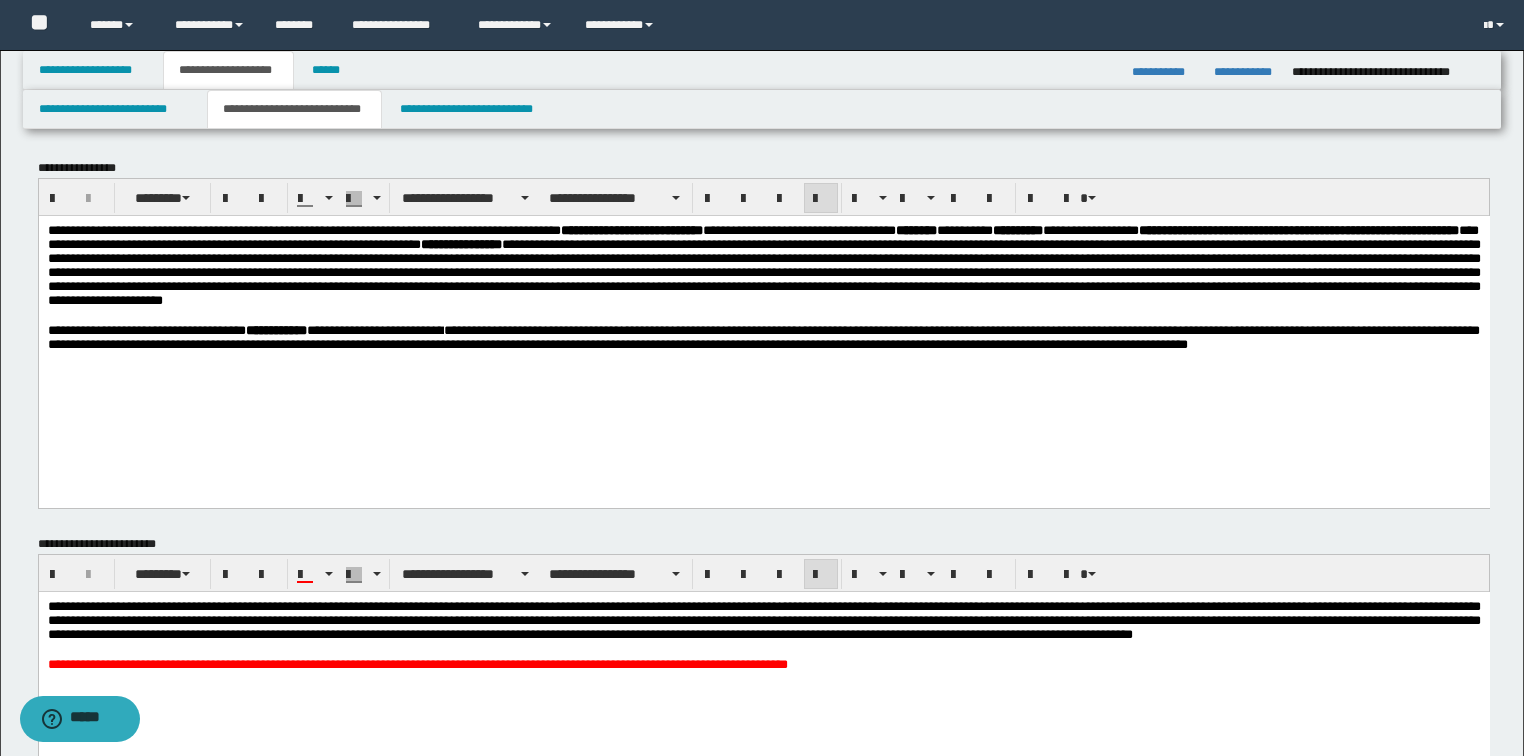 click on "**********" at bounding box center (762, 1409) 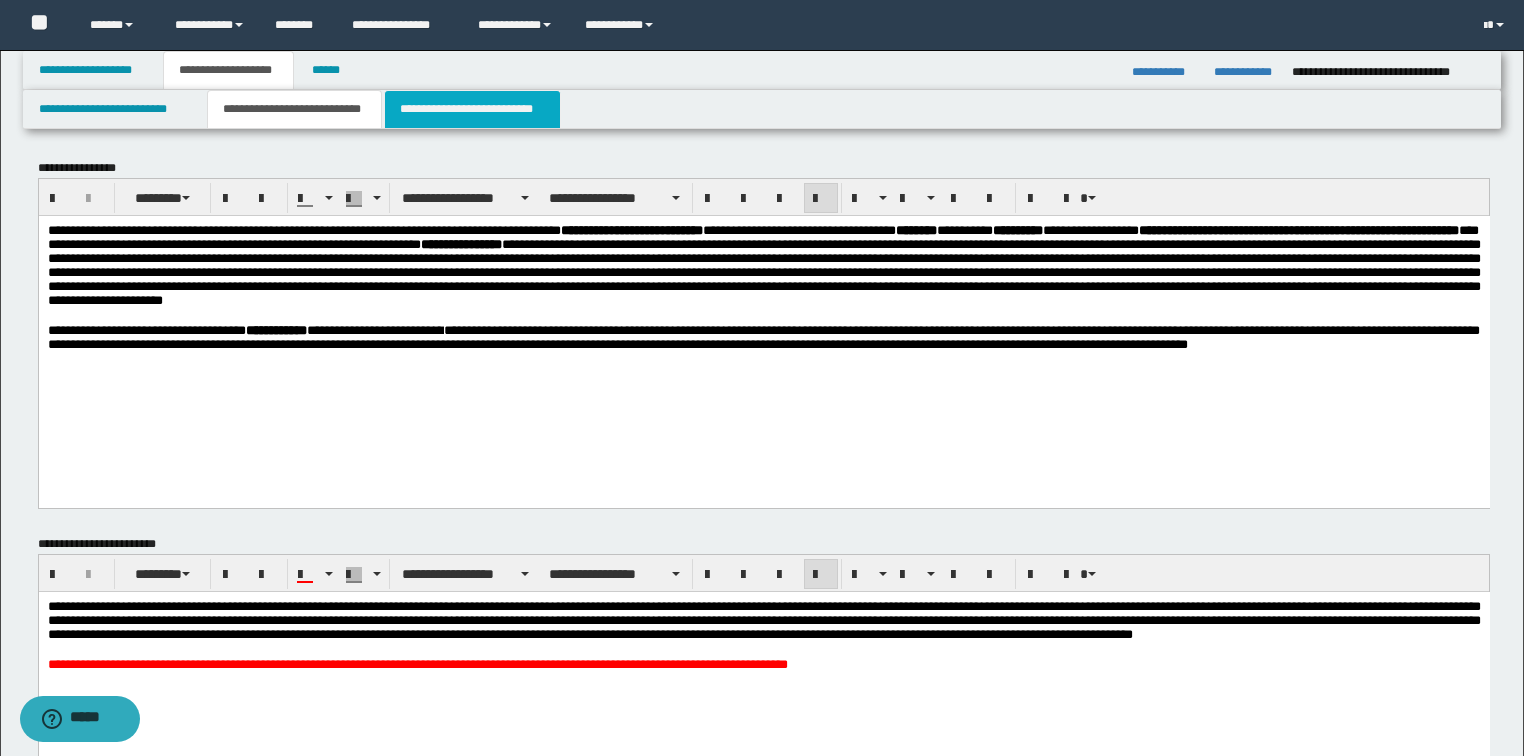 click on "**********" at bounding box center (472, 109) 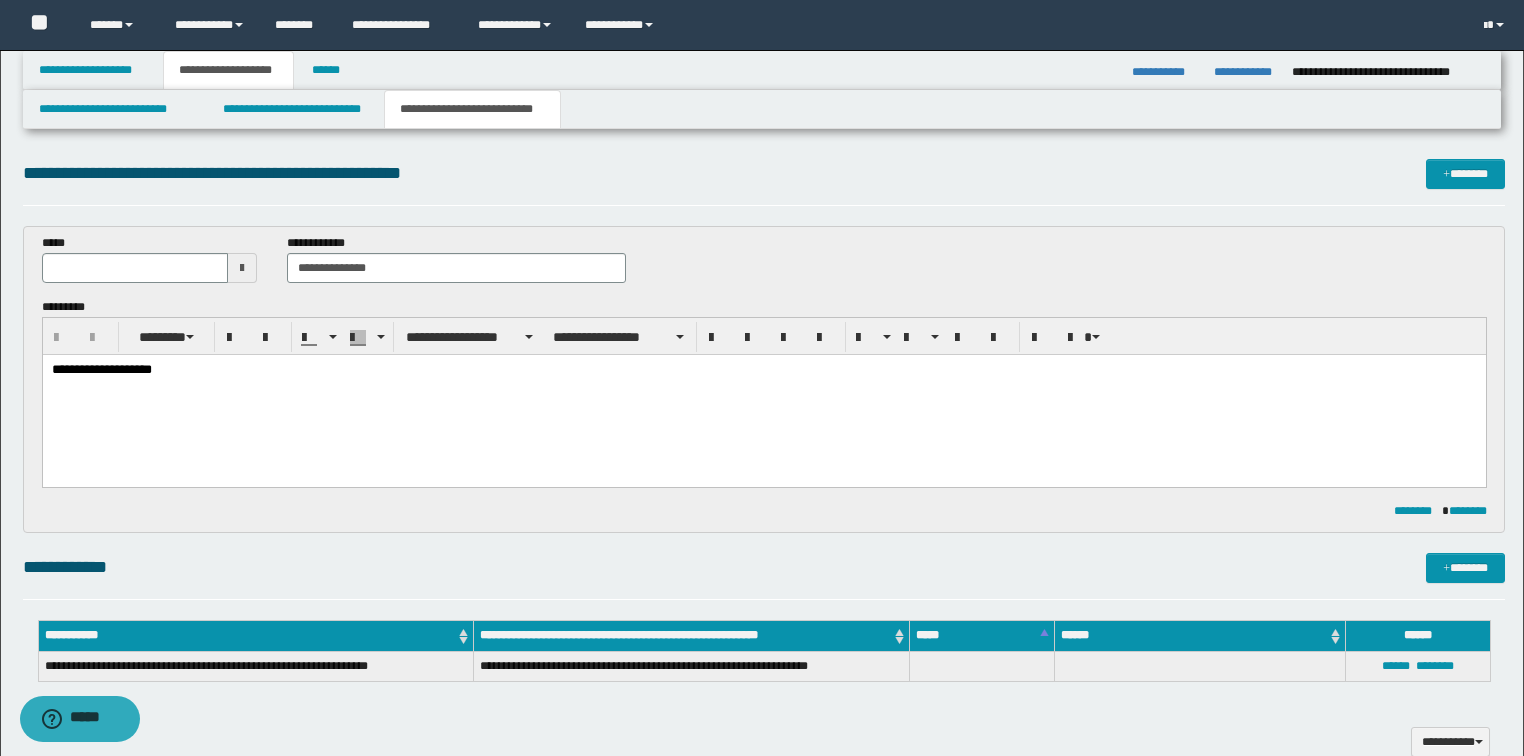 scroll, scrollTop: 0, scrollLeft: 0, axis: both 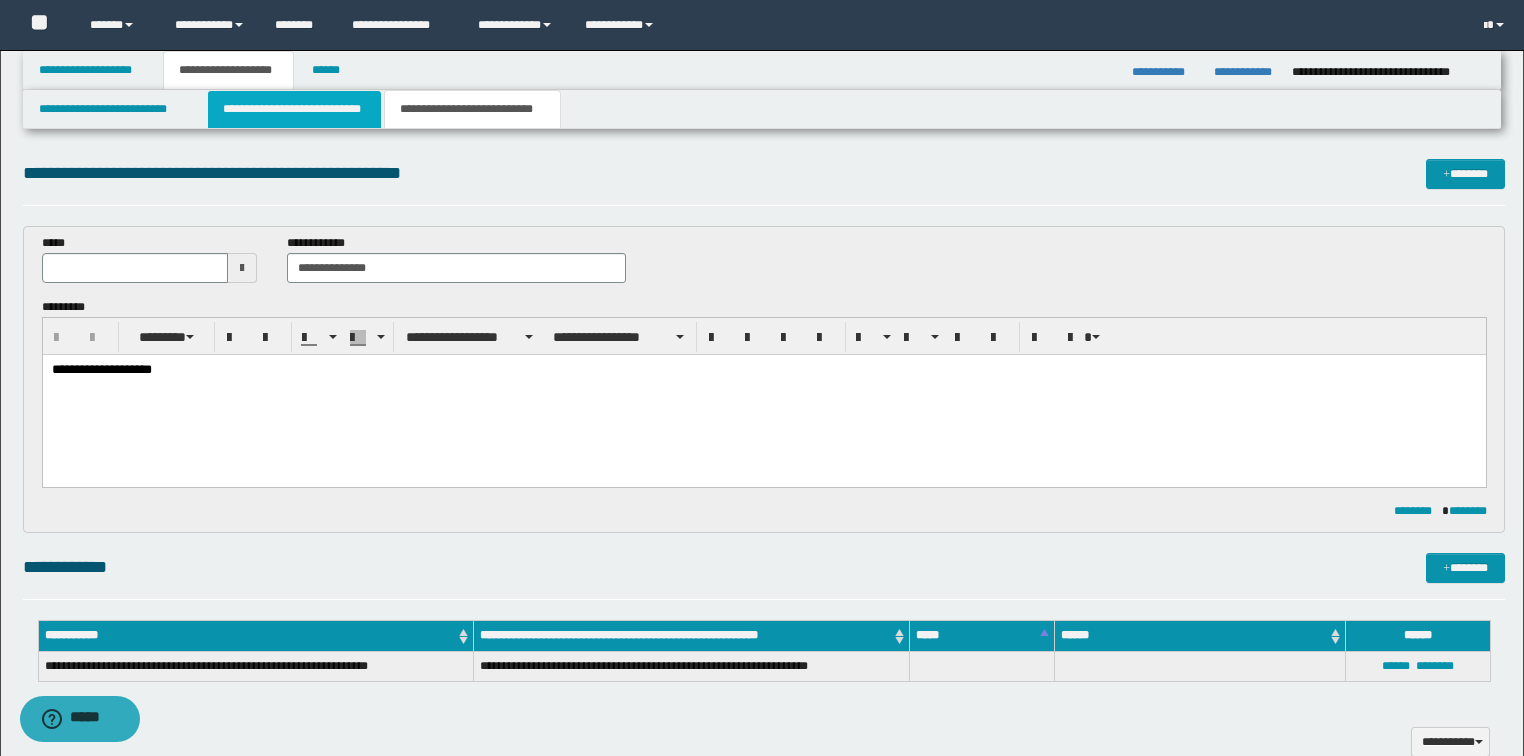 click on "**********" at bounding box center [294, 109] 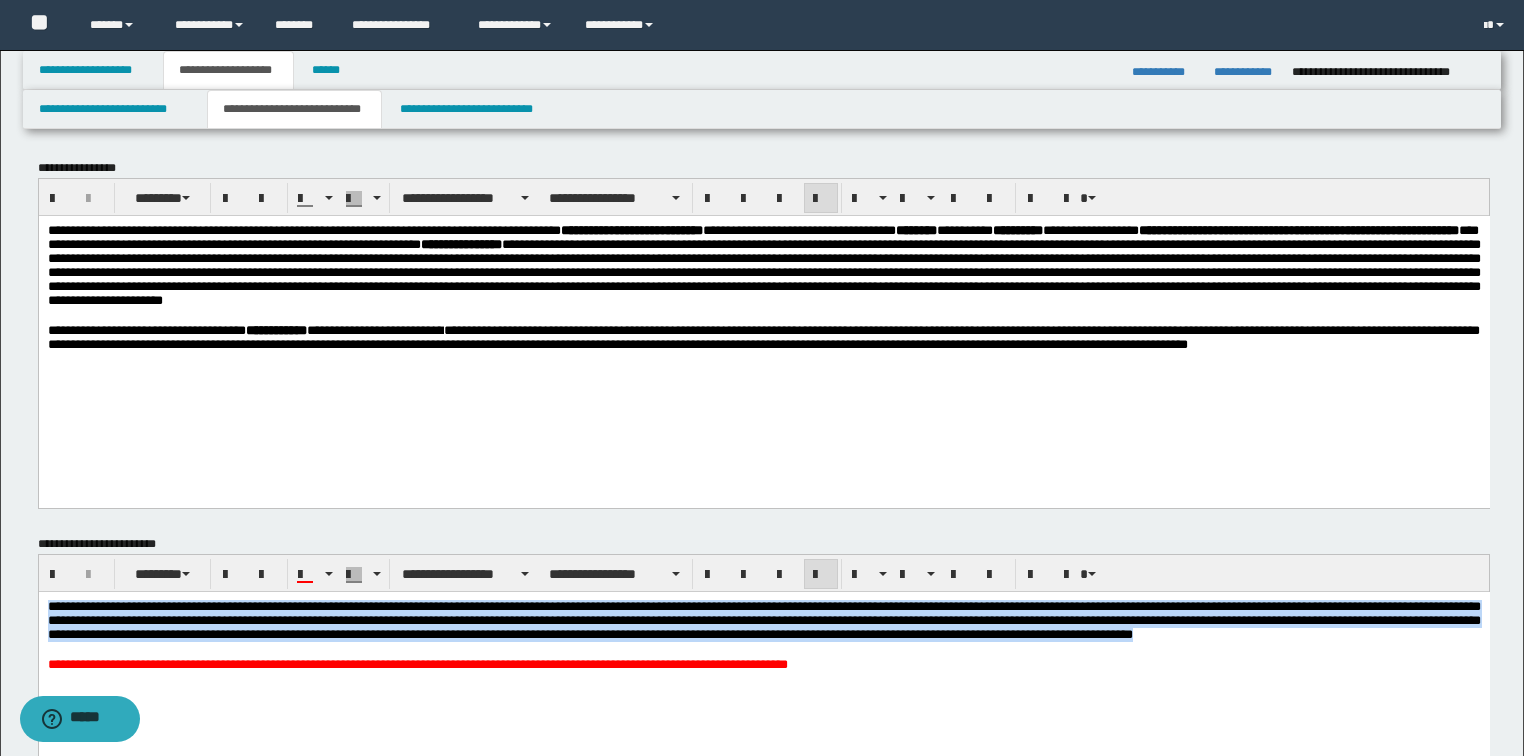 drag, startPoint x: 541, startPoint y: 657, endPoint x: 89, endPoint y: 1181, distance: 692.01154 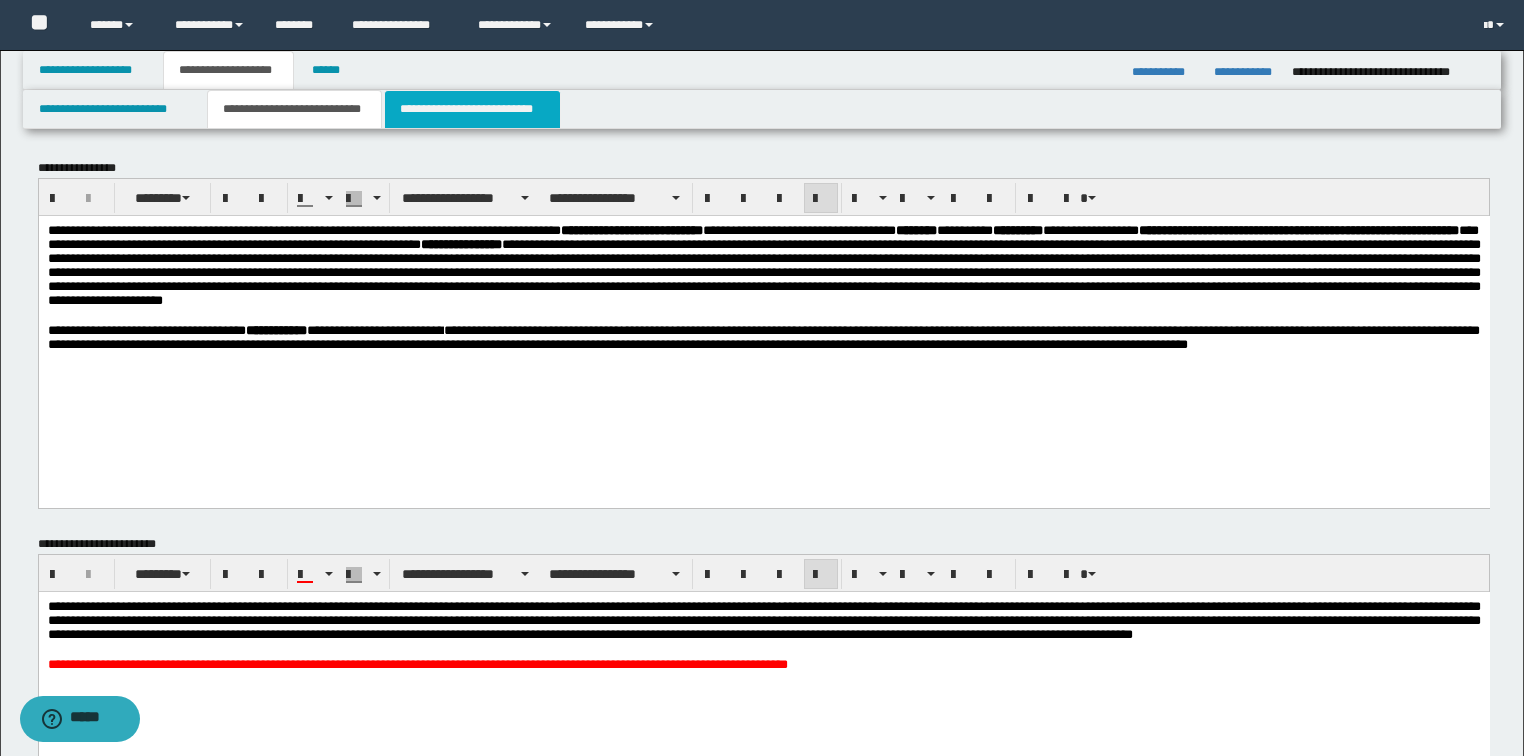 click on "**********" at bounding box center (472, 109) 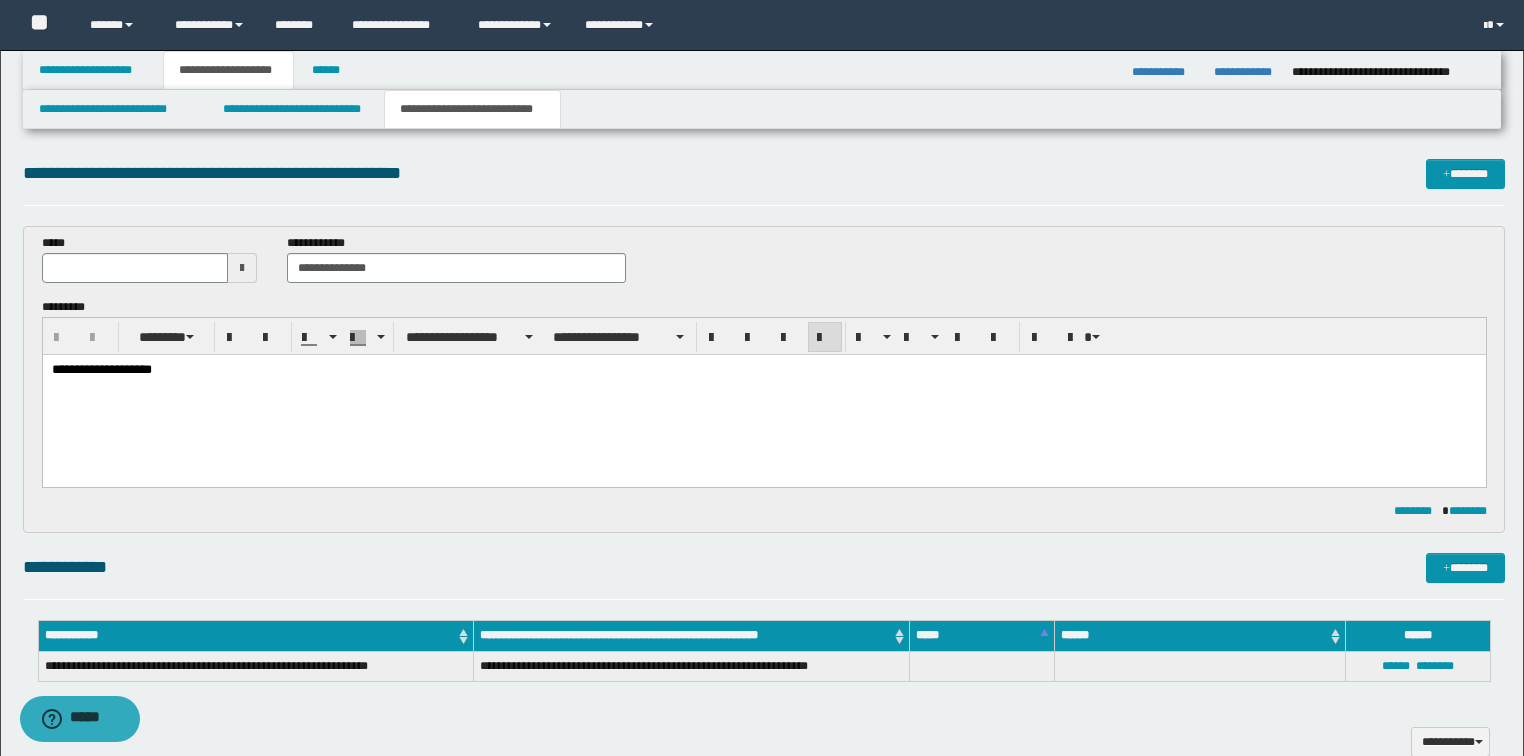 click on "**********" at bounding box center (101, 368) 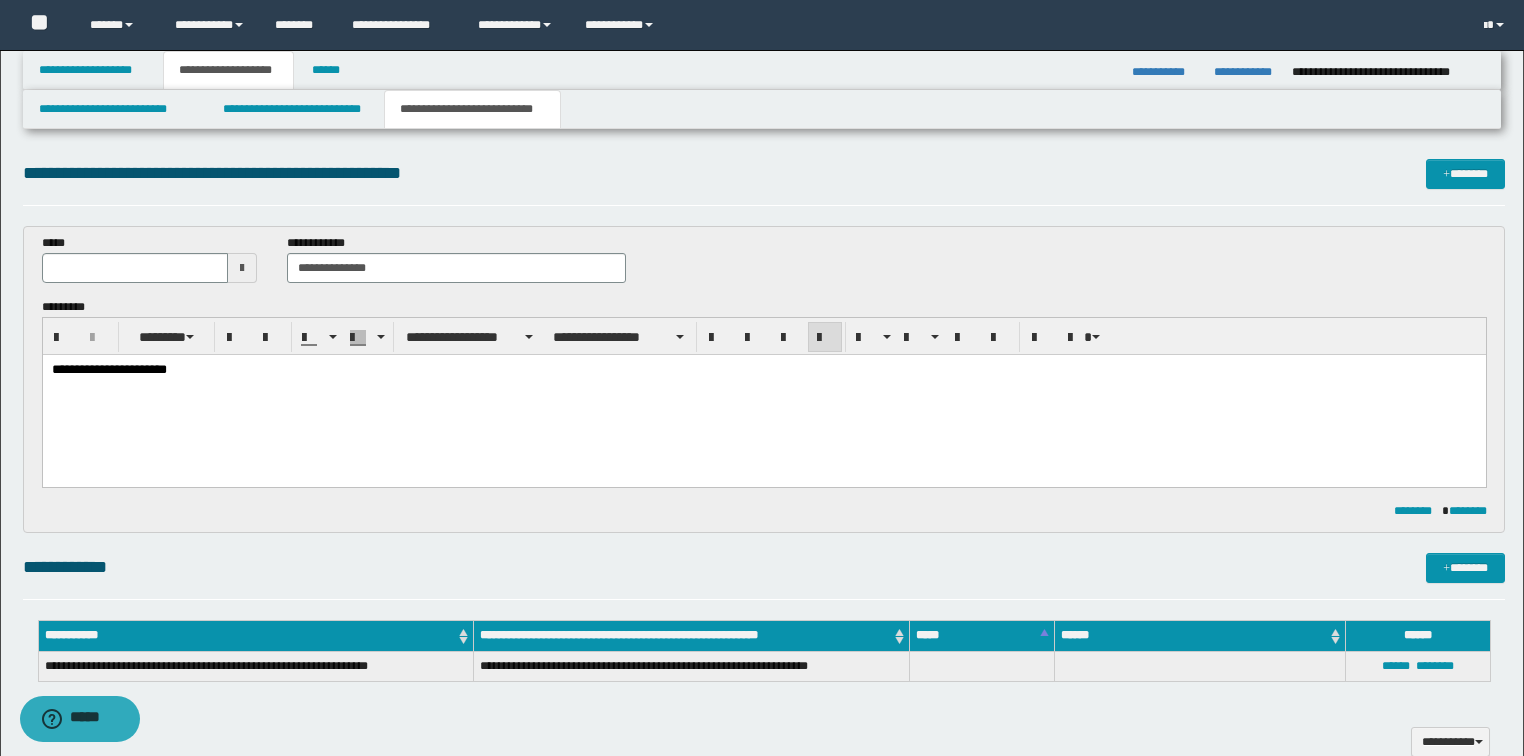 click on "**********" at bounding box center (108, 368) 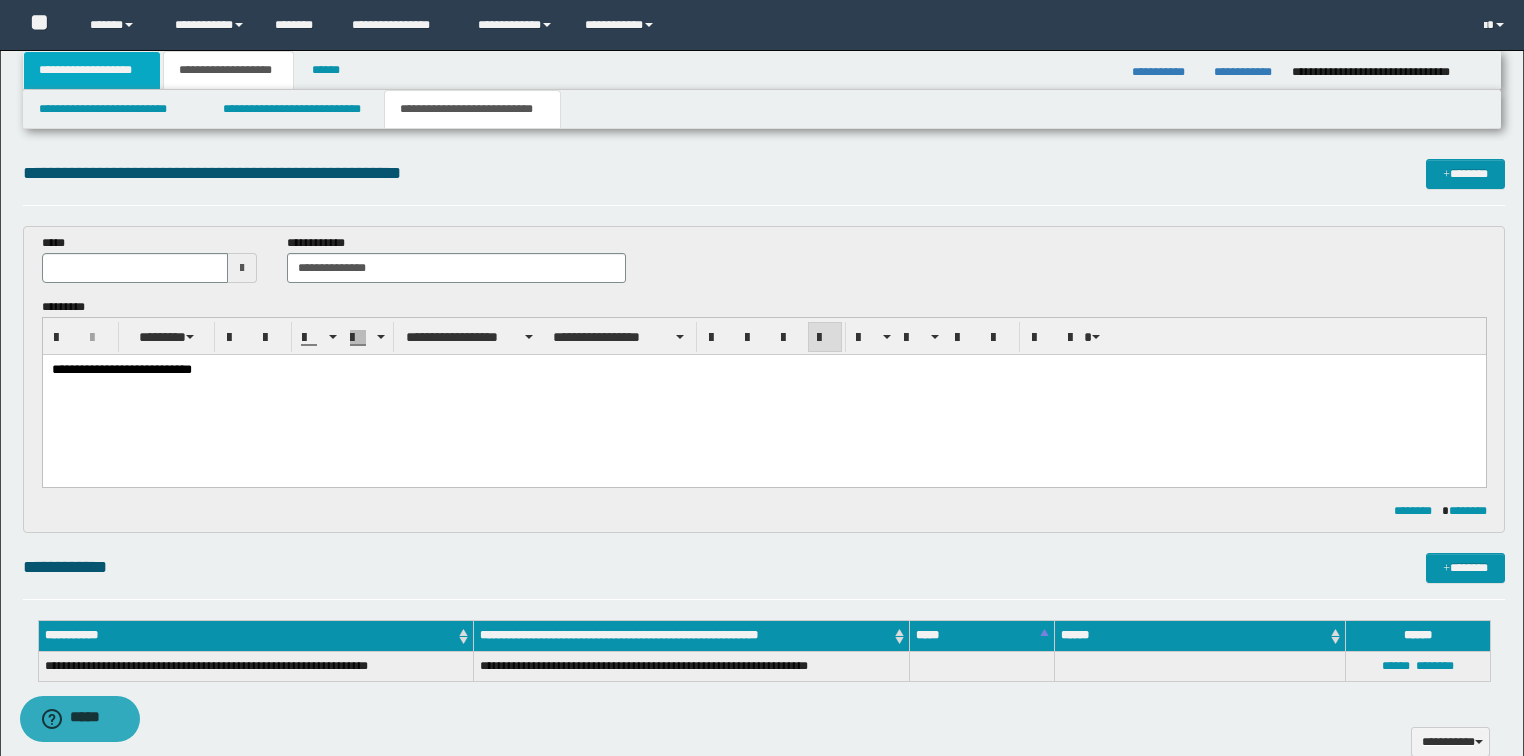 click on "**********" at bounding box center [92, 70] 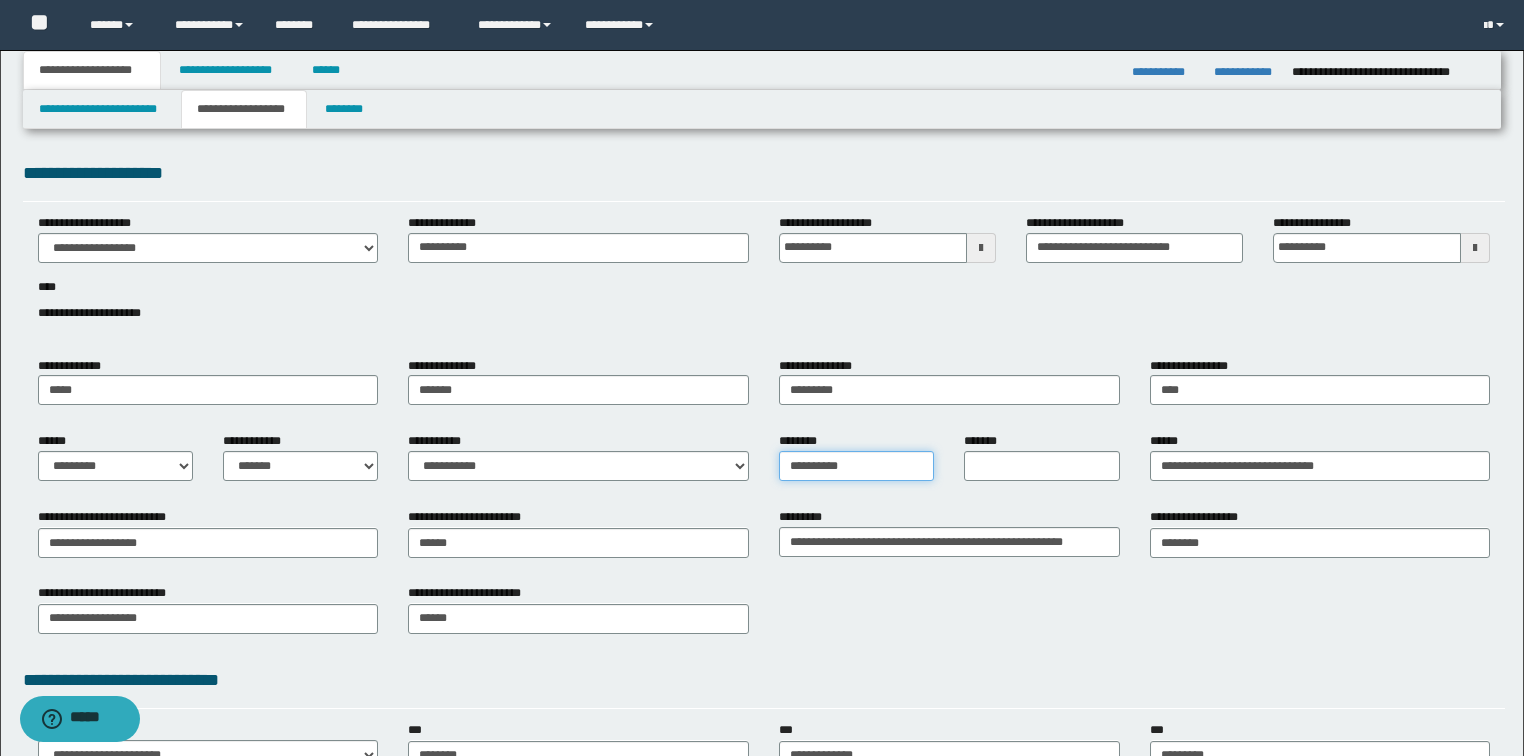 drag, startPoint x: 849, startPoint y: 465, endPoint x: 584, endPoint y: 464, distance: 265.0019 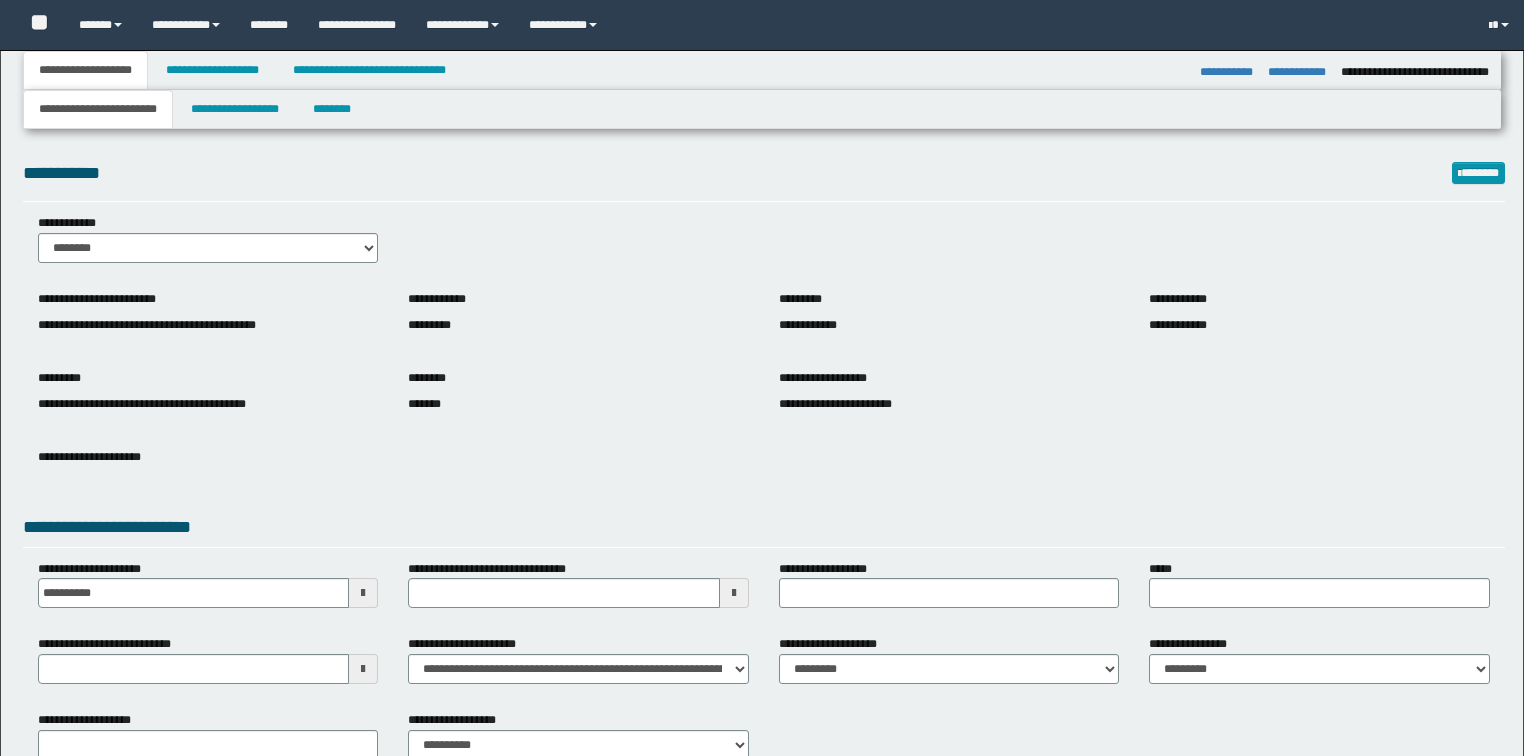 select on "*" 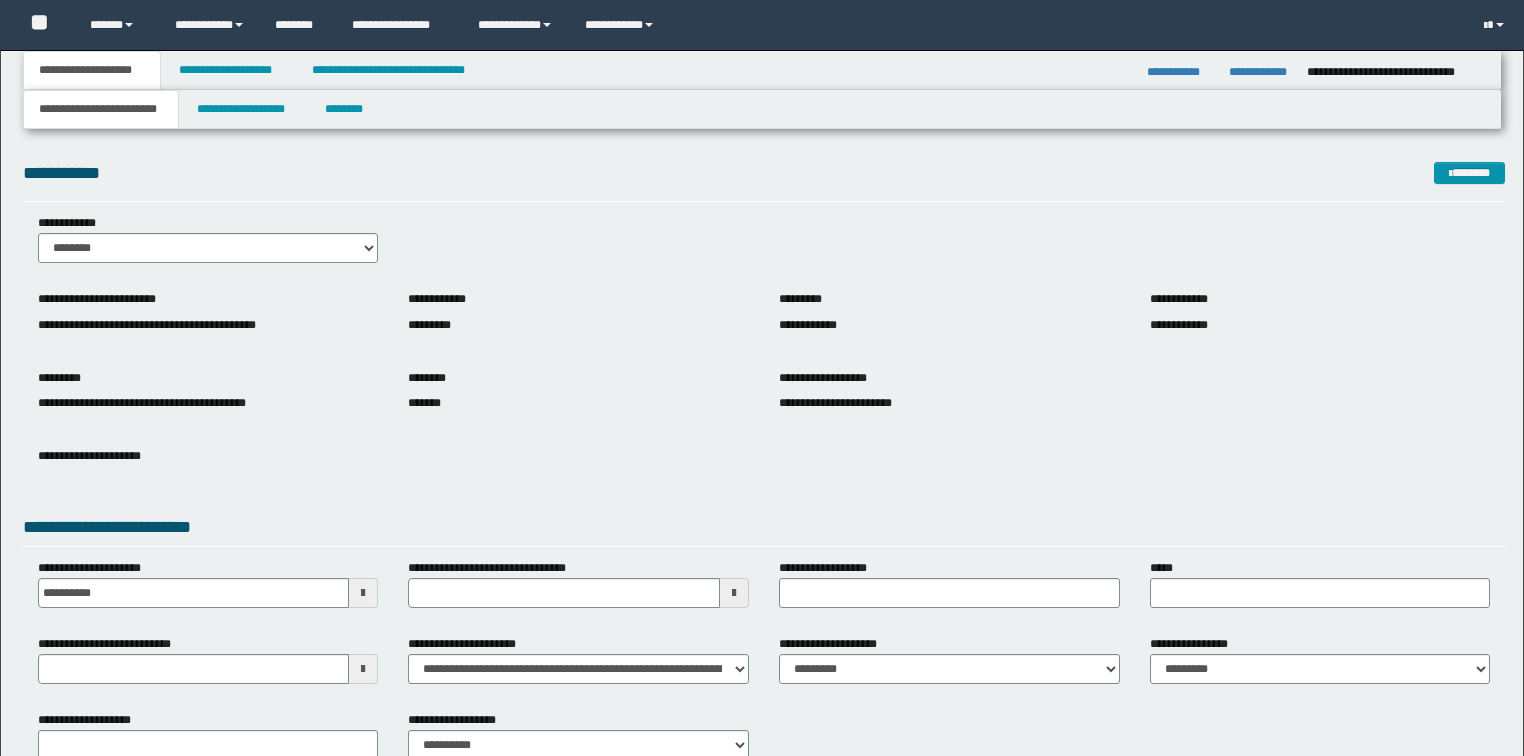 scroll, scrollTop: 0, scrollLeft: 0, axis: both 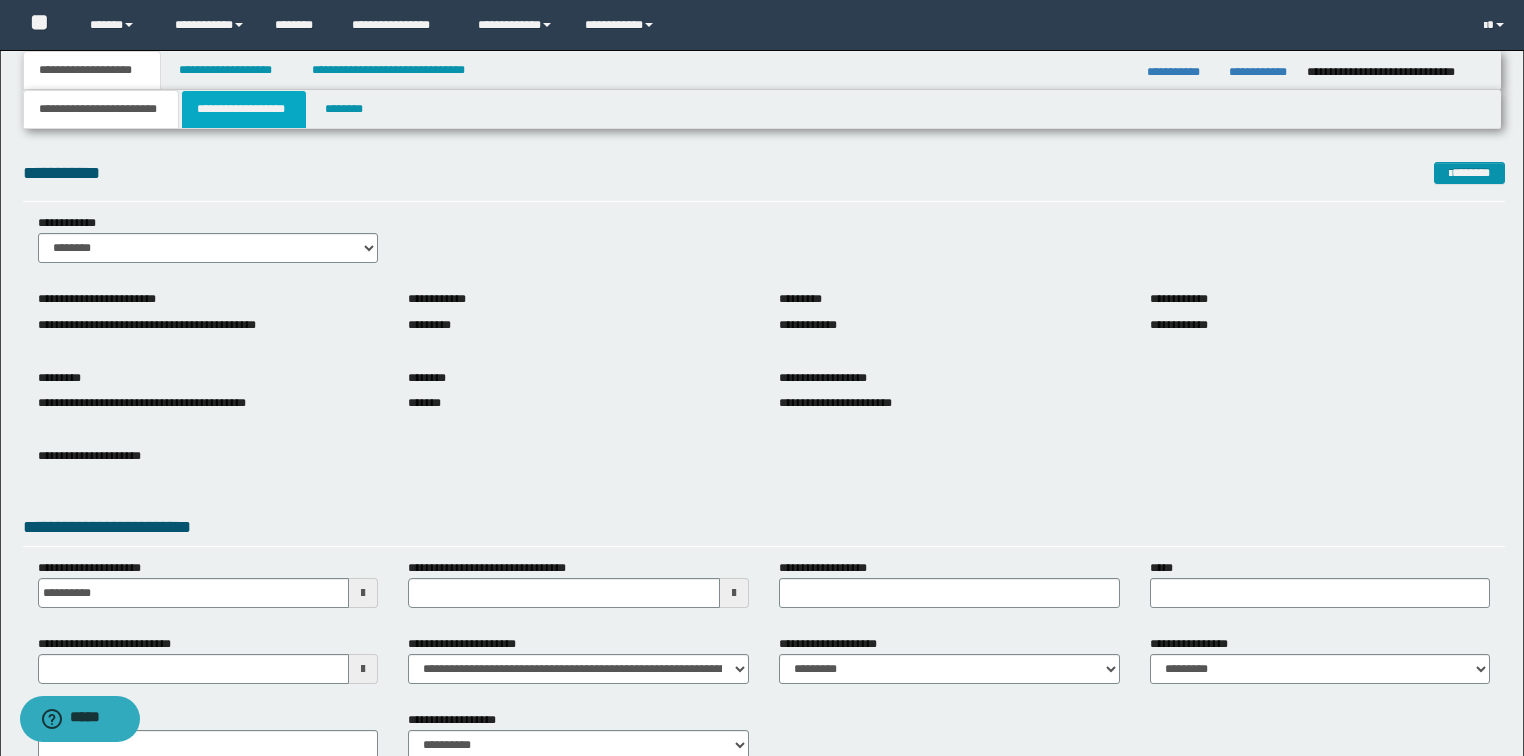 click on "**********" at bounding box center (244, 109) 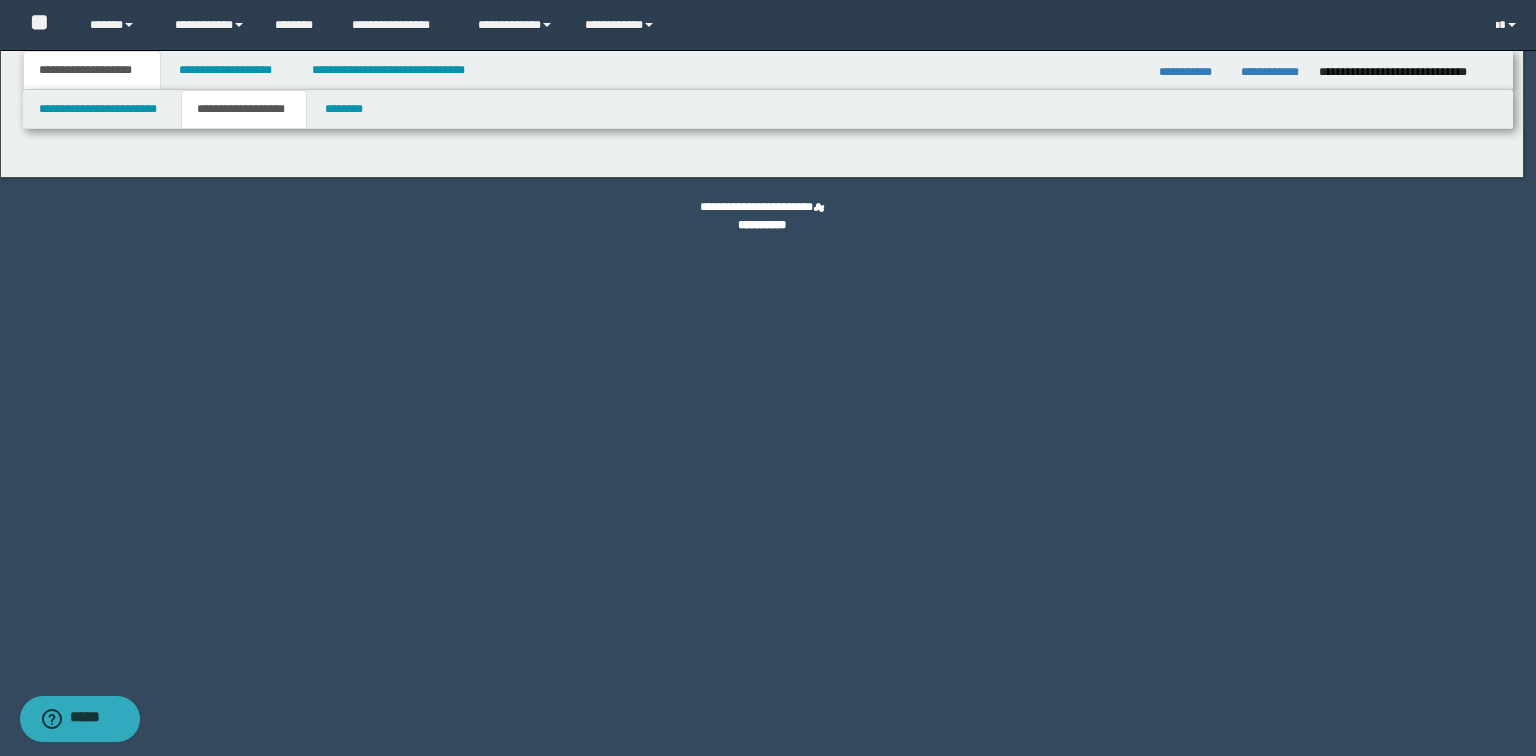 type on "**********" 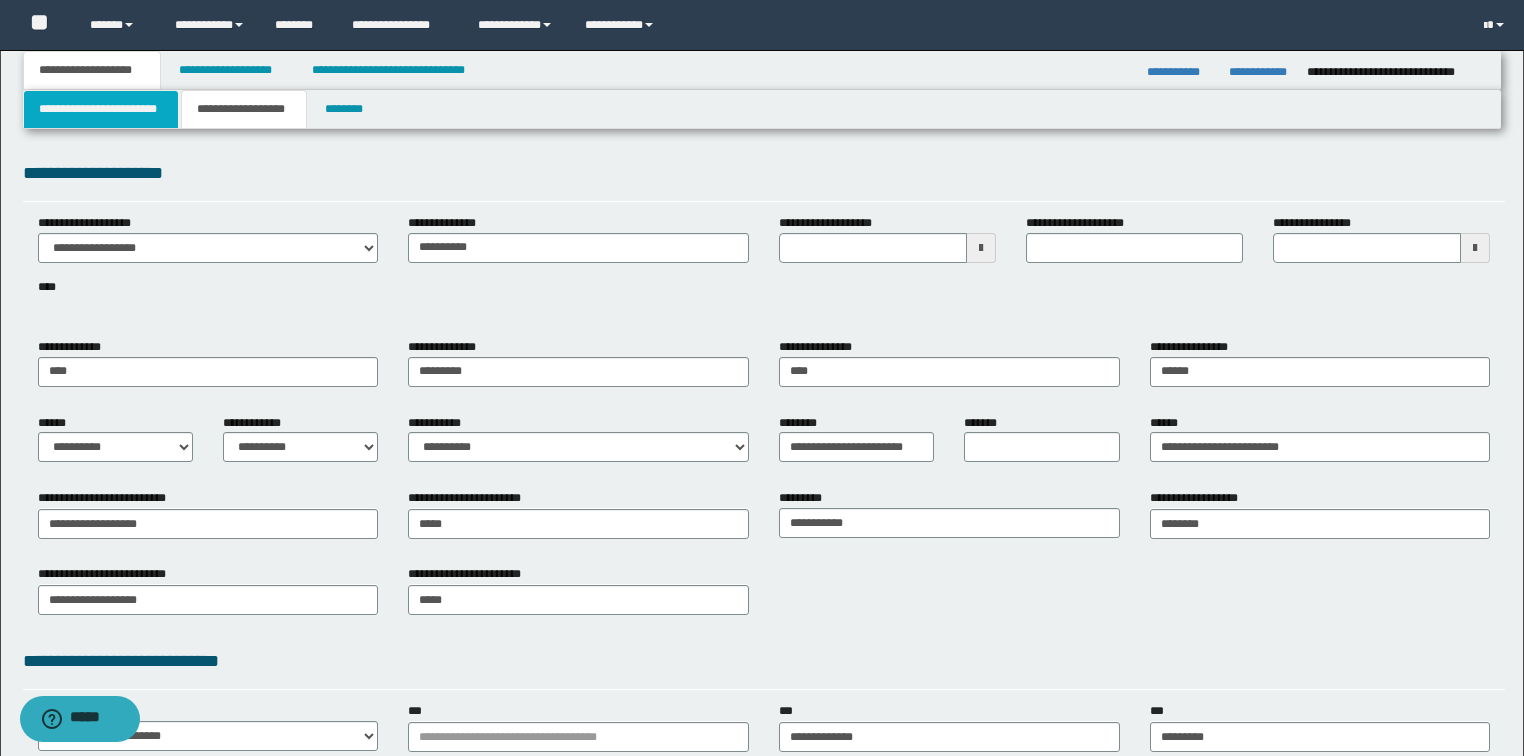 click on "**********" at bounding box center (101, 109) 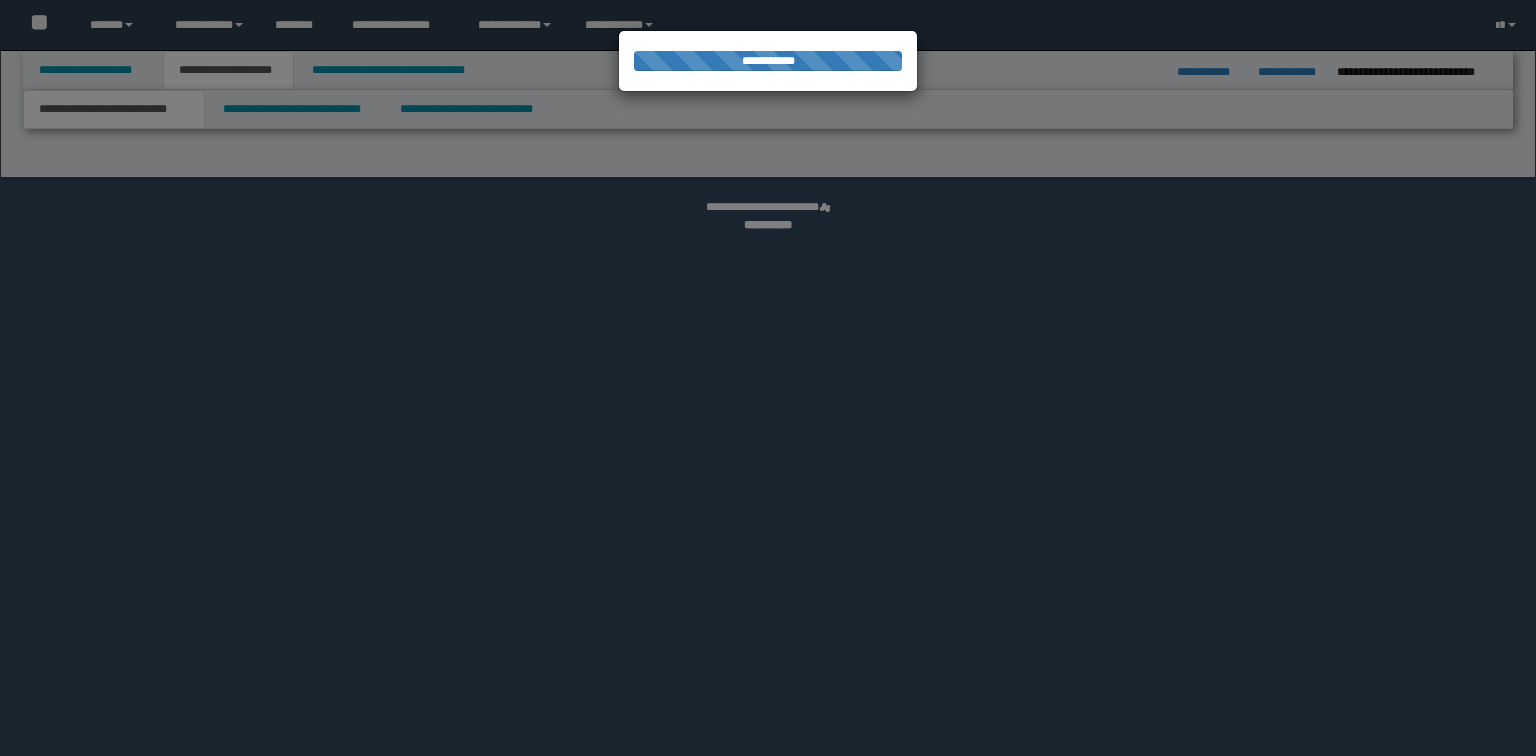 scroll, scrollTop: 0, scrollLeft: 0, axis: both 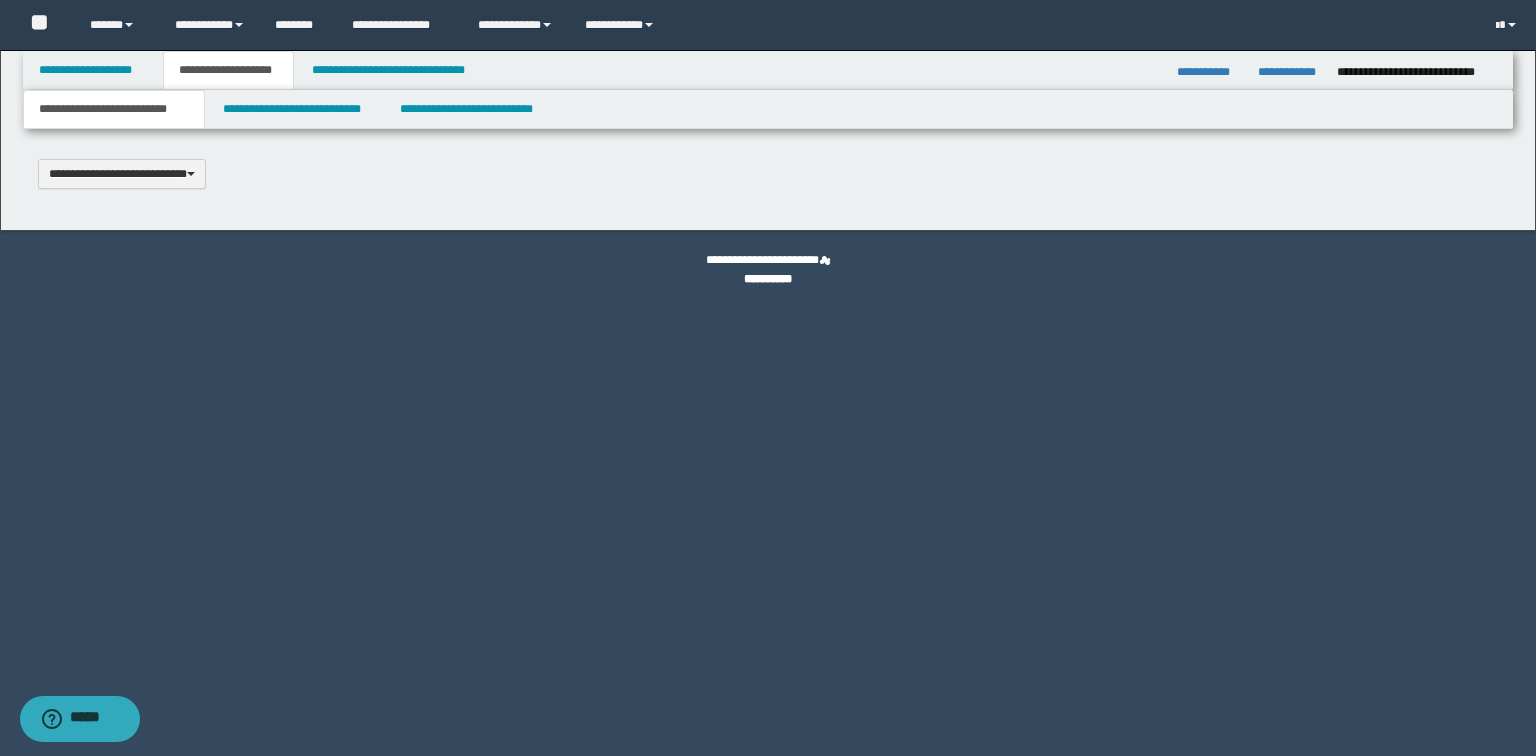 type 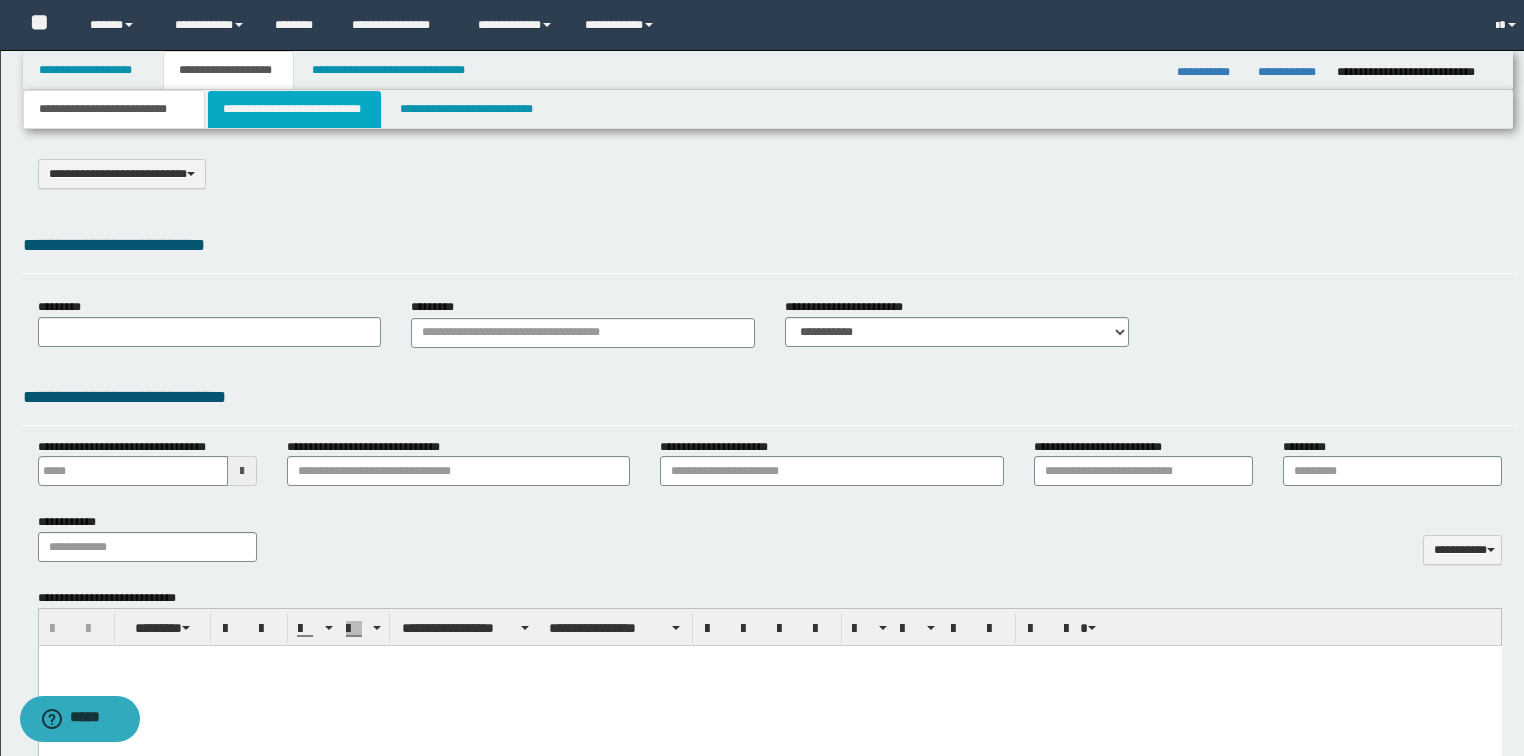 select on "*" 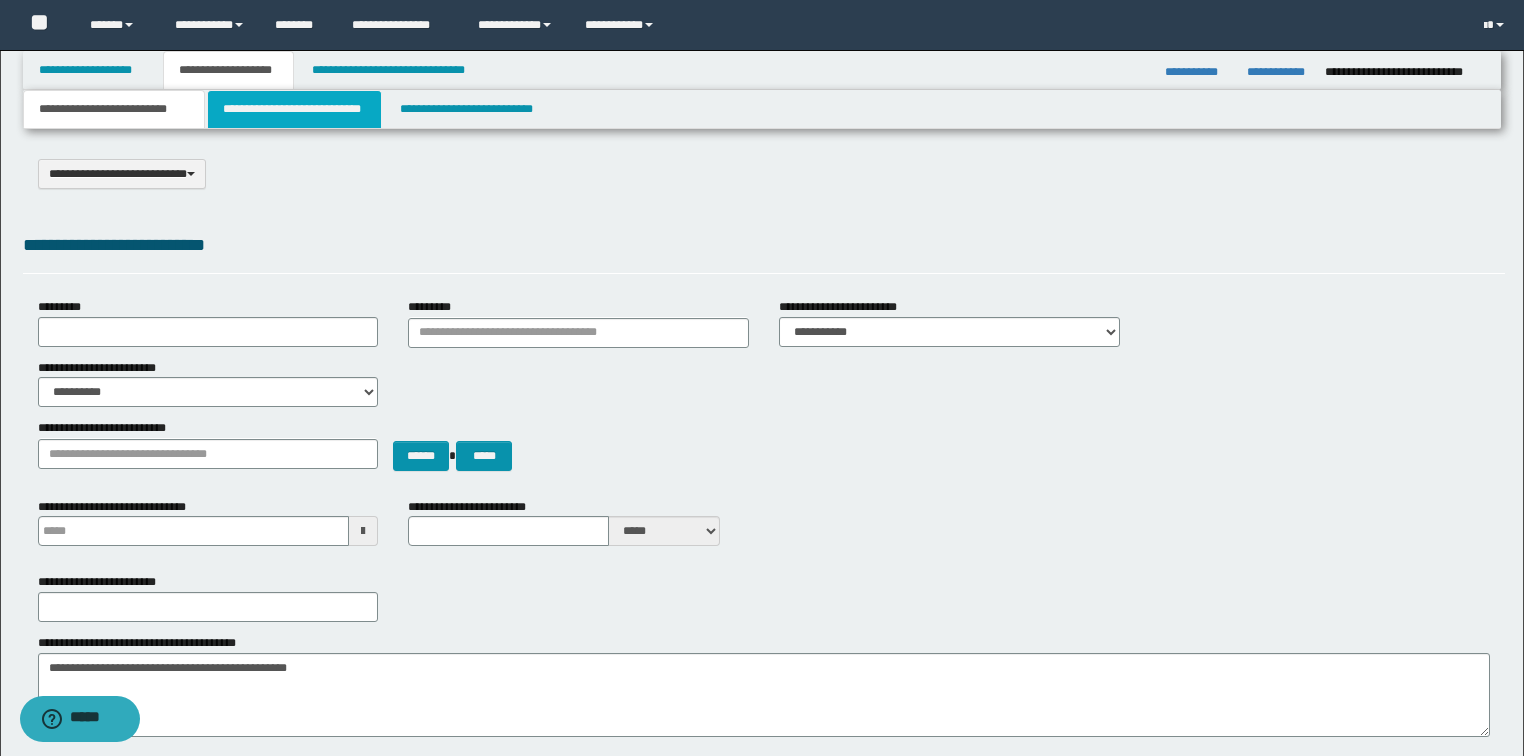 click on "**********" at bounding box center [294, 109] 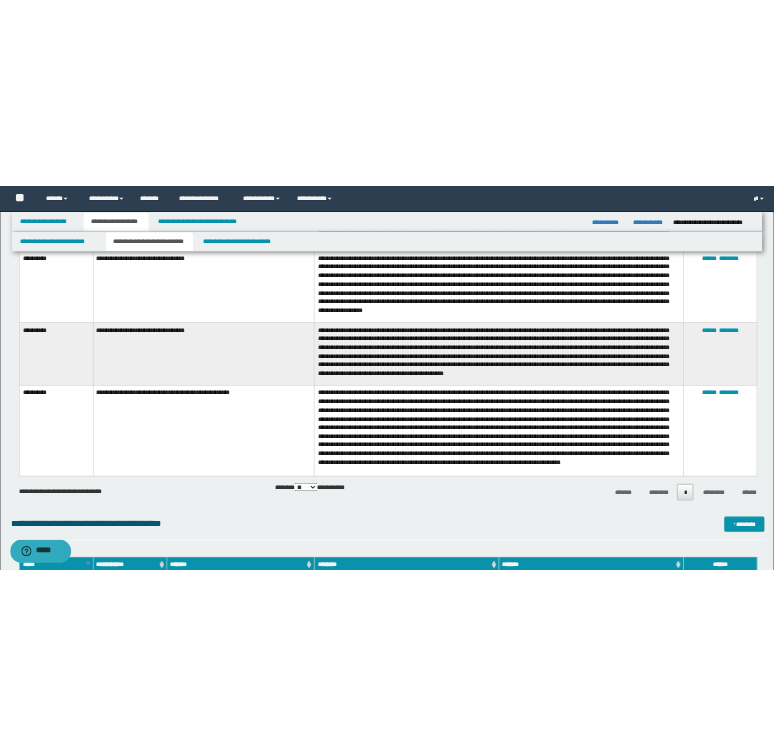 scroll, scrollTop: 3360, scrollLeft: 0, axis: vertical 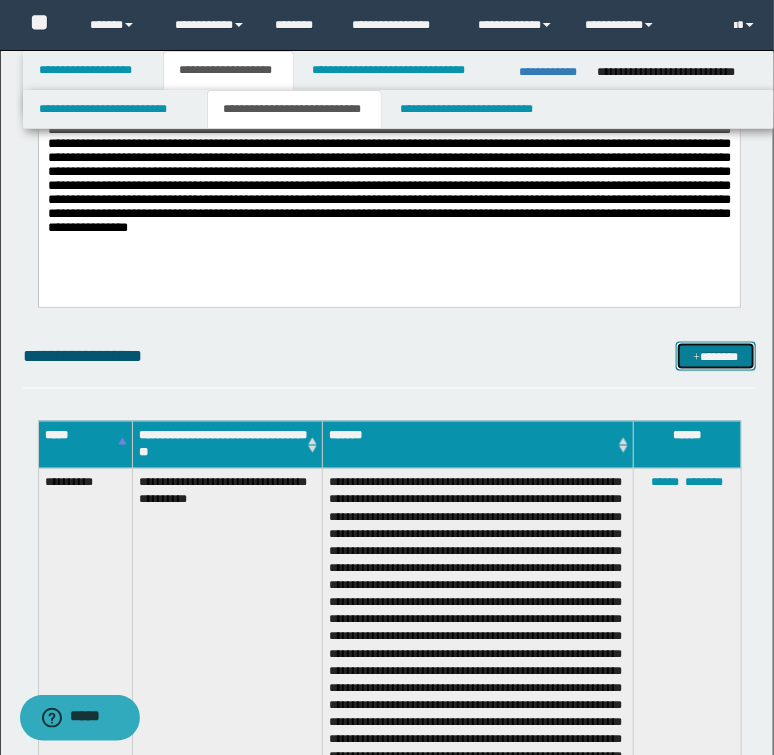 click on "*******" at bounding box center (715, 357) 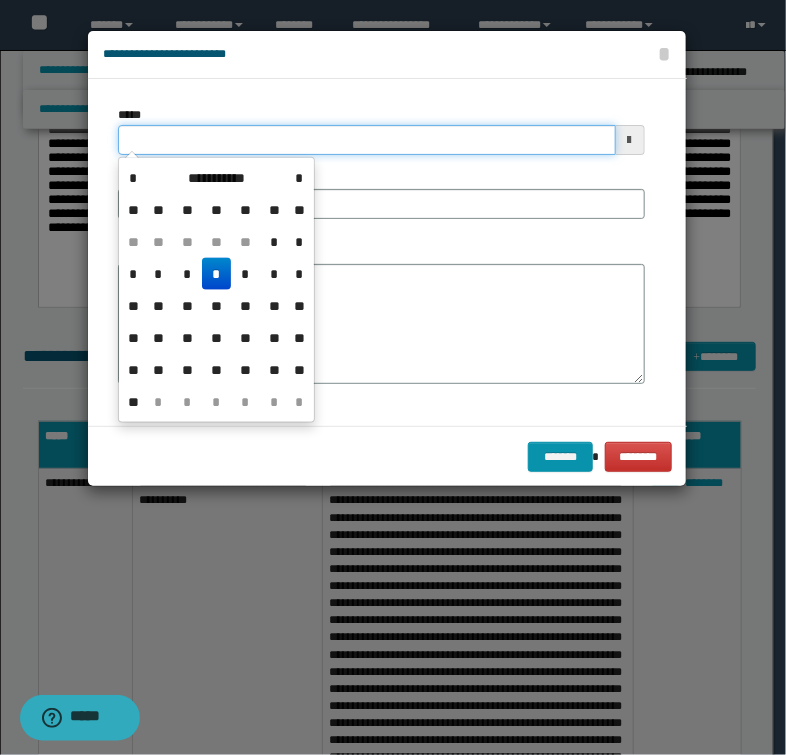 click on "*****" at bounding box center [366, 140] 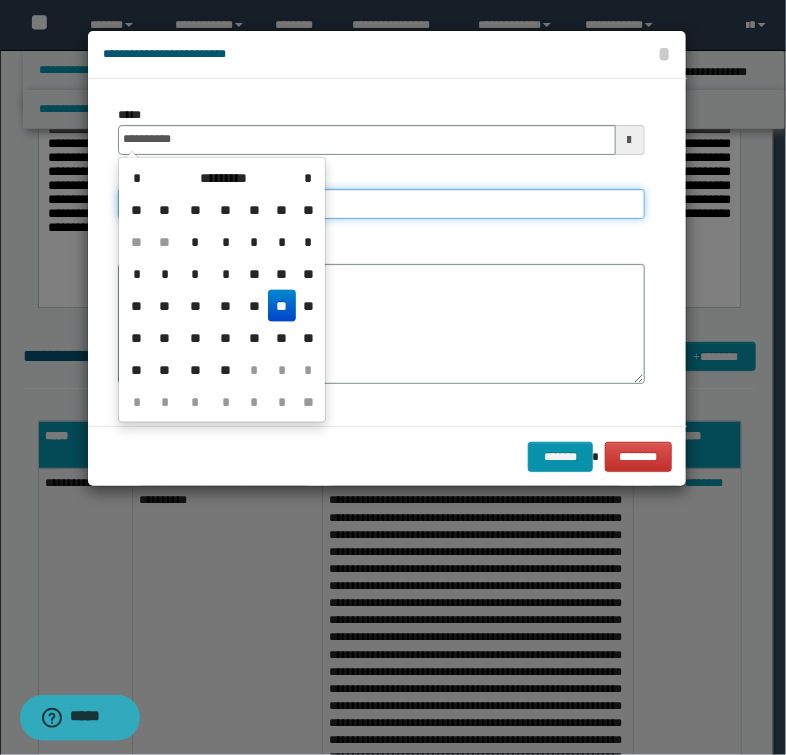 type on "**********" 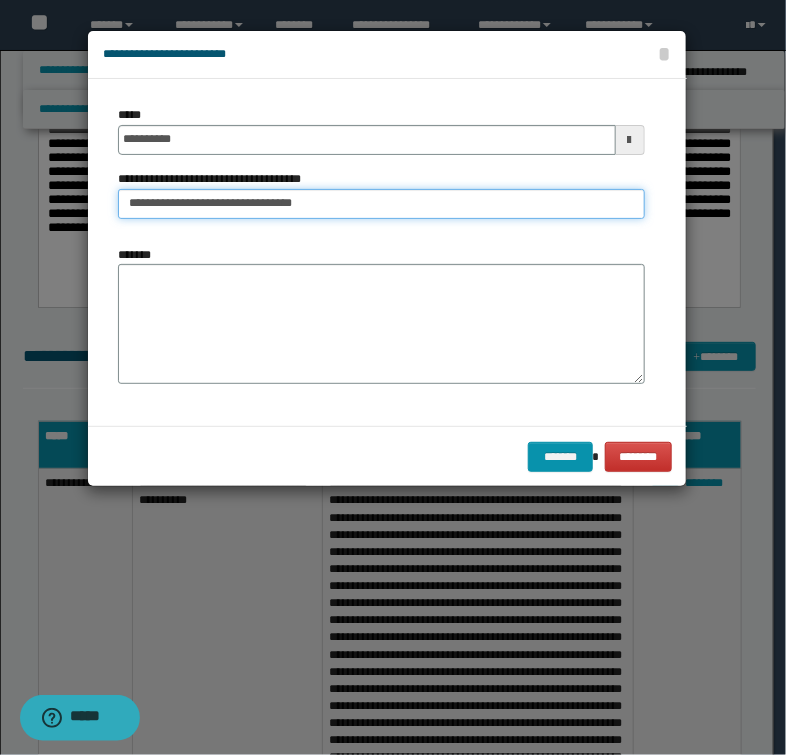 type on "**********" 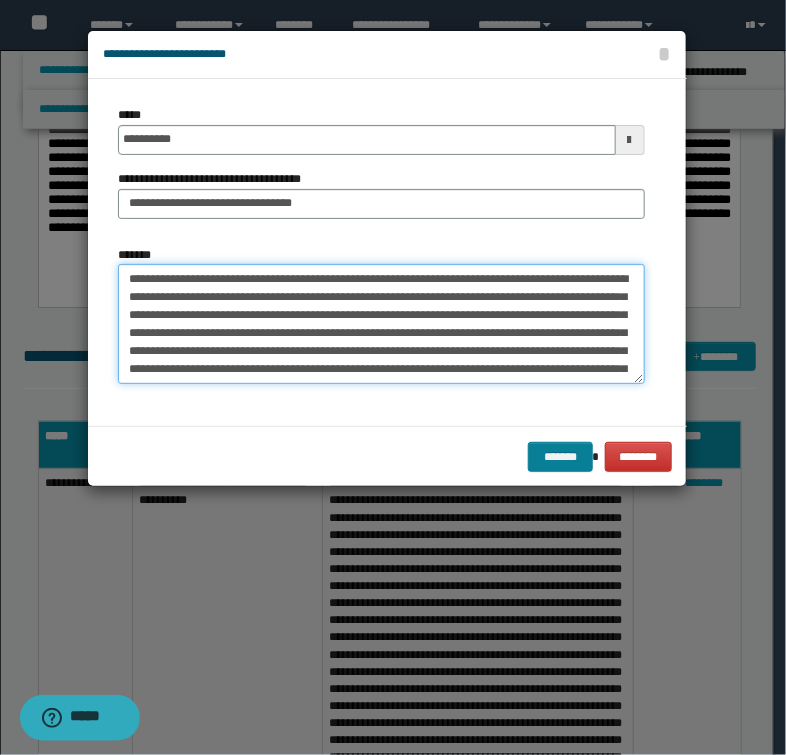 type on "**********" 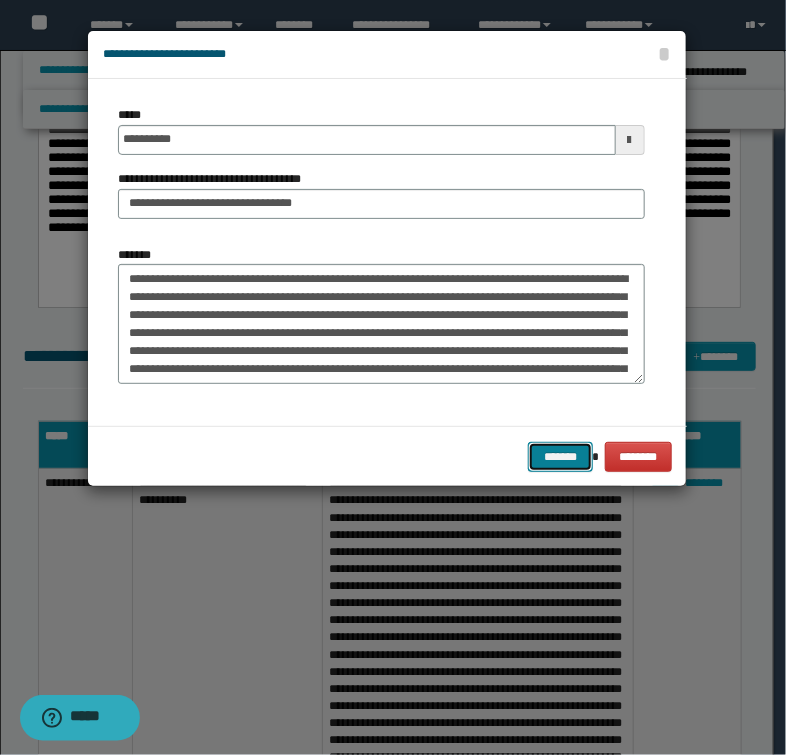 click on "*******" at bounding box center (560, 457) 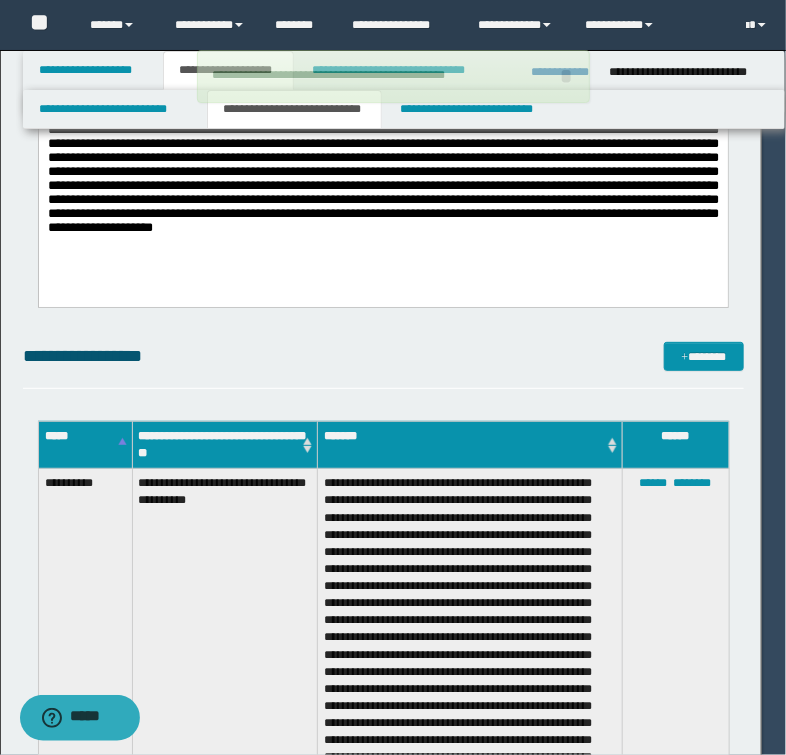 type 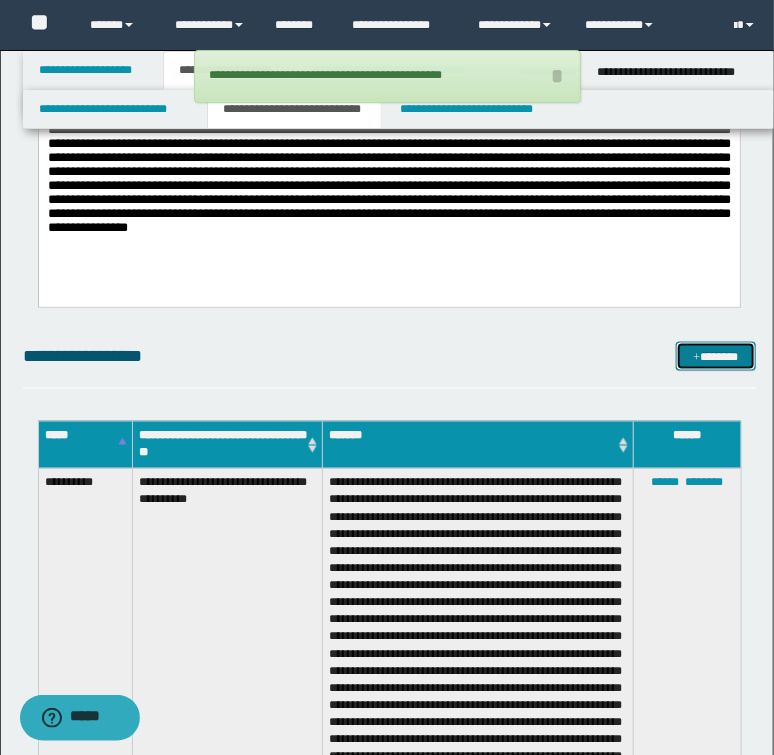 click on "*******" at bounding box center [715, 357] 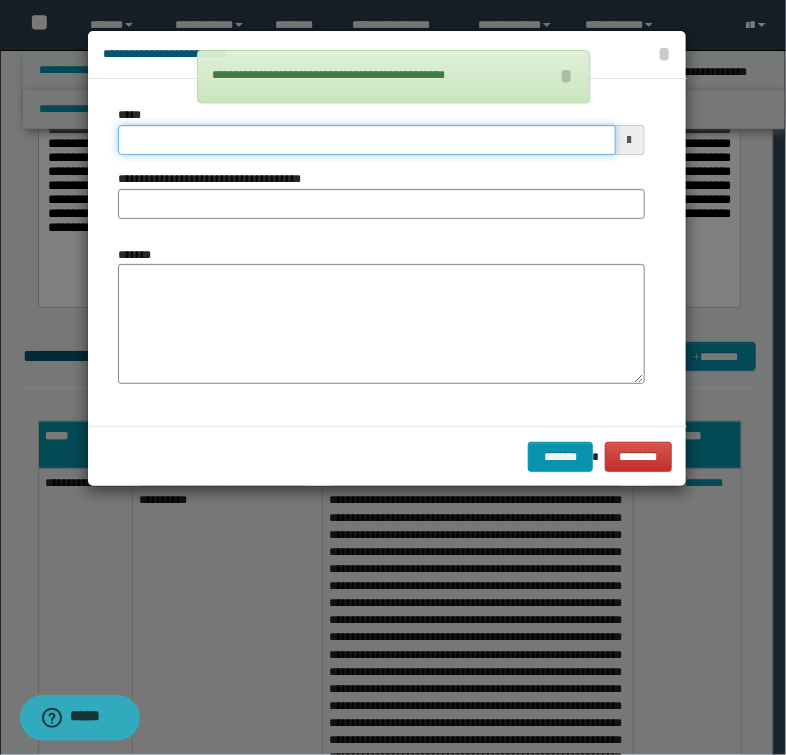 click on "*****" at bounding box center [366, 140] 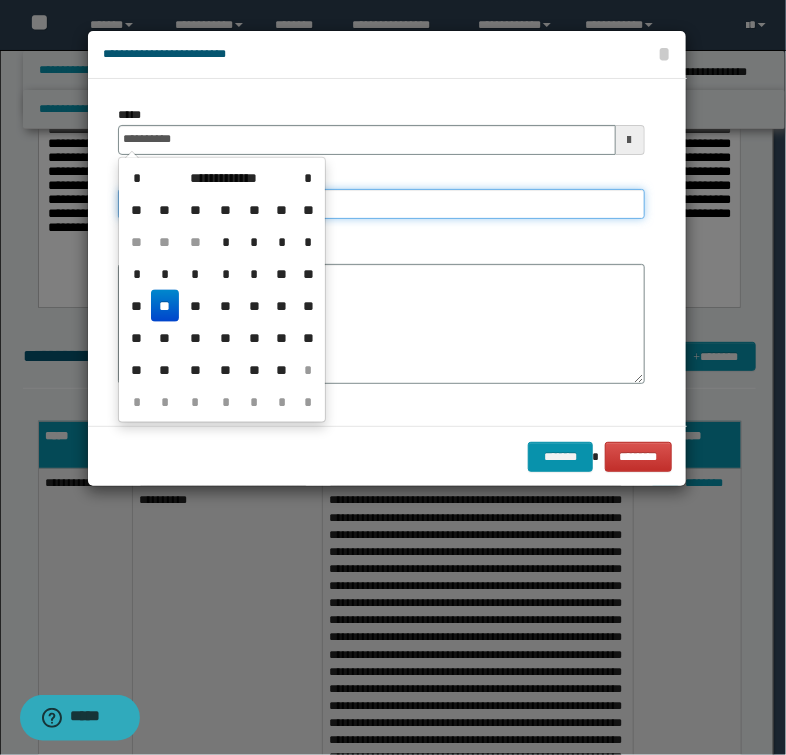 type on "**********" 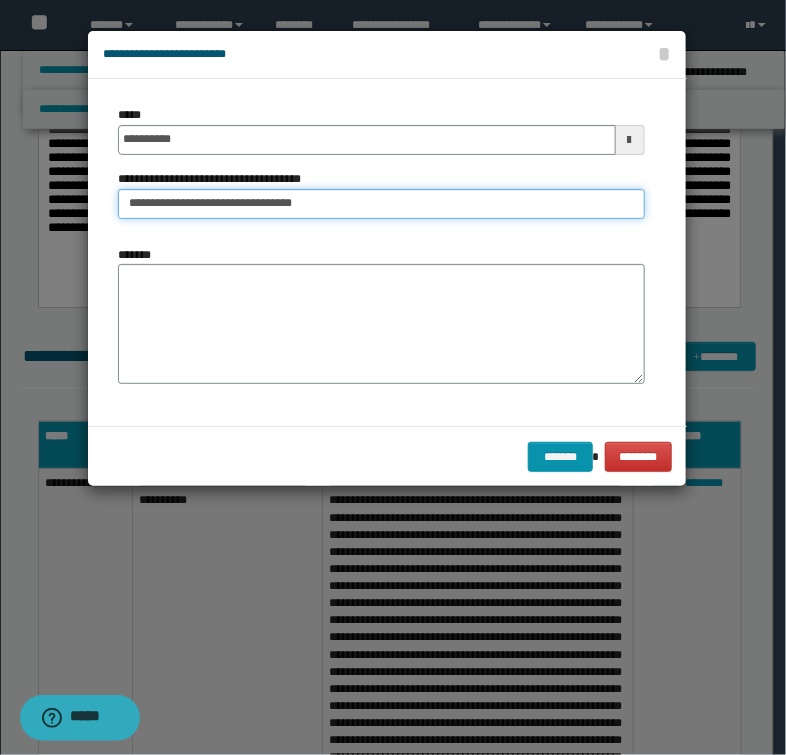 type on "**********" 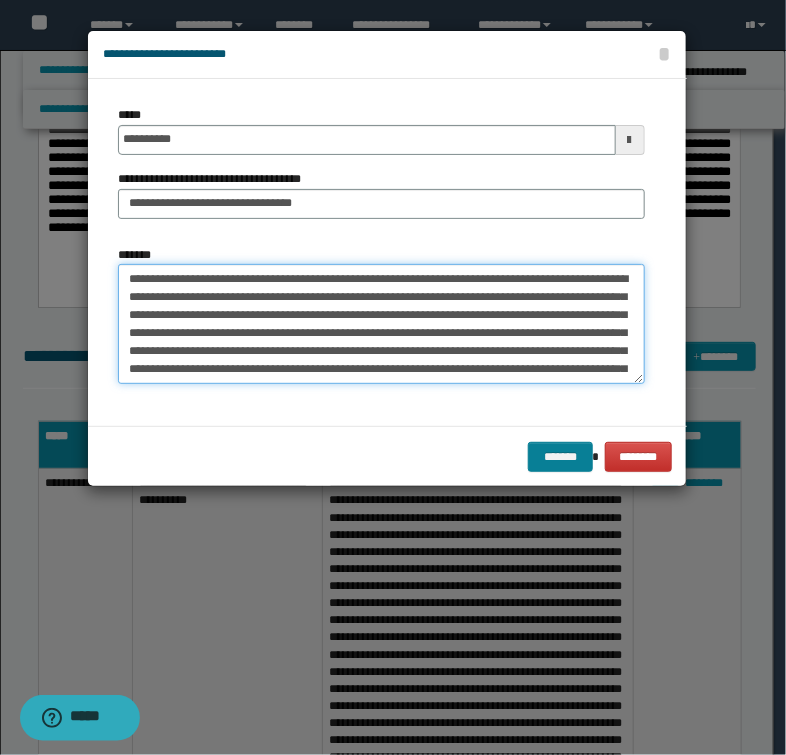 type on "**********" 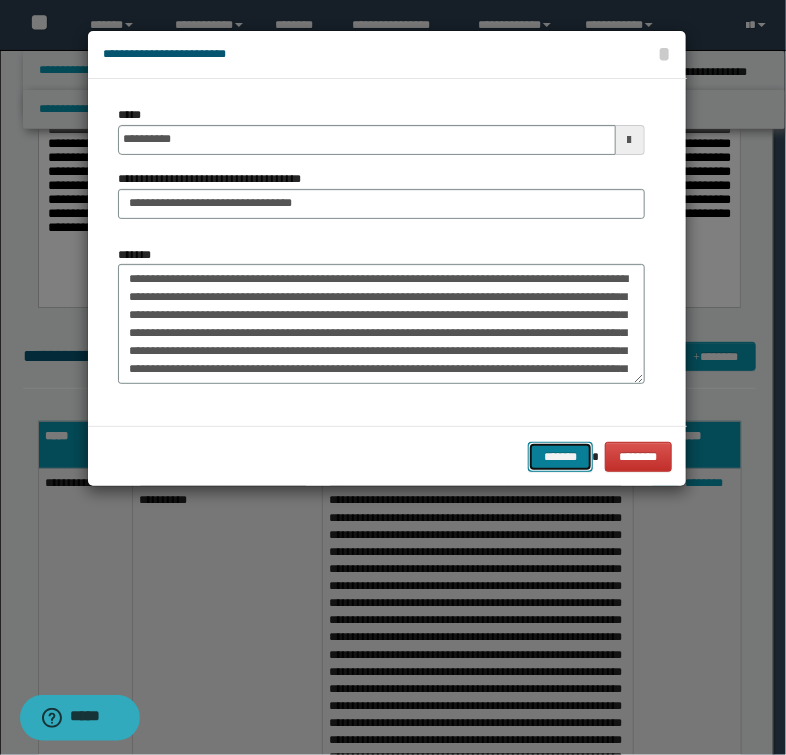 click on "*******" at bounding box center [560, 457] 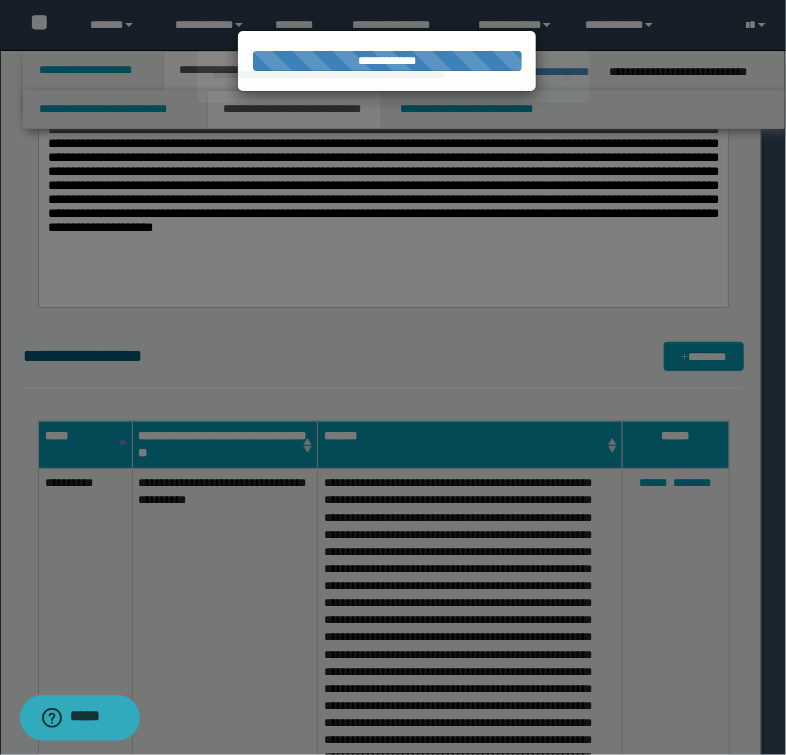 type 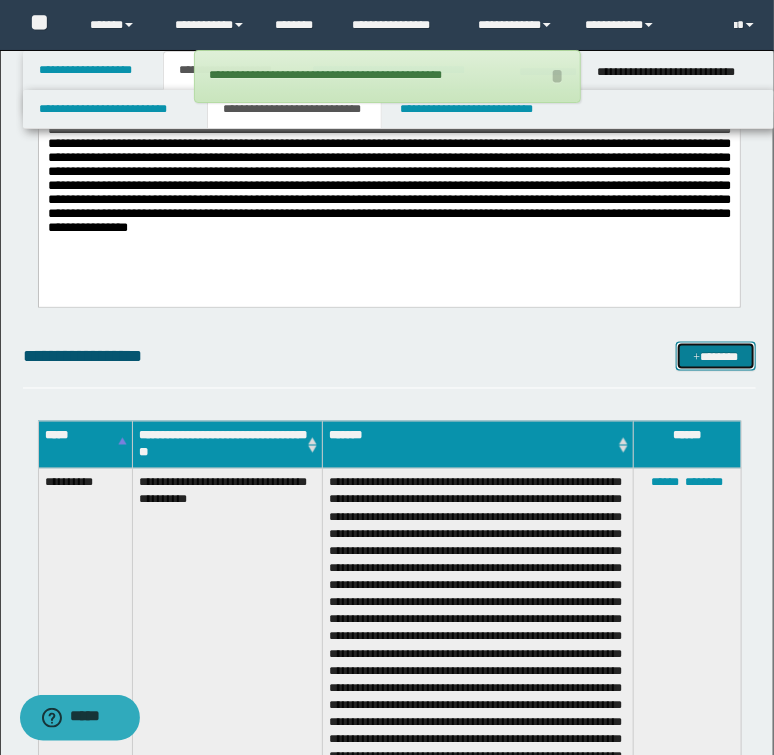 drag, startPoint x: 708, startPoint y: 360, endPoint x: 643, endPoint y: 312, distance: 80.80223 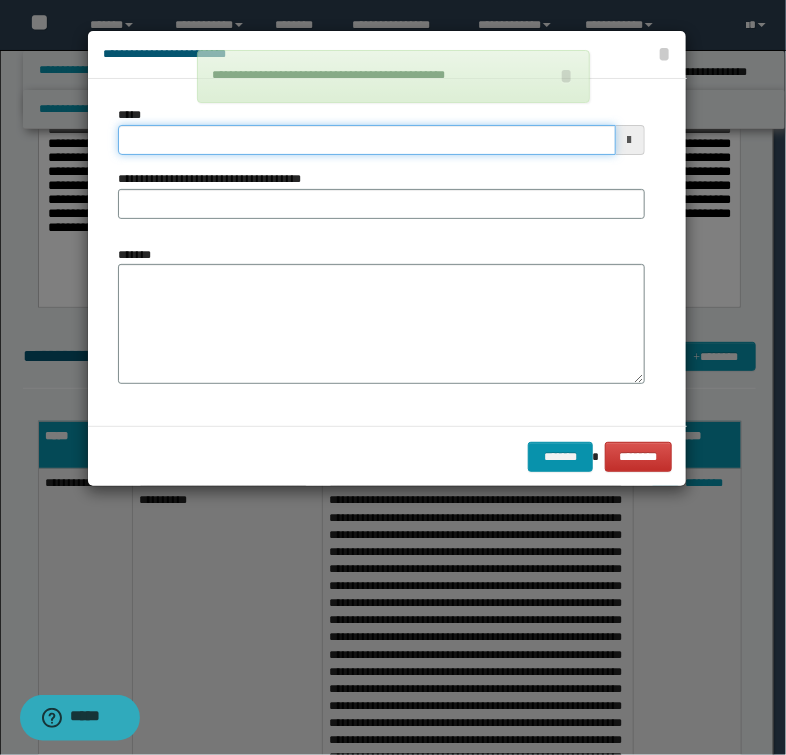 click on "*****" at bounding box center (366, 140) 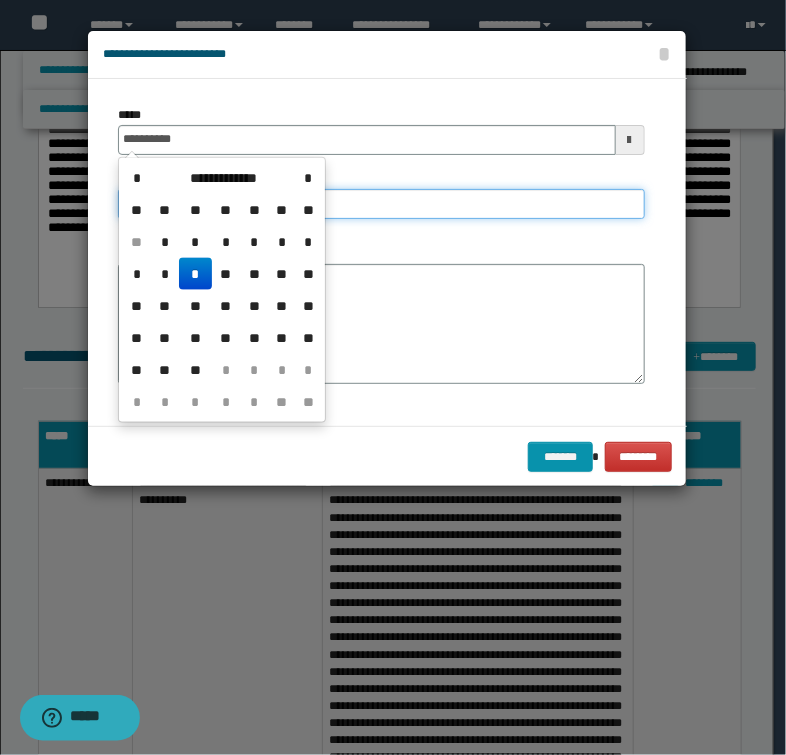 type on "**********" 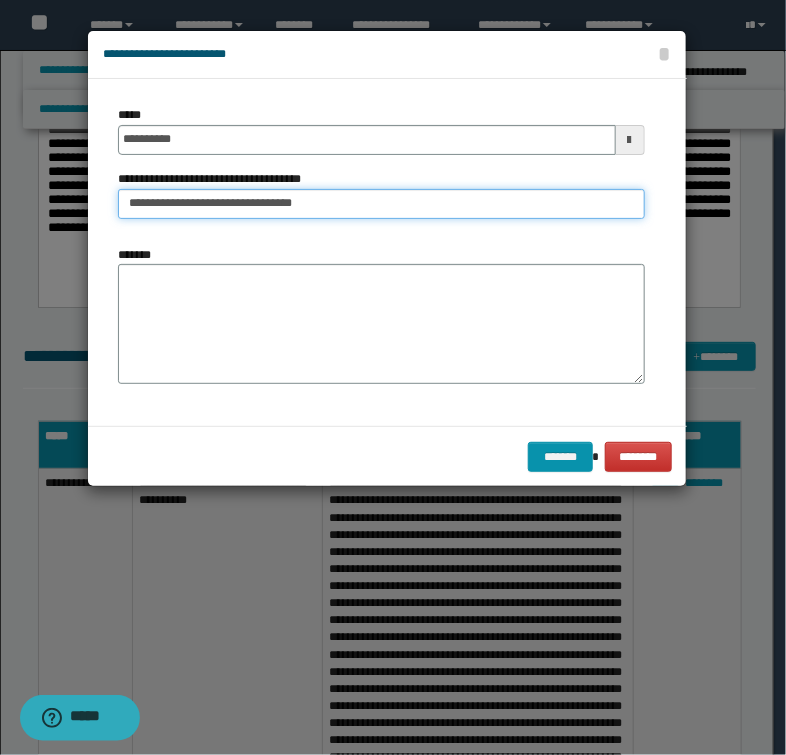 type on "**********" 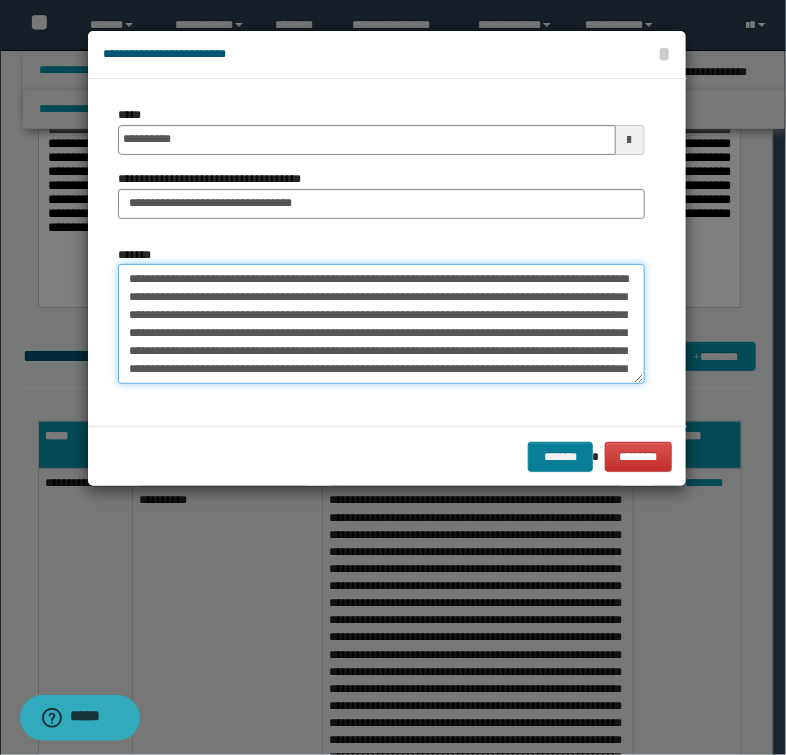 type on "**********" 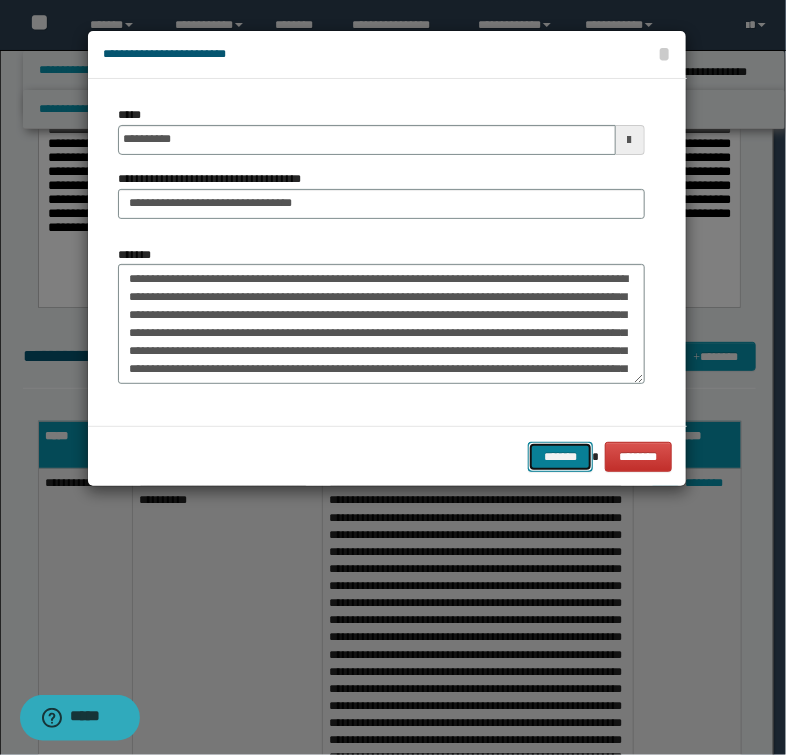 click on "*******" at bounding box center [560, 457] 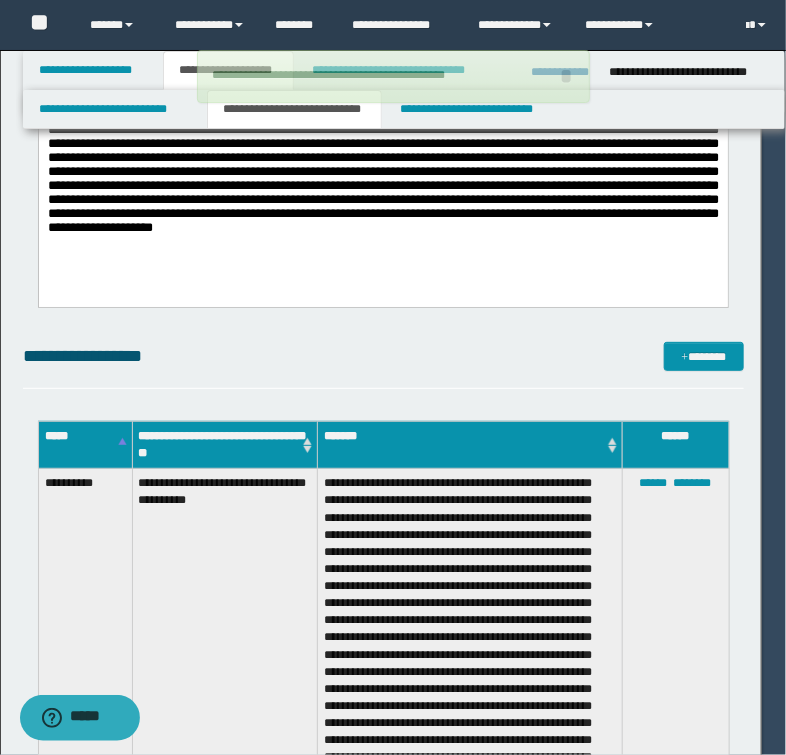 type 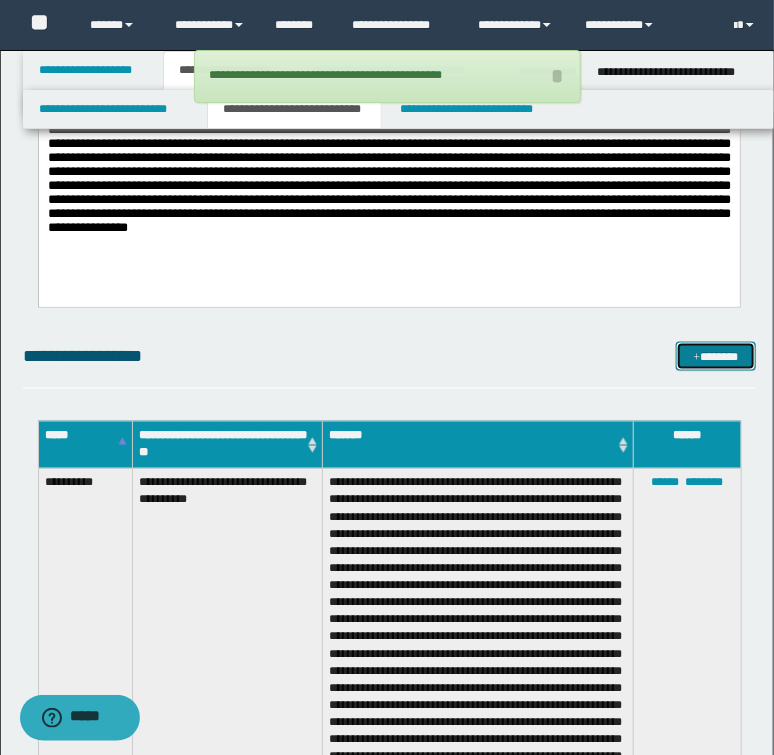 drag, startPoint x: 713, startPoint y: 347, endPoint x: 680, endPoint y: 308, distance: 51.088158 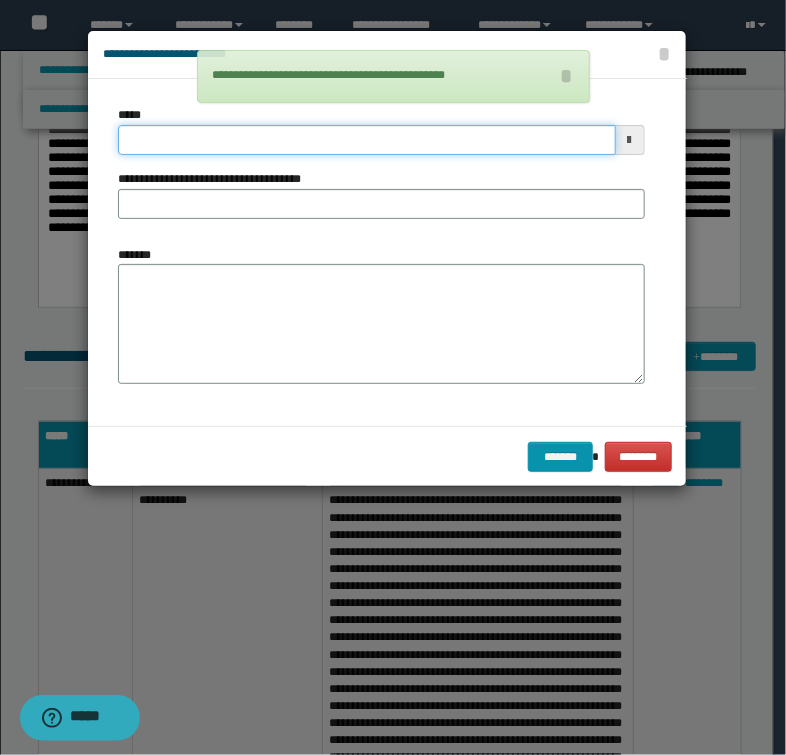 click on "*****" at bounding box center [366, 140] 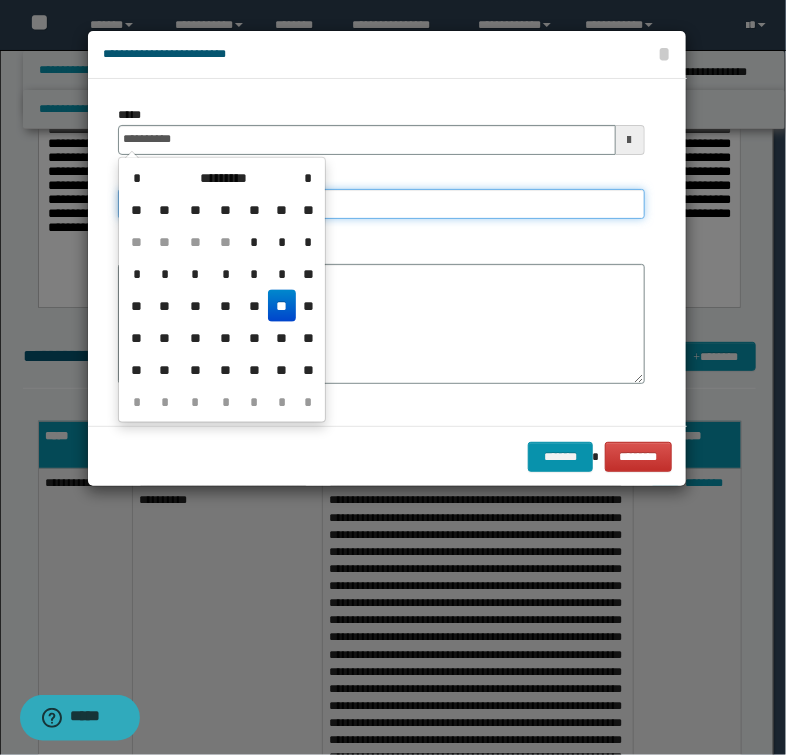 type on "**********" 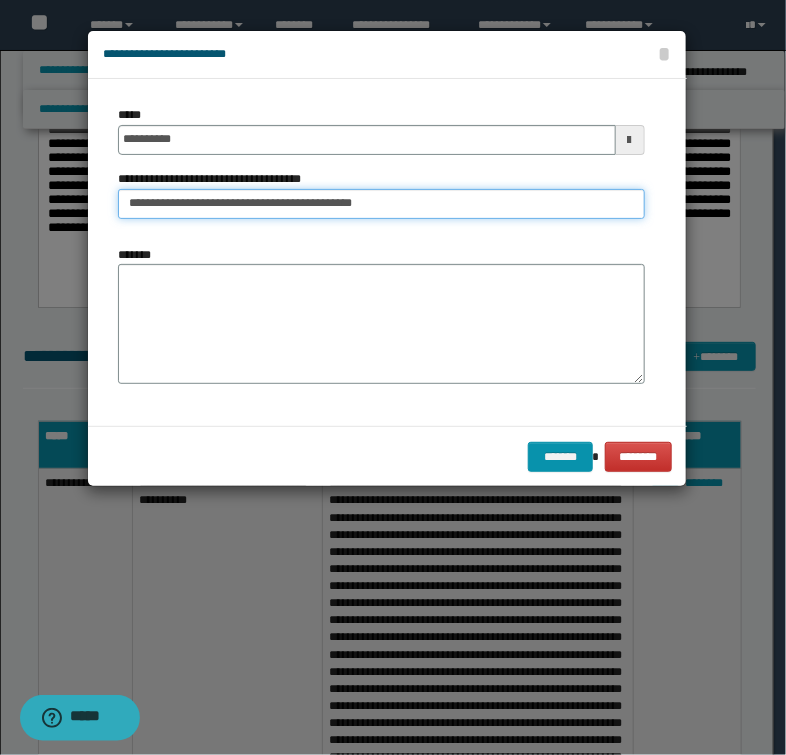 type on "**********" 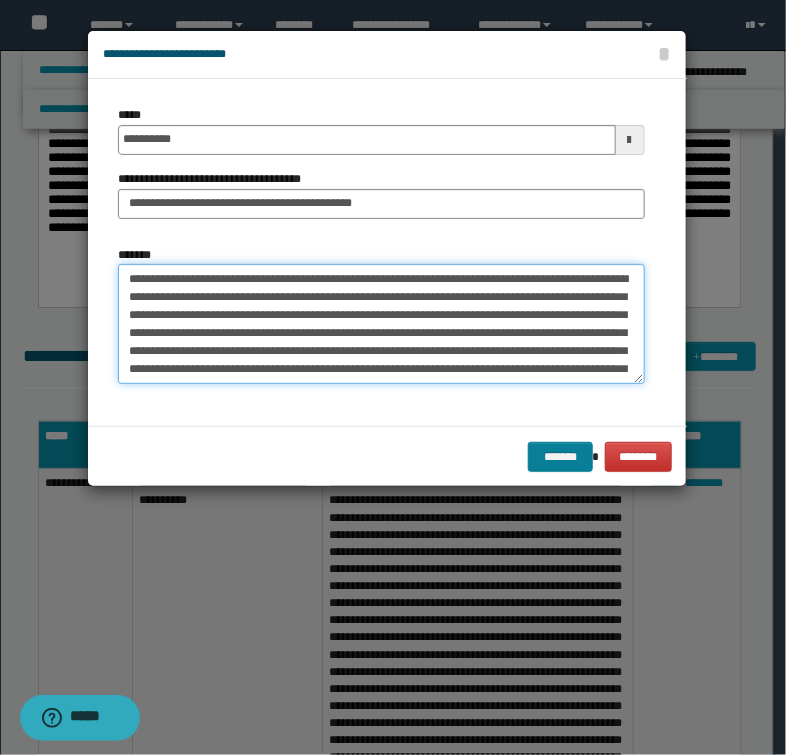 type on "**********" 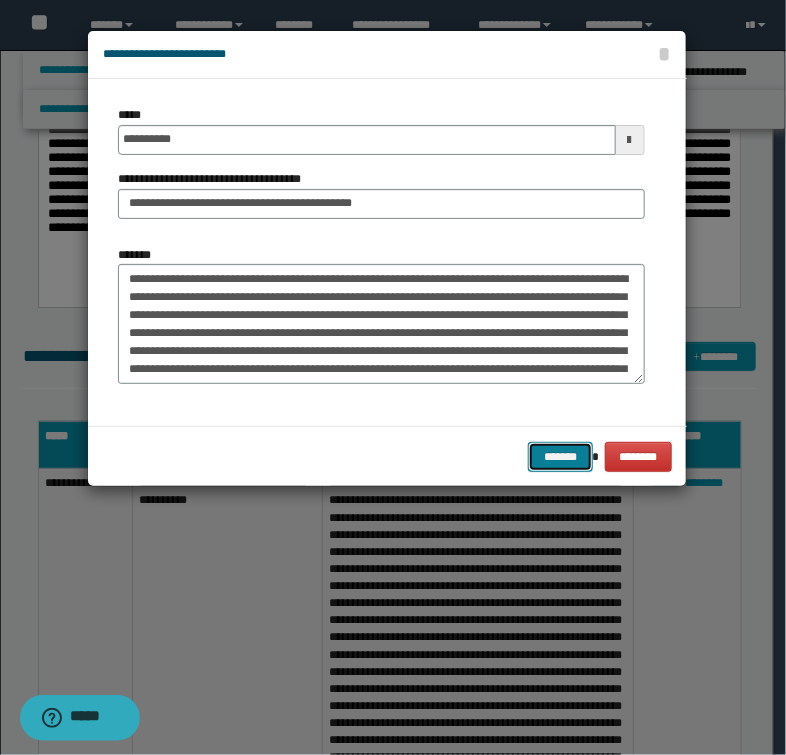 click on "*******" at bounding box center [560, 457] 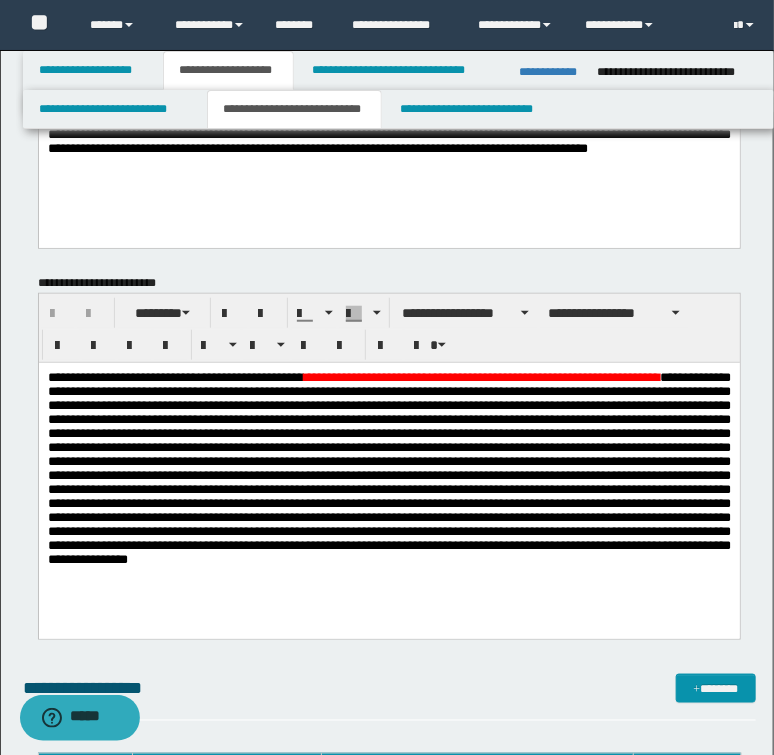 scroll, scrollTop: 240, scrollLeft: 0, axis: vertical 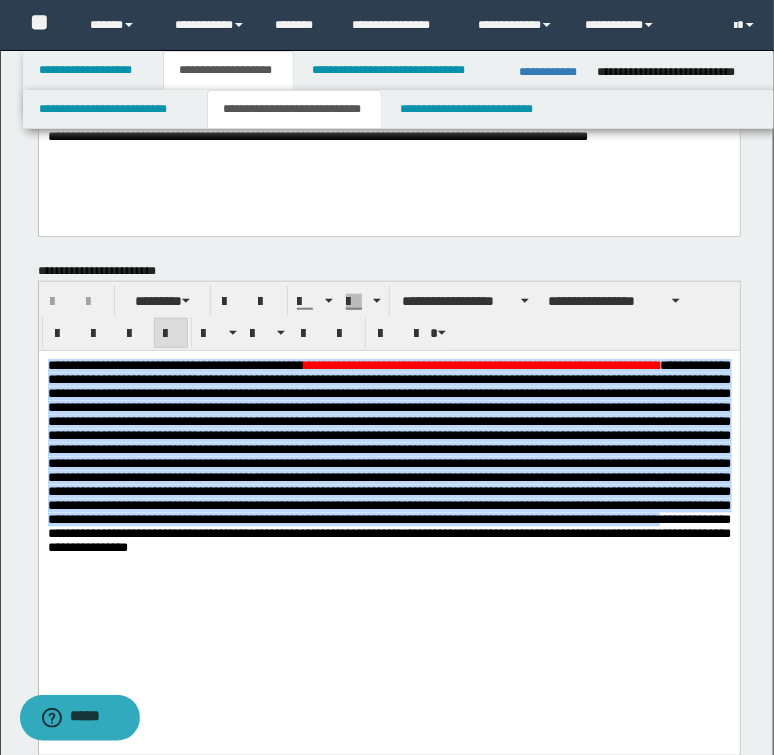 drag, startPoint x: 391, startPoint y: 588, endPoint x: 69, endPoint y: 722, distance: 348.76926 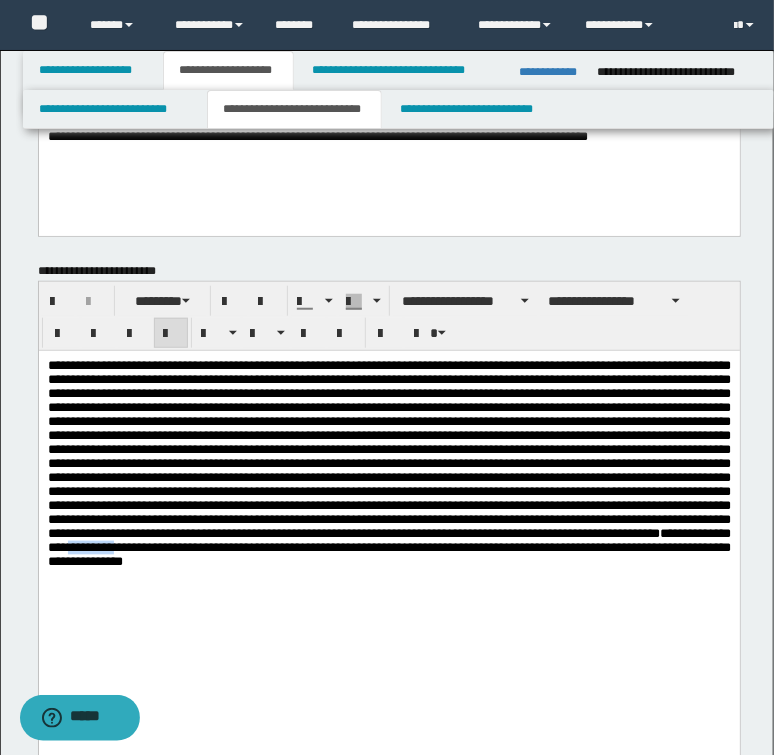 drag, startPoint x: 609, startPoint y: 600, endPoint x: 631, endPoint y: 613, distance: 25.553865 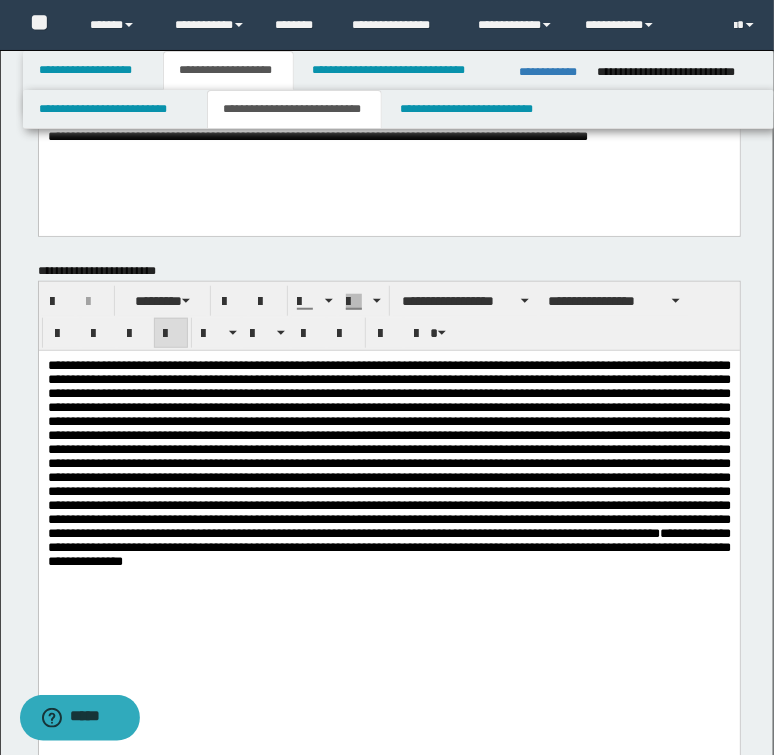 click on "**********" at bounding box center (388, 547) 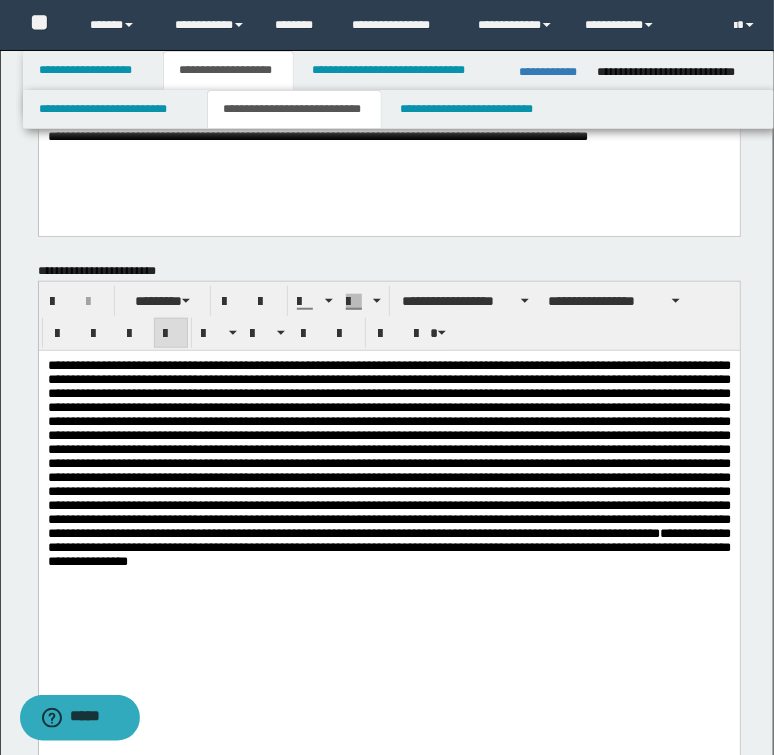 click on "**********" at bounding box center (388, 505) 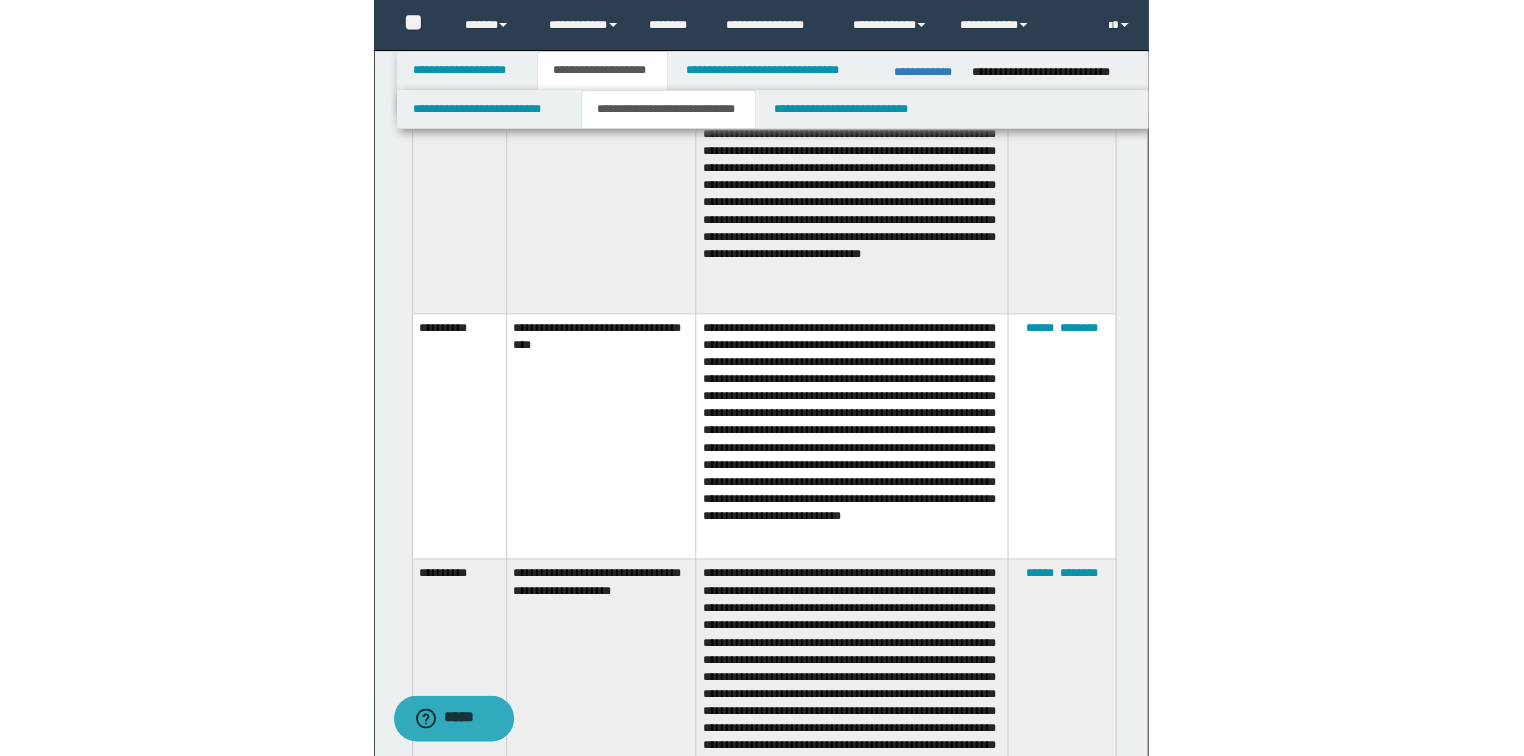 scroll, scrollTop: 1280, scrollLeft: 0, axis: vertical 